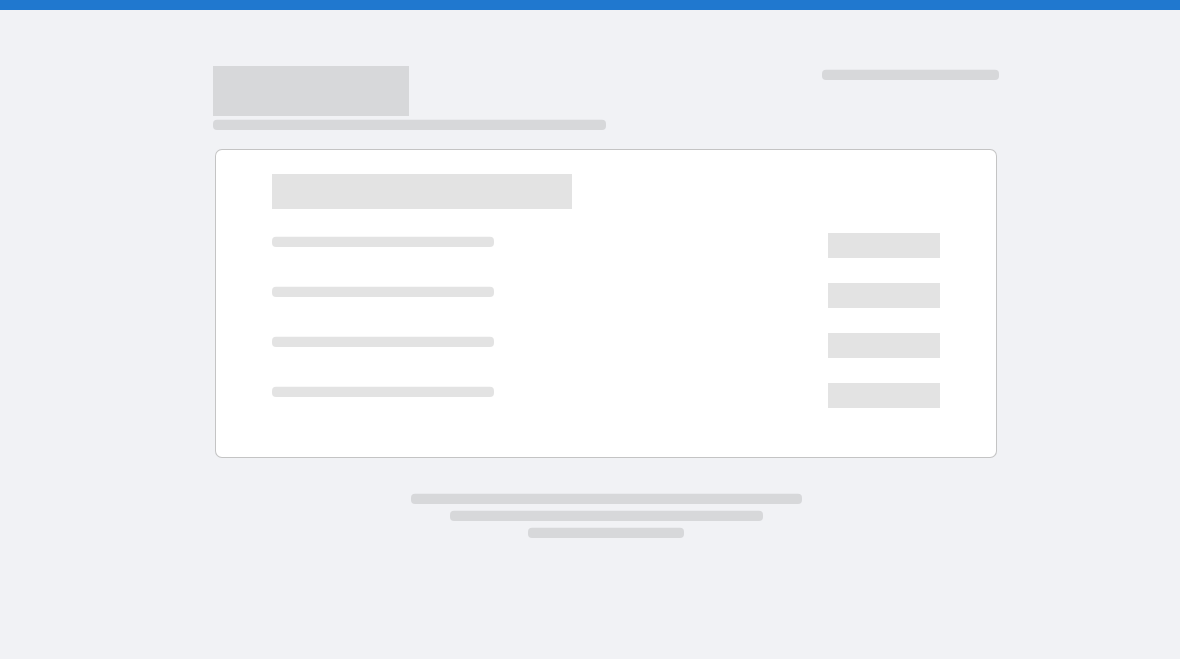 scroll, scrollTop: 0, scrollLeft: 0, axis: both 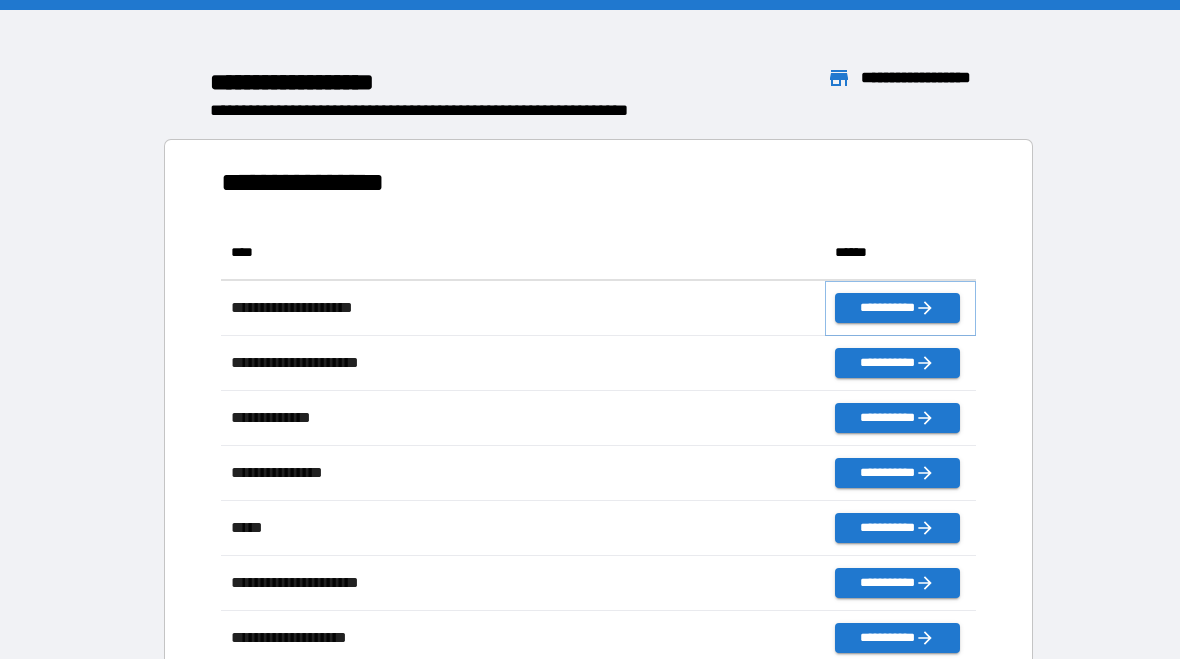 click on "**********" at bounding box center [897, 308] 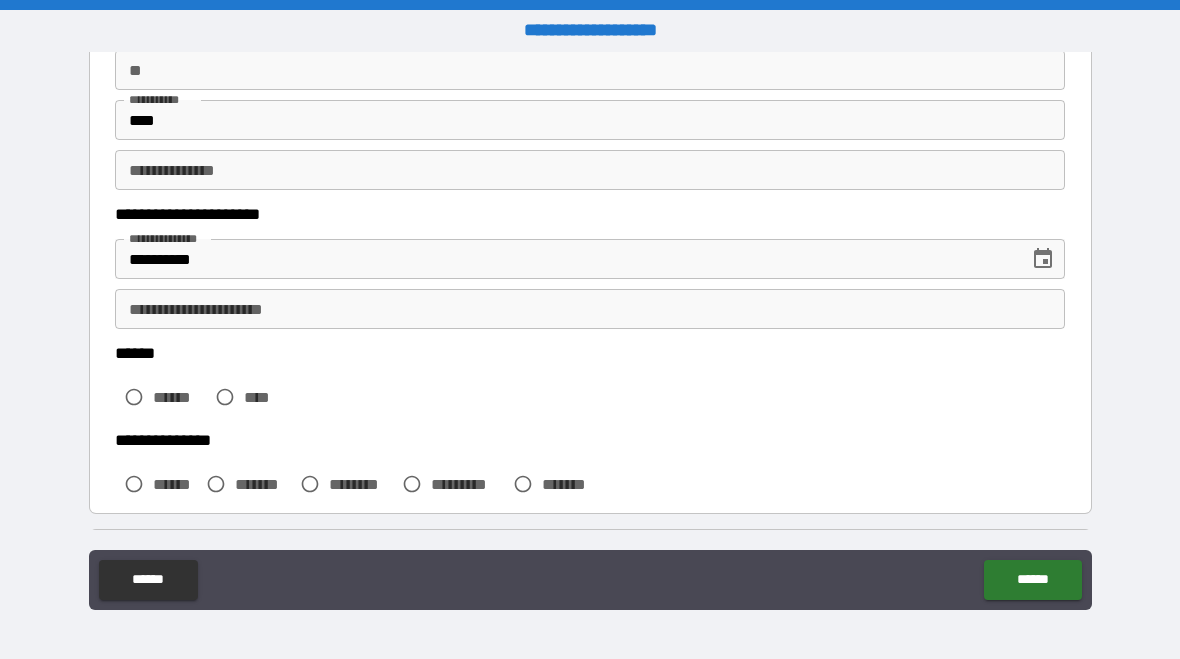 scroll, scrollTop: 212, scrollLeft: 0, axis: vertical 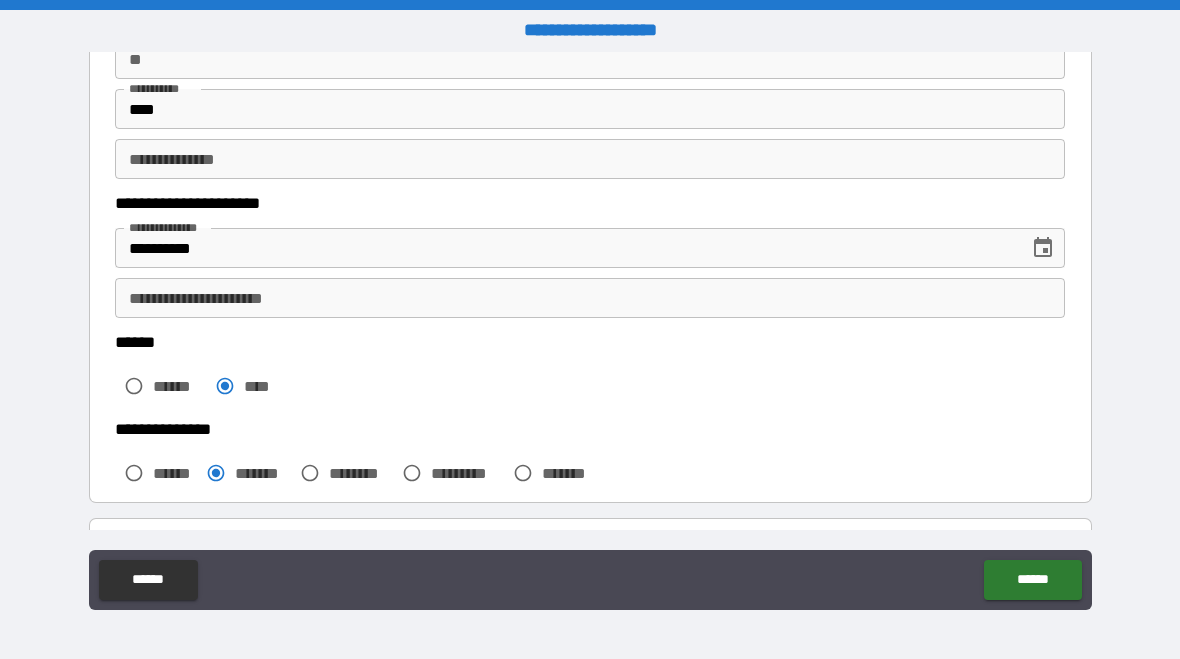 click on "******" at bounding box center [1032, 580] 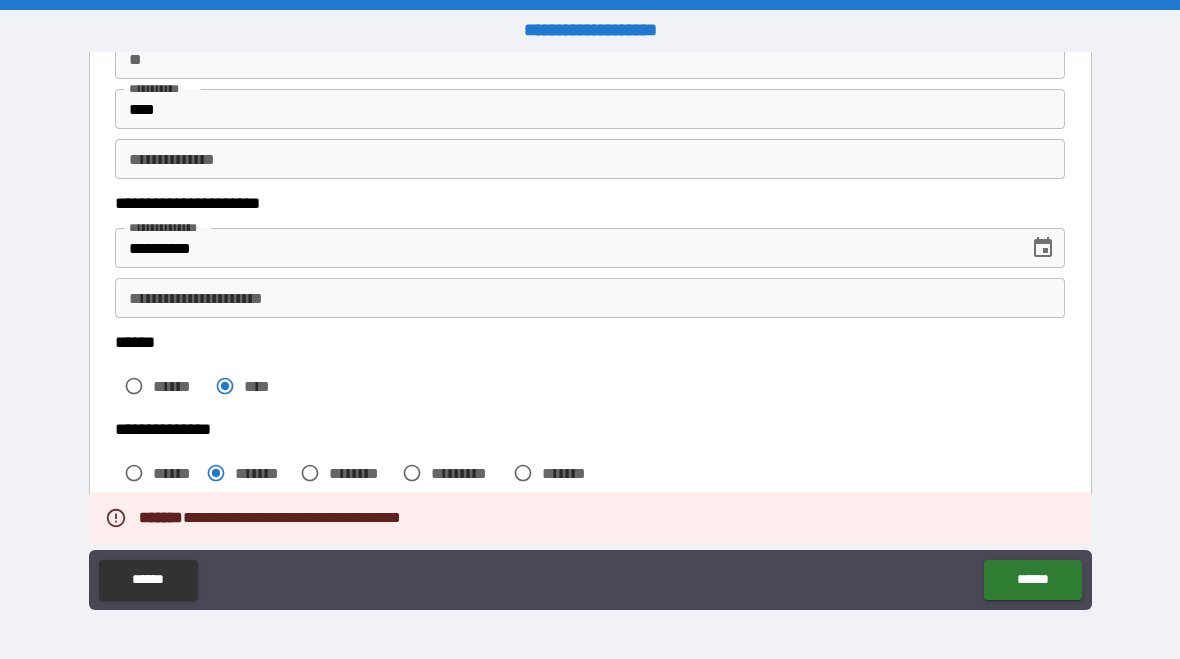 click on "**********" at bounding box center (590, 298) 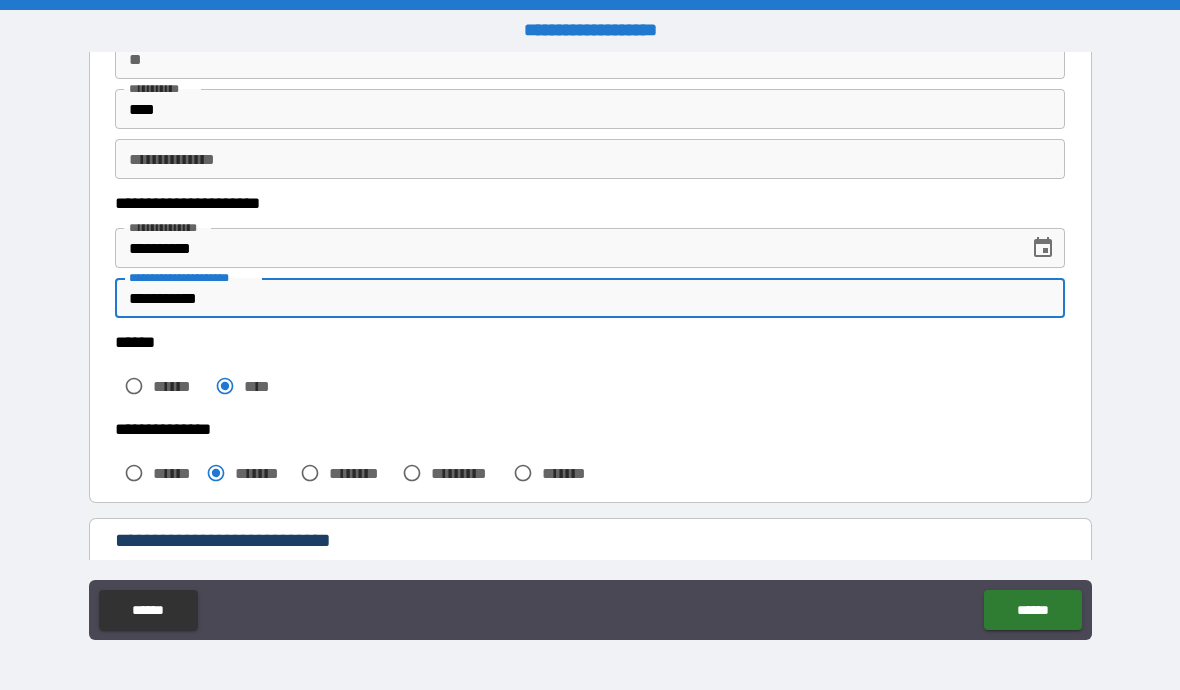 type on "**********" 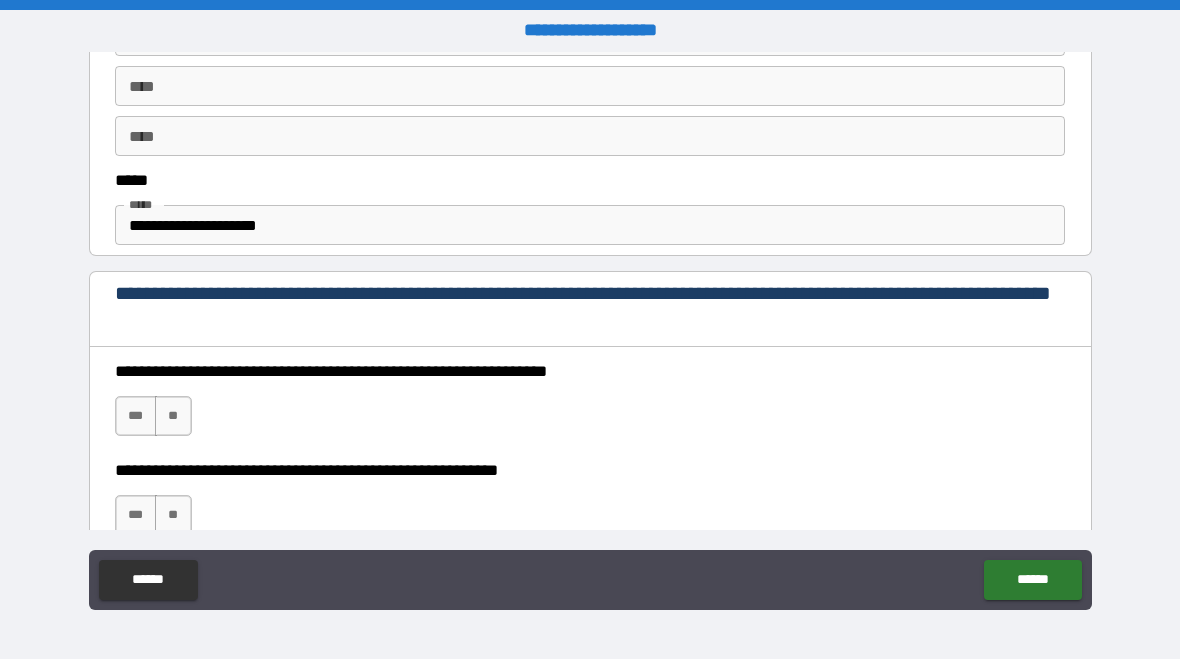 scroll, scrollTop: 1089, scrollLeft: 0, axis: vertical 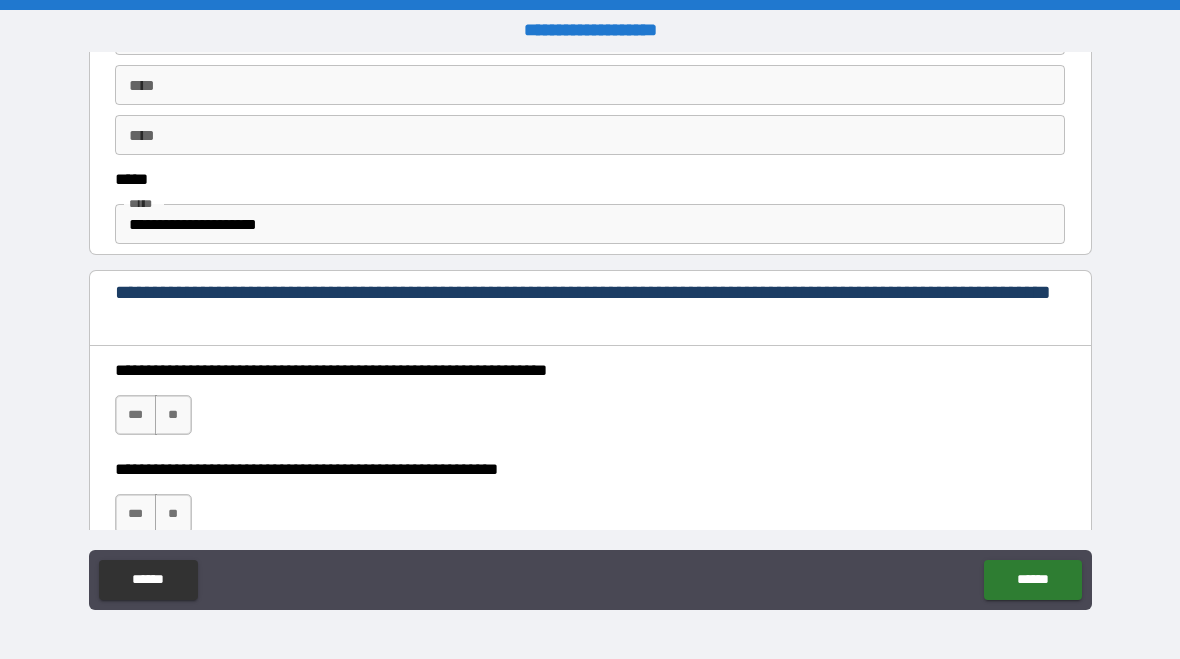 click on "***" at bounding box center (136, 415) 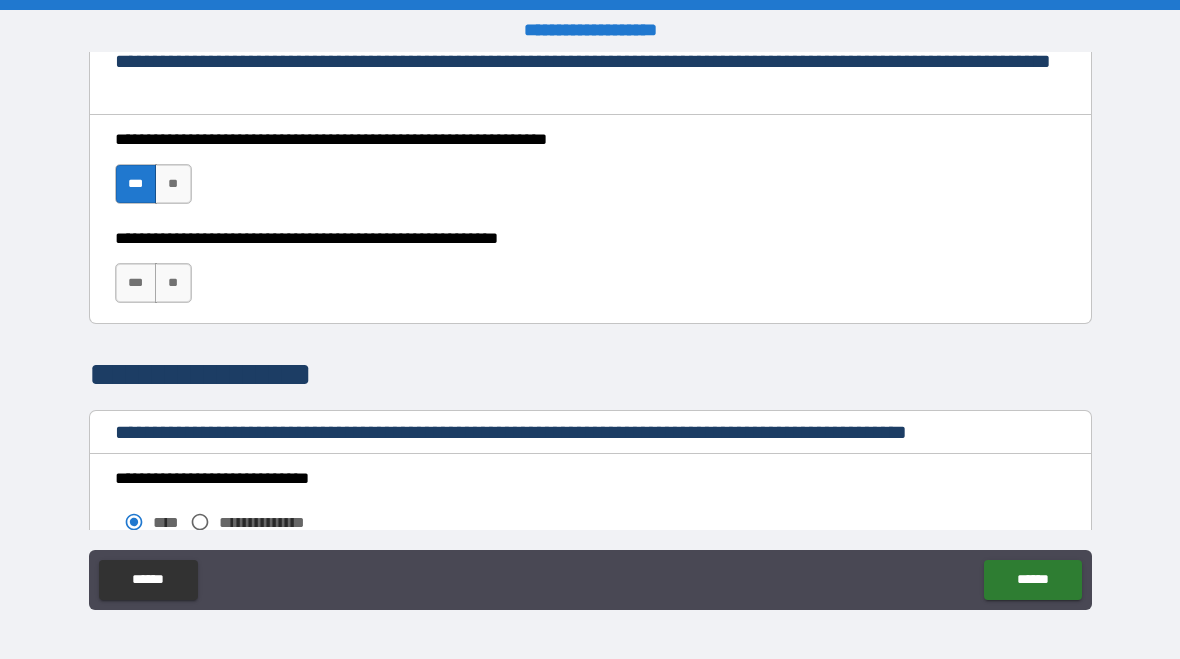 scroll, scrollTop: 1317, scrollLeft: 0, axis: vertical 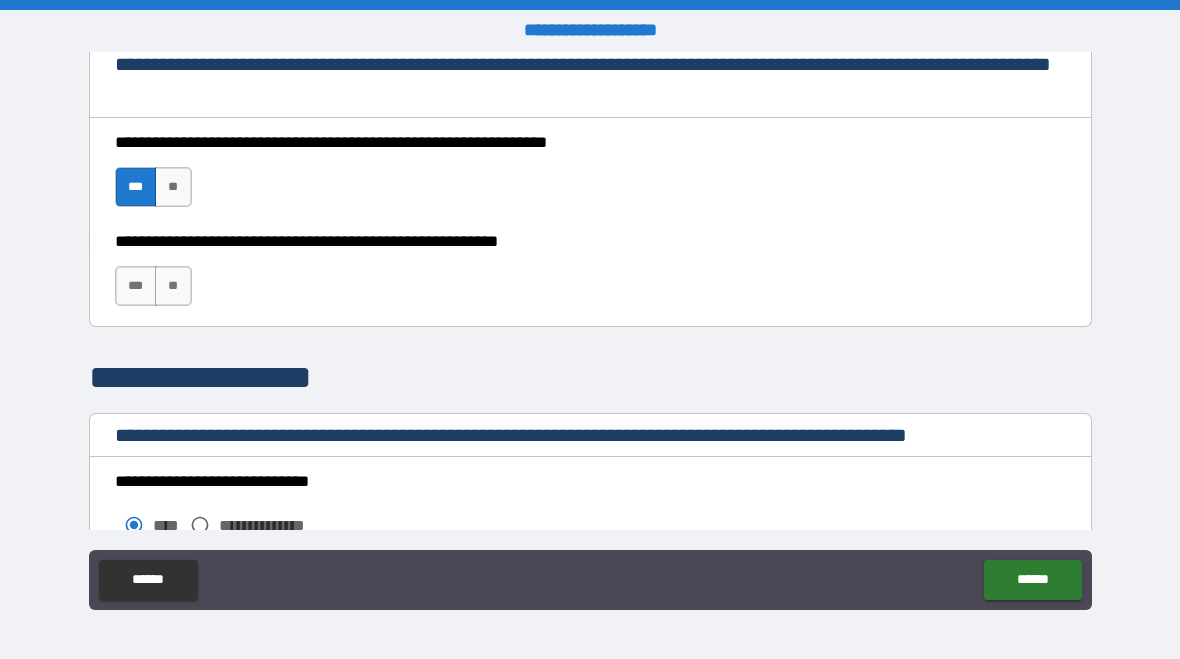 click on "***" at bounding box center (136, 286) 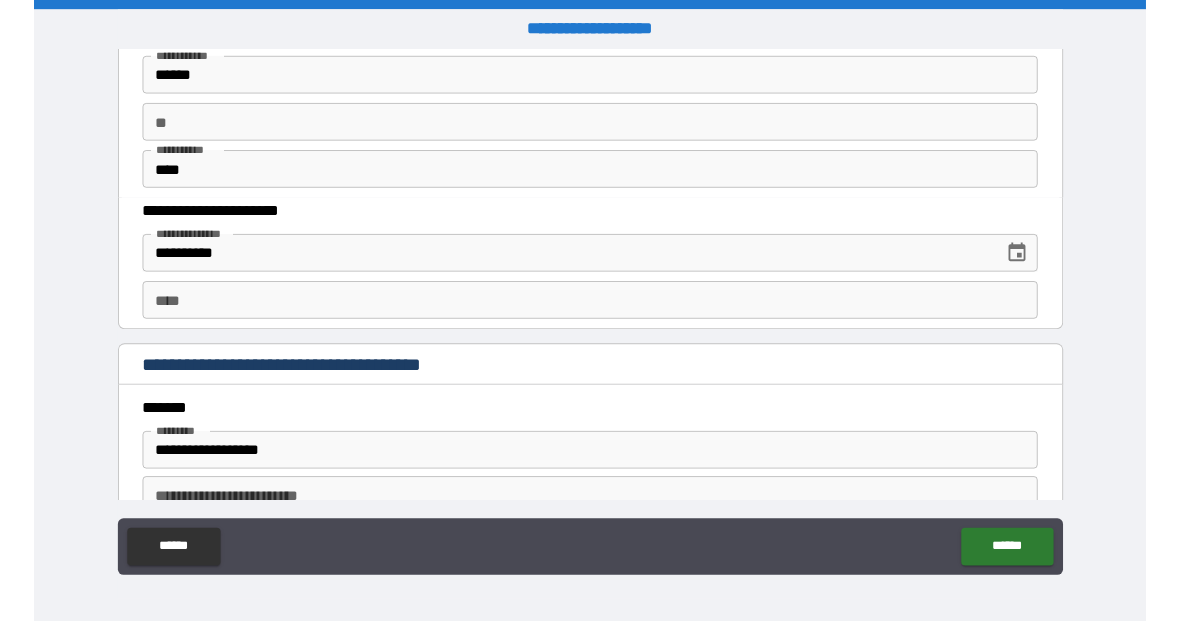 scroll, scrollTop: 1921, scrollLeft: 0, axis: vertical 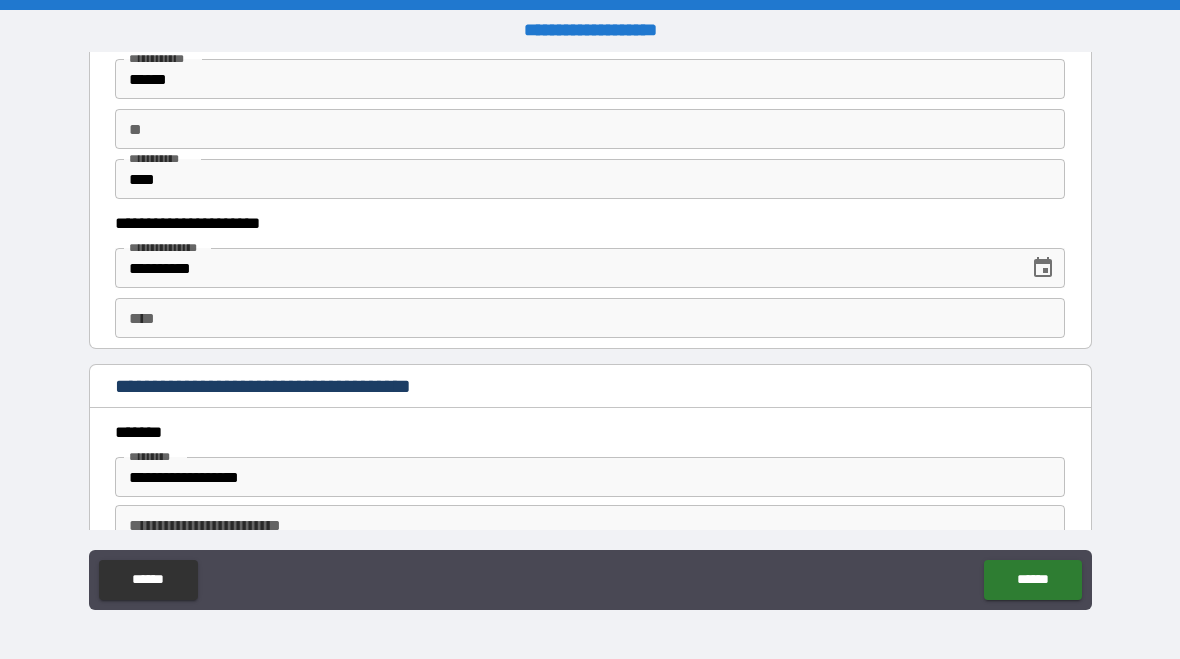 click on "******" at bounding box center (1032, 580) 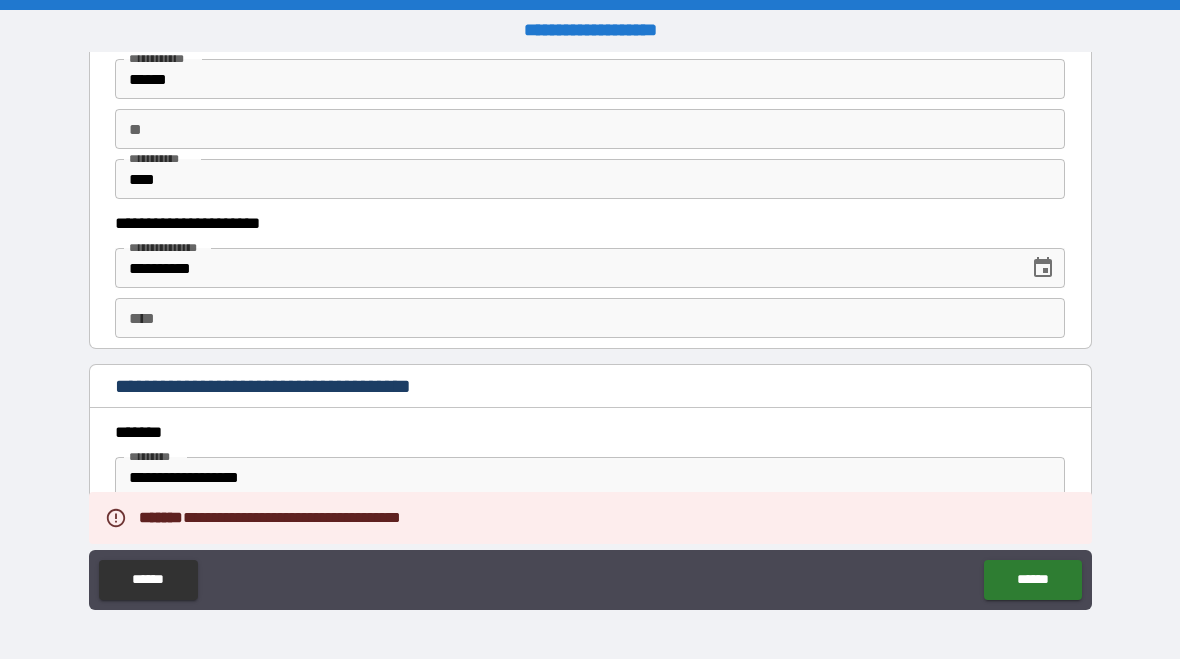 click on "****" at bounding box center (590, 318) 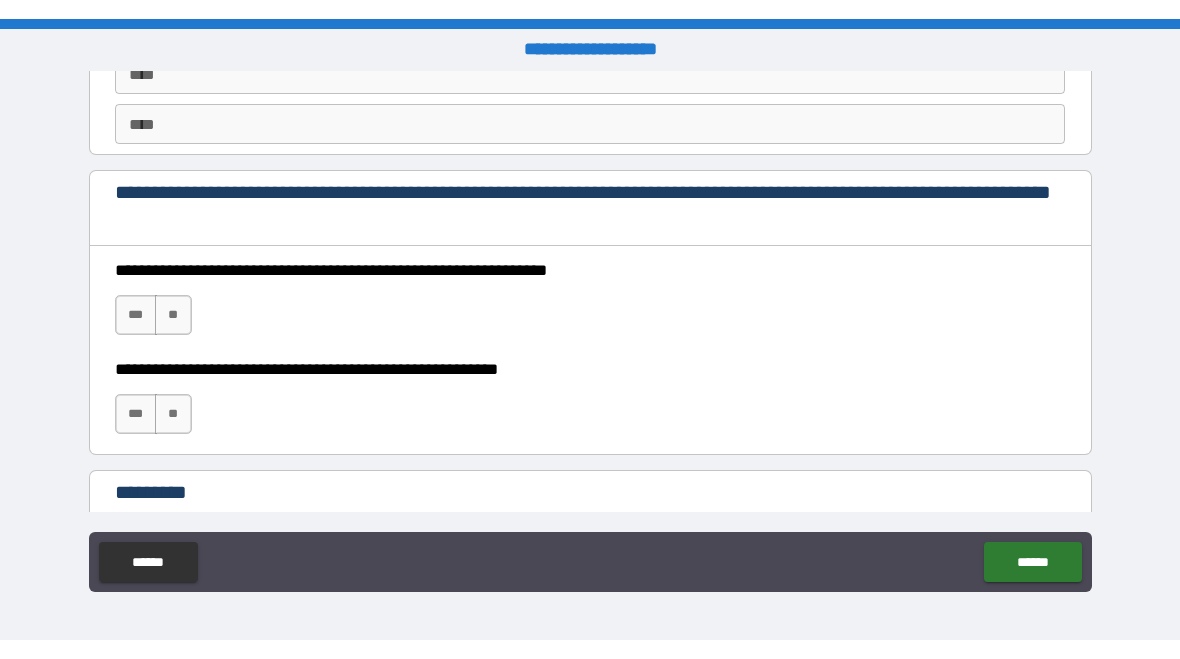 scroll, scrollTop: 2764, scrollLeft: 0, axis: vertical 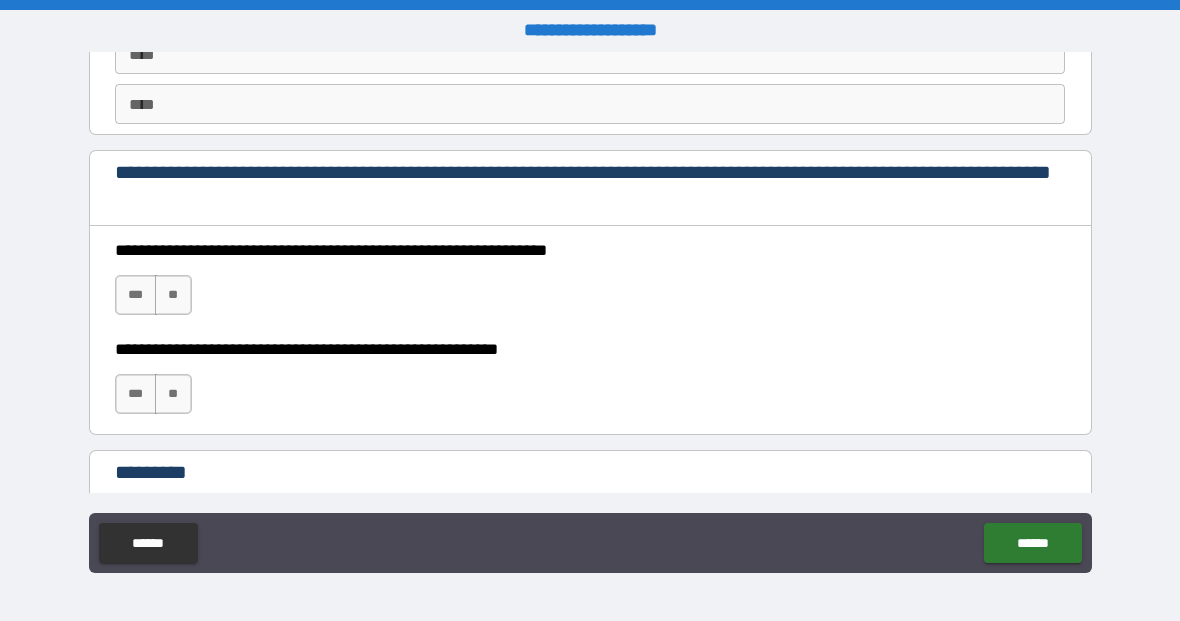 type on "**********" 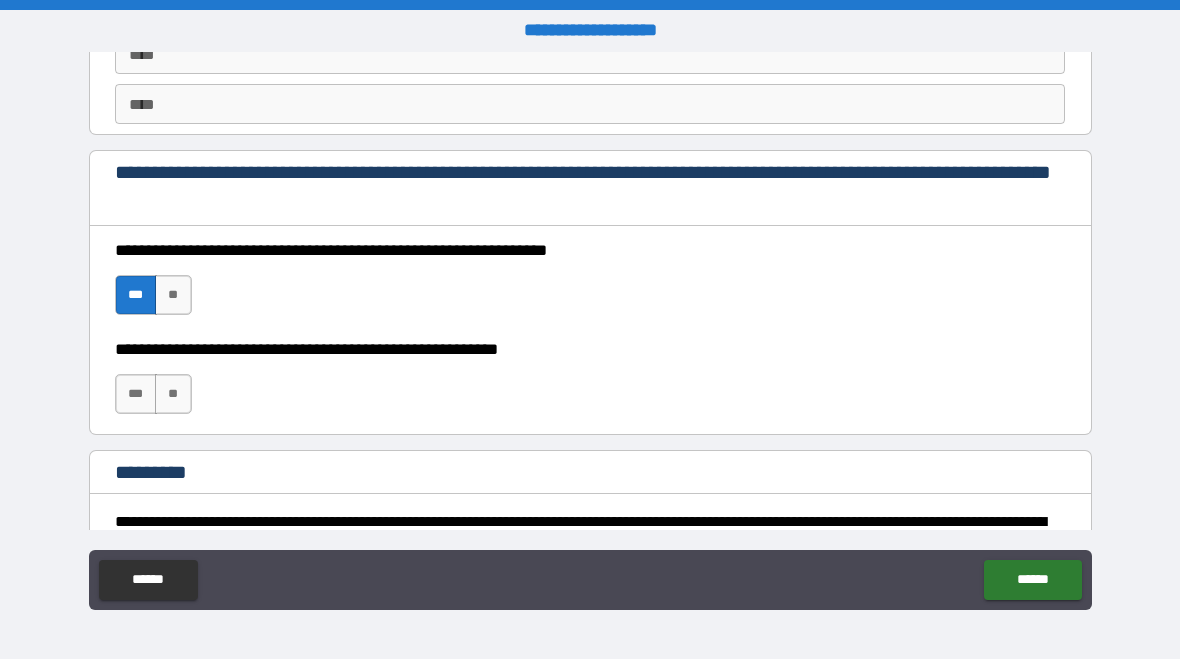click on "***" at bounding box center [136, 394] 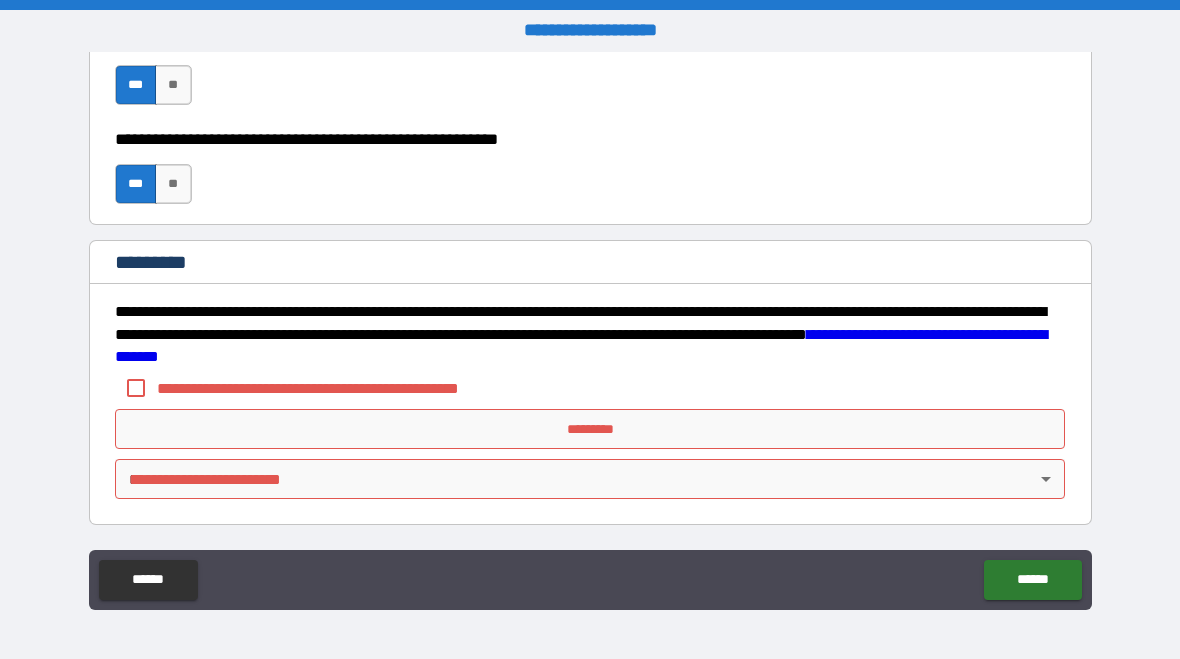 scroll, scrollTop: 2974, scrollLeft: 0, axis: vertical 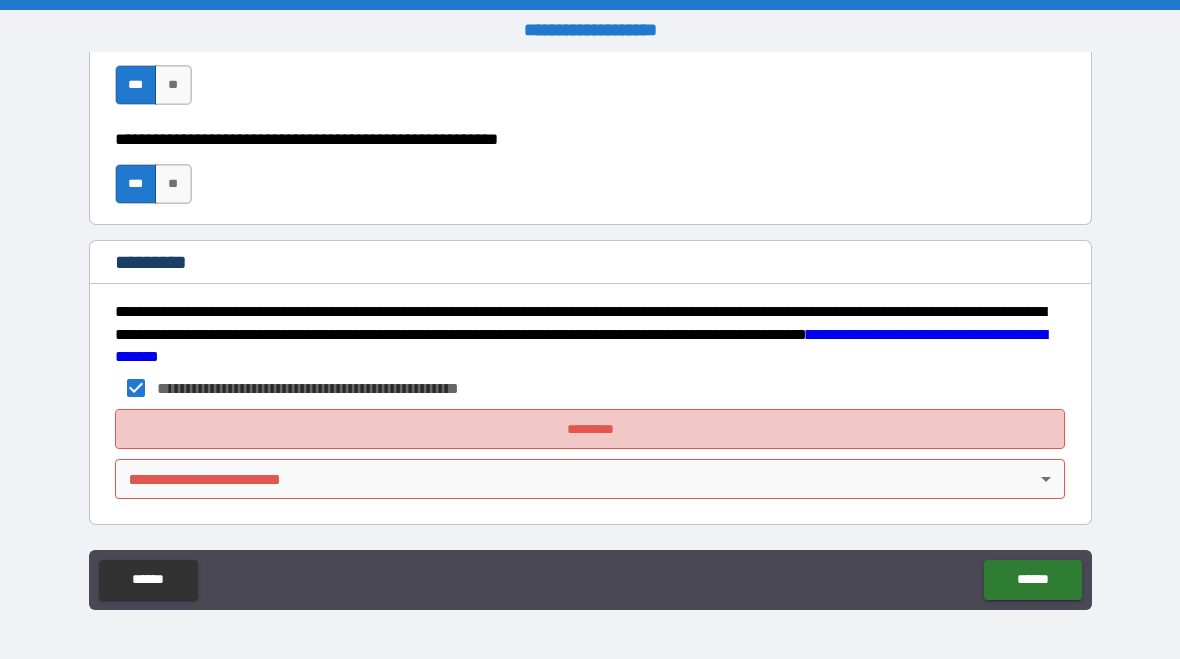 click on "*********" at bounding box center [590, 429] 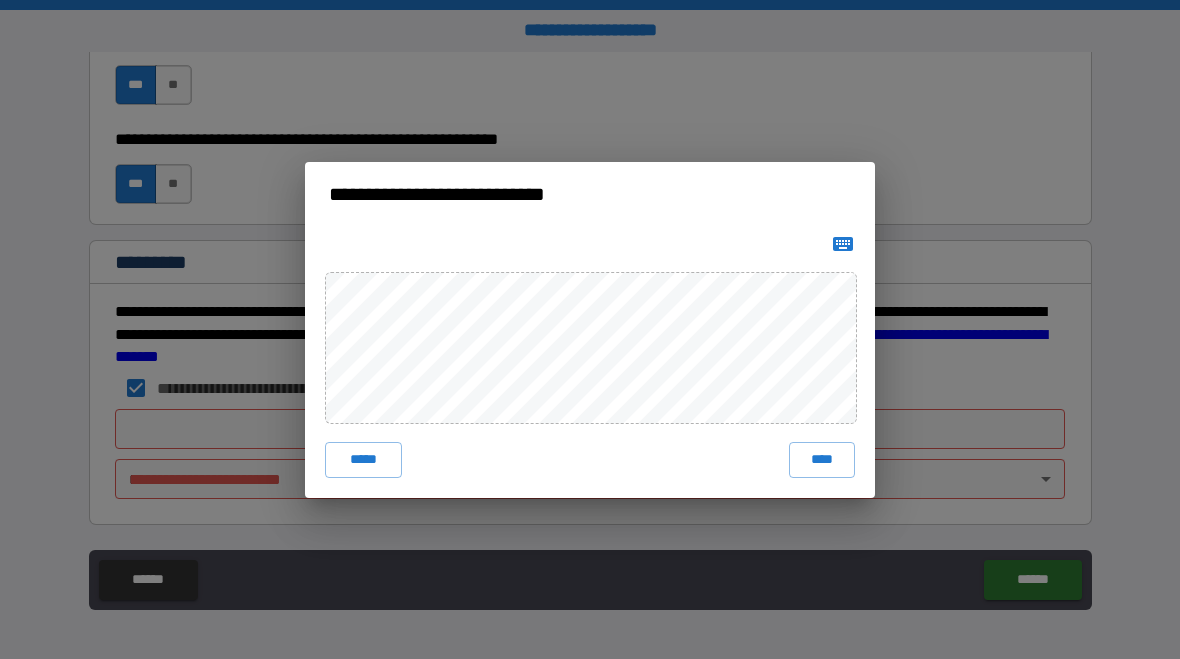 click on "****" at bounding box center (822, 460) 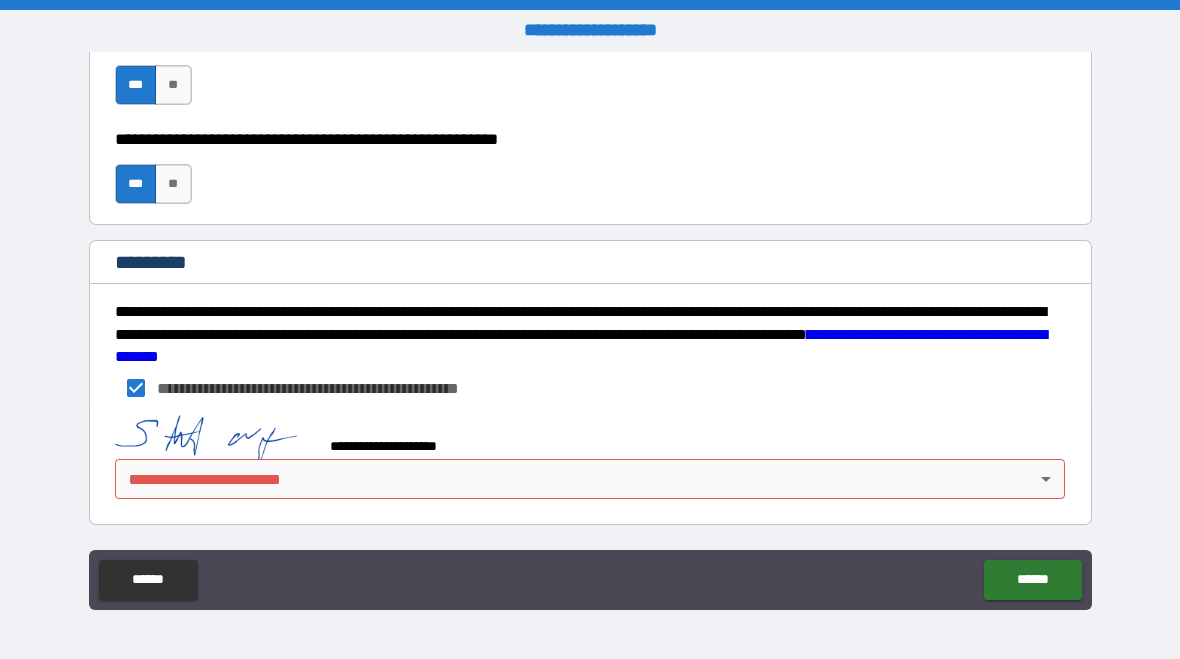 scroll, scrollTop: 2964, scrollLeft: 0, axis: vertical 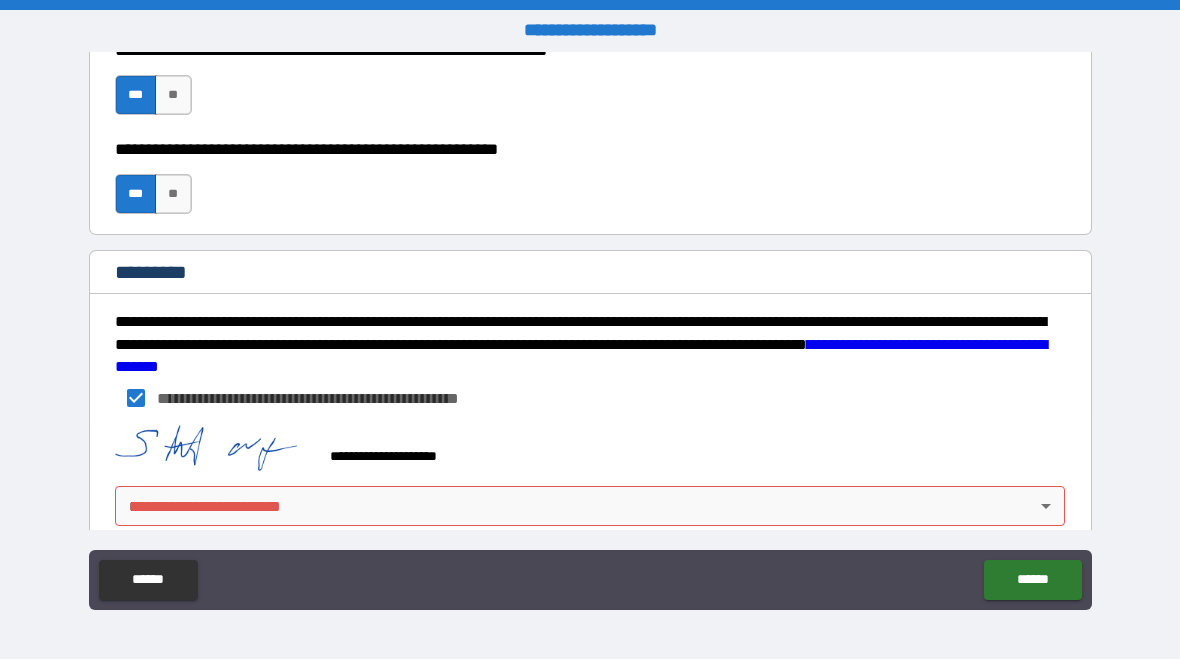 click on "**********" at bounding box center [590, 329] 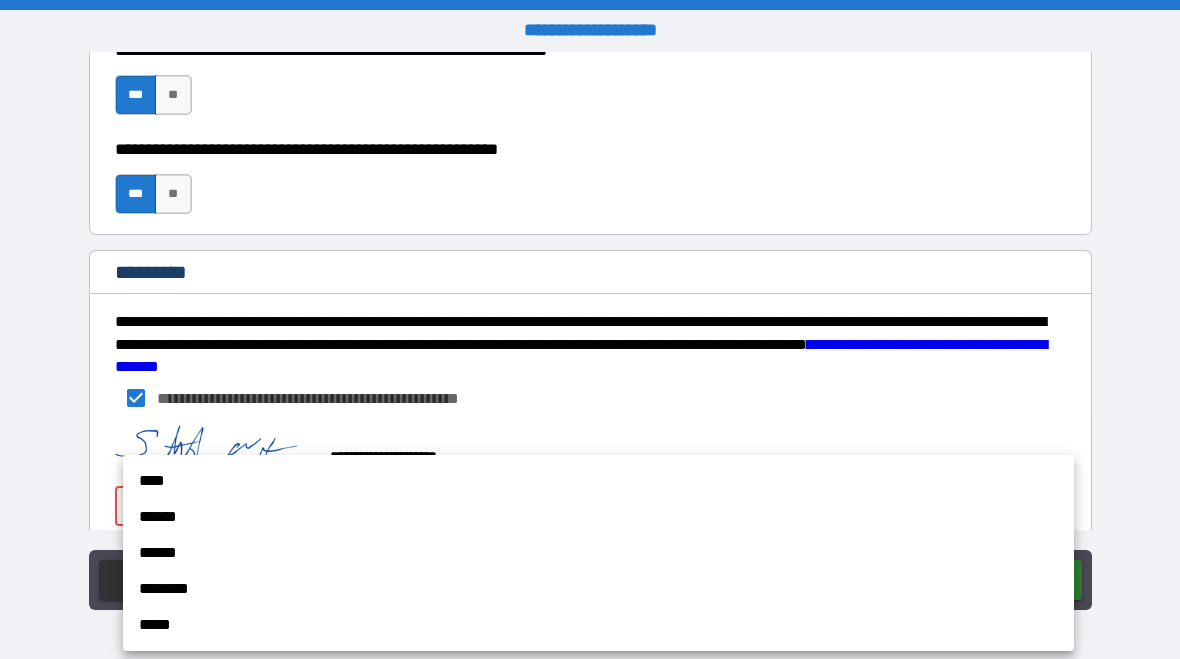 click on "****" at bounding box center (598, 481) 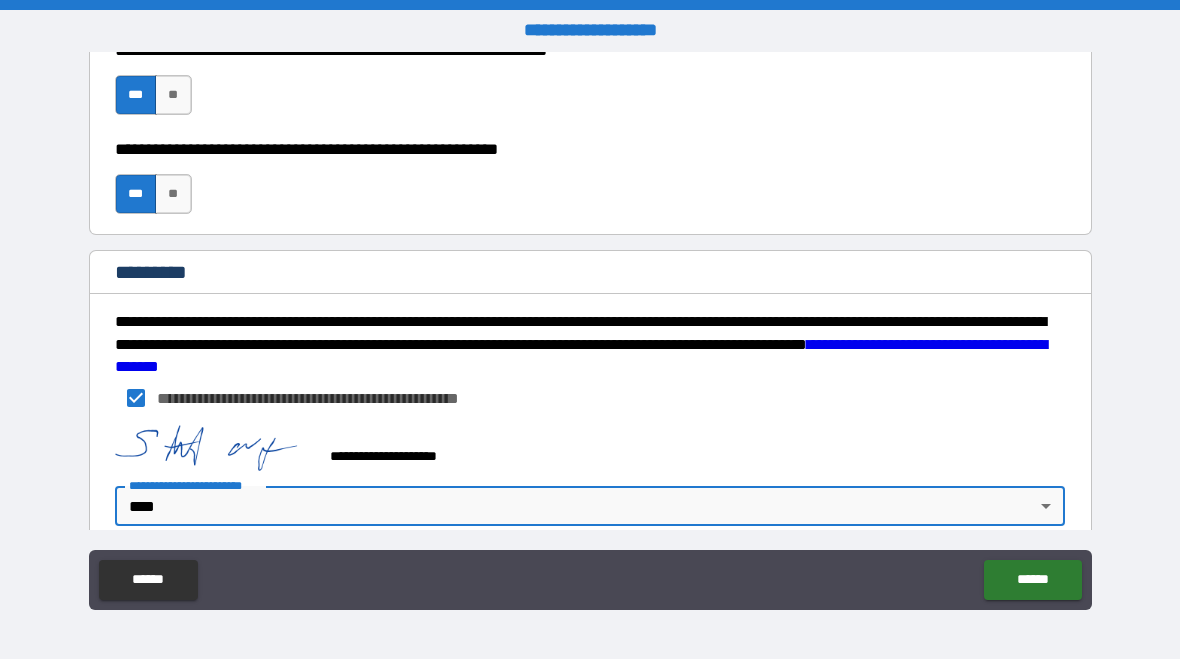 click on "******" at bounding box center (1032, 580) 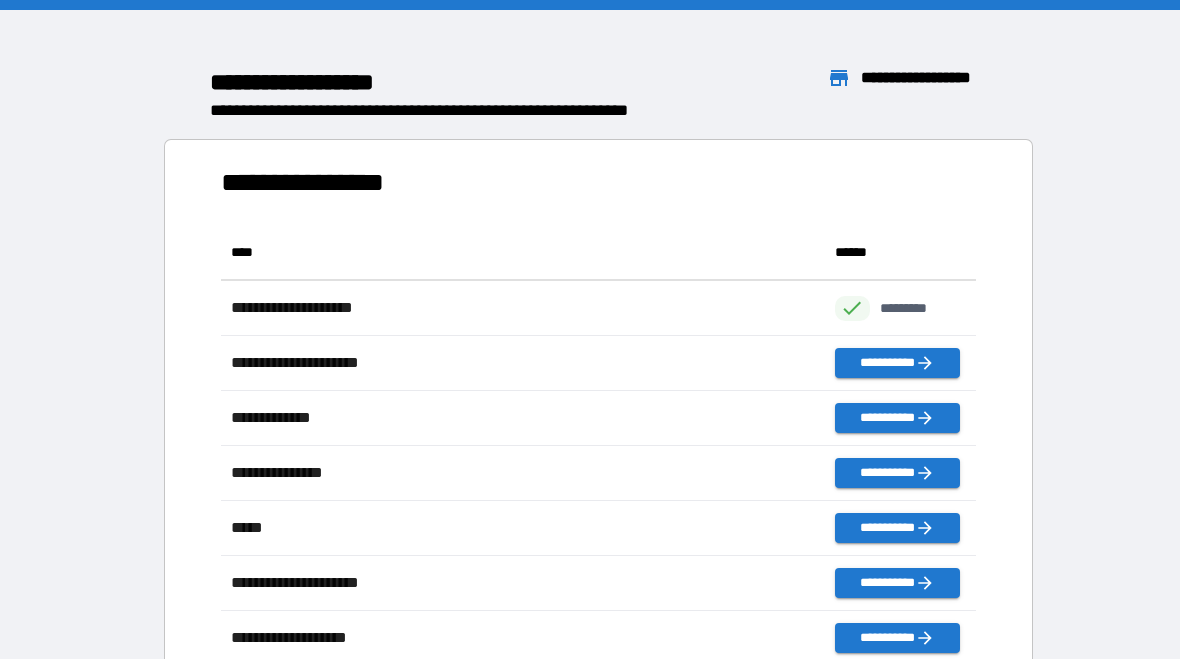 scroll, scrollTop: 1, scrollLeft: 1, axis: both 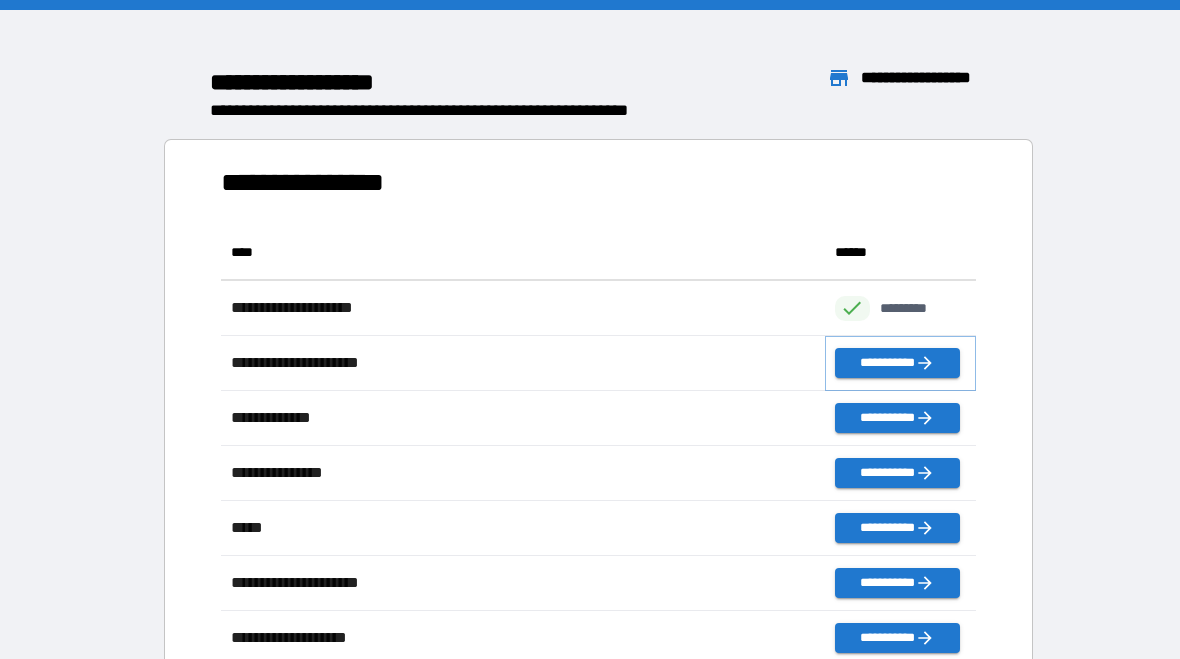 click on "**********" at bounding box center (897, 363) 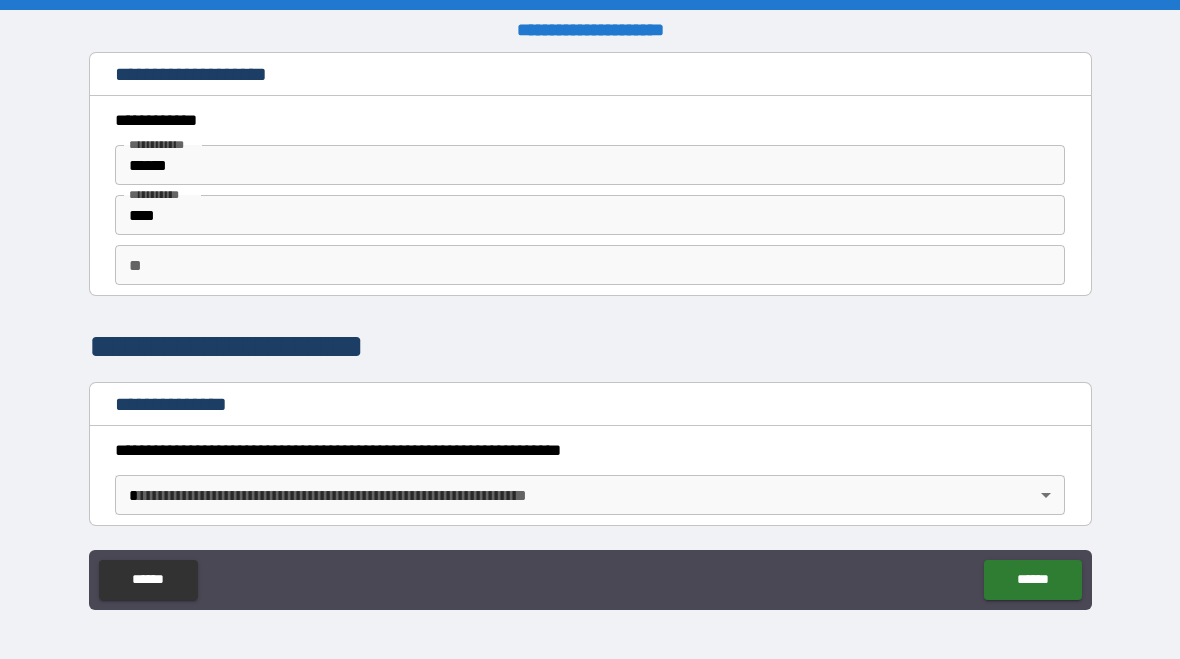 click on "**********" at bounding box center (590, 329) 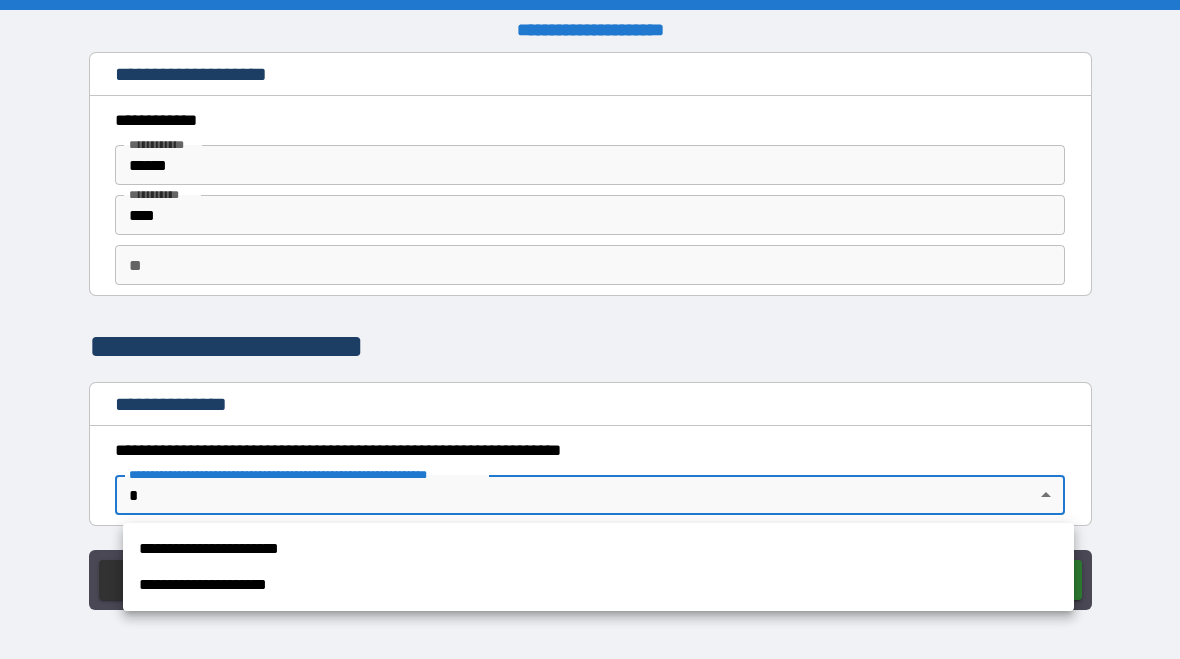 click on "**********" at bounding box center (598, 549) 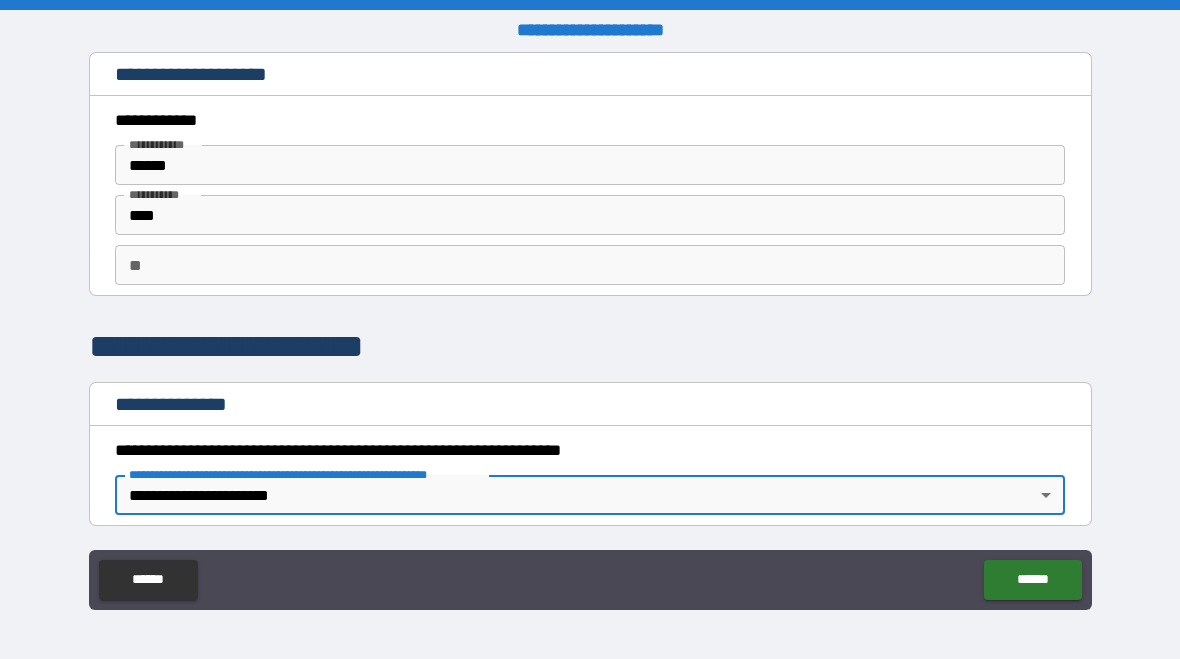 type on "*" 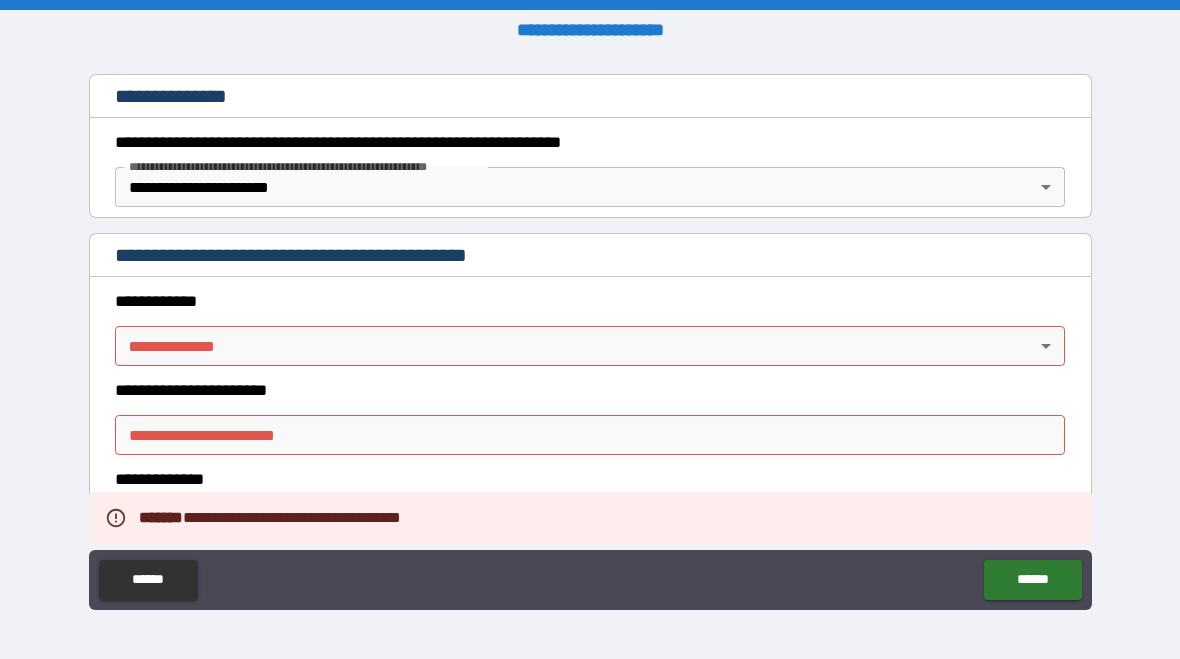scroll, scrollTop: 313, scrollLeft: 0, axis: vertical 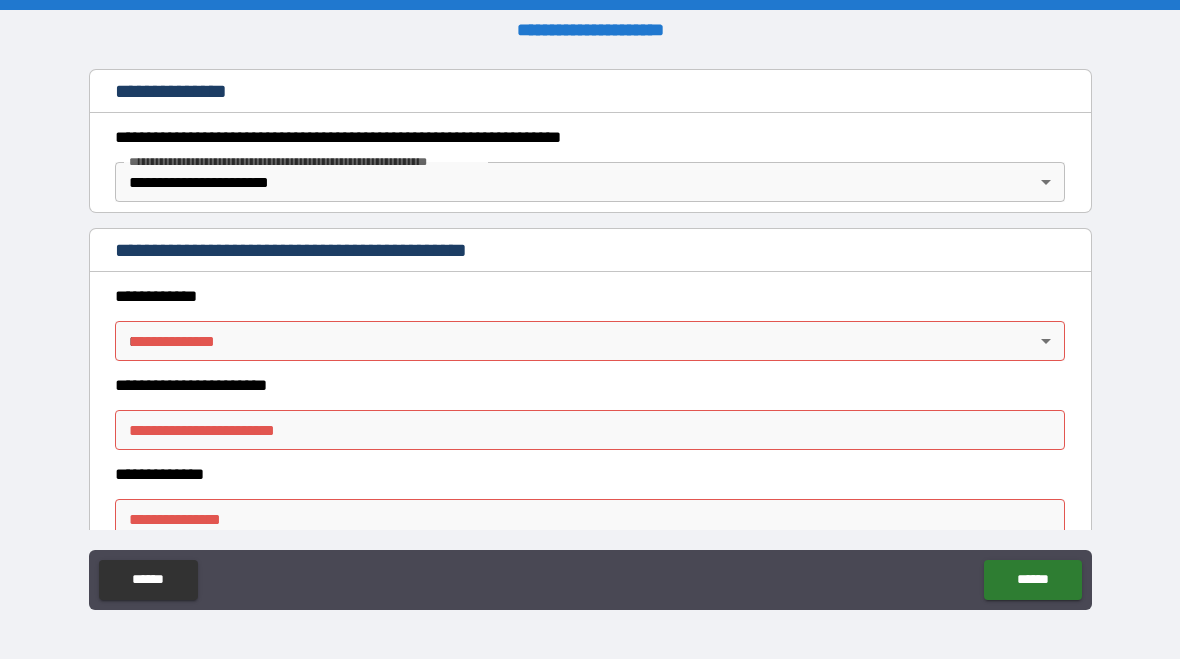 click on "**********" at bounding box center [590, 329] 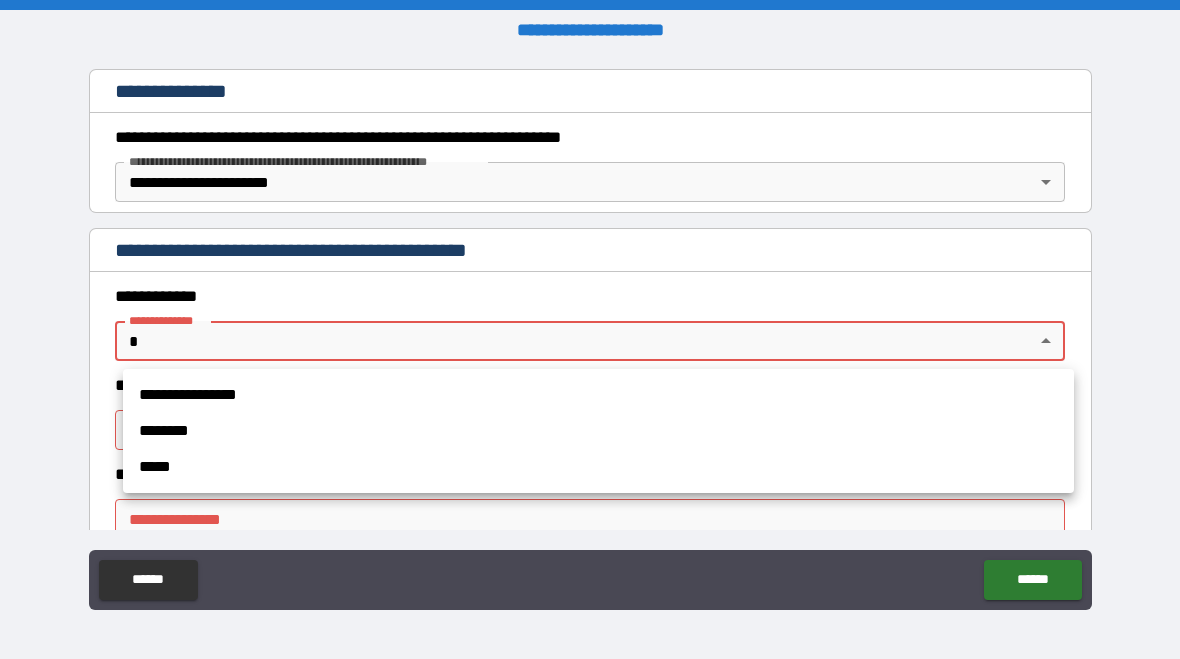 click on "**********" at bounding box center (598, 395) 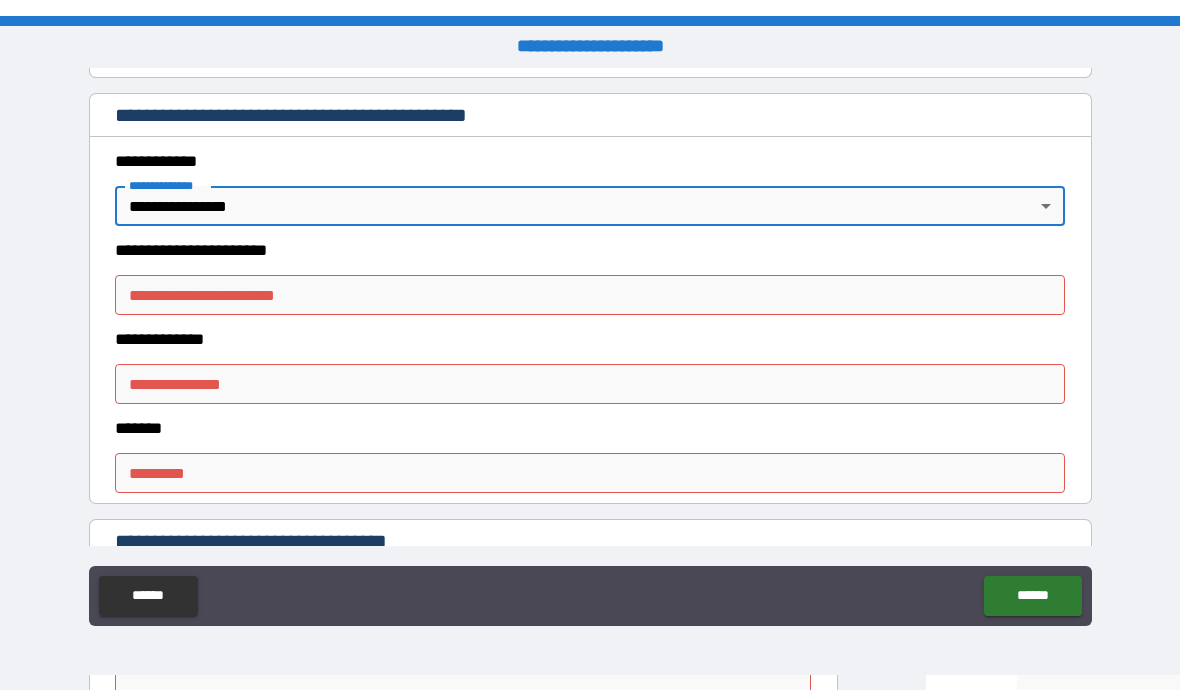 scroll, scrollTop: 463, scrollLeft: 0, axis: vertical 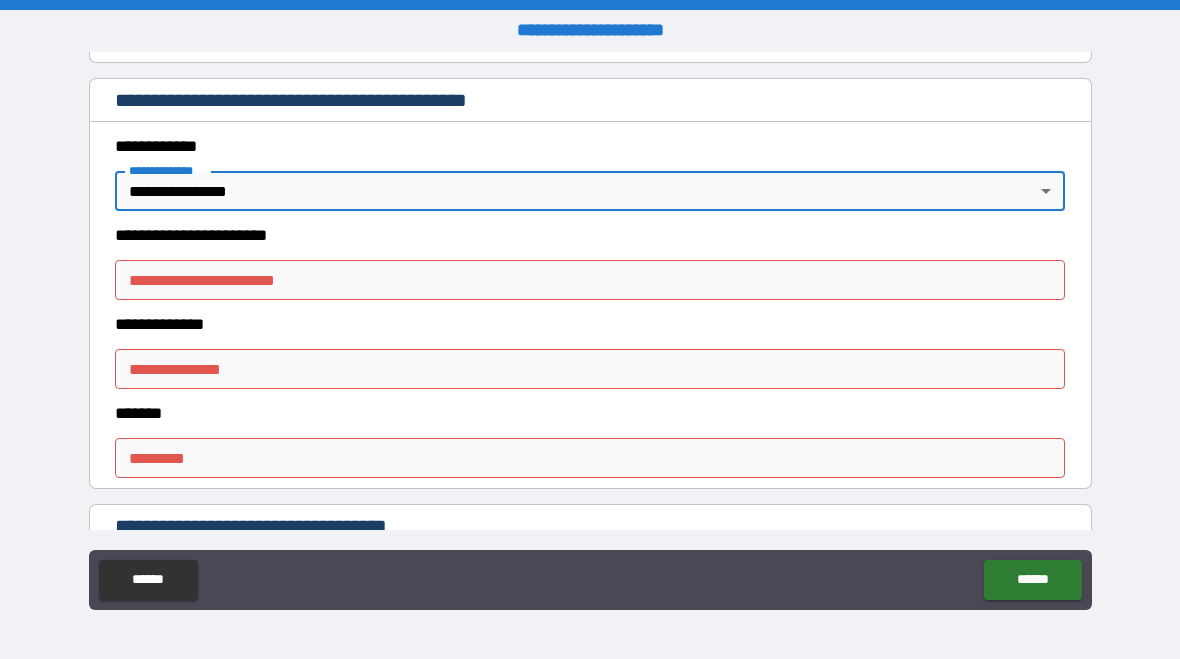 click on "**********" at bounding box center (590, 280) 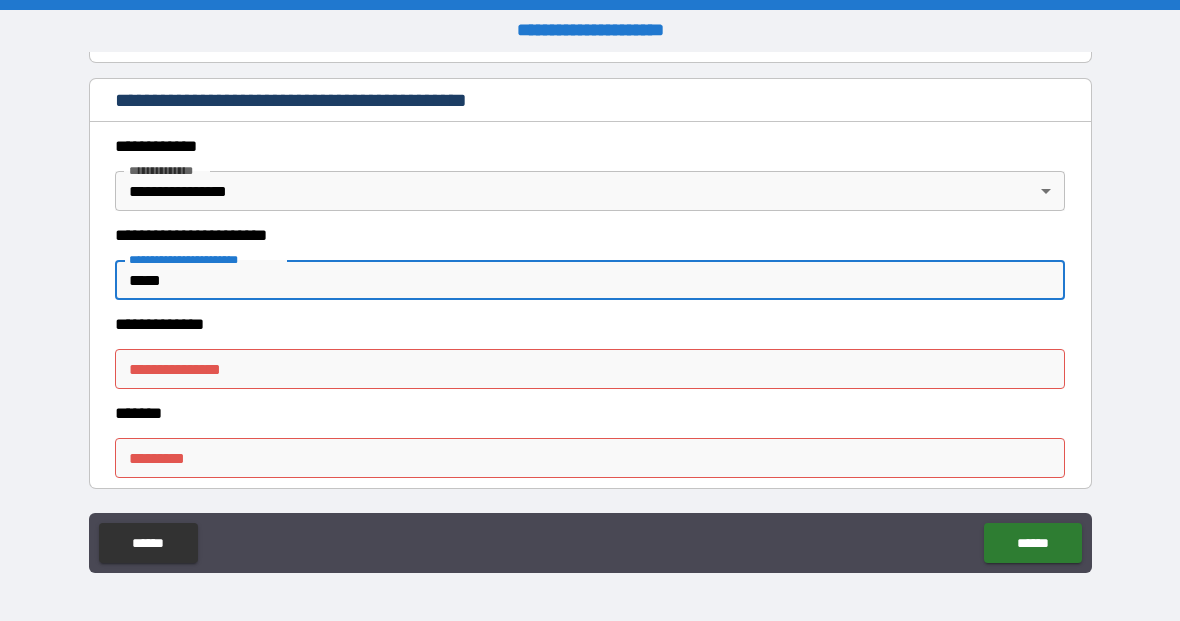 type on "*****" 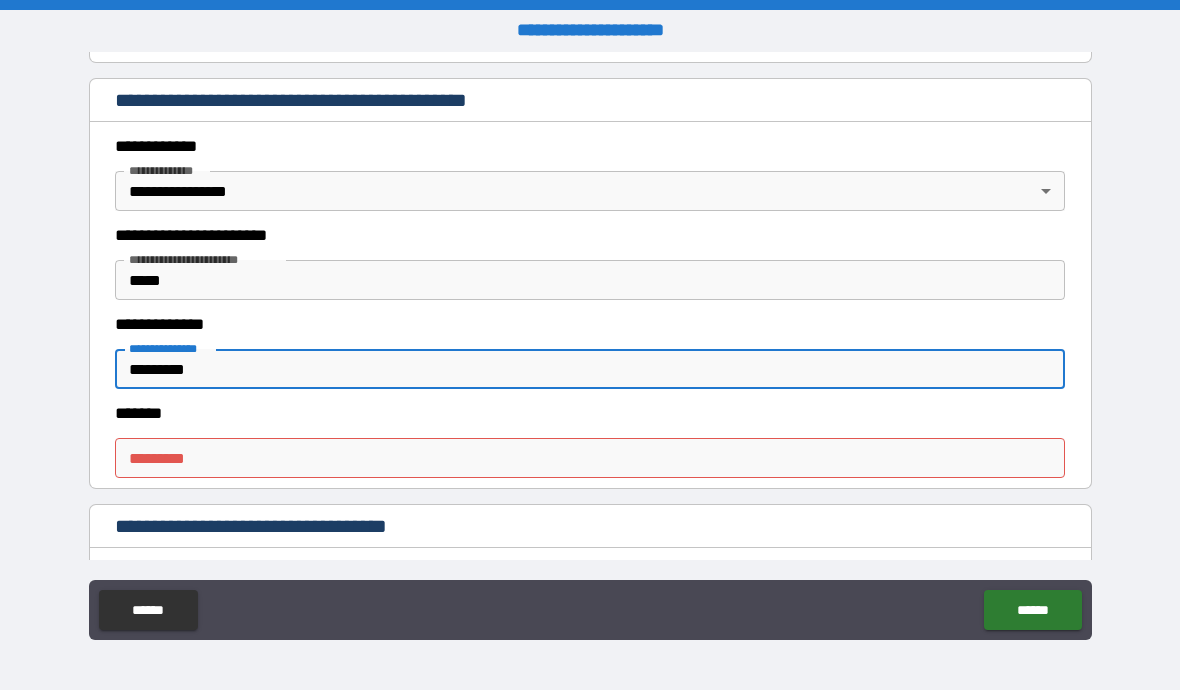 type on "*********" 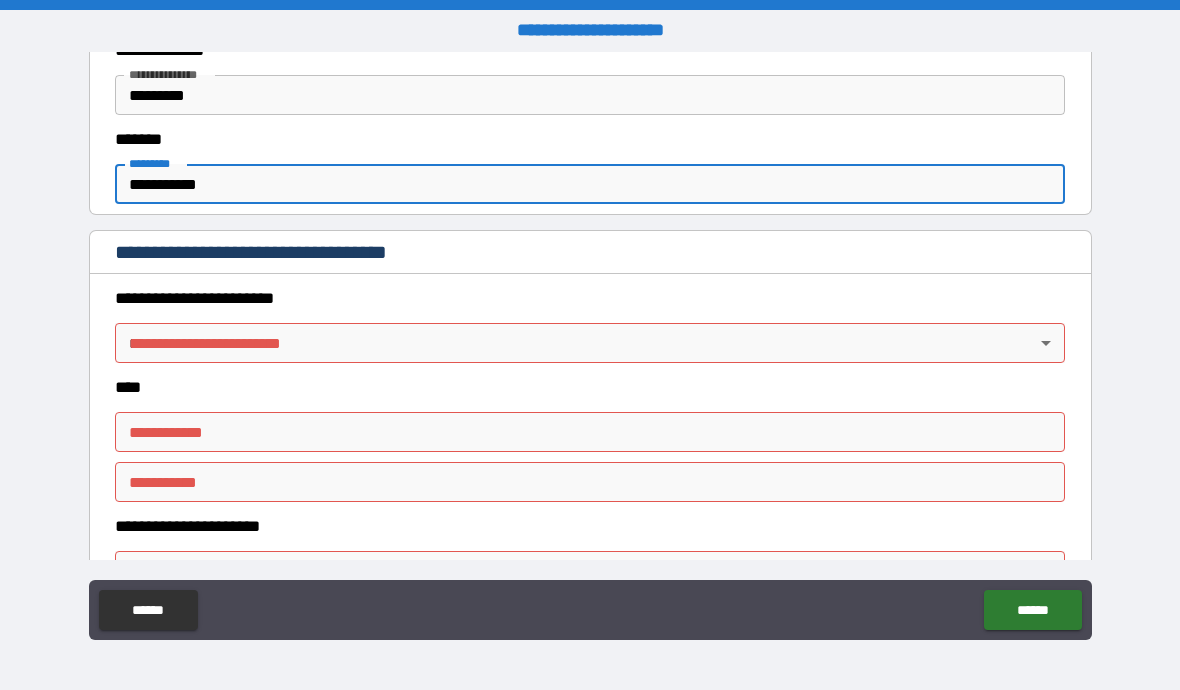 scroll, scrollTop: 753, scrollLeft: 0, axis: vertical 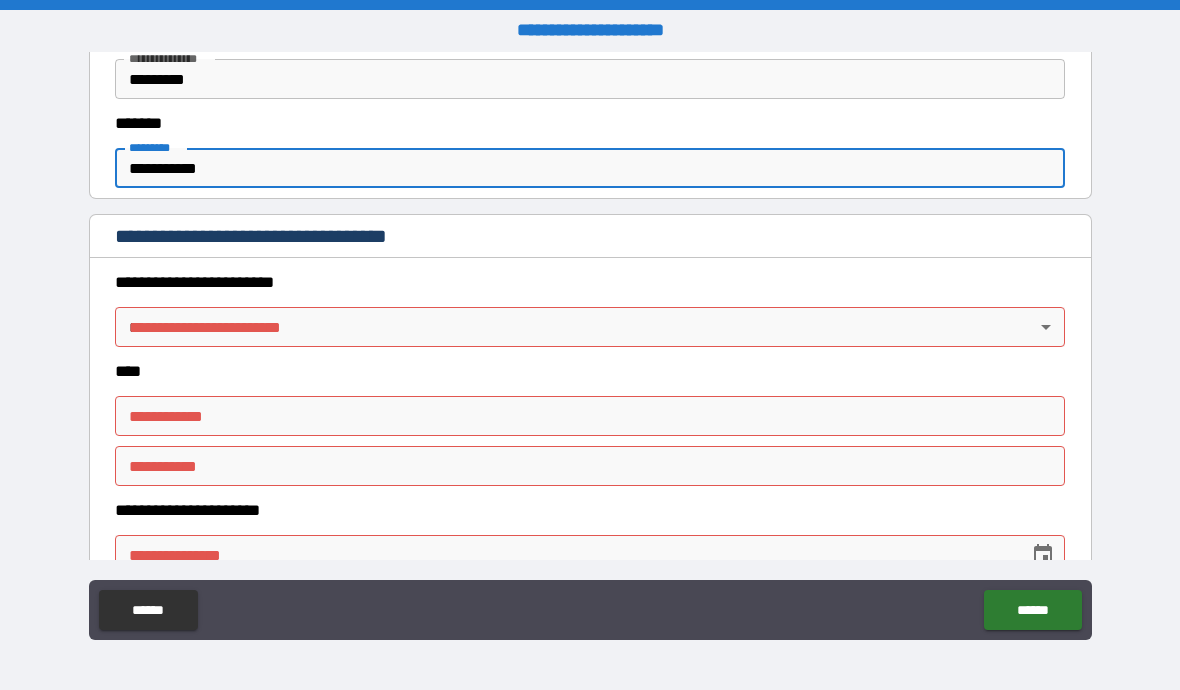 type on "**********" 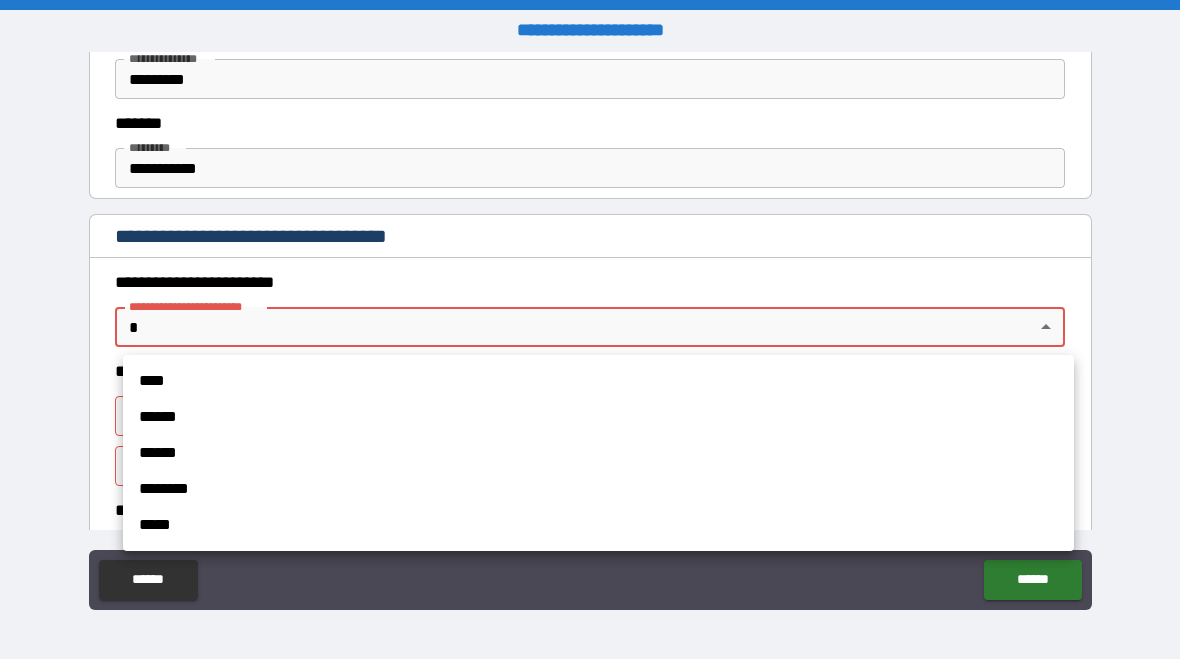 click on "****" at bounding box center [598, 381] 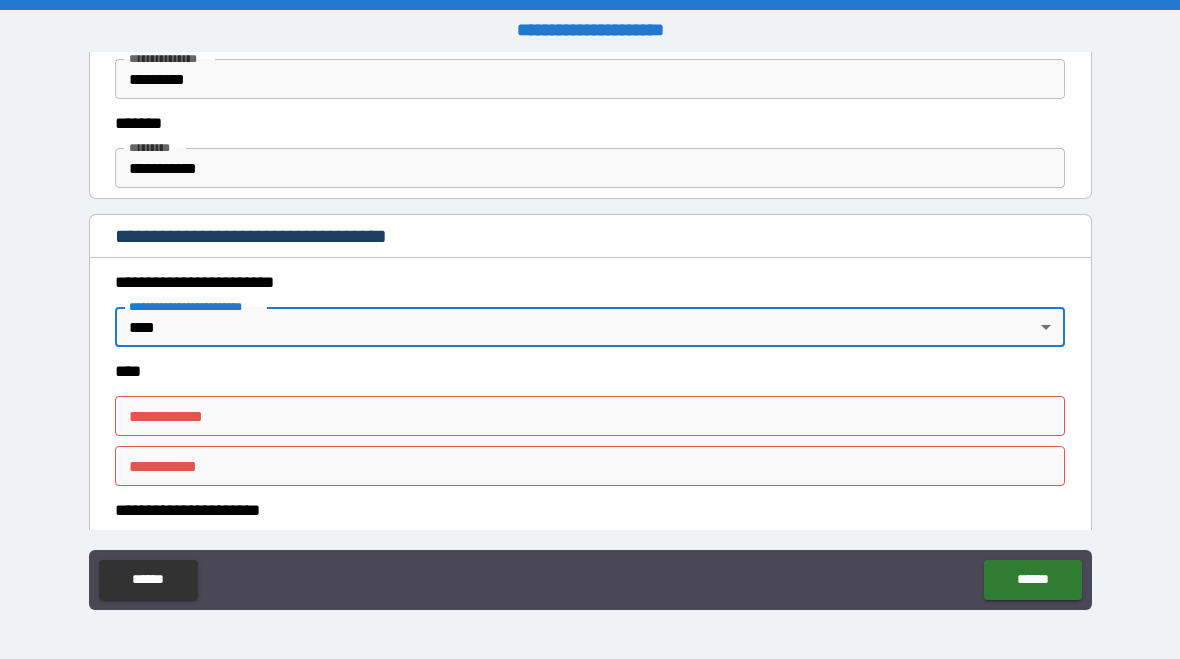 click on "**********" at bounding box center (590, 416) 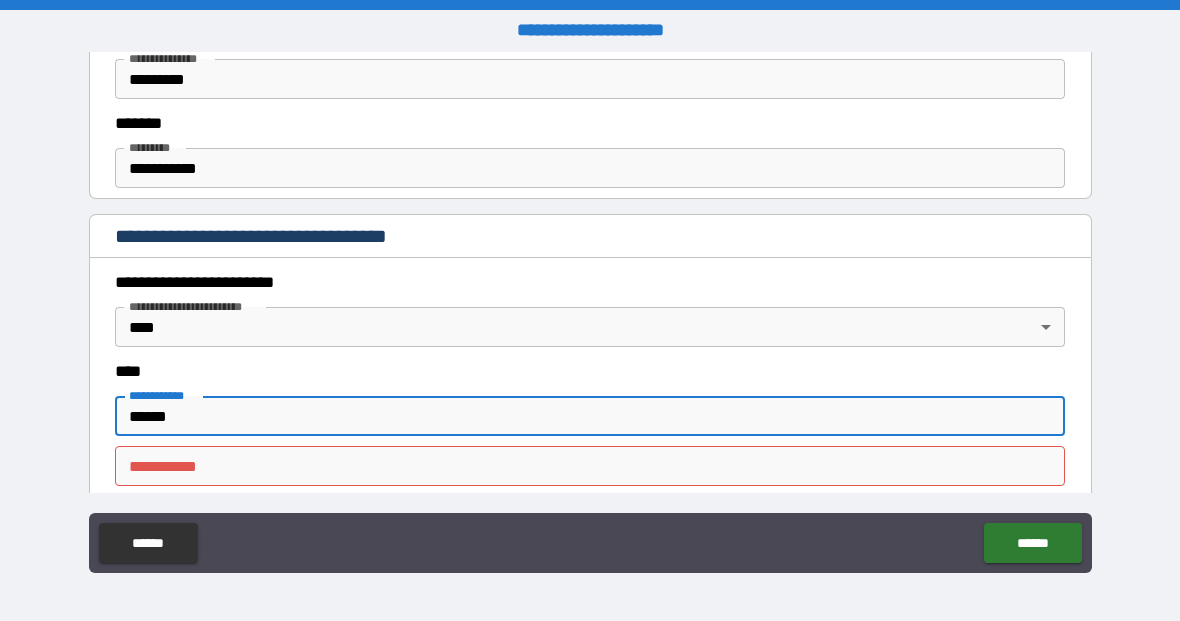 type on "******" 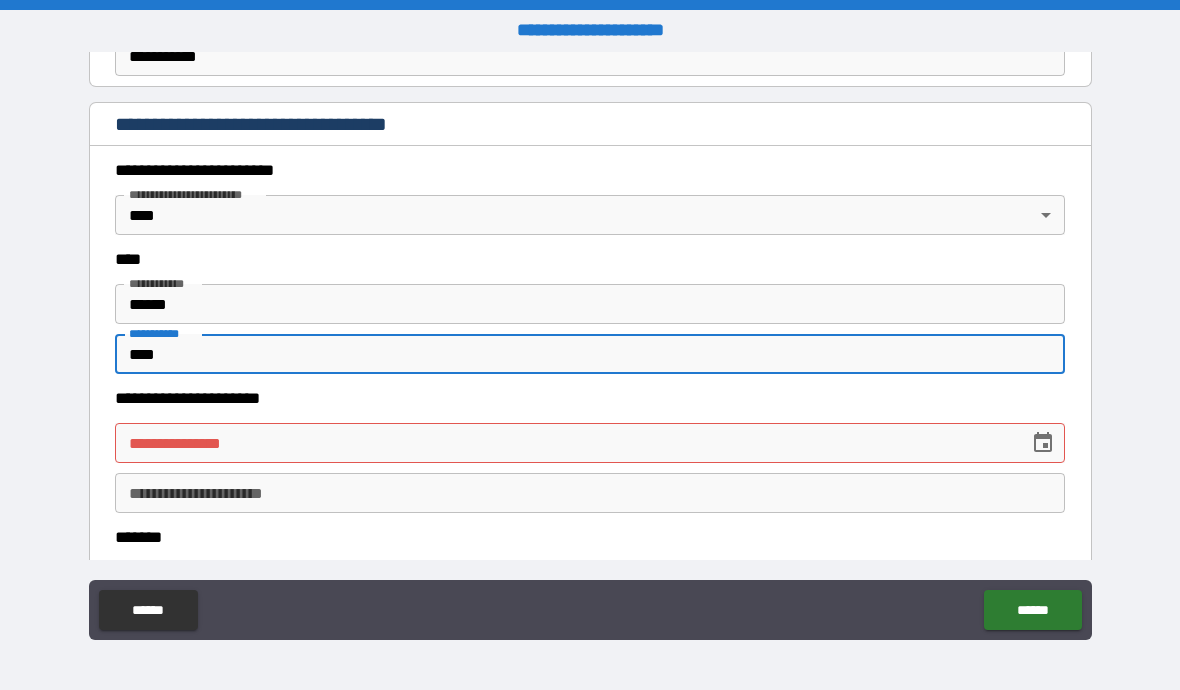 scroll, scrollTop: 879, scrollLeft: 0, axis: vertical 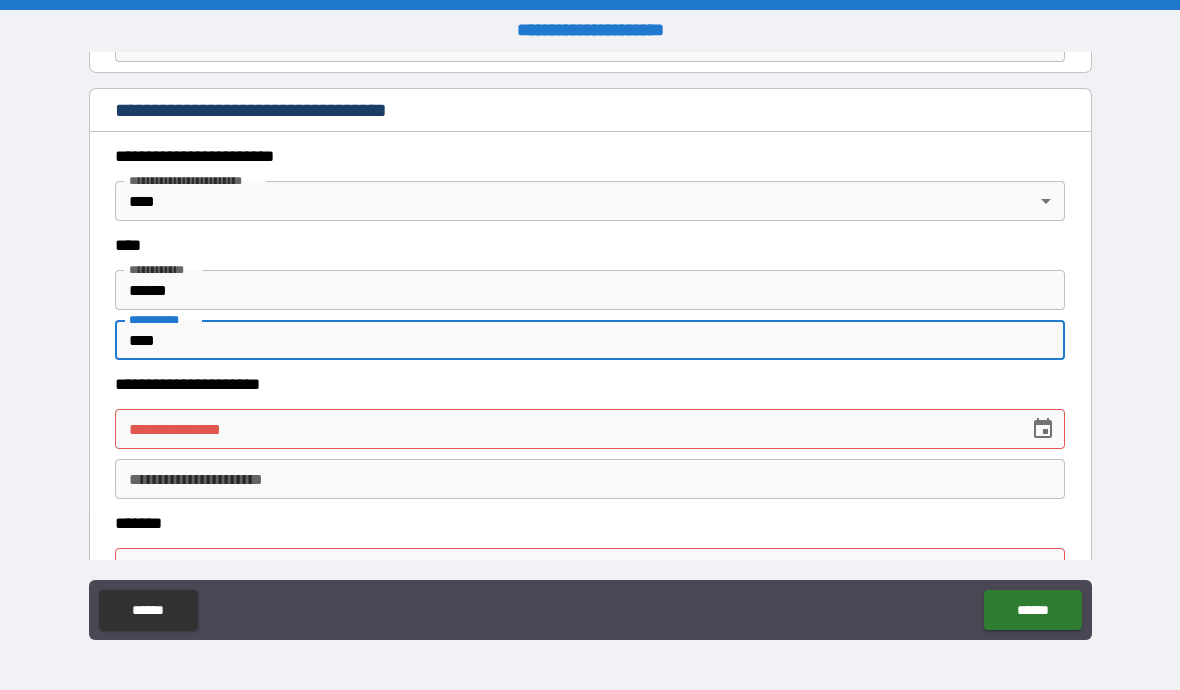 type on "****" 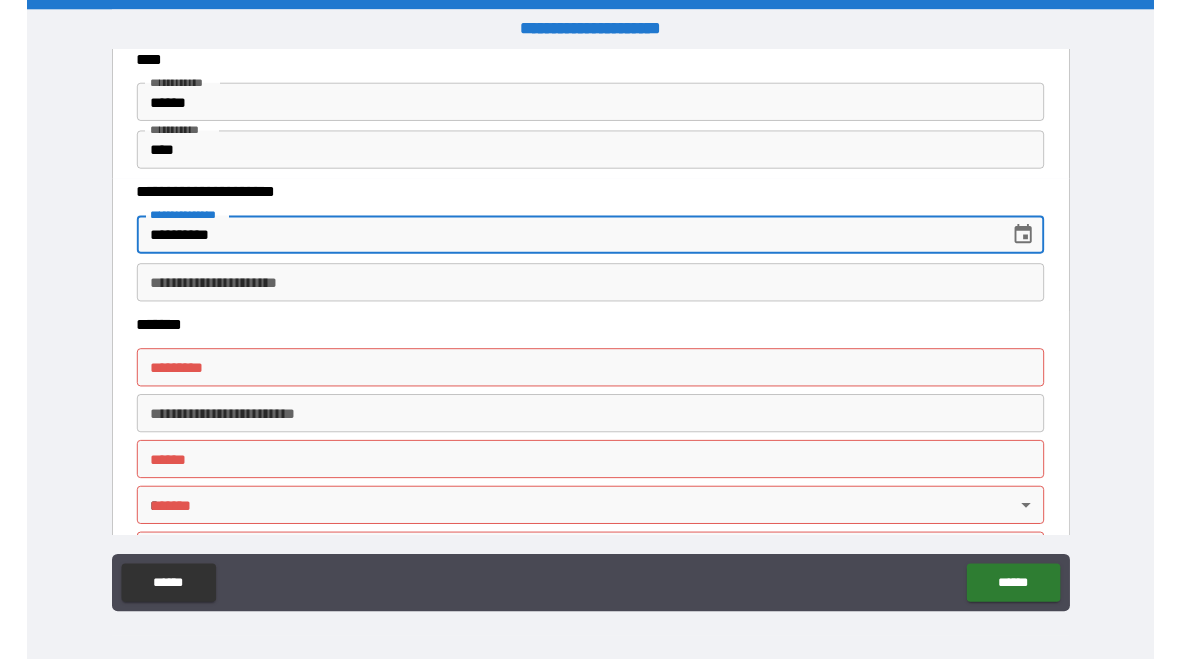 scroll, scrollTop: 1079, scrollLeft: 0, axis: vertical 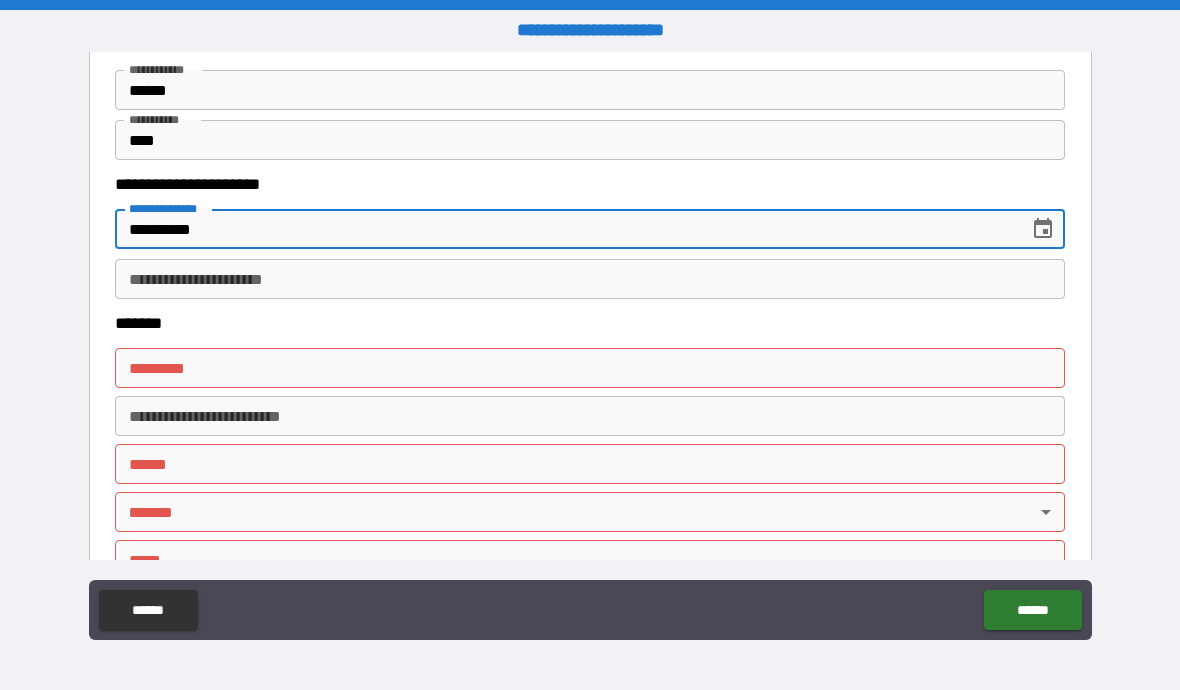 type on "**********" 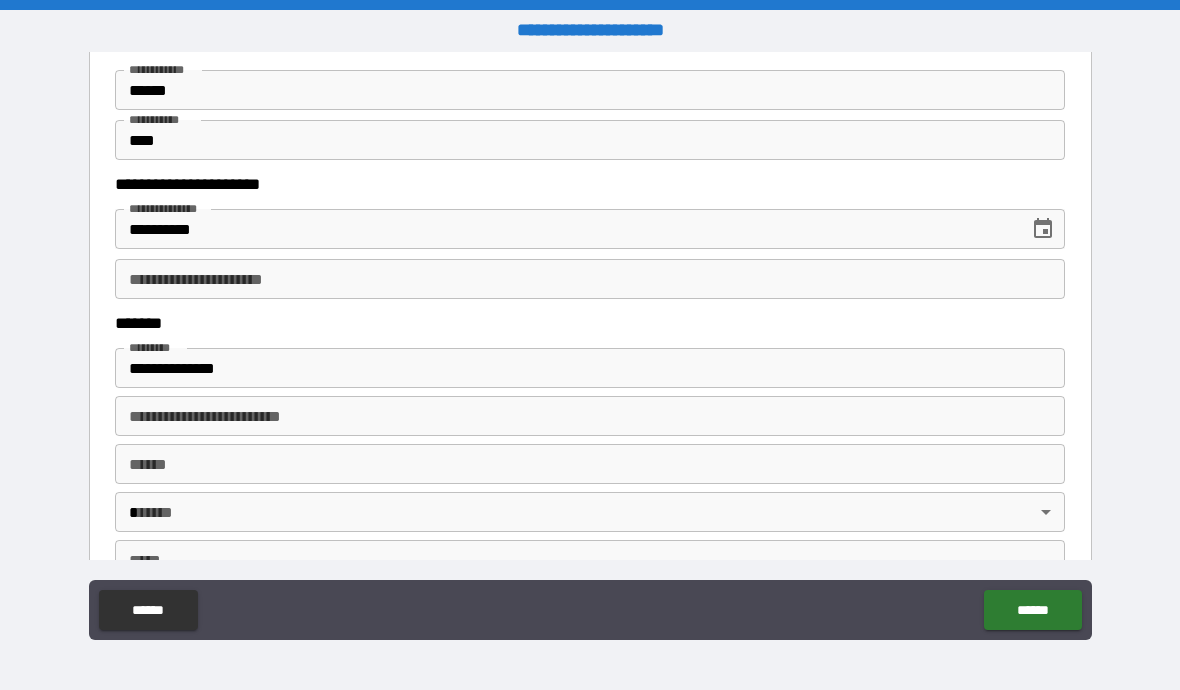 type on "**********" 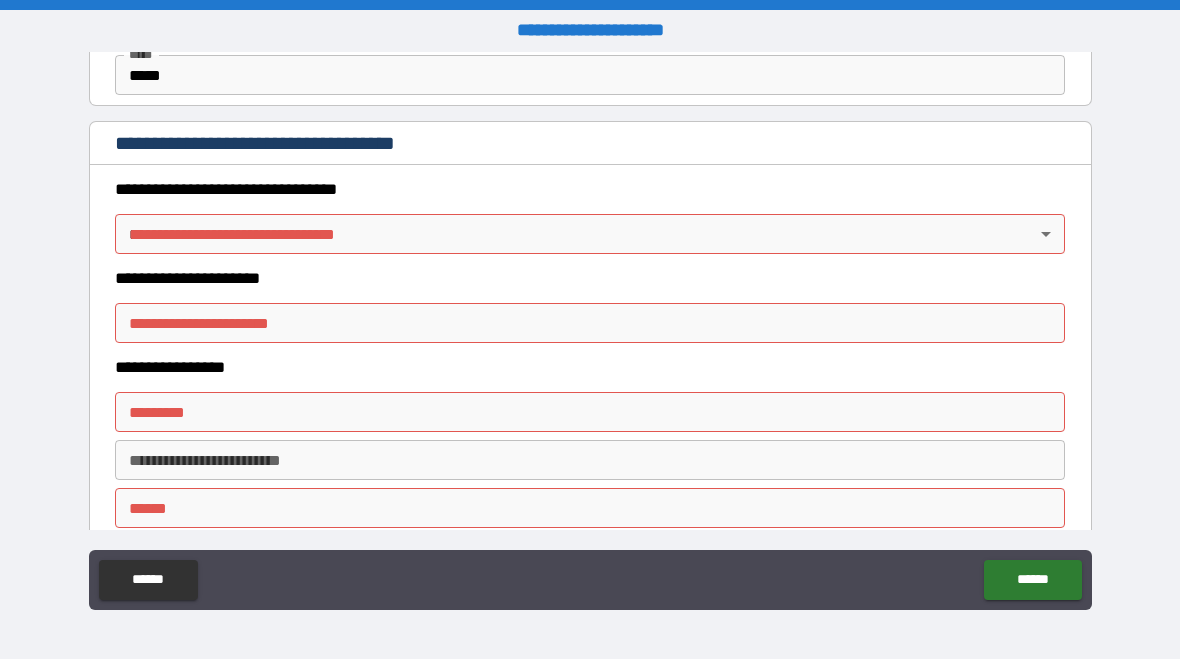 scroll, scrollTop: 1566, scrollLeft: 0, axis: vertical 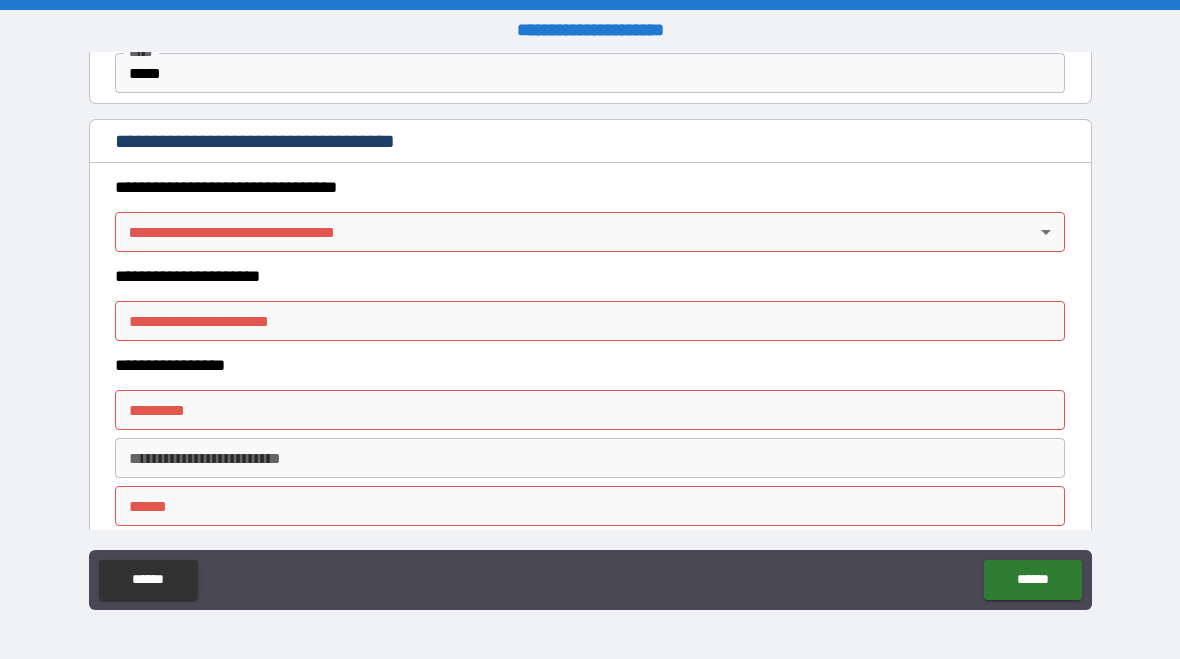 click on "**********" at bounding box center (590, 329) 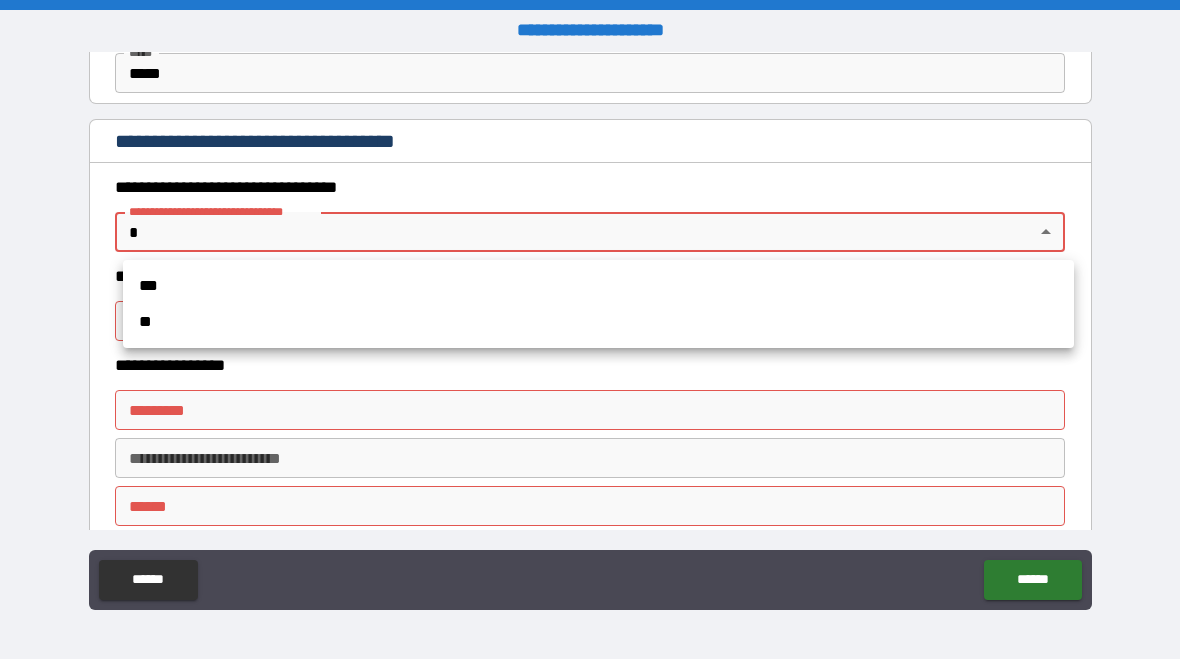 click on "***" at bounding box center (598, 286) 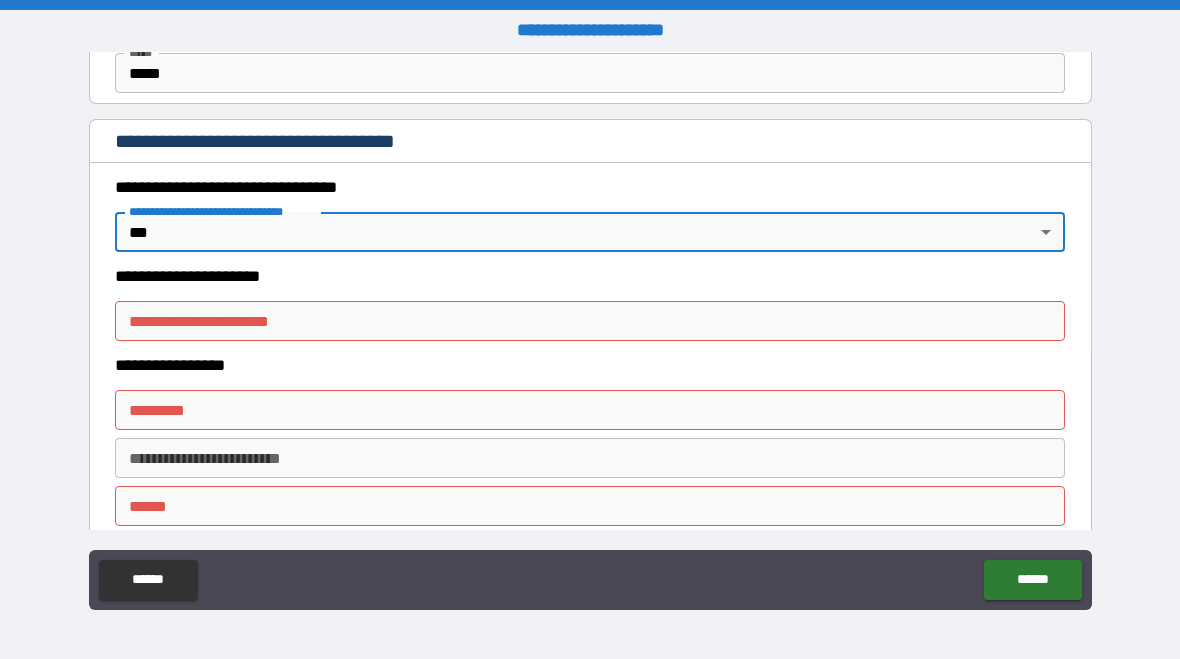 click on "**********" at bounding box center [590, 321] 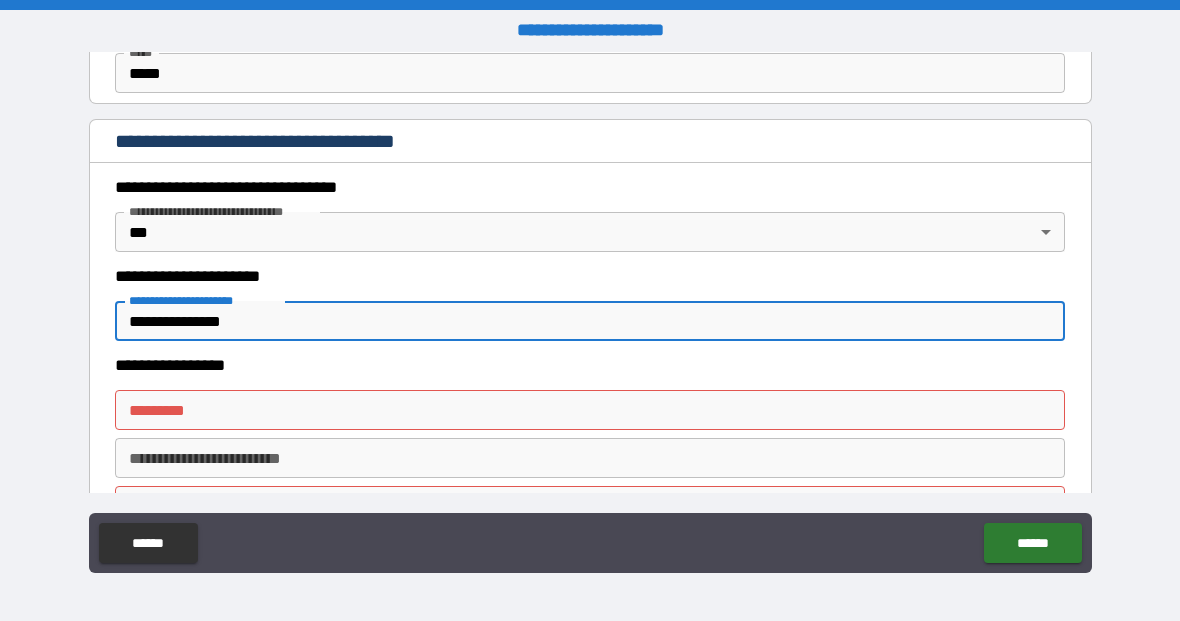 type on "**********" 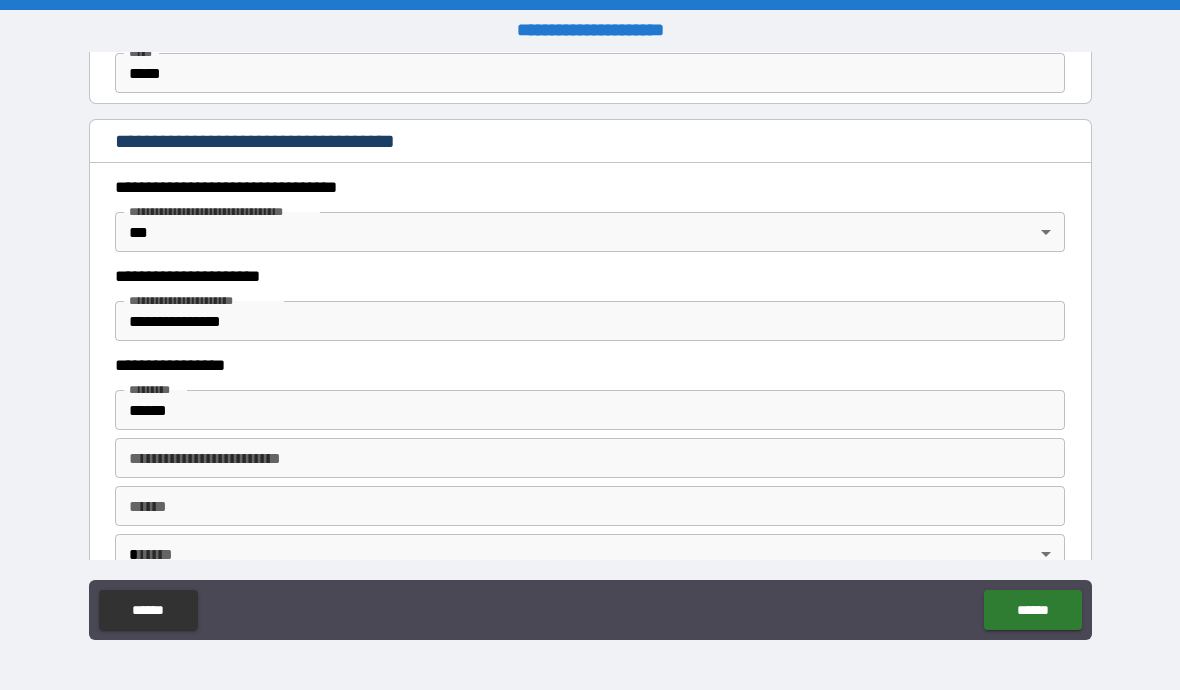 type on "**********" 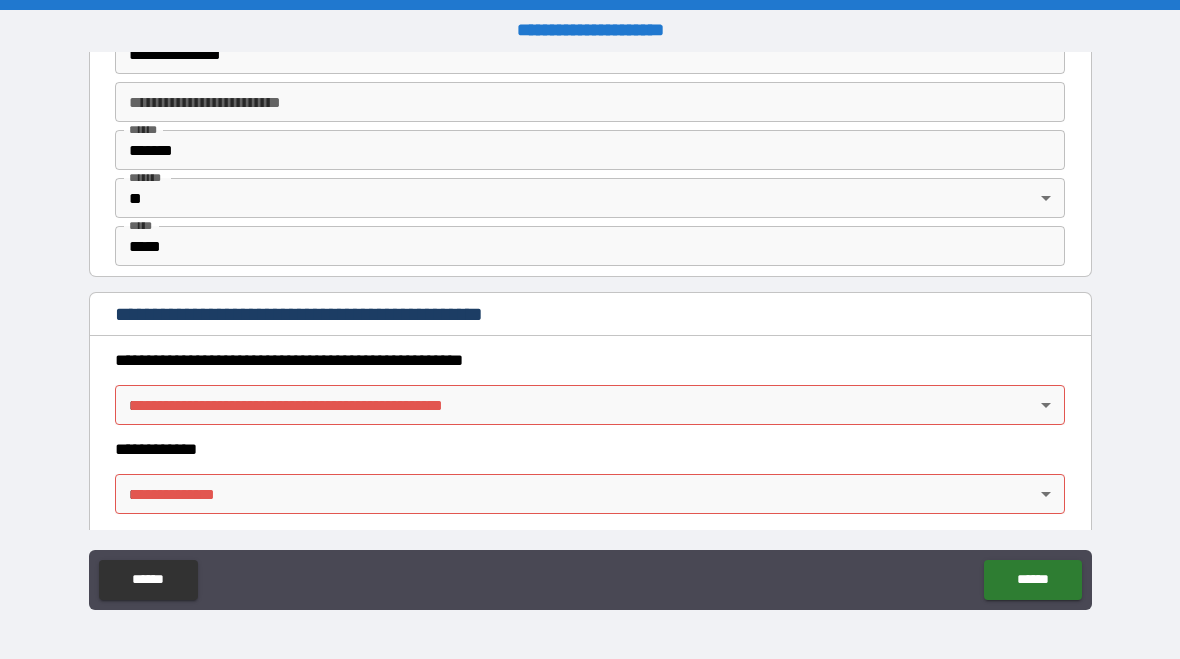 scroll, scrollTop: 1923, scrollLeft: 0, axis: vertical 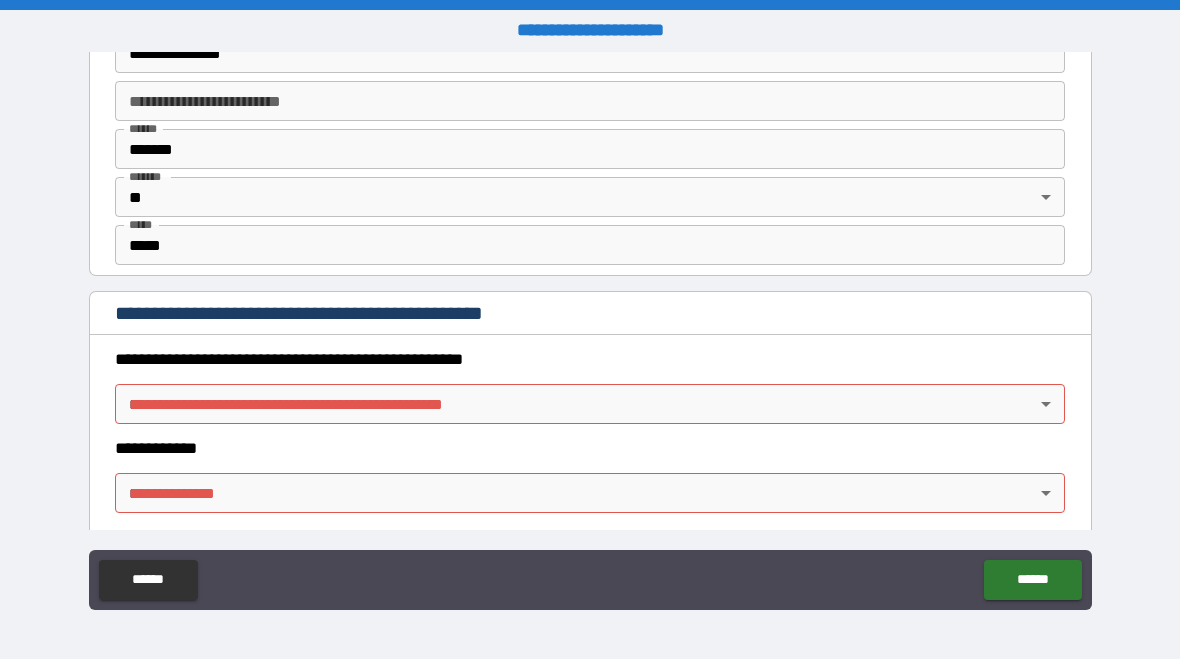 click on "**********" at bounding box center (590, 329) 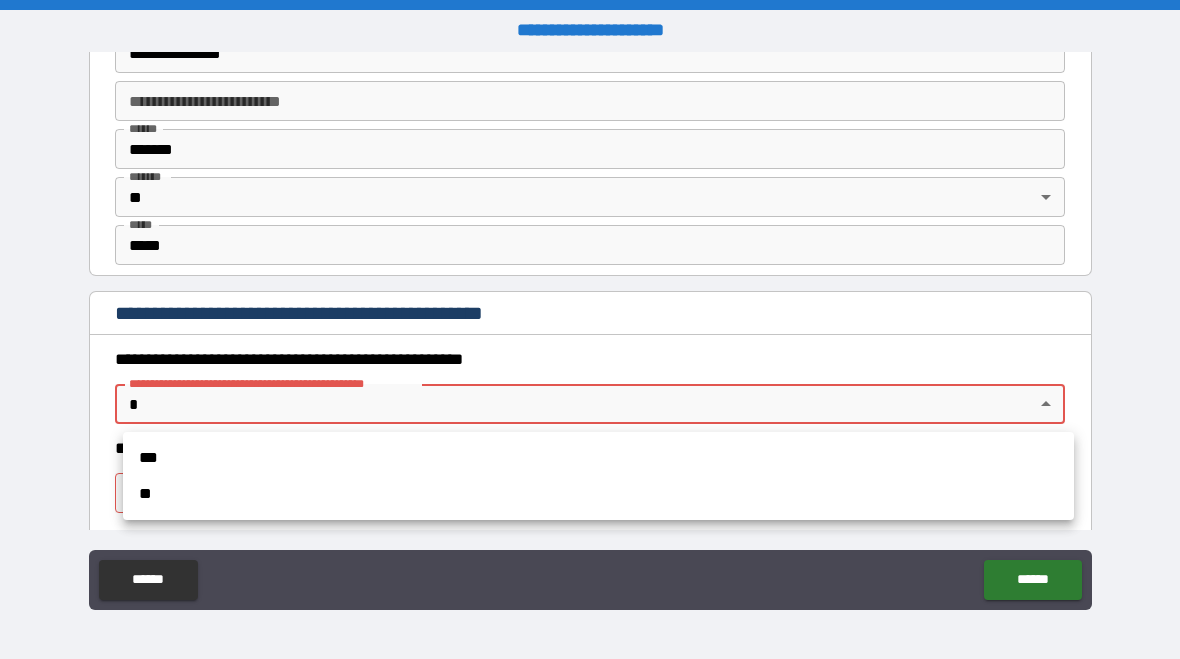 click on "**" at bounding box center (598, 494) 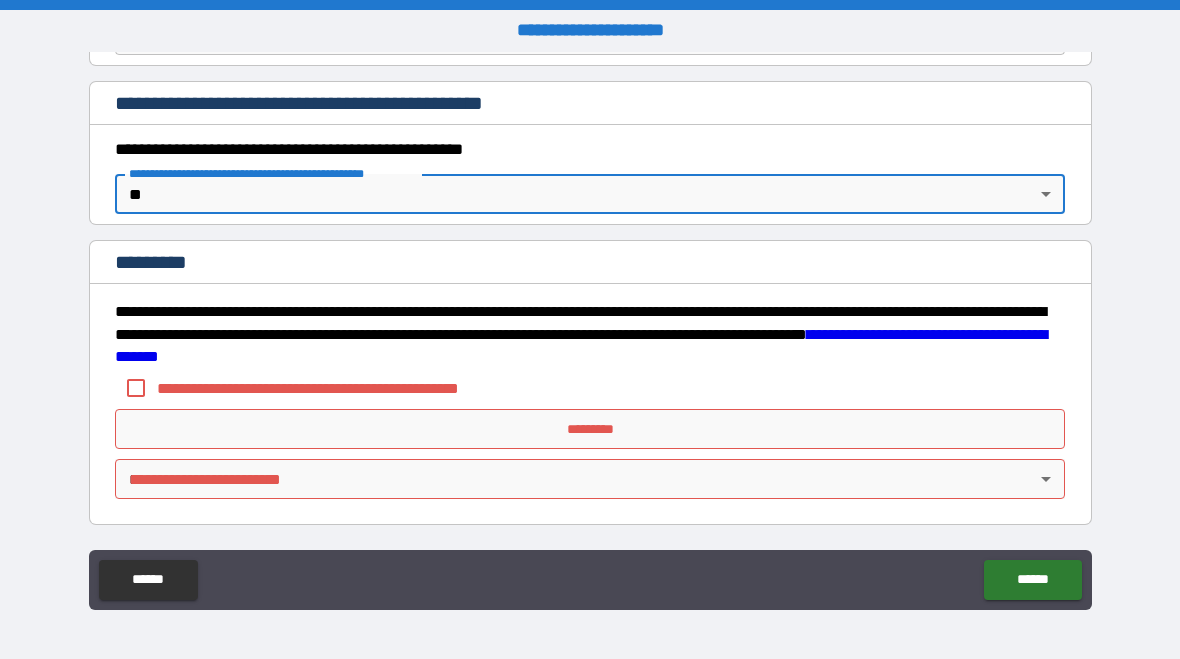 scroll, scrollTop: 2133, scrollLeft: 0, axis: vertical 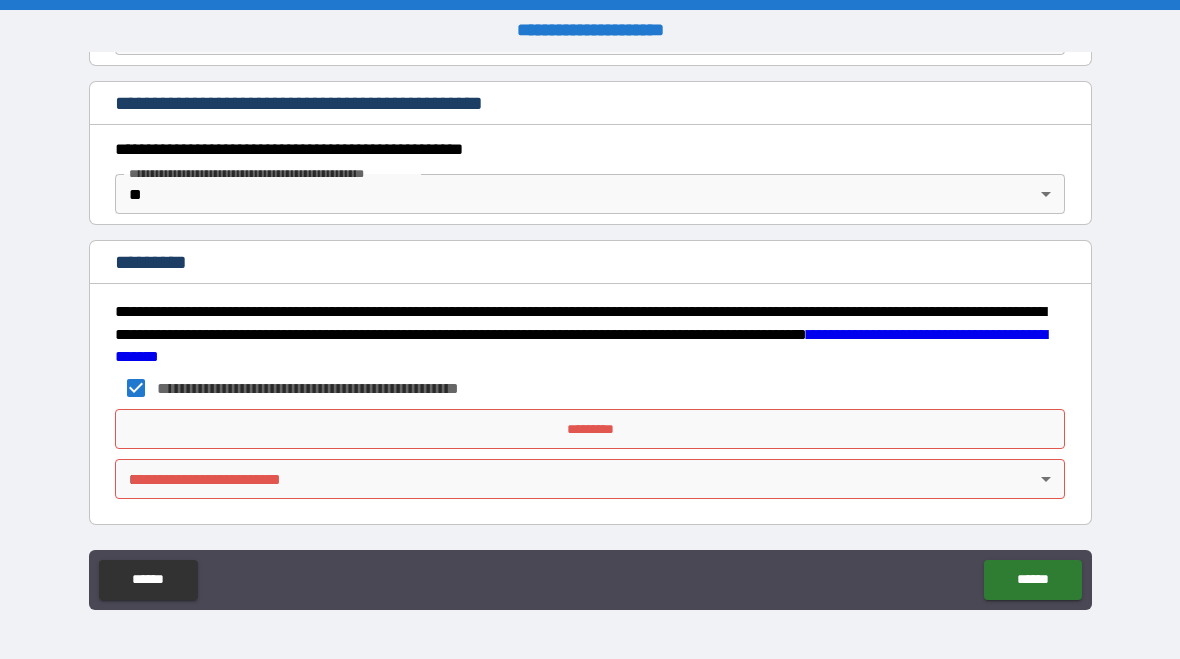 click on "*********" at bounding box center (590, 429) 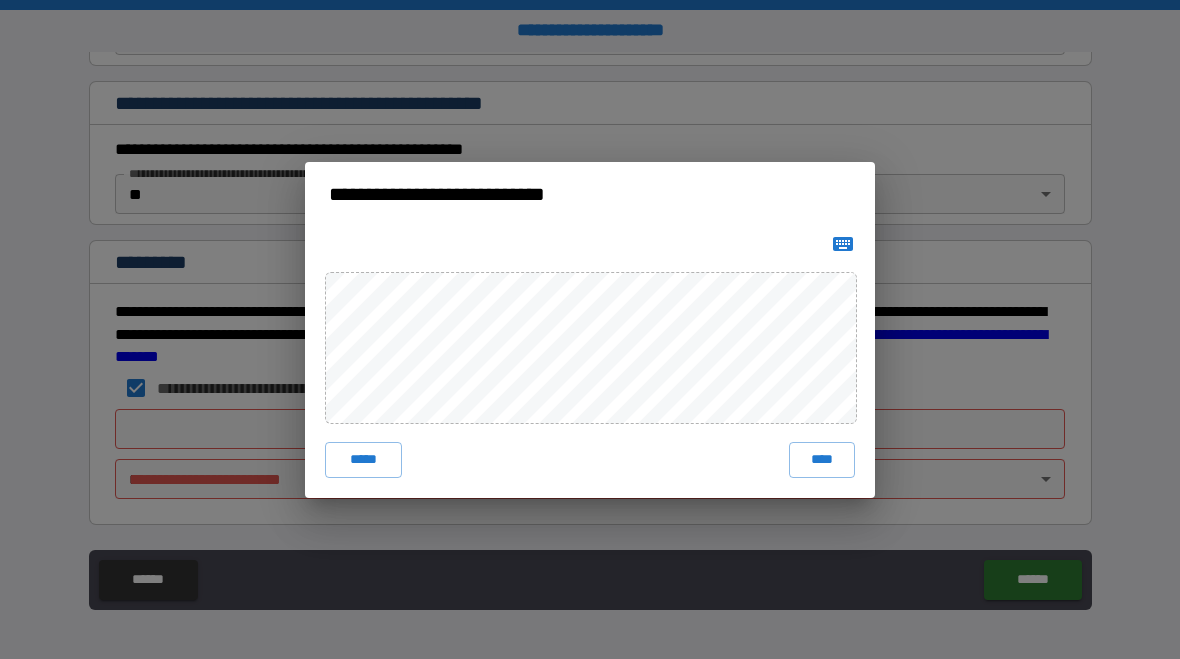 click on "****" at bounding box center (822, 460) 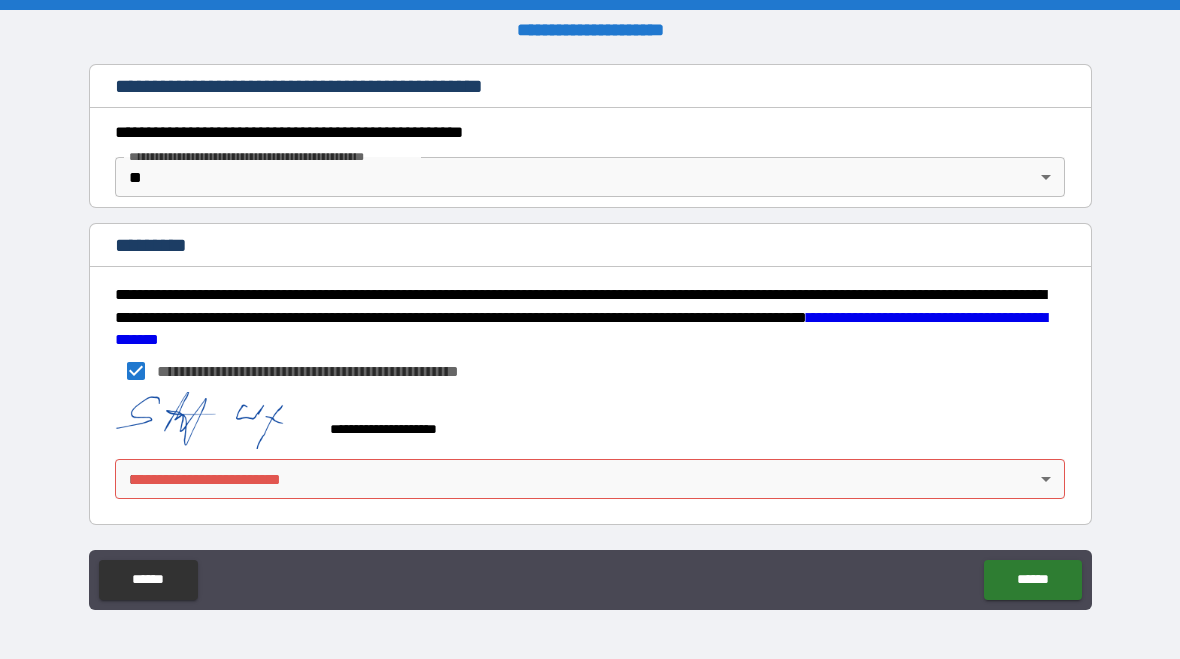scroll, scrollTop: 2150, scrollLeft: 0, axis: vertical 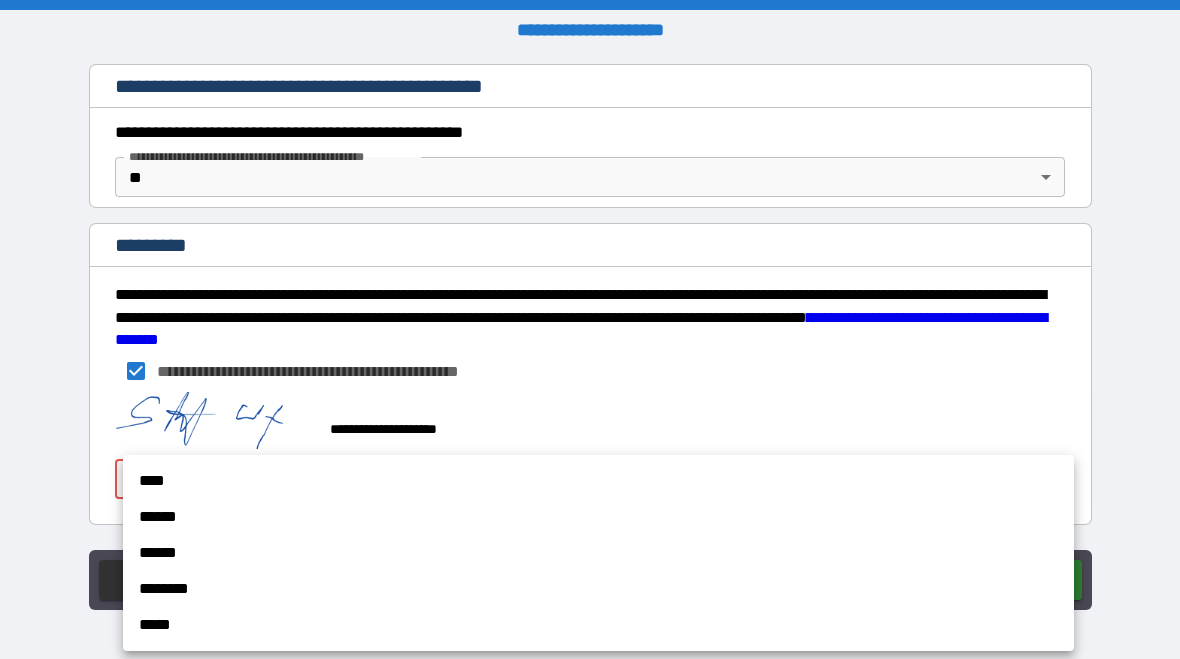 click on "****" at bounding box center [598, 481] 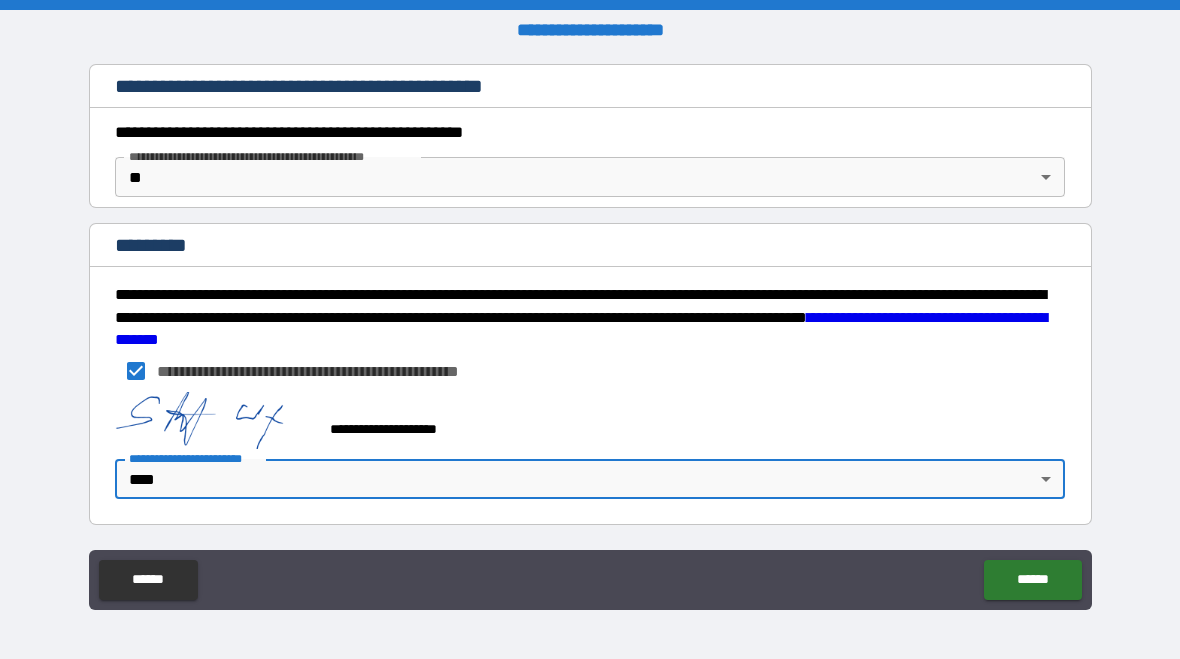 click on "******" at bounding box center [1032, 580] 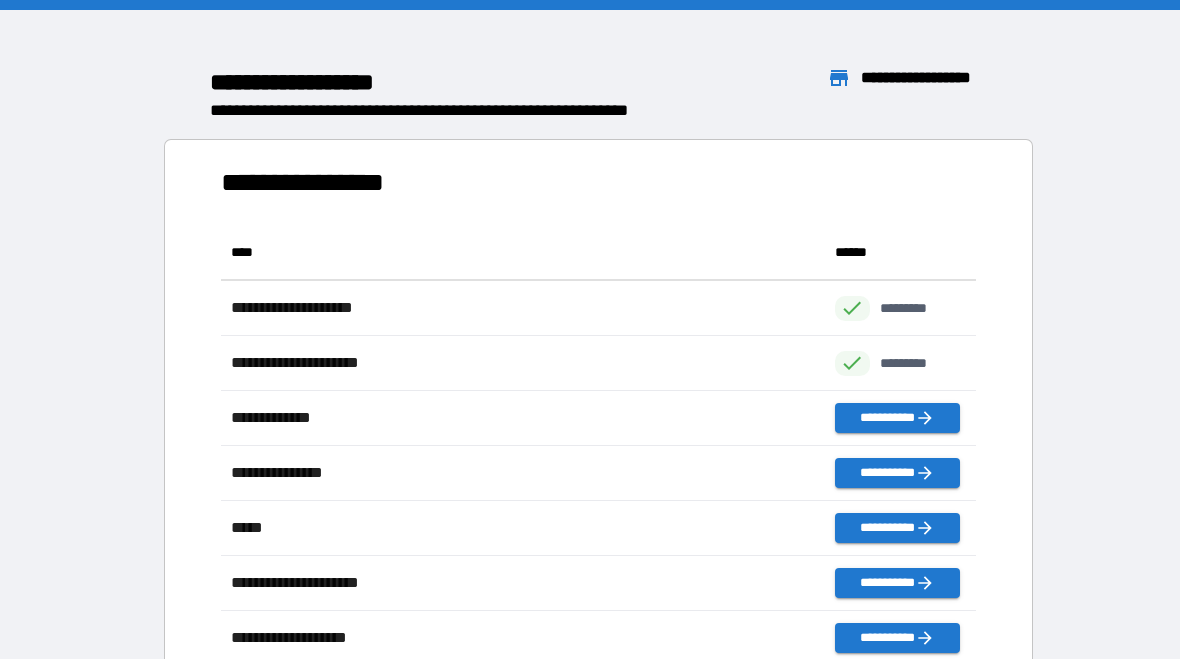 scroll, scrollTop: 1, scrollLeft: 1, axis: both 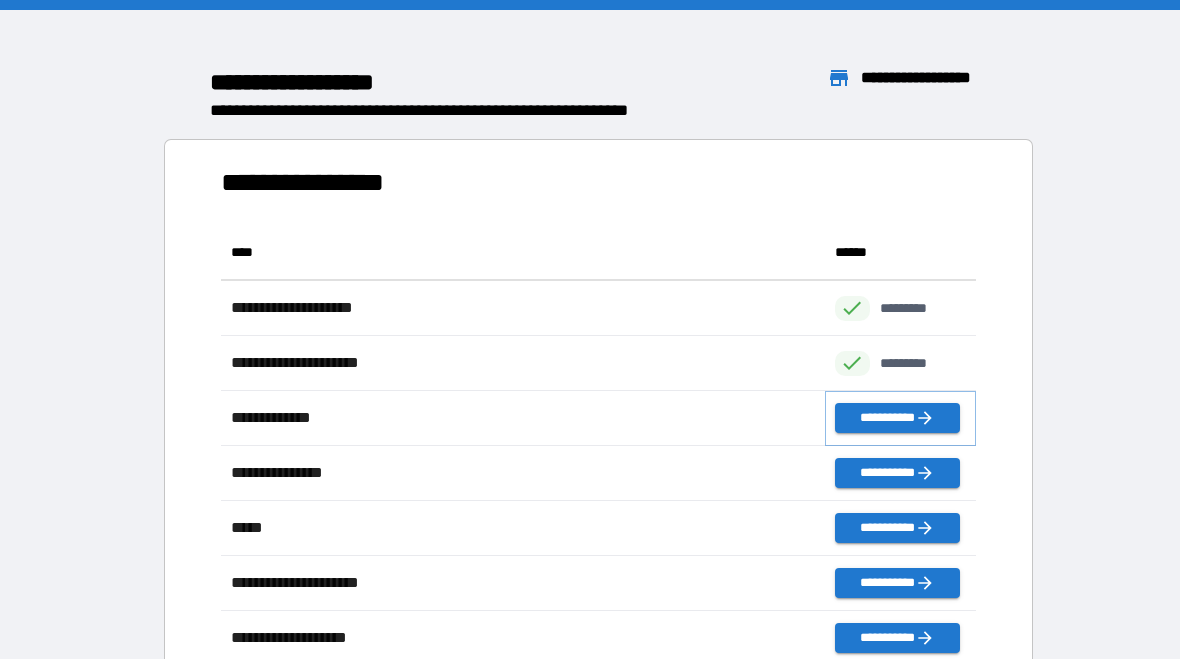 click on "**********" at bounding box center (897, 418) 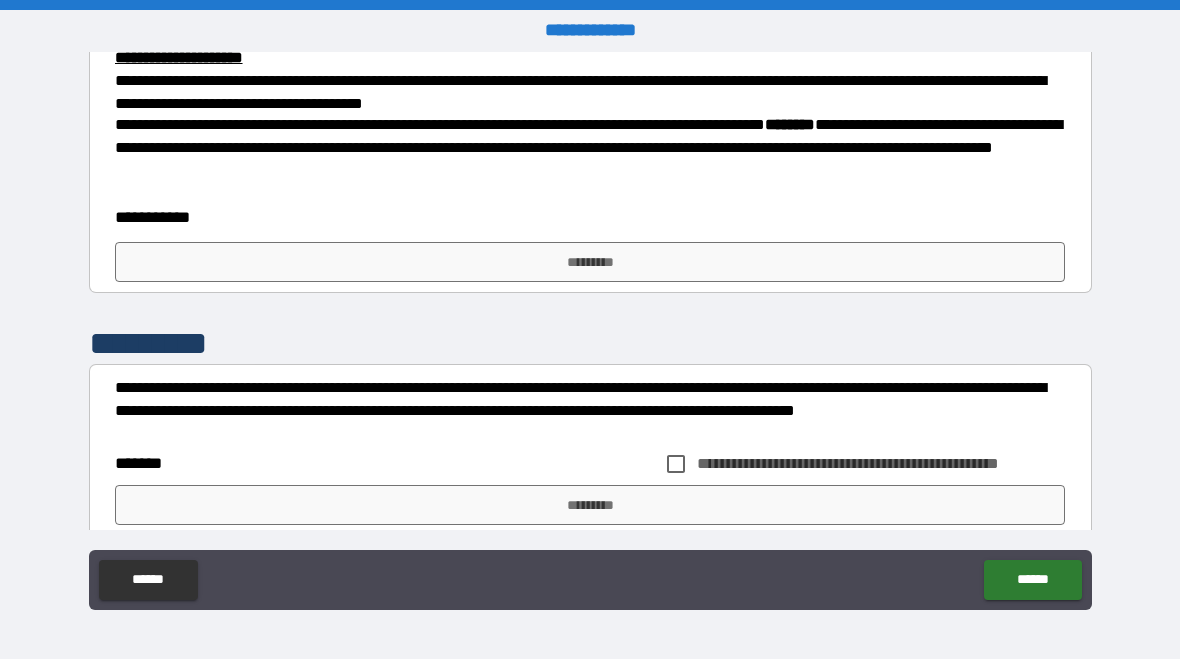 scroll, scrollTop: 795, scrollLeft: 0, axis: vertical 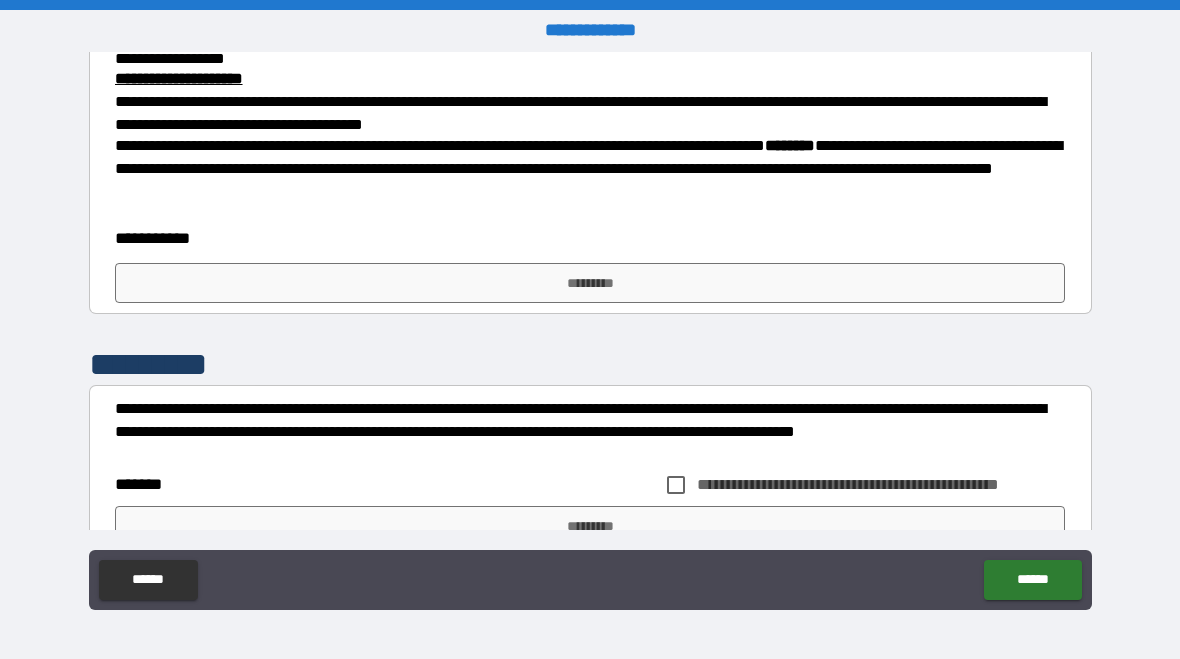 click on "*********" at bounding box center [590, 283] 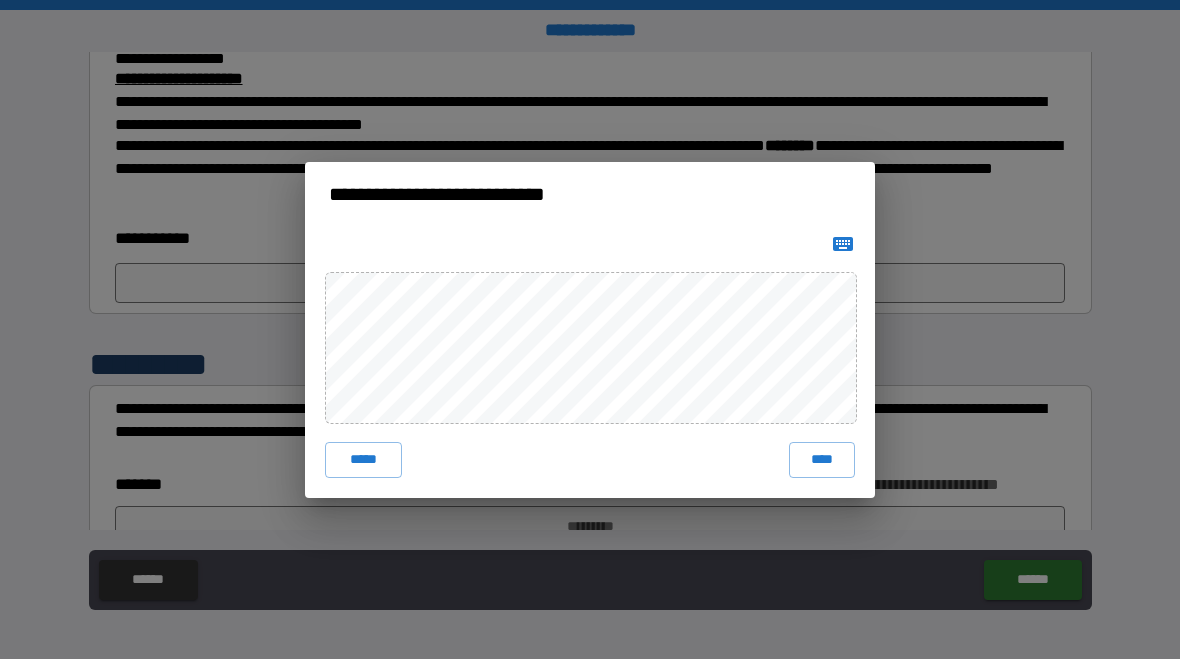 click on "****" at bounding box center [822, 460] 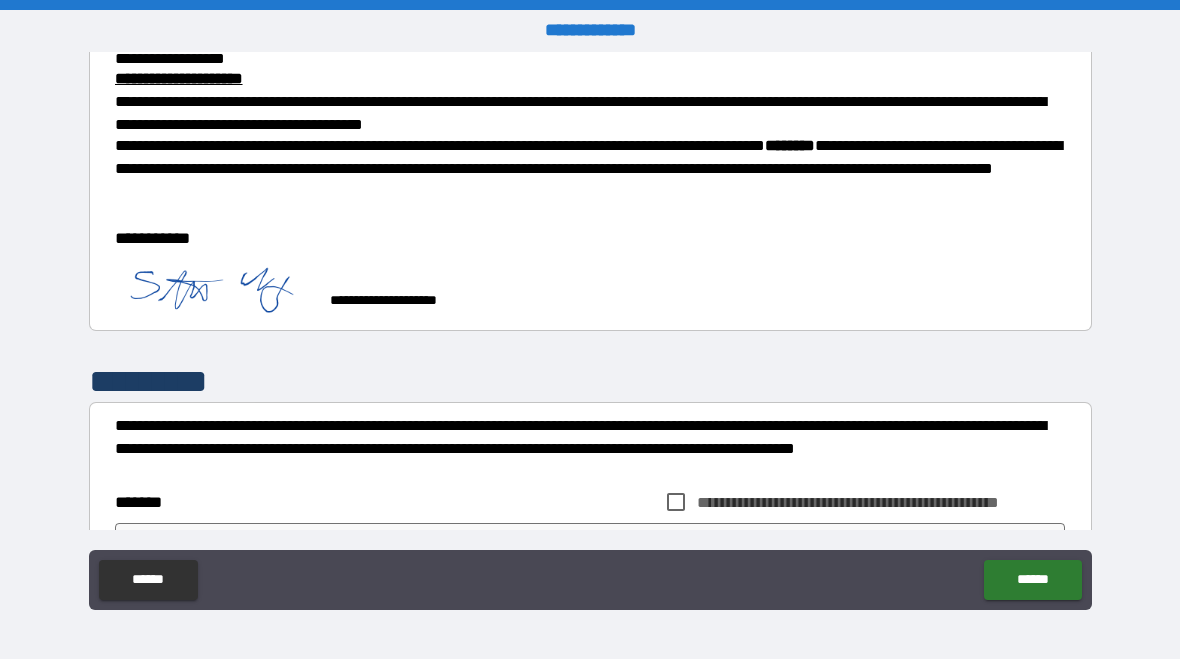 click on "**********" at bounding box center [590, 332] 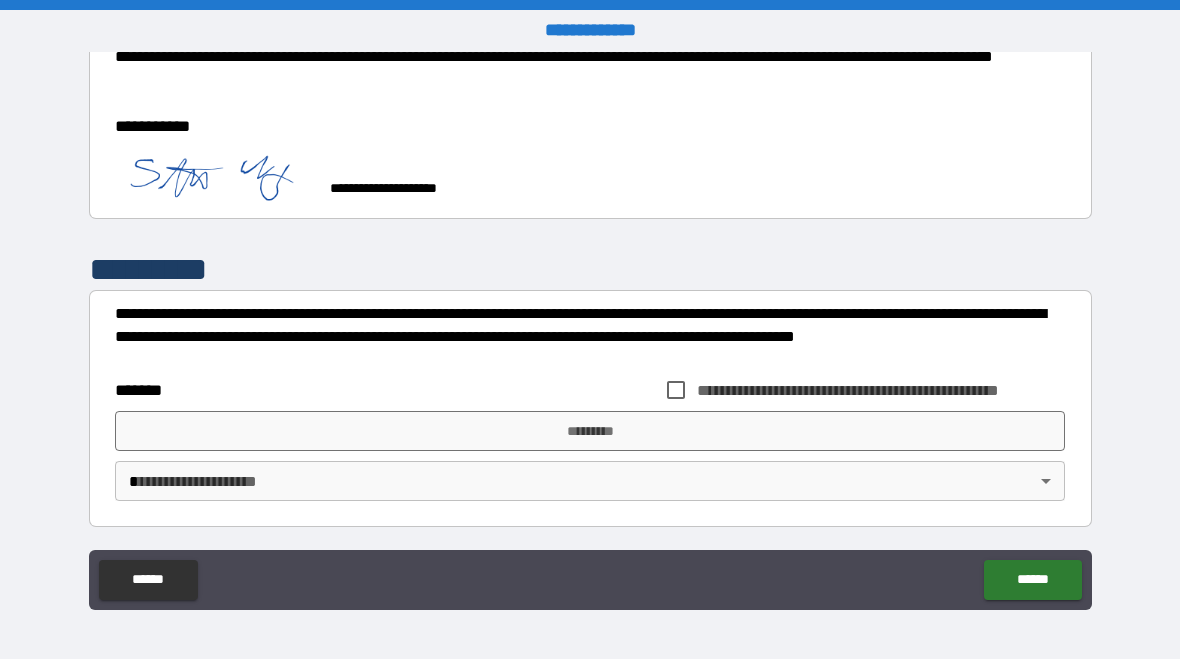 scroll, scrollTop: 906, scrollLeft: 0, axis: vertical 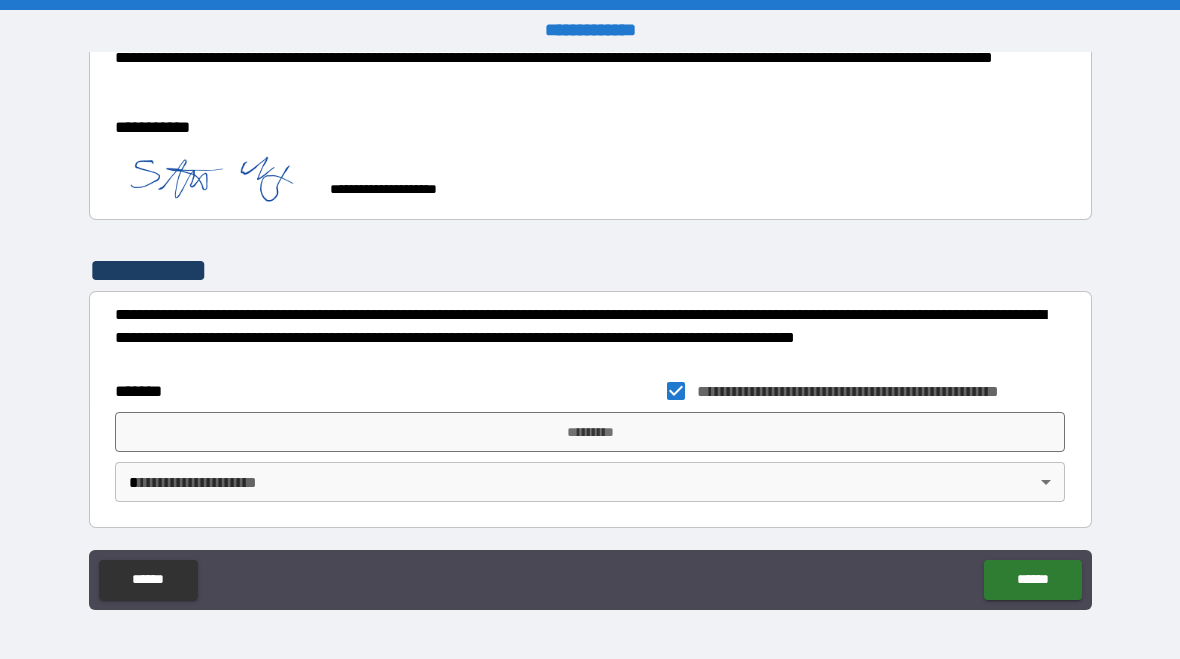 click on "*********" at bounding box center (590, 432) 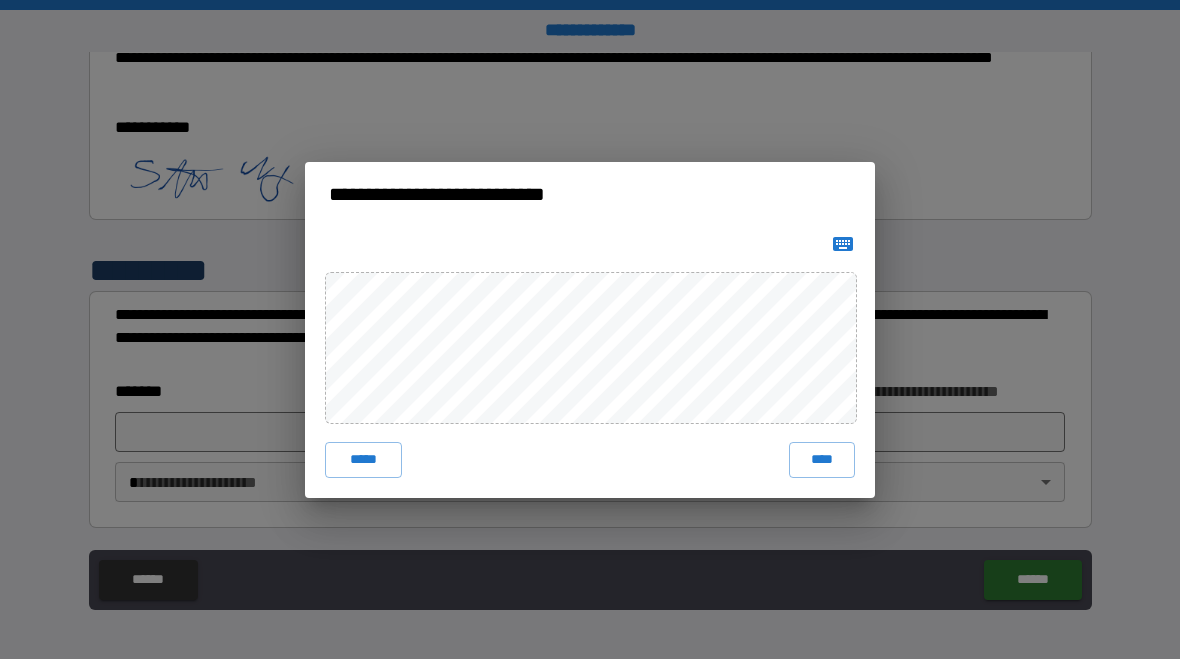 click on "****" at bounding box center (822, 460) 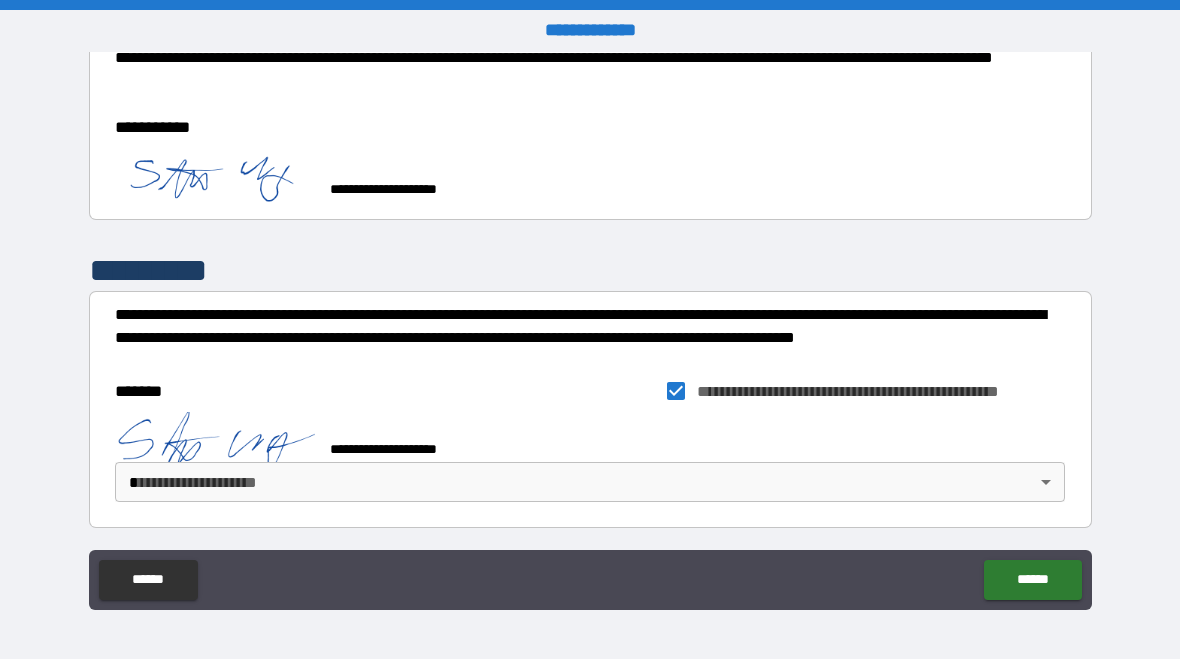 scroll, scrollTop: 896, scrollLeft: 0, axis: vertical 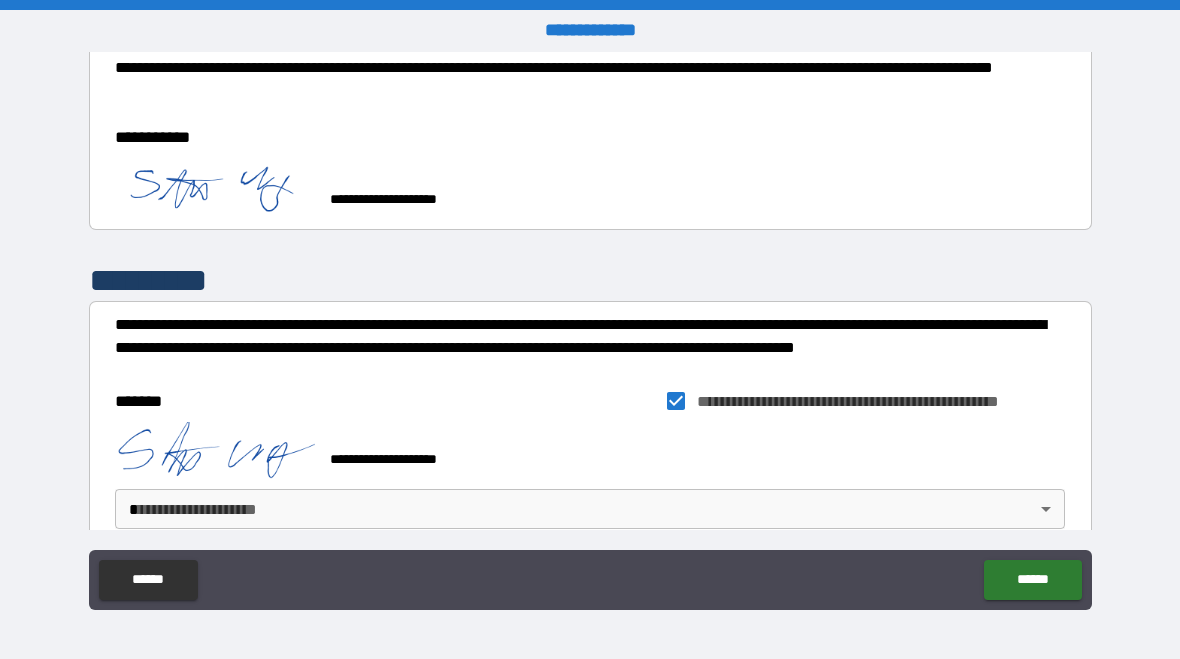 click on "**********" at bounding box center [590, 329] 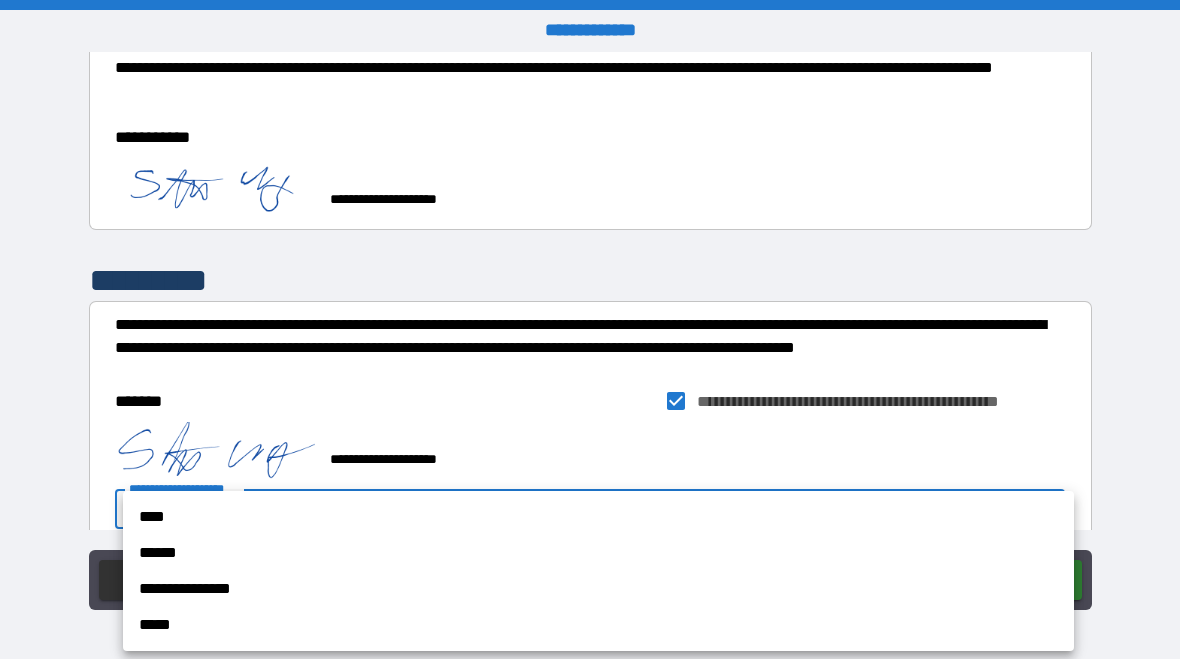 click on "****" at bounding box center (598, 517) 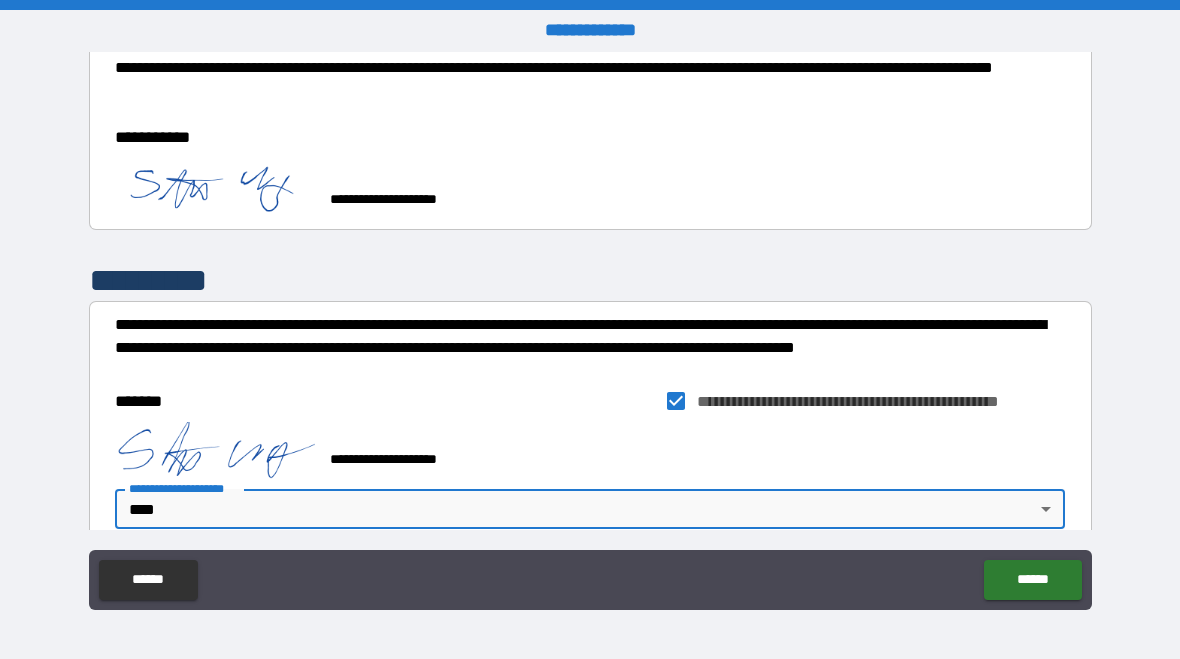 click on "******" at bounding box center (1032, 580) 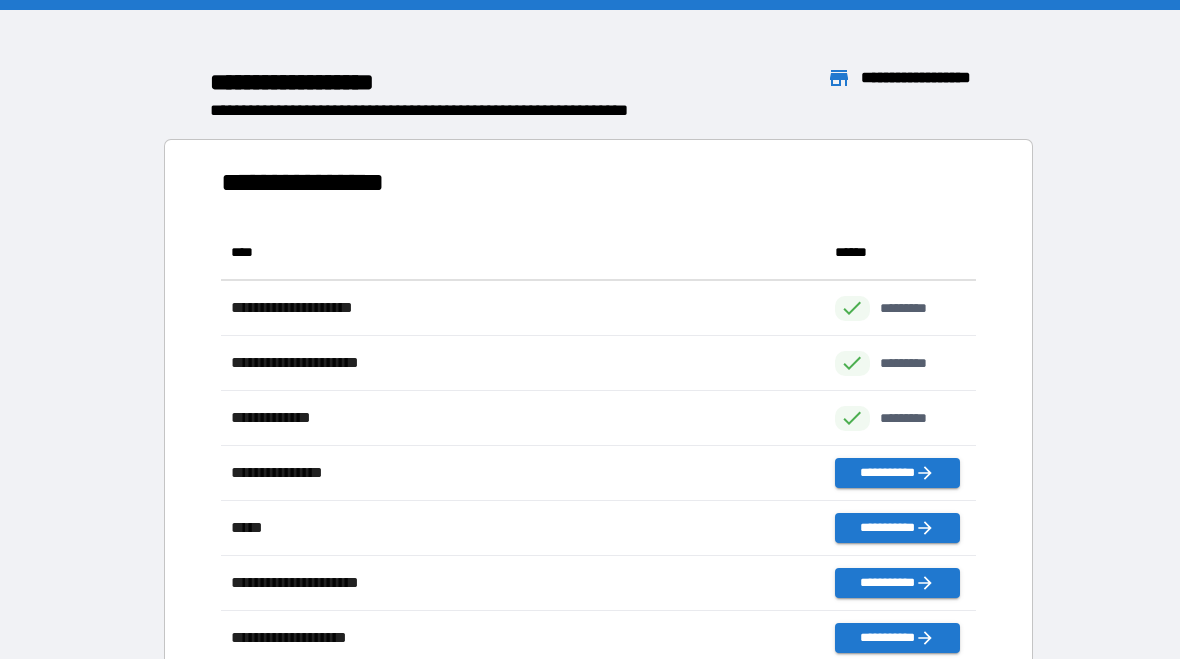 scroll, scrollTop: 1, scrollLeft: 1, axis: both 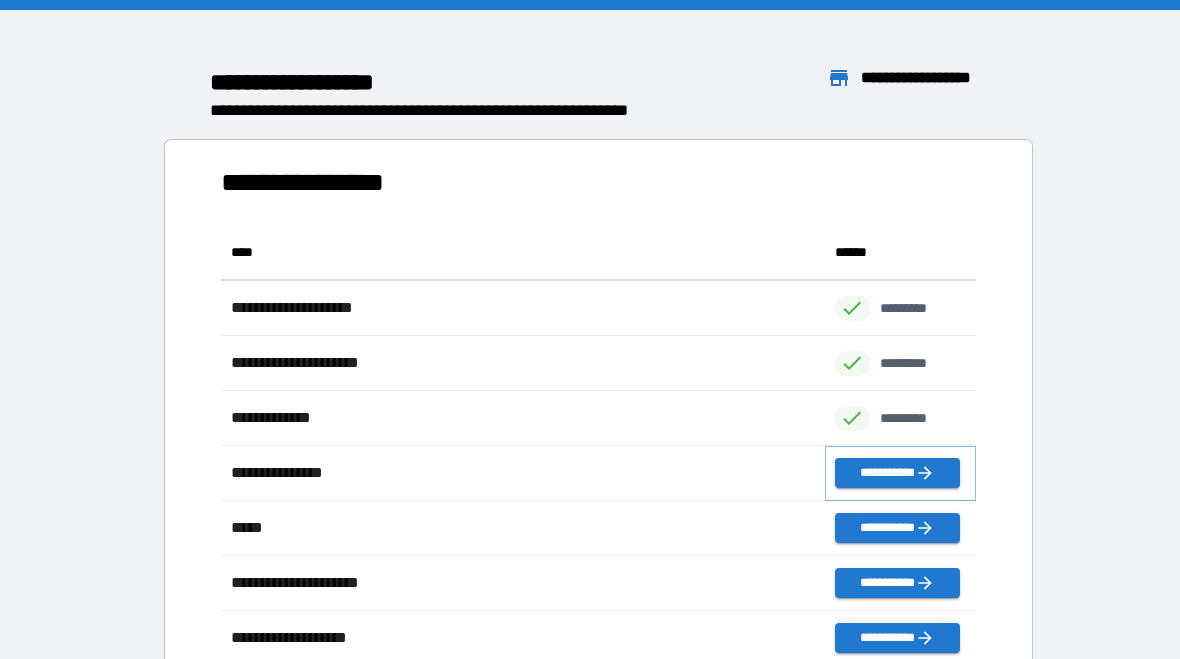 click on "**********" at bounding box center [897, 473] 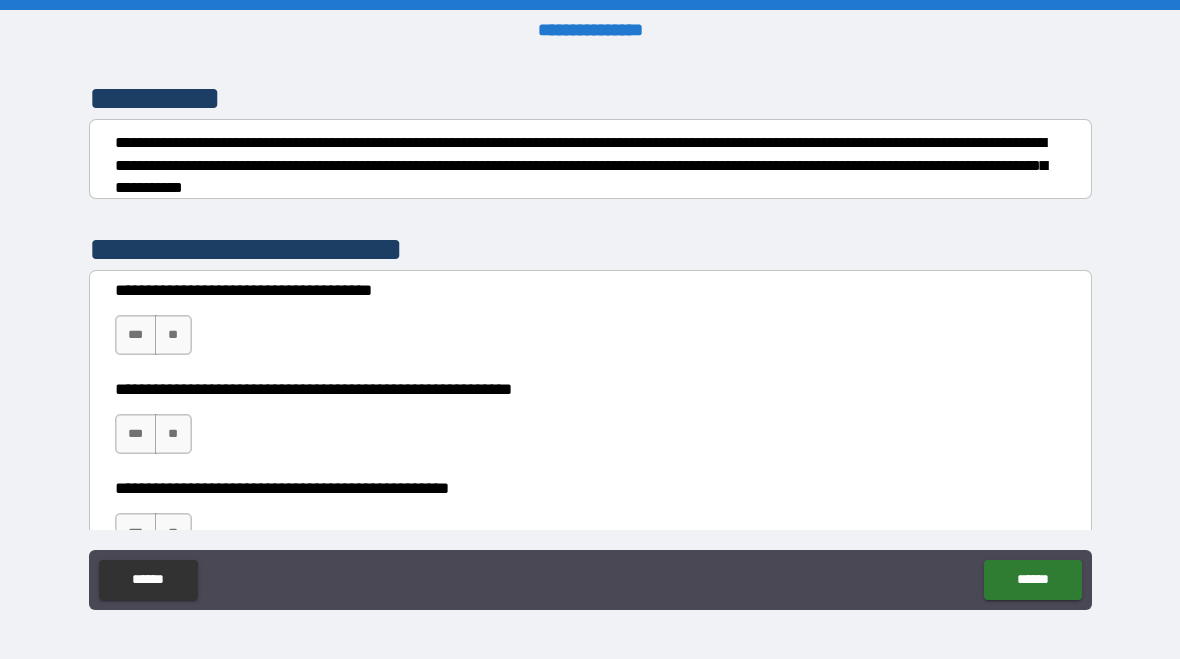 scroll, scrollTop: 249, scrollLeft: 0, axis: vertical 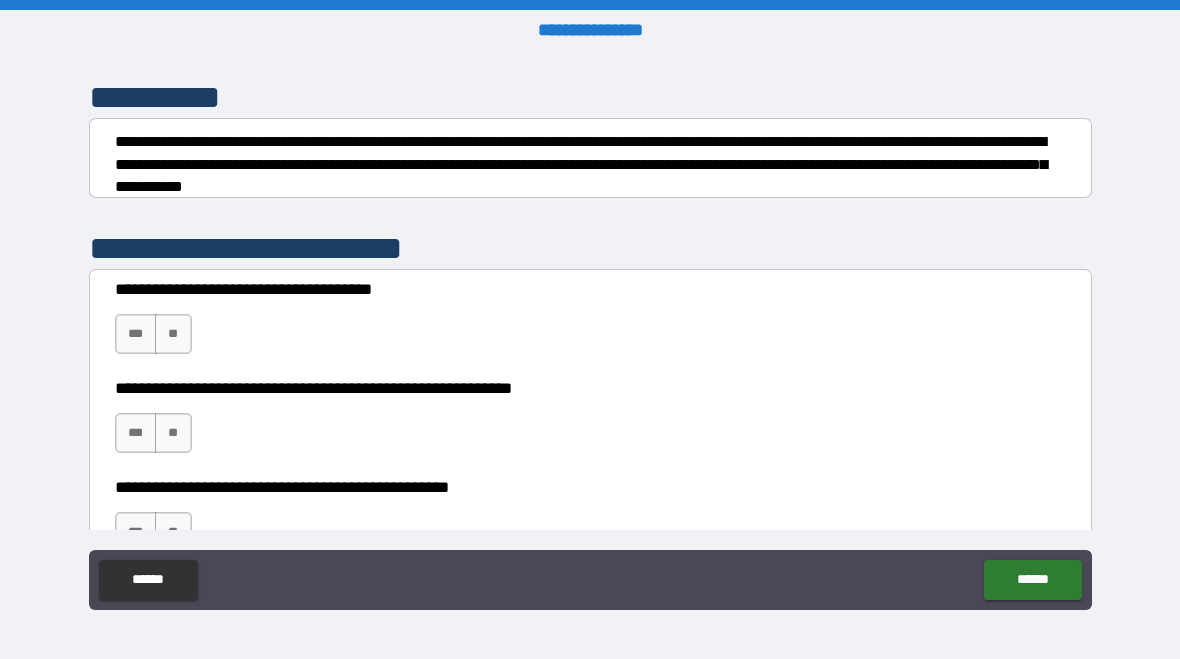 click on "***" at bounding box center (136, 334) 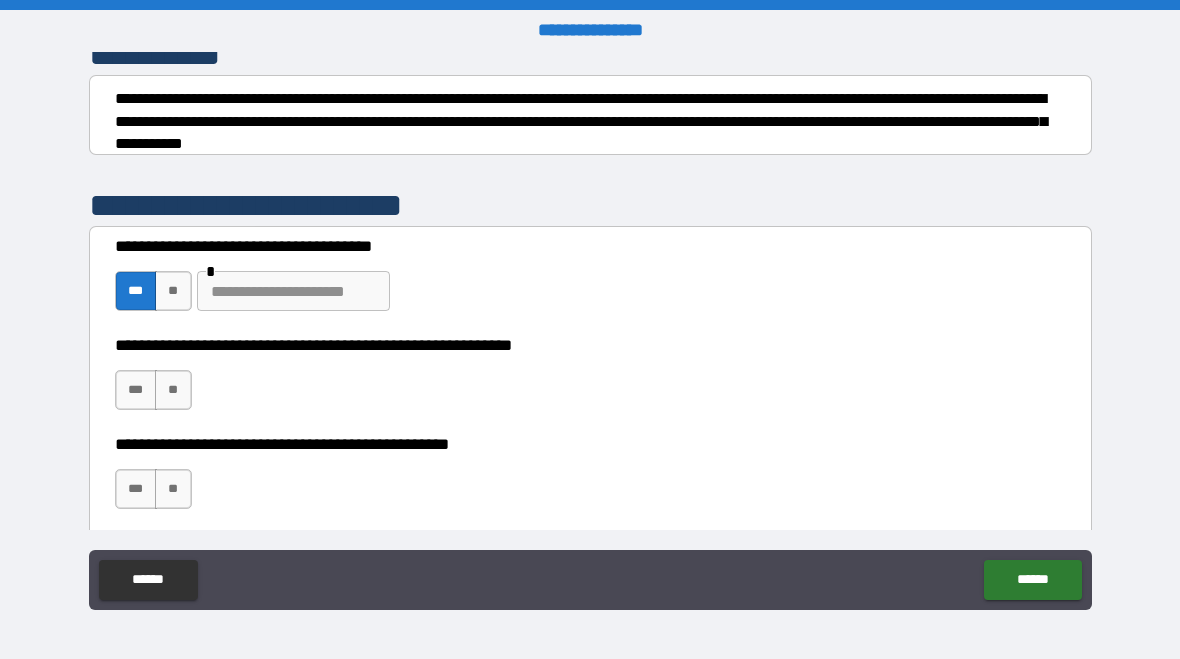 scroll, scrollTop: 295, scrollLeft: 0, axis: vertical 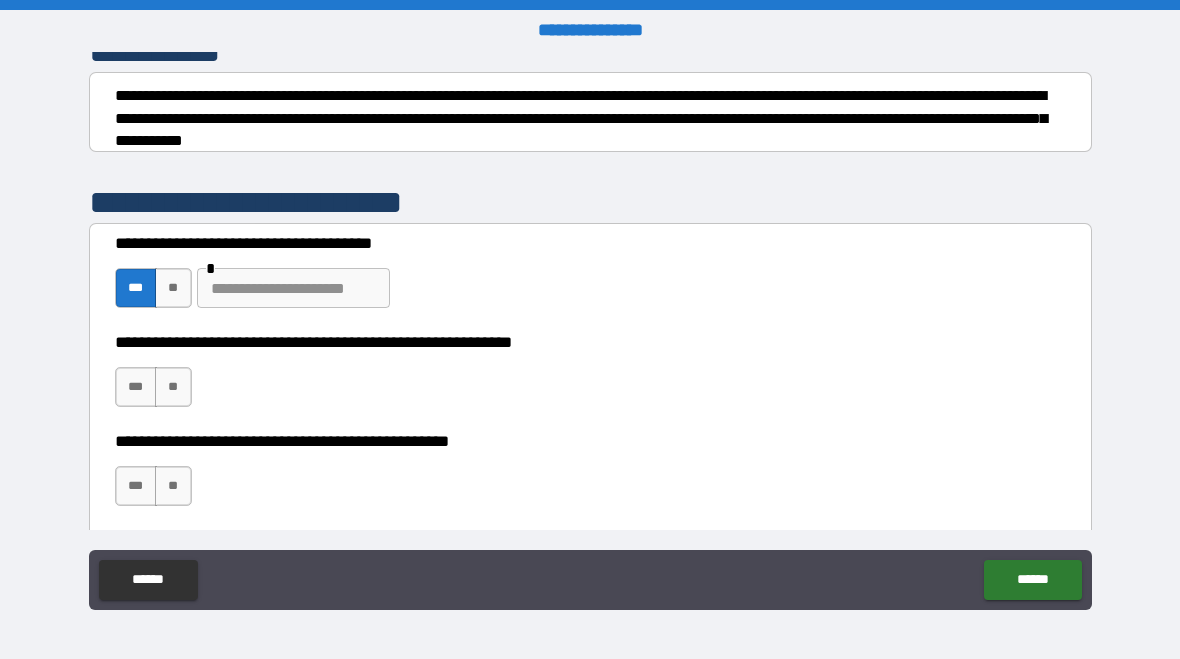click on "**" at bounding box center [173, 387] 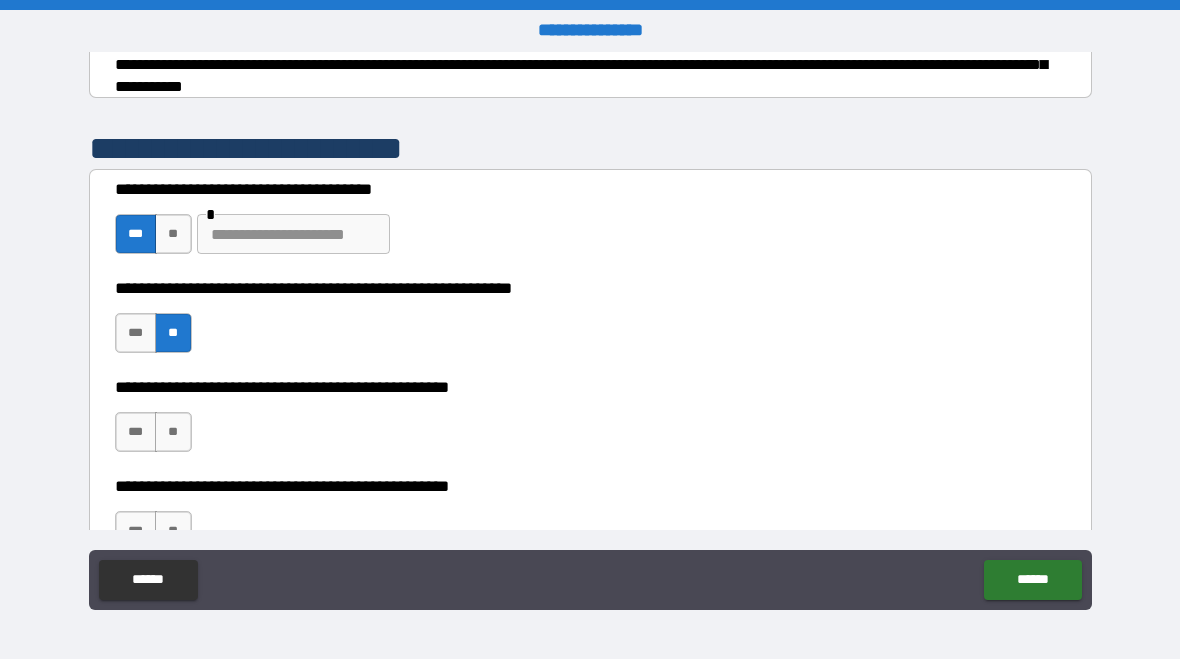 scroll, scrollTop: 354, scrollLeft: 0, axis: vertical 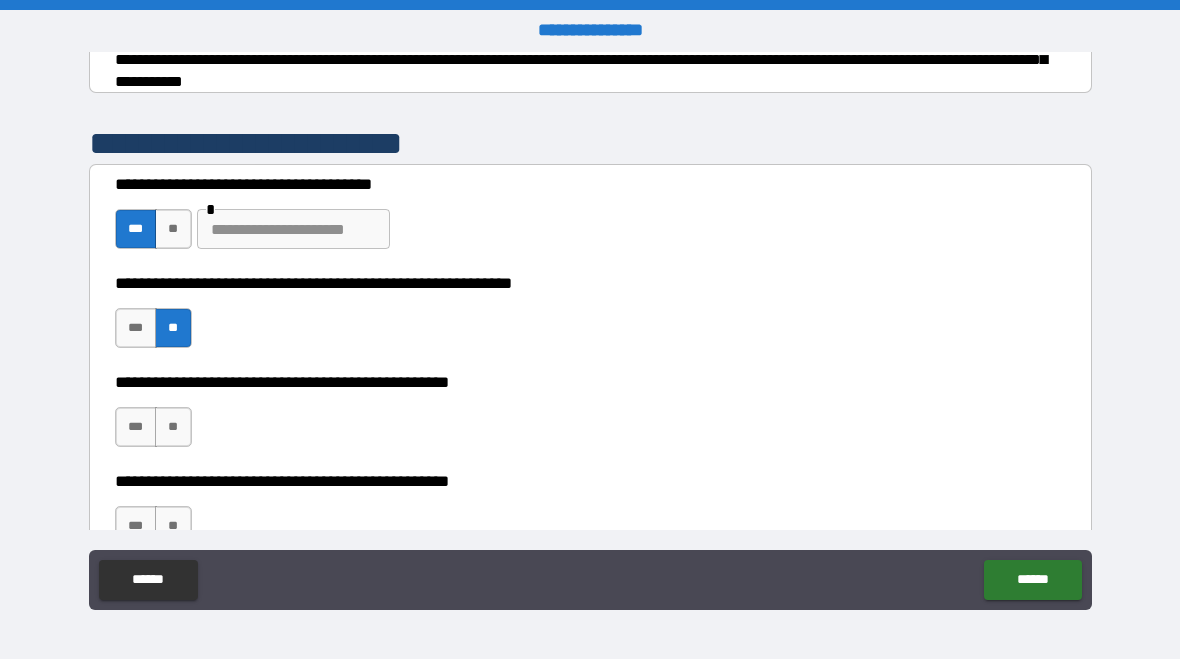 click on "**" at bounding box center (173, 427) 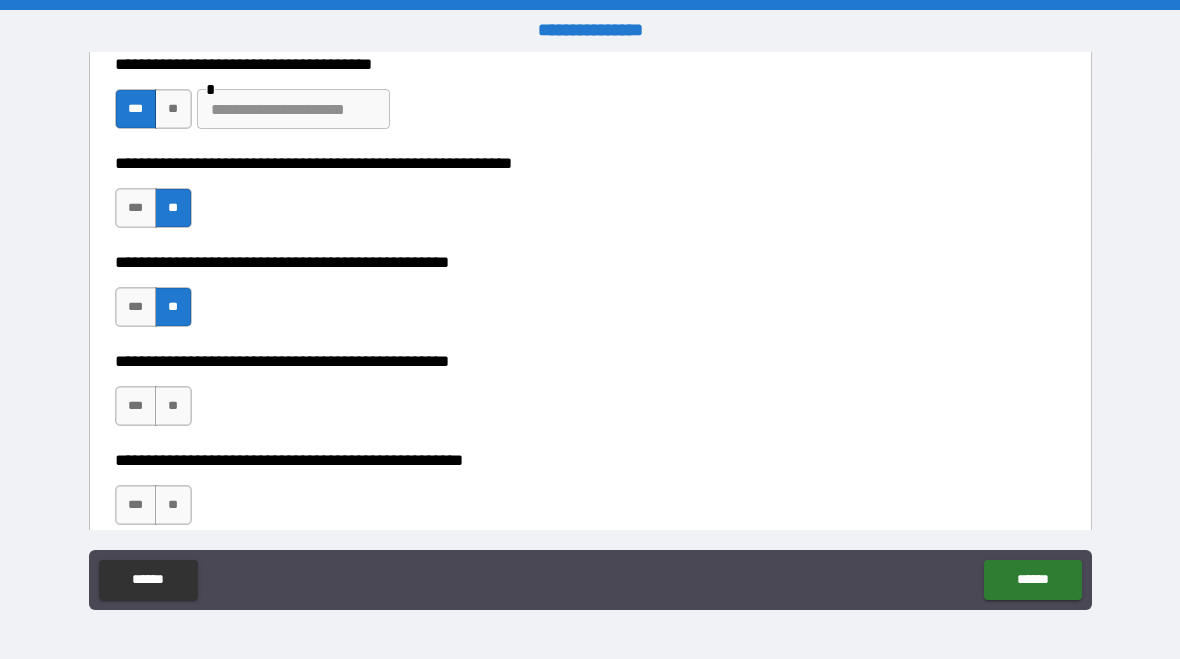 scroll, scrollTop: 475, scrollLeft: 0, axis: vertical 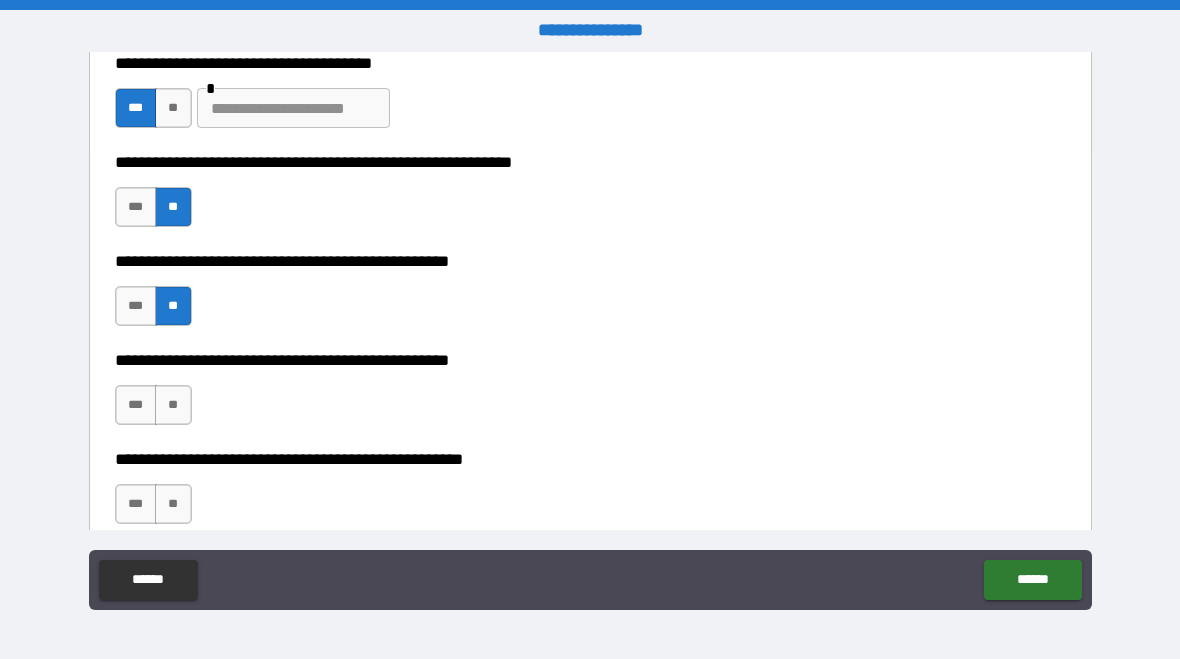 click on "**" at bounding box center [173, 405] 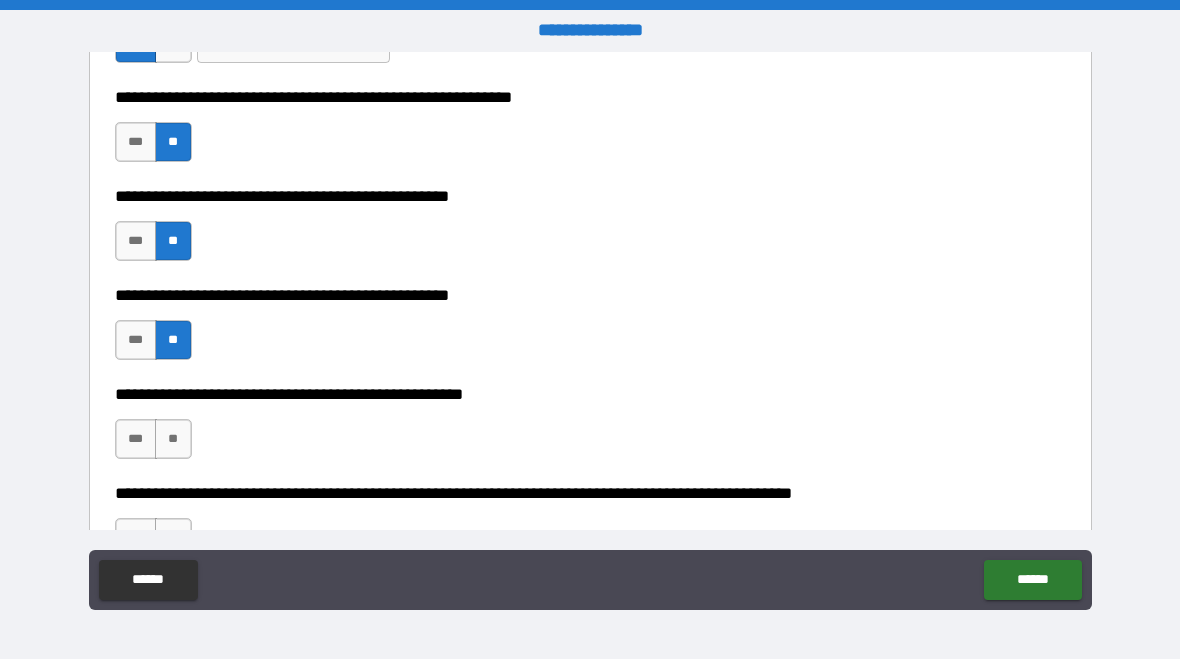 scroll, scrollTop: 572, scrollLeft: 0, axis: vertical 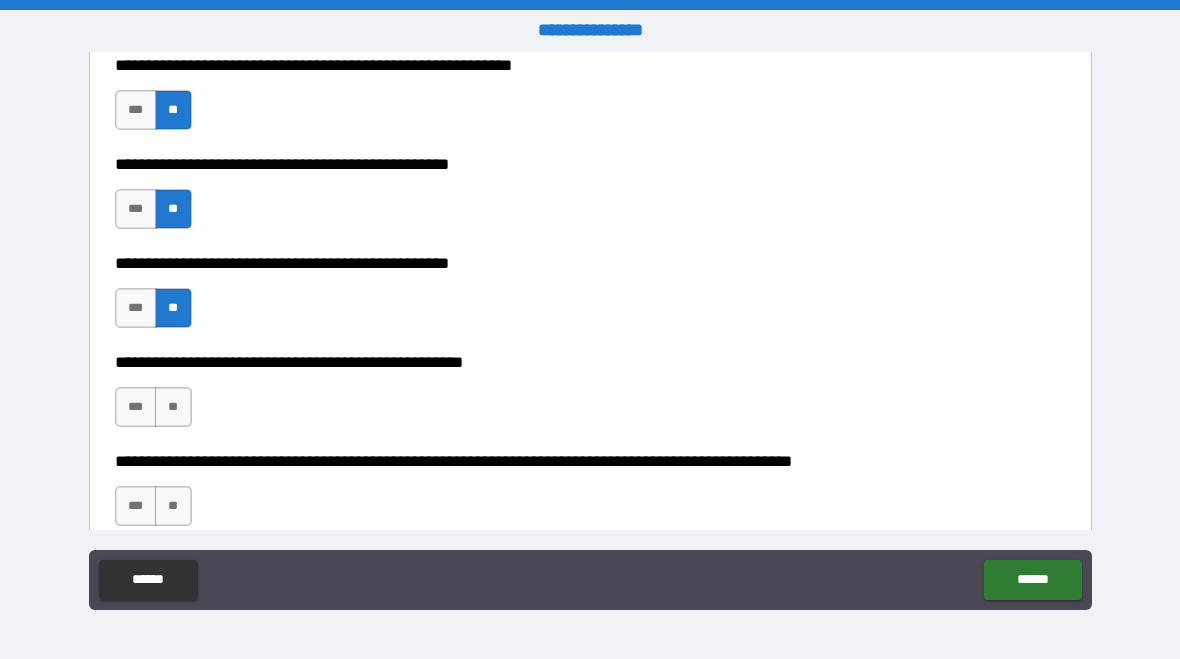 click on "**" at bounding box center [173, 407] 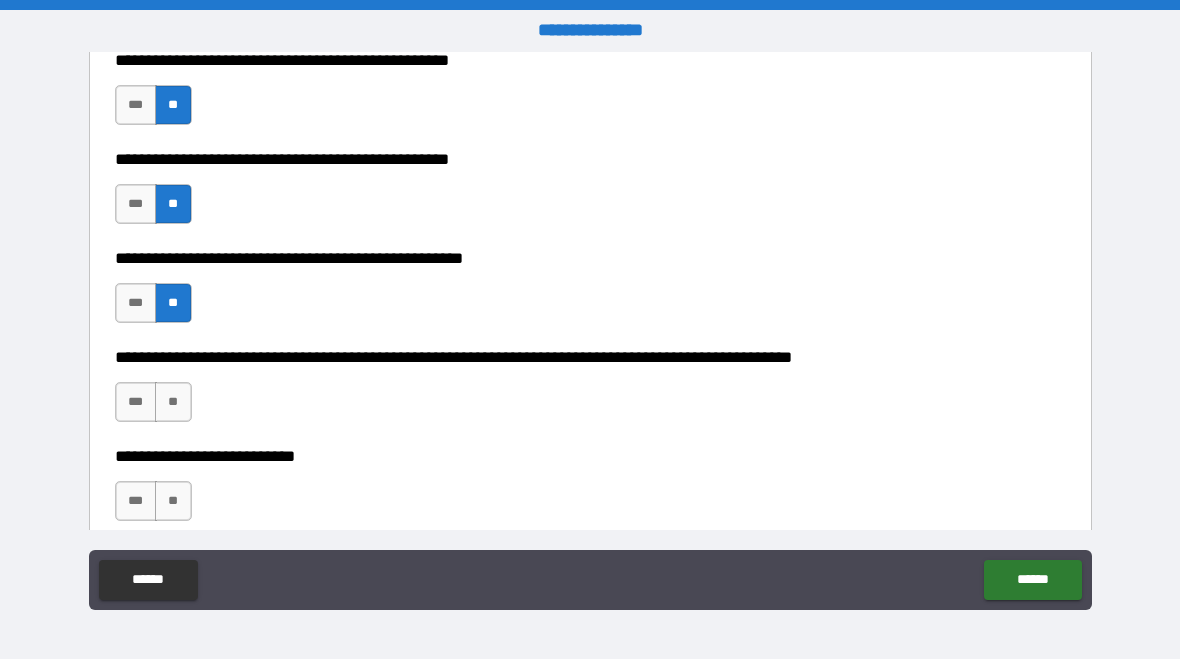 scroll, scrollTop: 678, scrollLeft: 0, axis: vertical 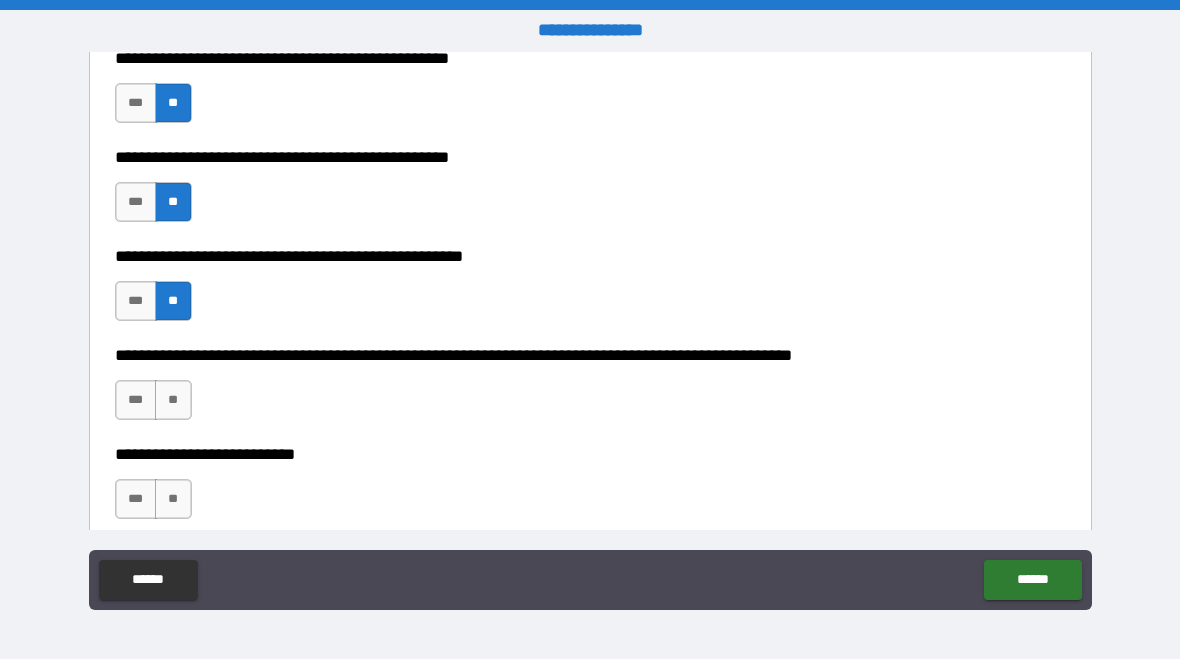 click on "**" at bounding box center [173, 400] 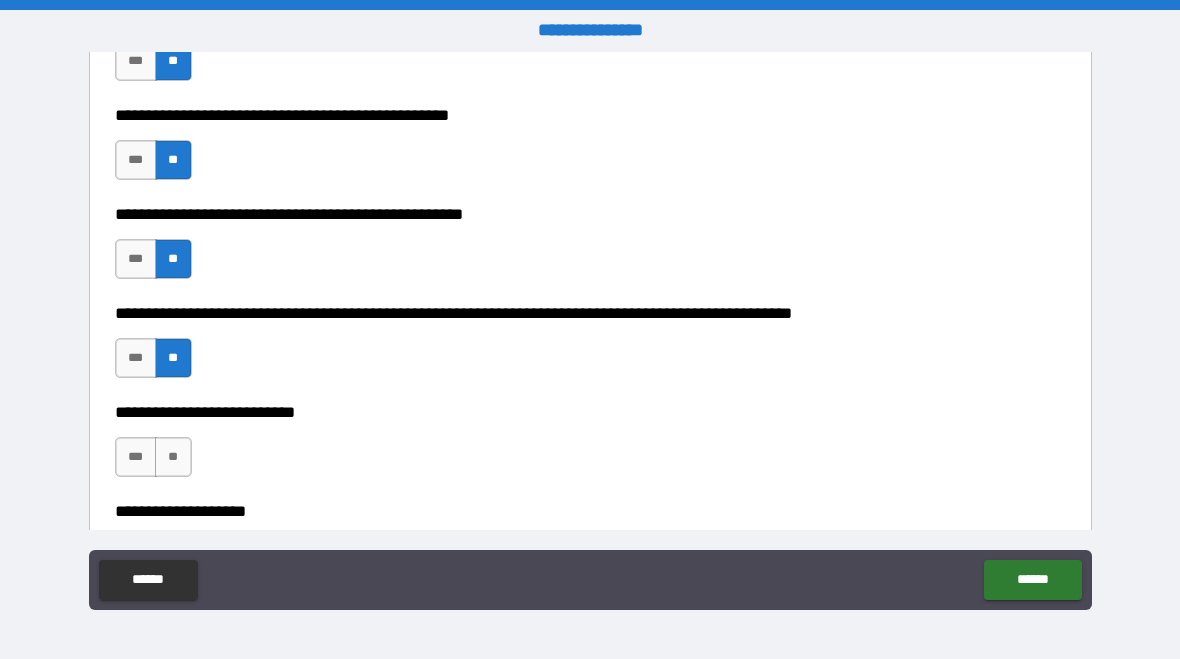 scroll, scrollTop: 749, scrollLeft: 0, axis: vertical 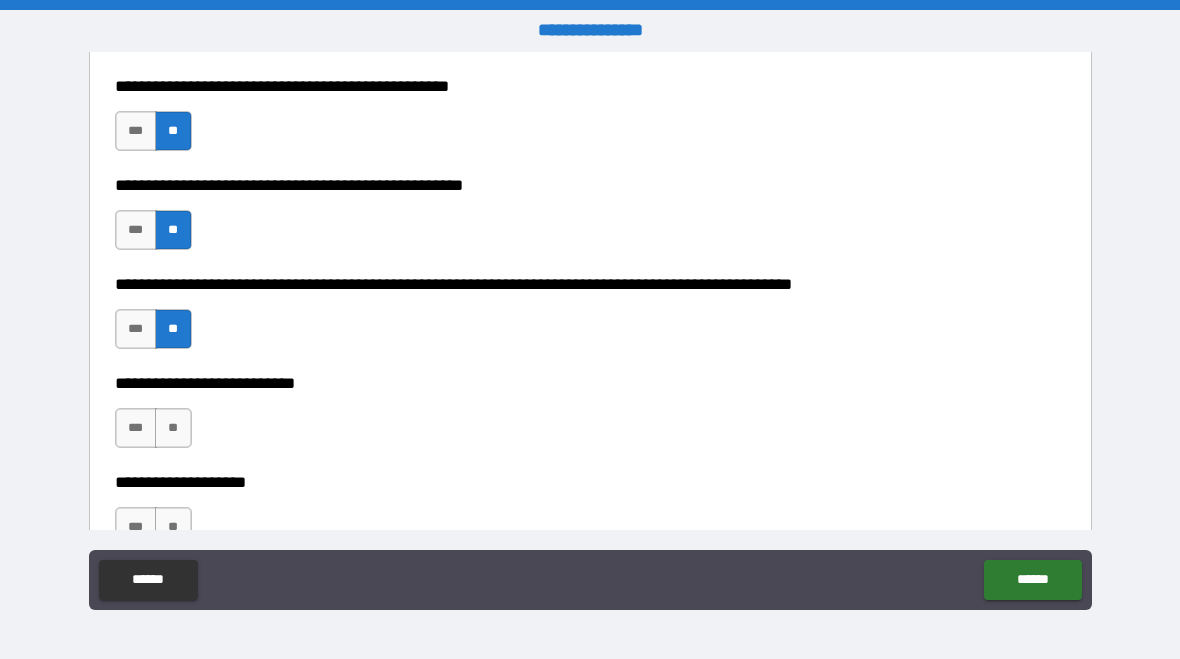 click on "**" at bounding box center (173, 428) 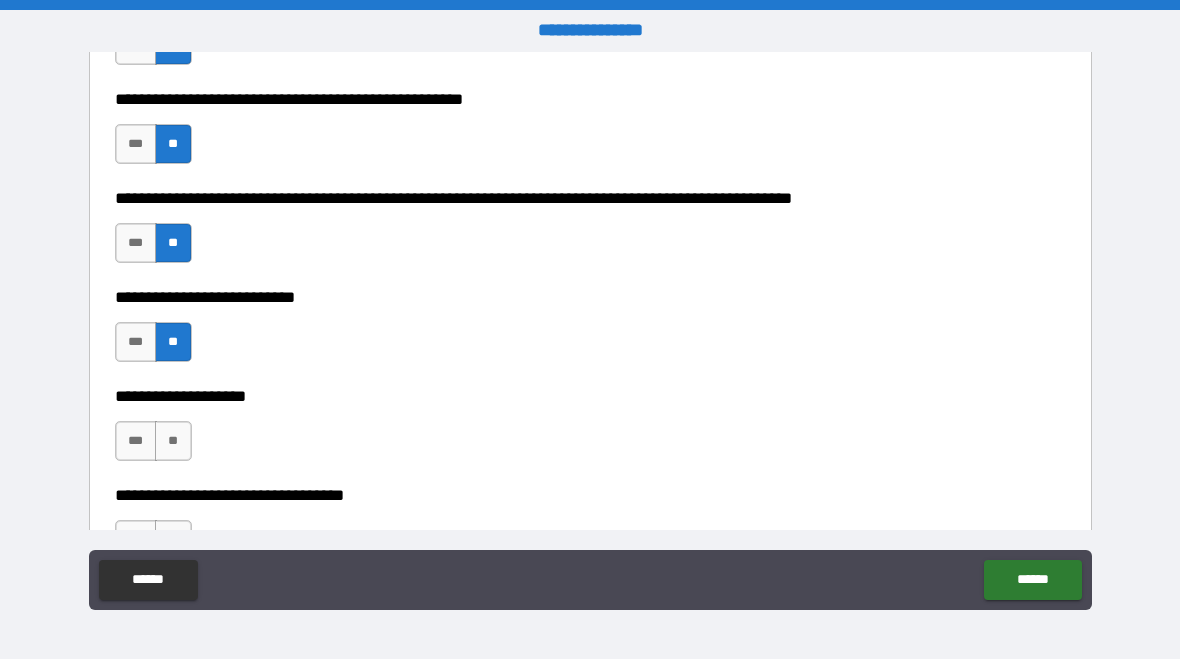 scroll, scrollTop: 842, scrollLeft: 0, axis: vertical 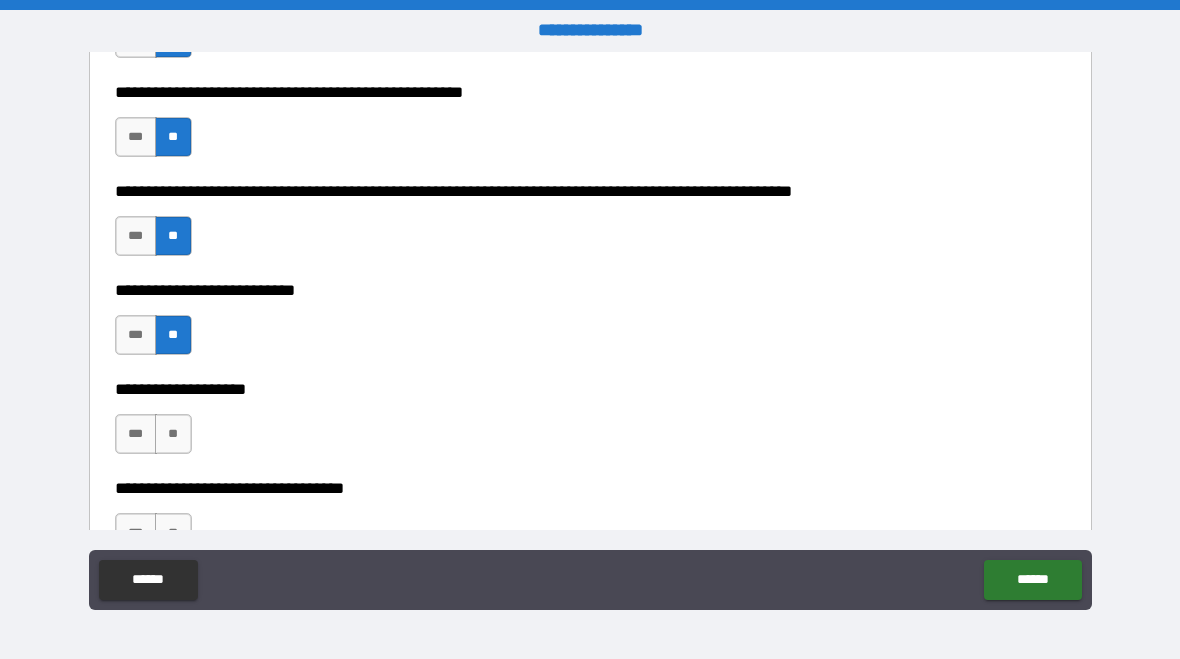 click on "**" at bounding box center (173, 434) 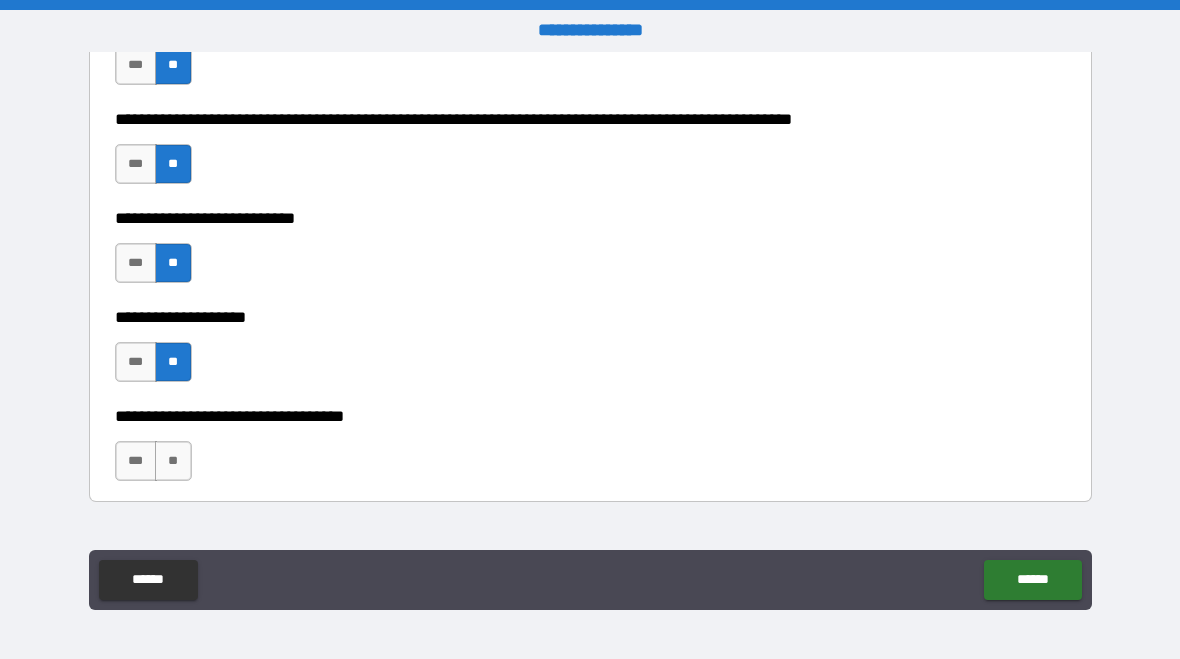 scroll, scrollTop: 916, scrollLeft: 0, axis: vertical 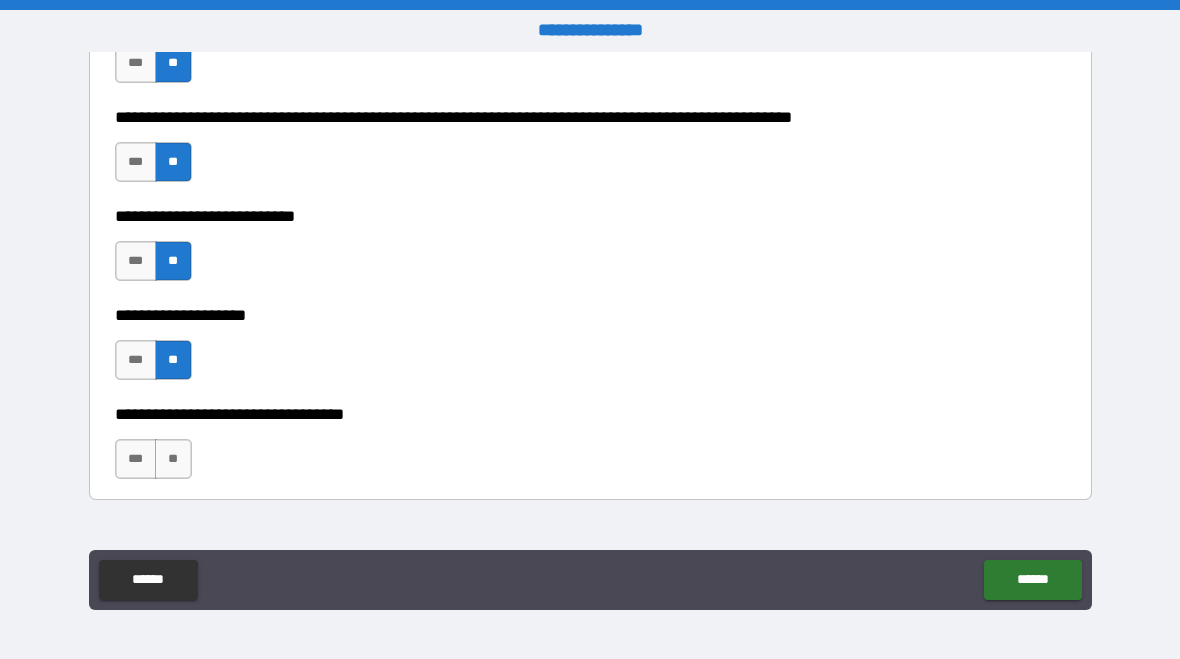 click on "**" at bounding box center (173, 459) 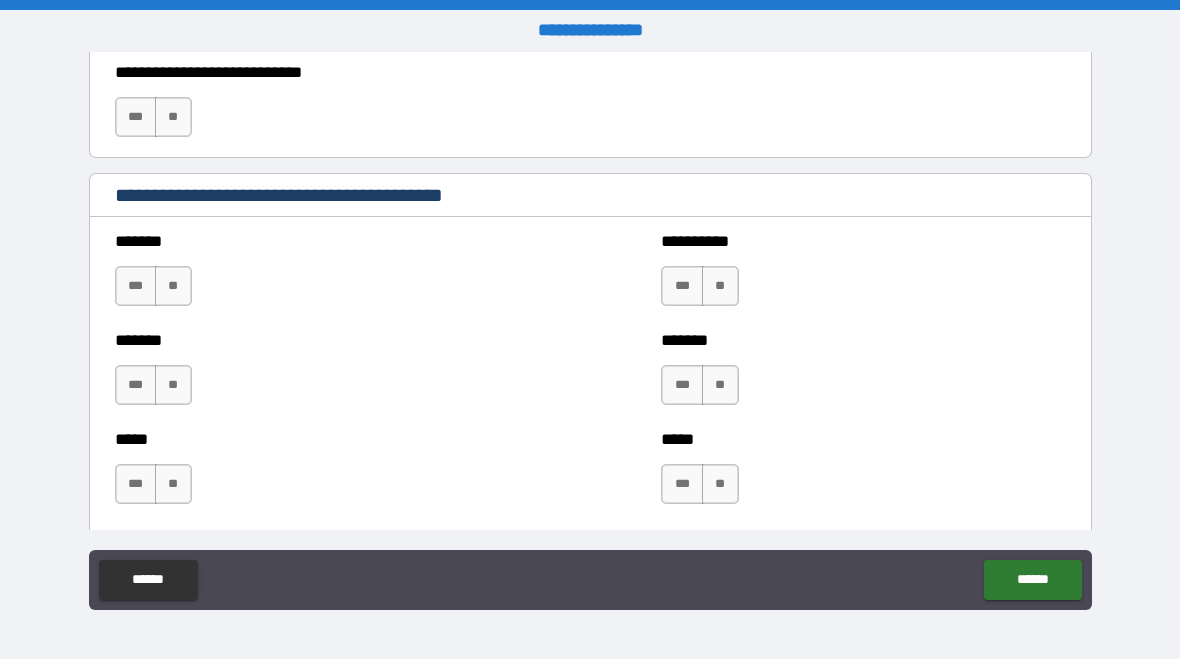scroll, scrollTop: 1620, scrollLeft: 0, axis: vertical 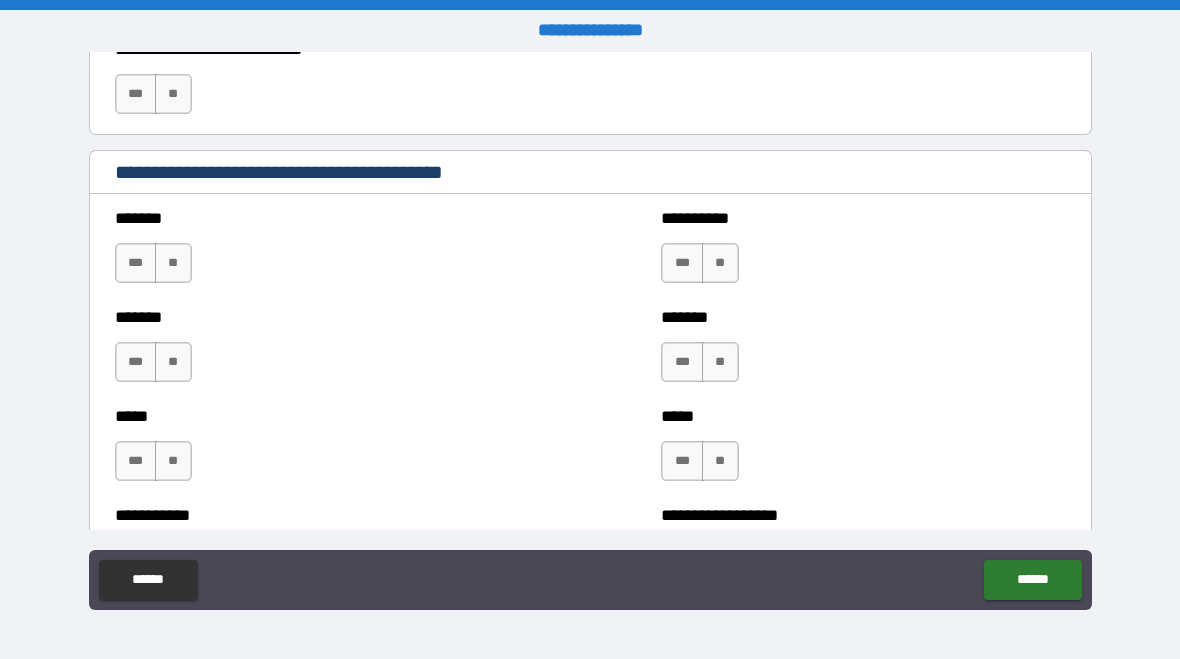 click on "**" at bounding box center [173, 263] 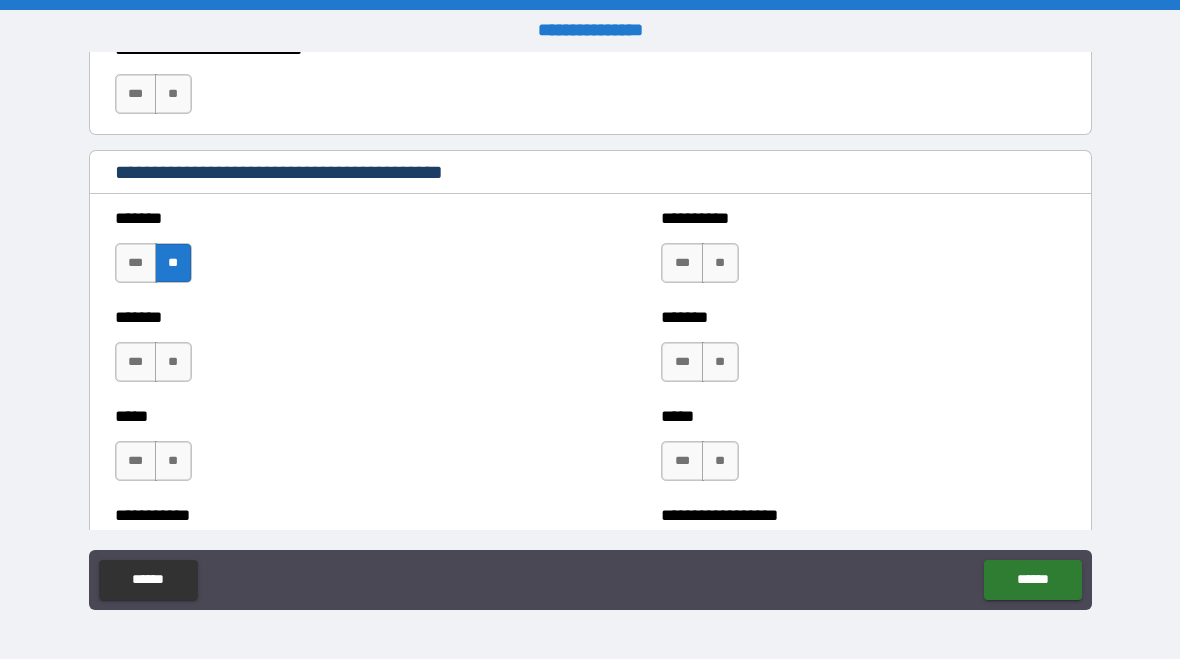 click on "**" at bounding box center (173, 362) 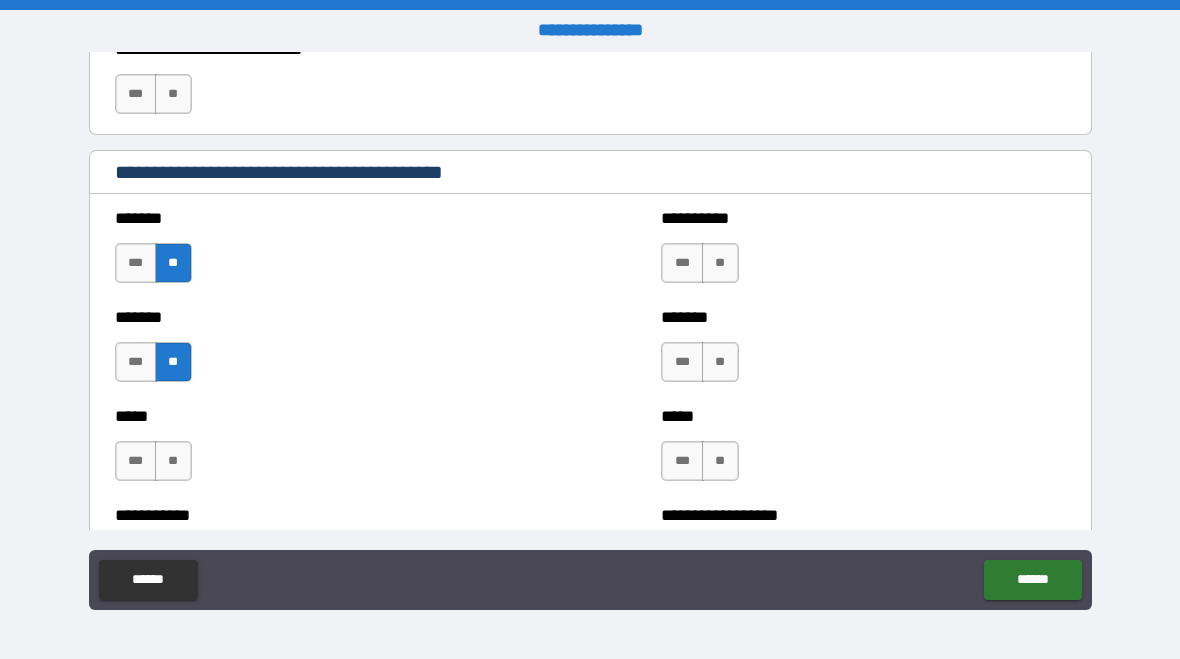 click on "**" at bounding box center (173, 461) 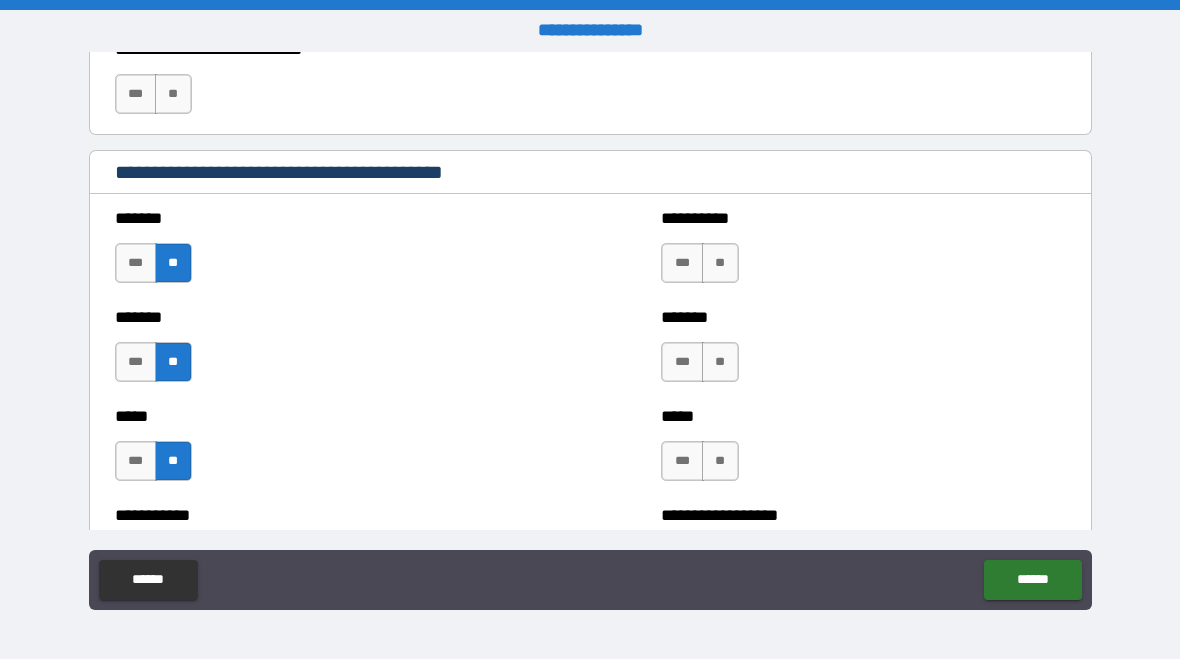click on "**" at bounding box center [720, 263] 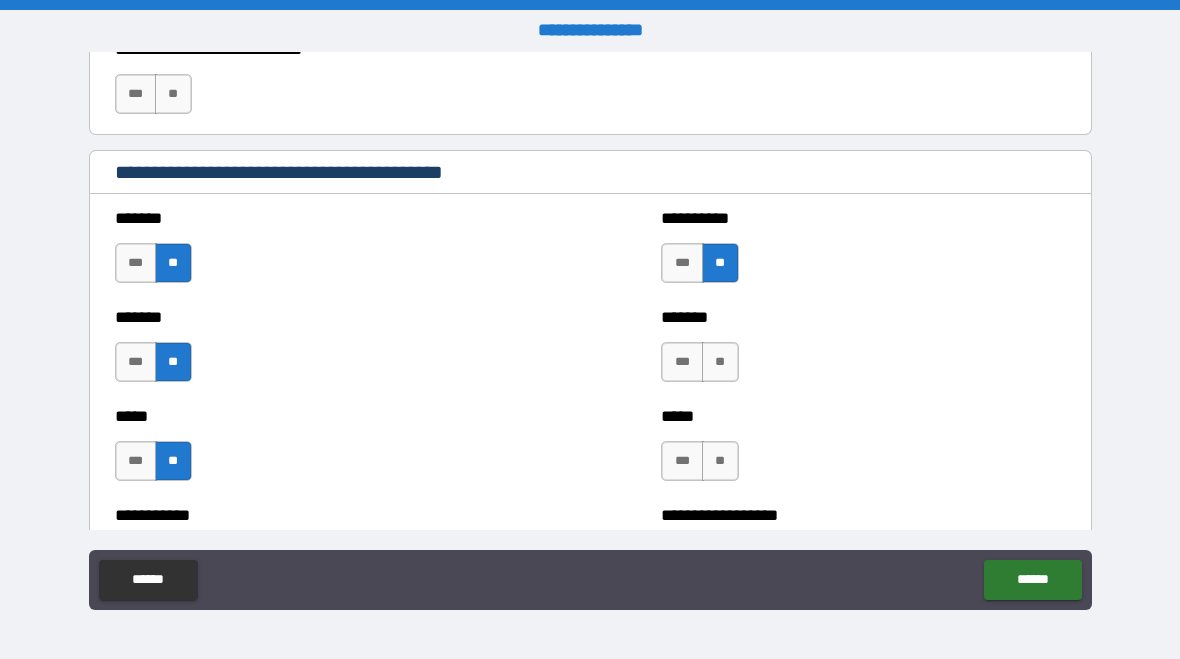 click on "**" at bounding box center [720, 362] 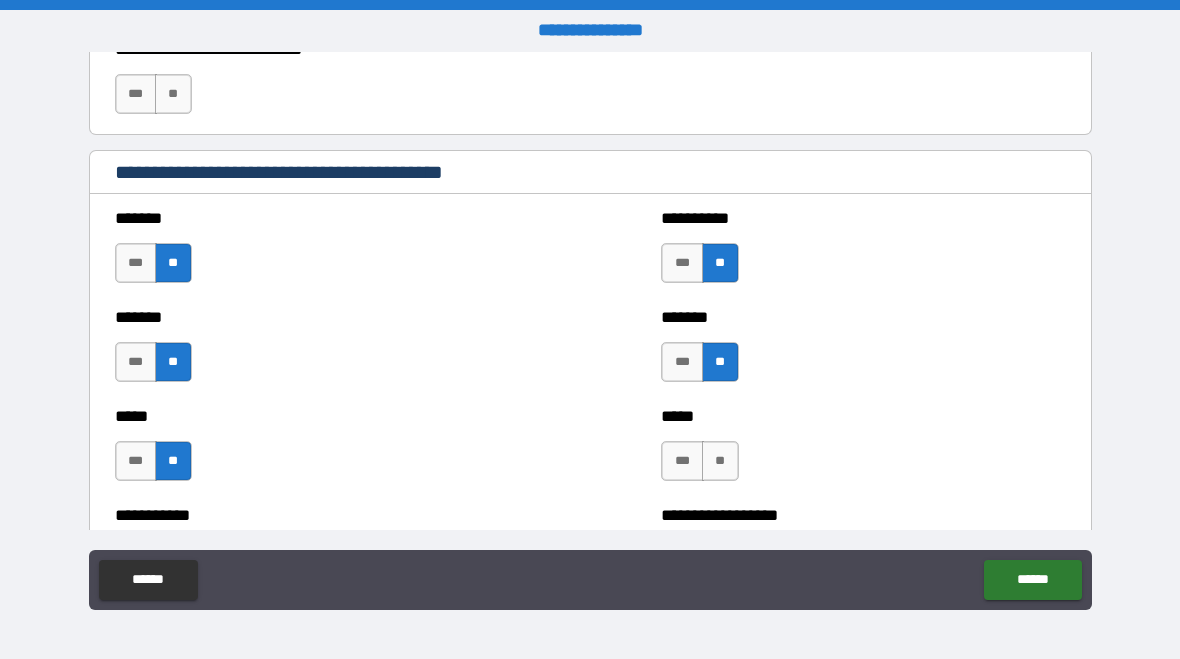click on "**" at bounding box center [720, 461] 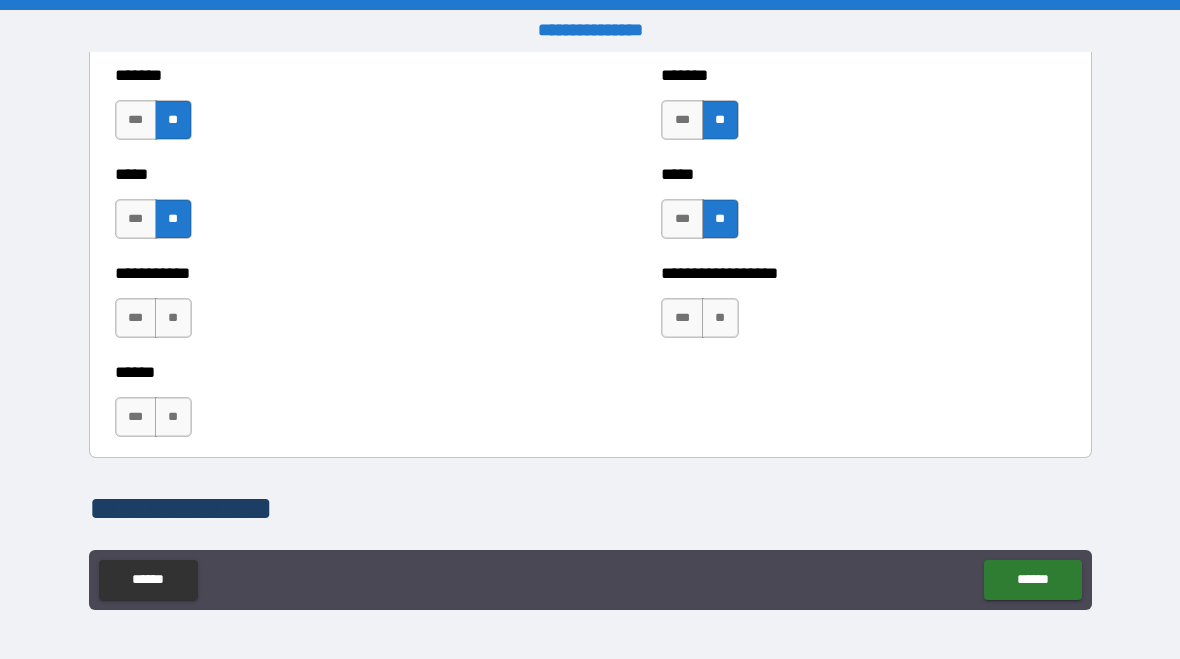 scroll, scrollTop: 1894, scrollLeft: 0, axis: vertical 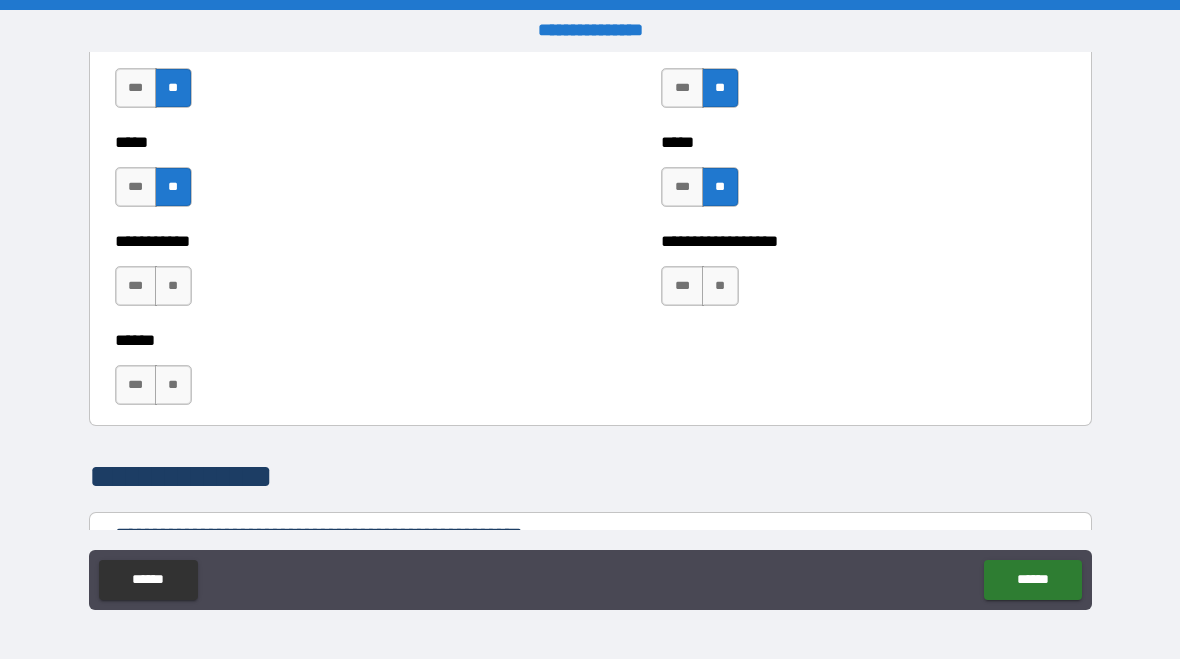 click on "**" at bounding box center (173, 286) 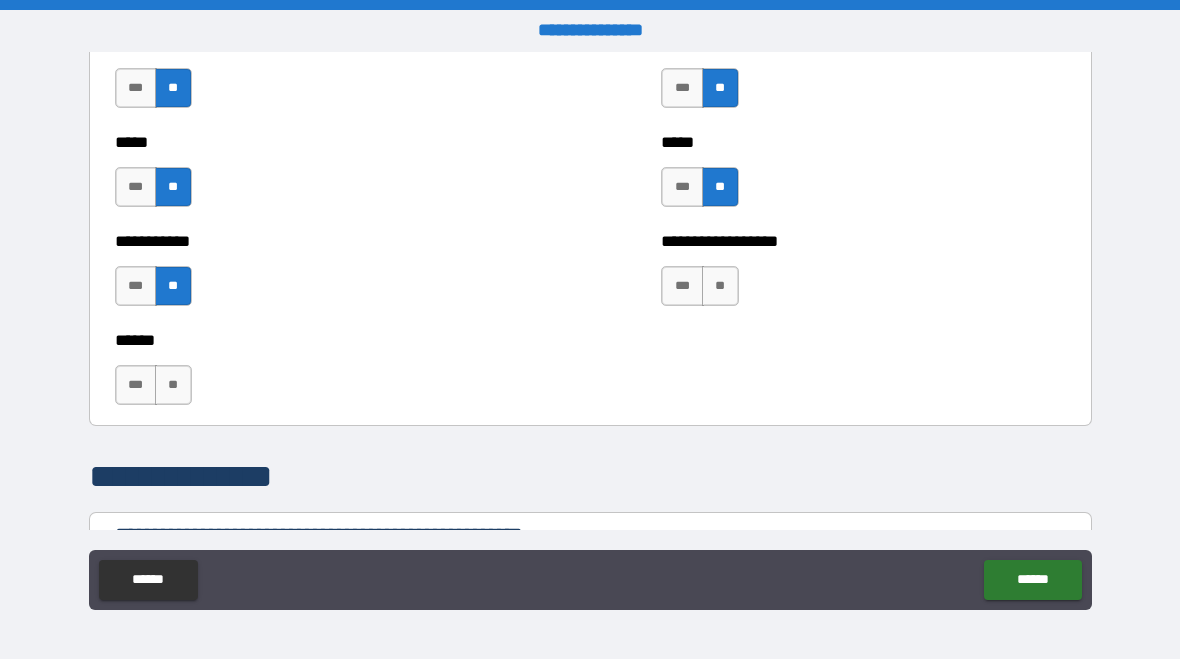 click on "**" at bounding box center [173, 385] 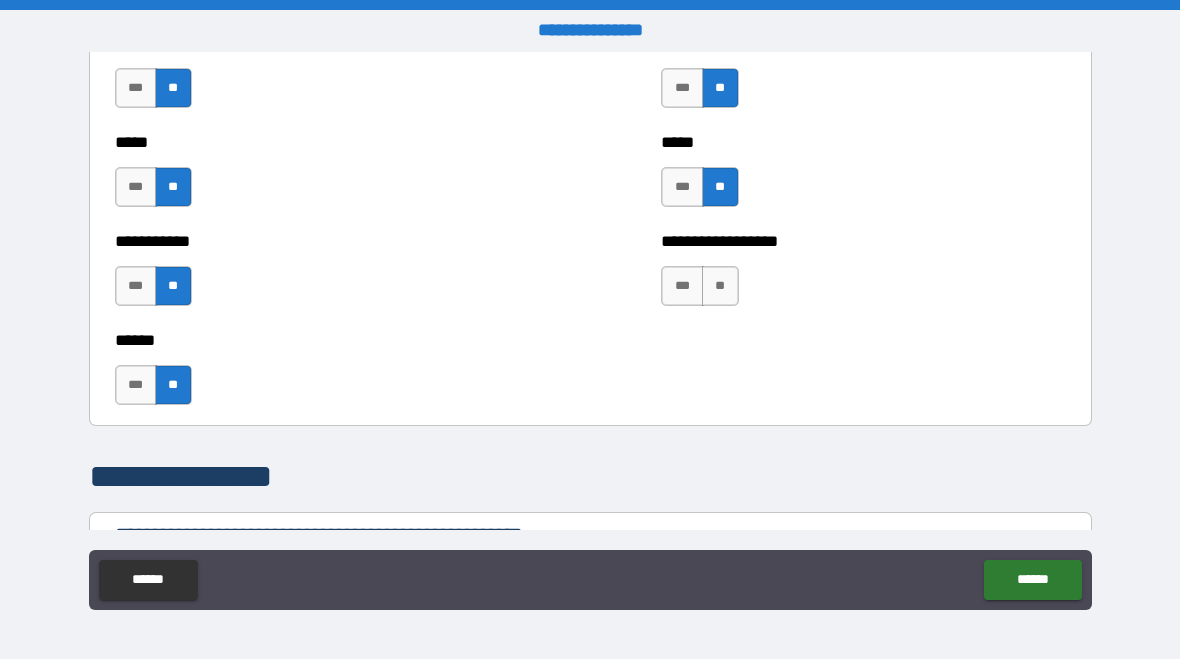 click on "**" at bounding box center [720, 286] 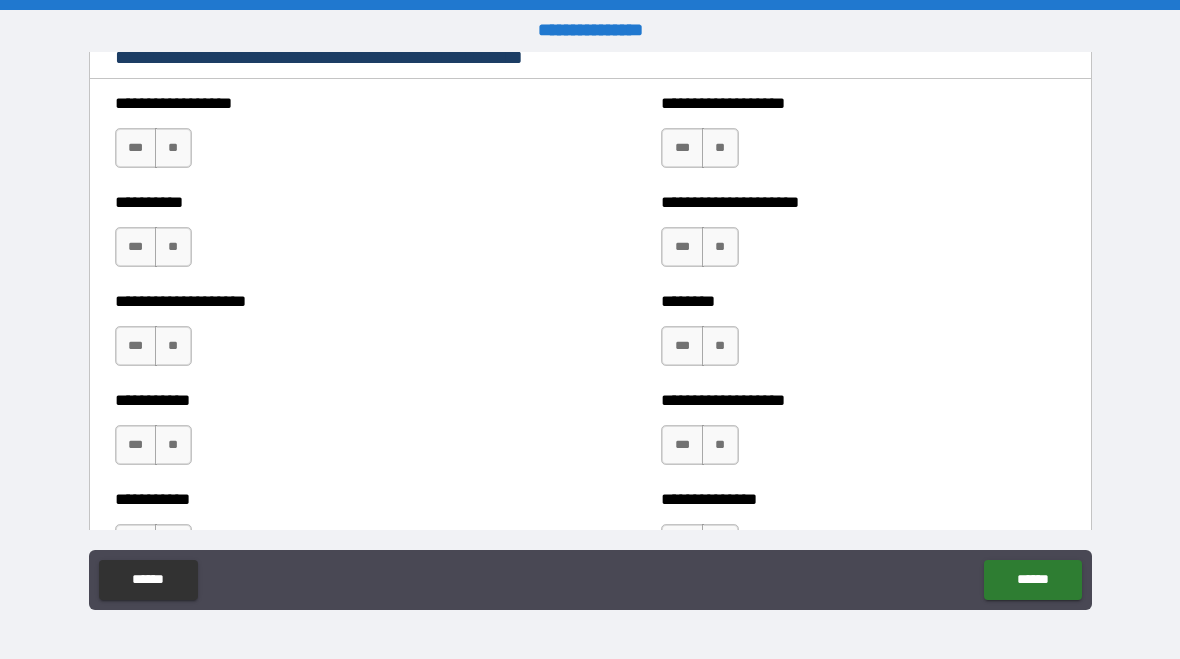 scroll, scrollTop: 2372, scrollLeft: 0, axis: vertical 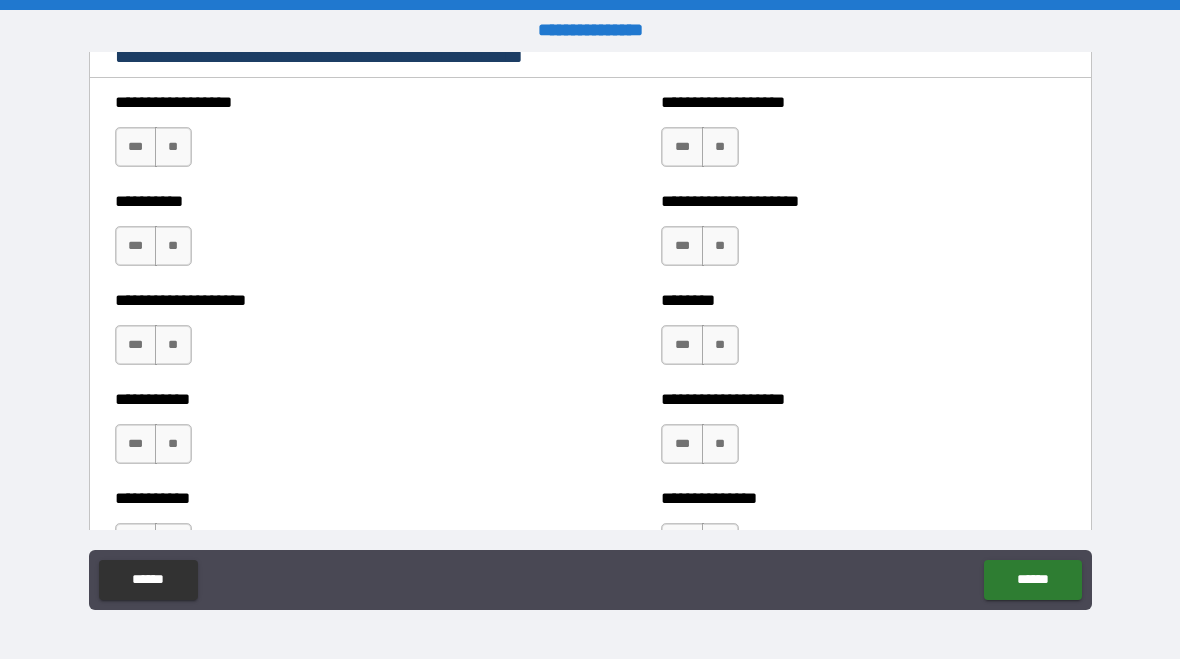 click on "**" at bounding box center [173, 147] 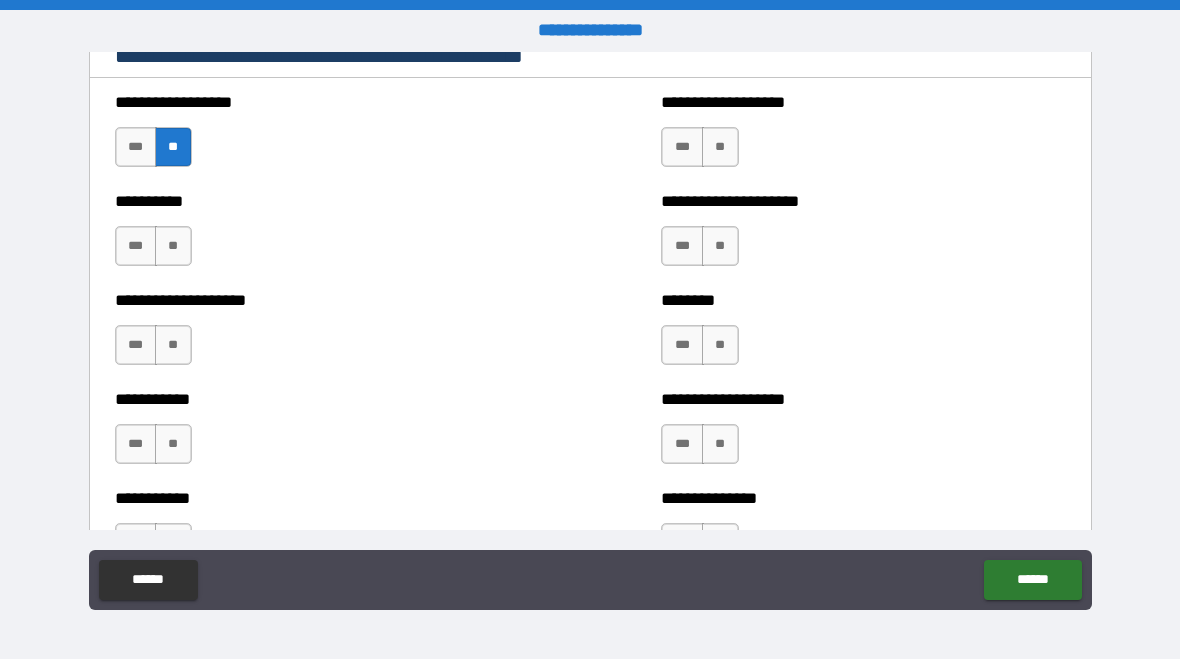 click on "**" at bounding box center (173, 246) 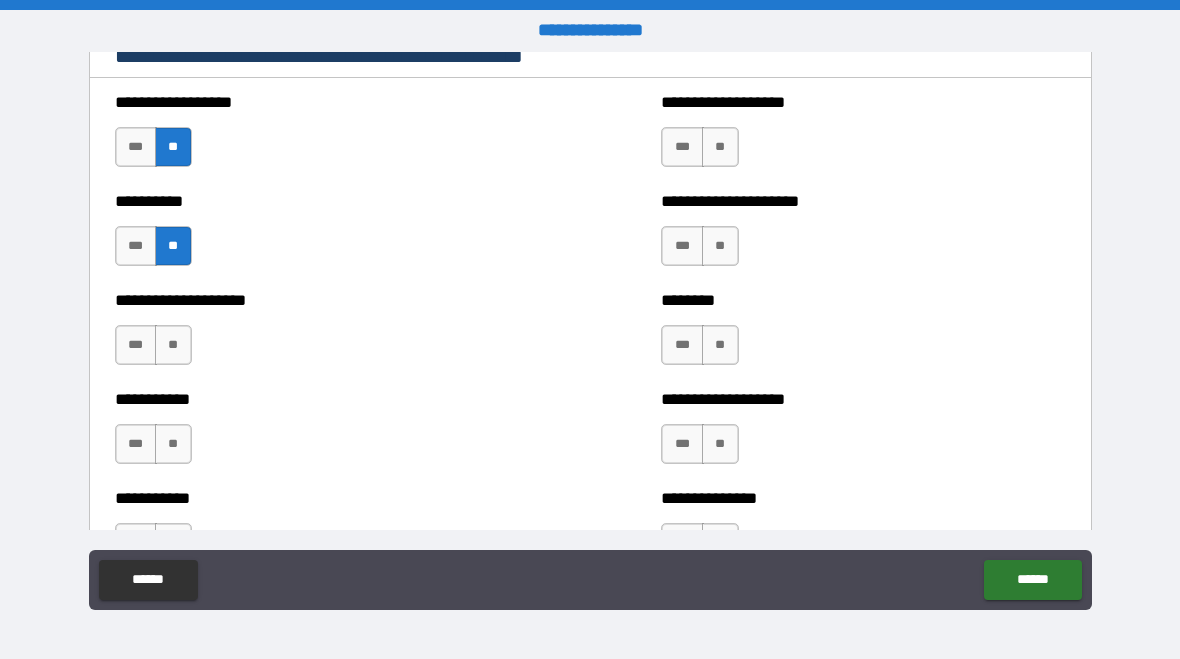 click on "**" at bounding box center [173, 345] 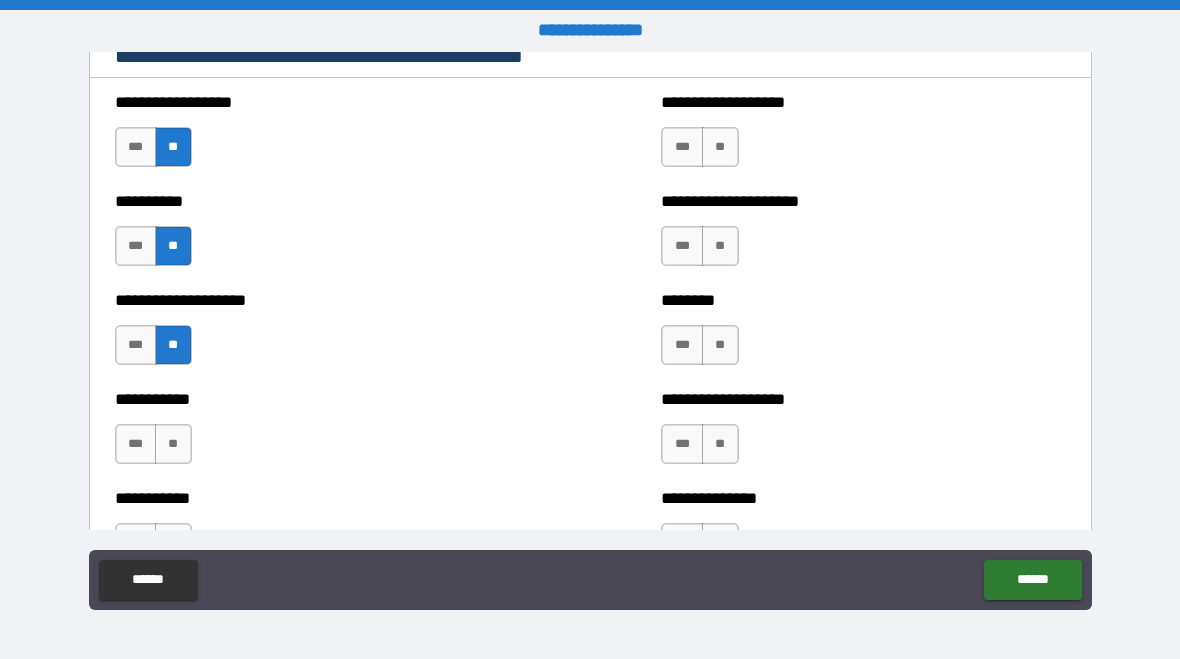 click on "**" at bounding box center (173, 444) 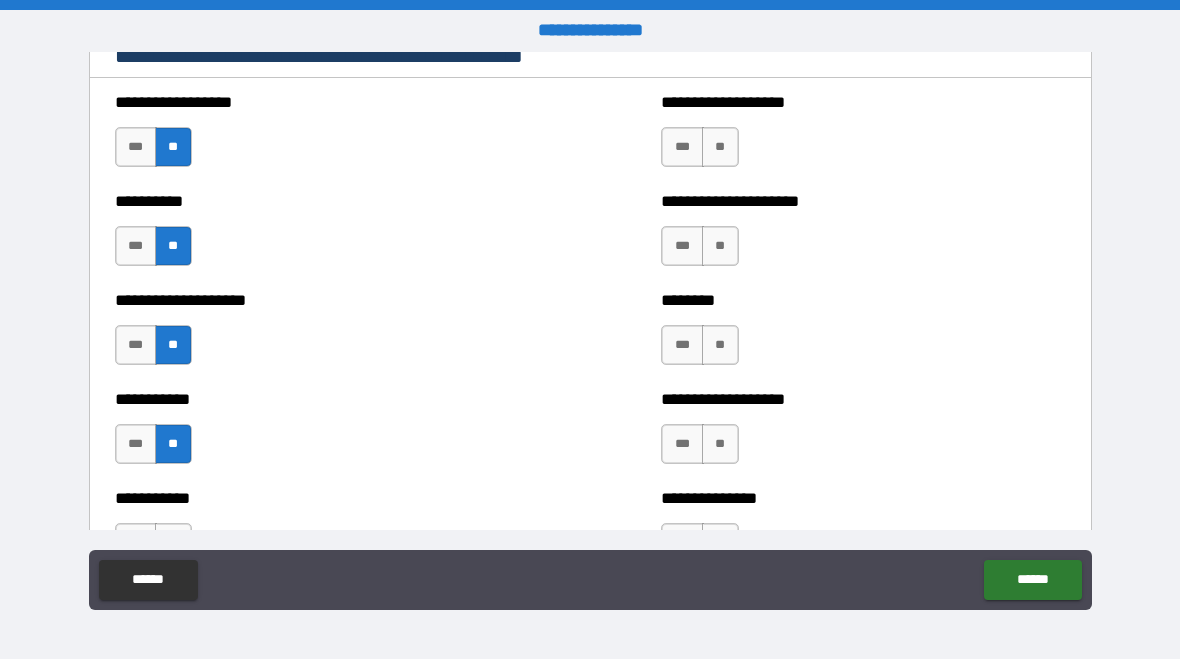 click on "**" at bounding box center [720, 444] 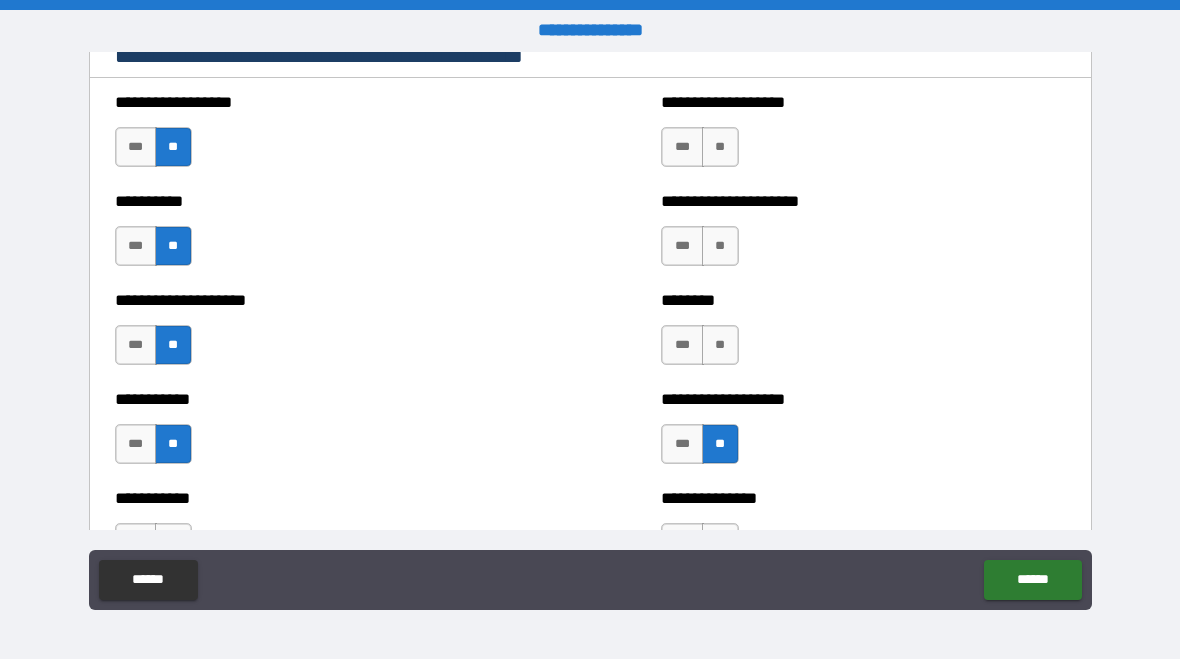 click on "**" at bounding box center (720, 345) 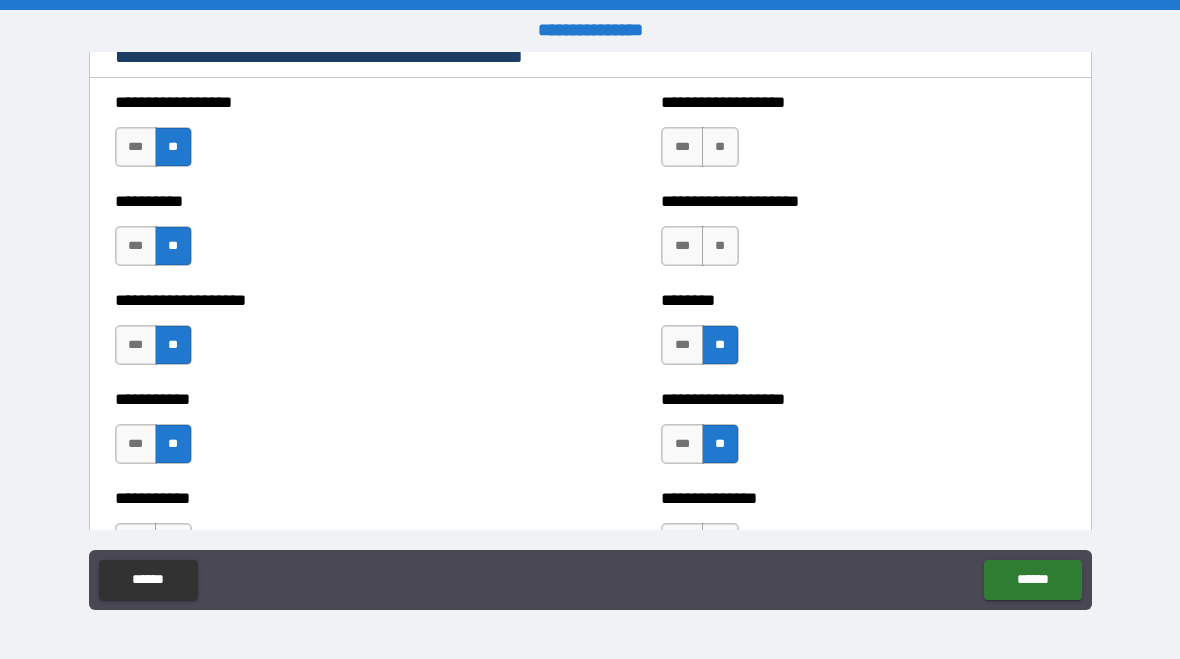 click on "**" at bounding box center (720, 246) 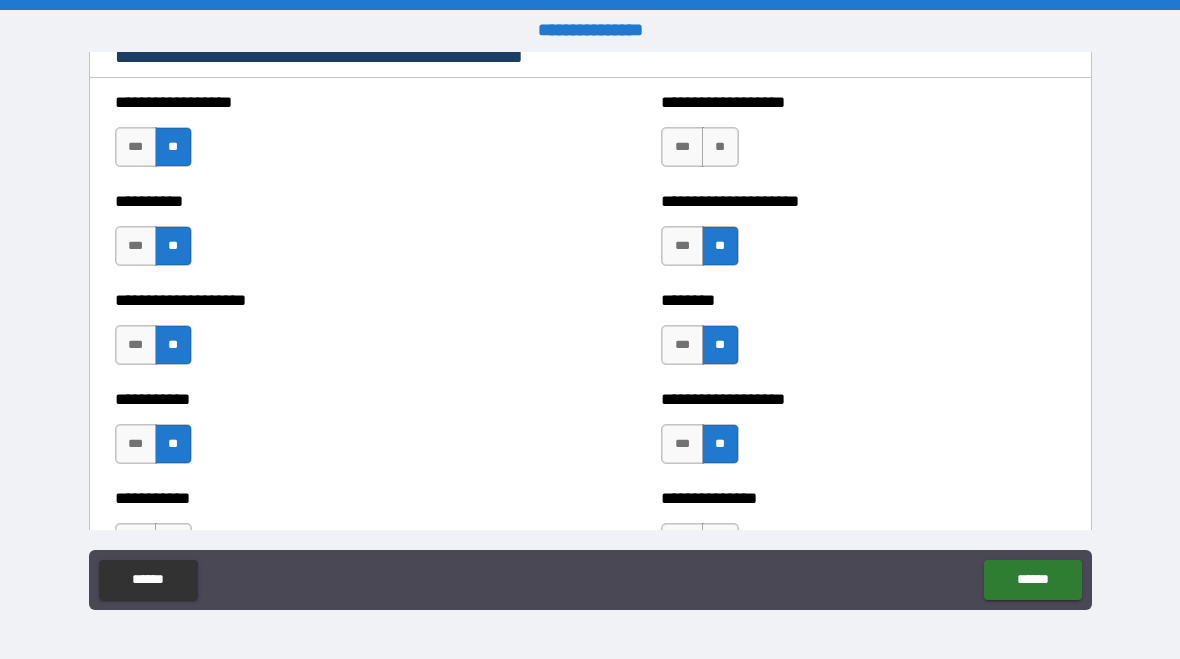click on "**" at bounding box center (720, 147) 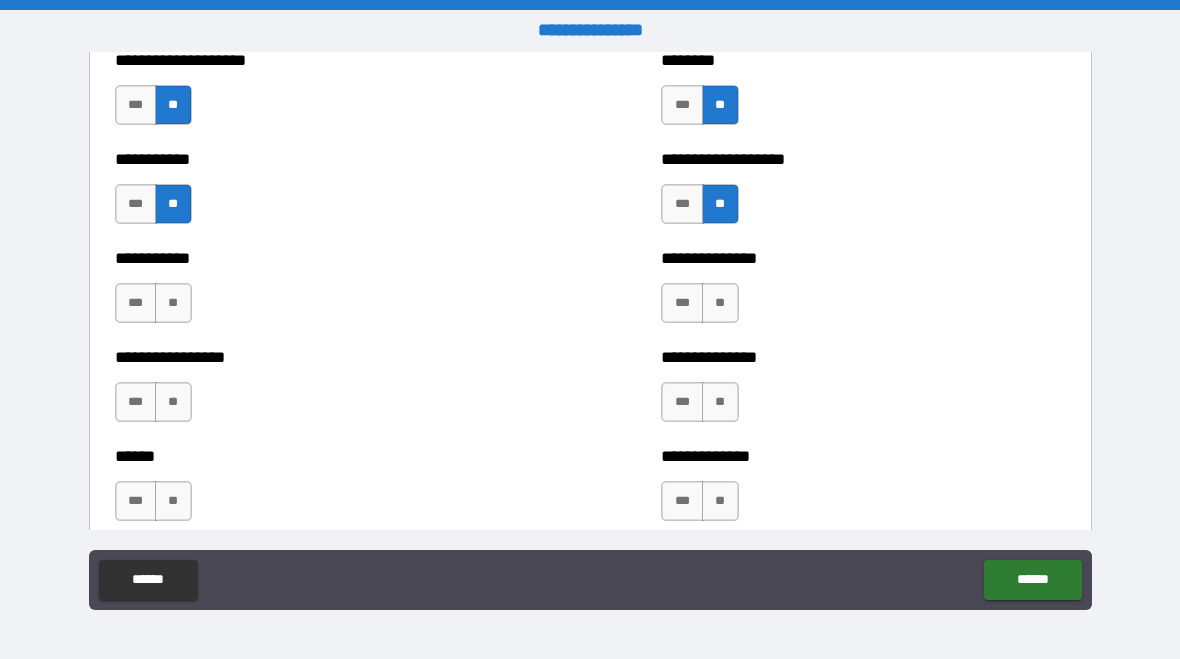 scroll, scrollTop: 2628, scrollLeft: 0, axis: vertical 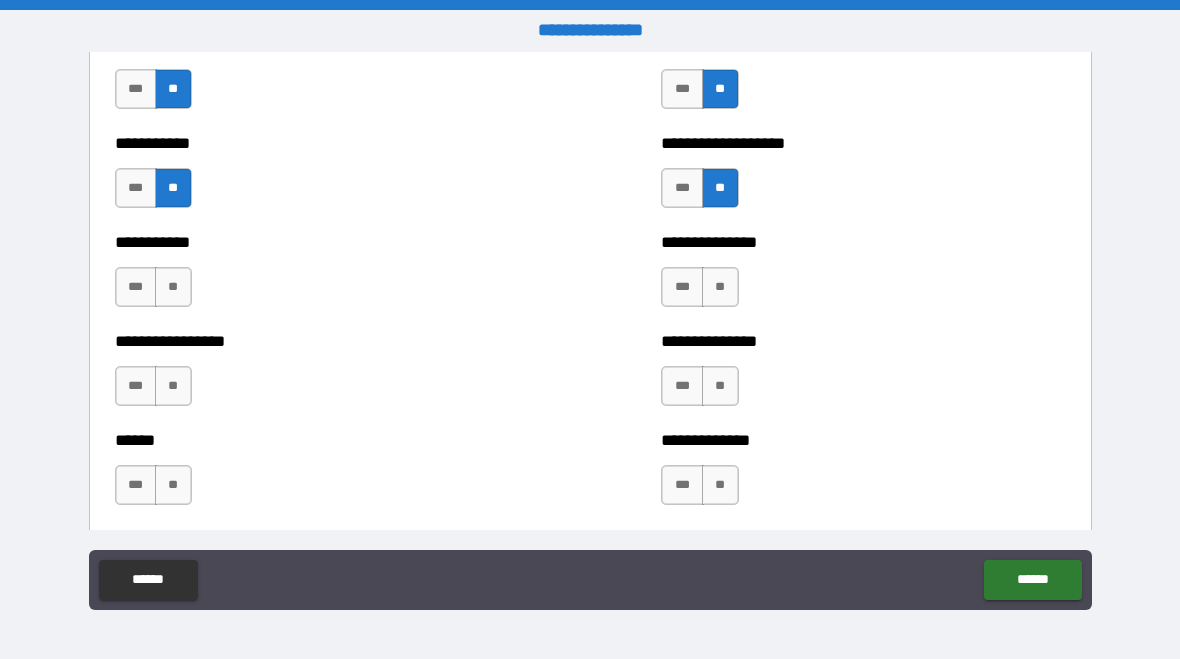 click on "**" at bounding box center [173, 287] 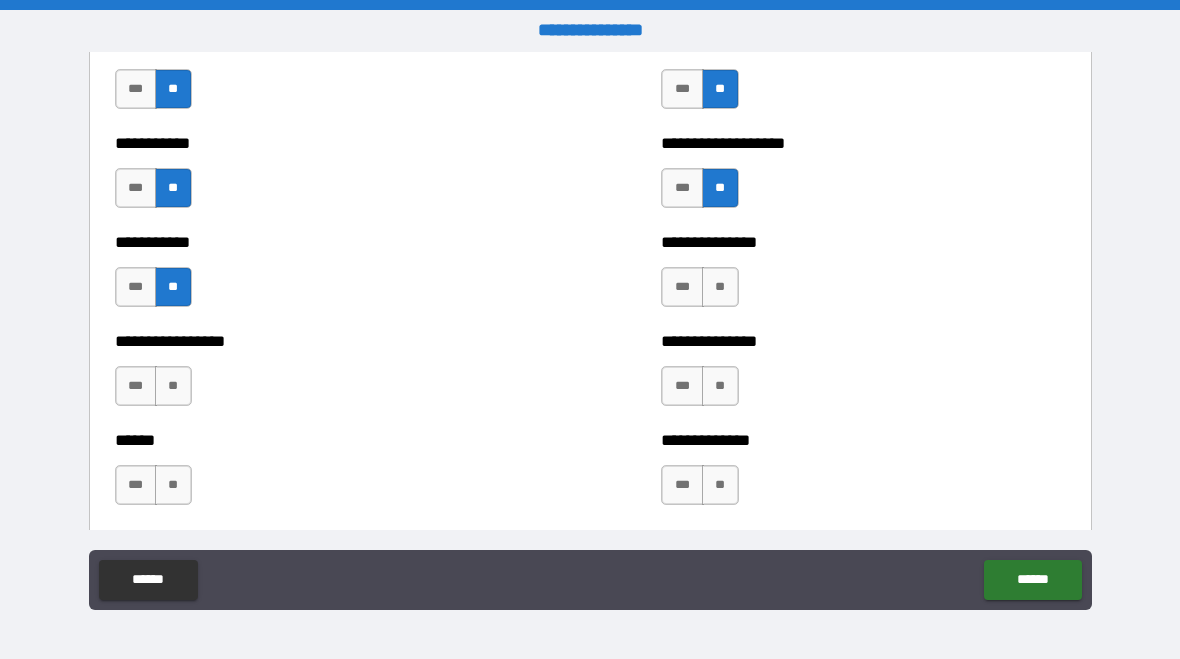 click on "**" at bounding box center [173, 386] 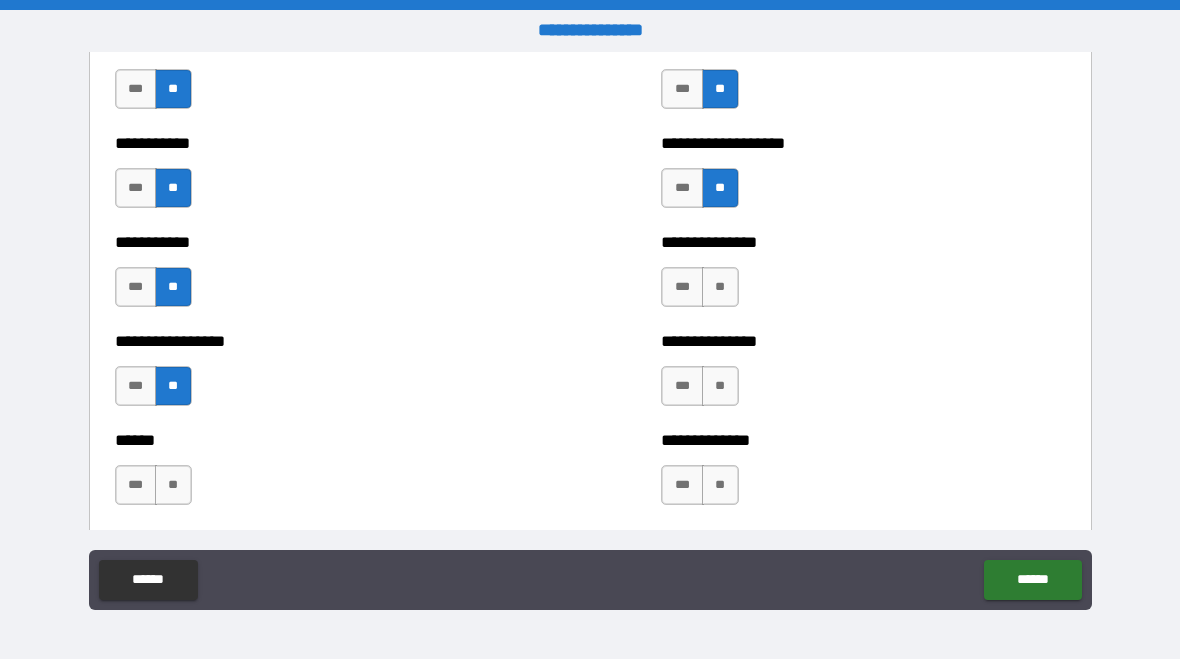 click on "**" at bounding box center [173, 485] 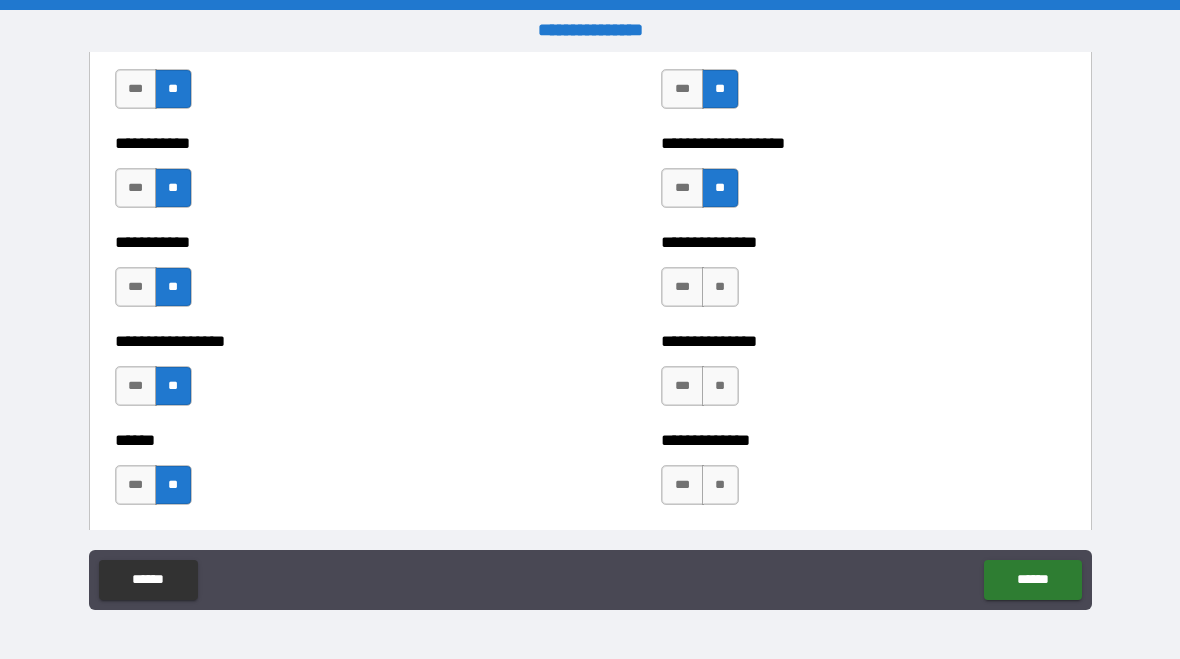 click on "**" at bounding box center [720, 485] 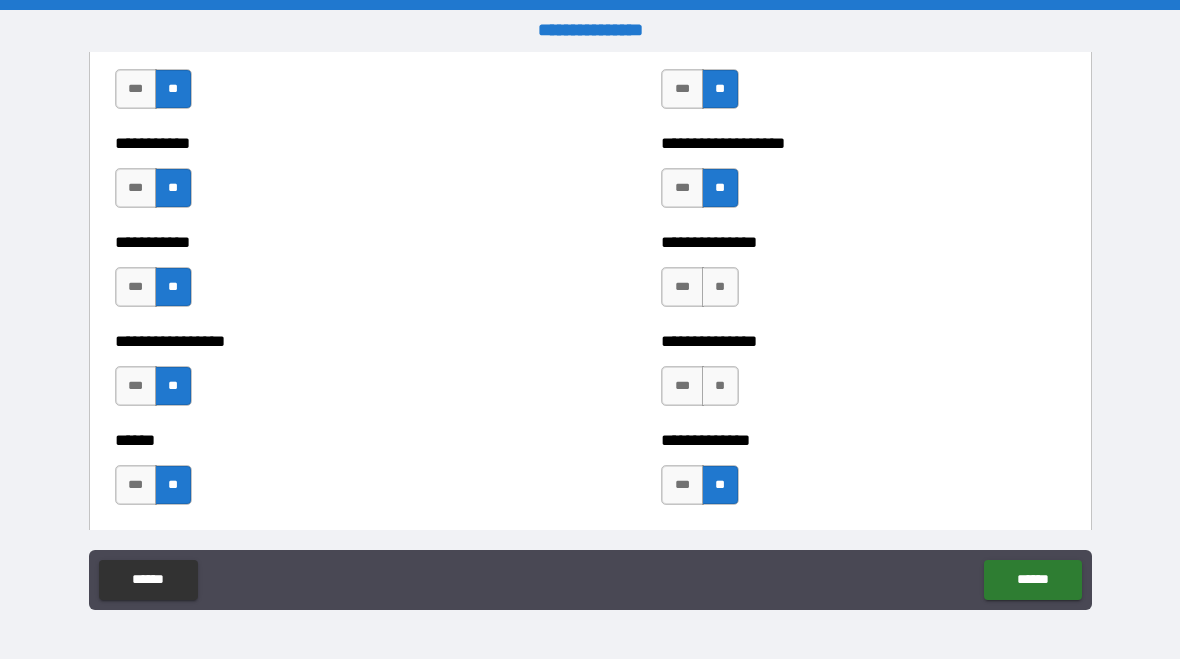 click on "**" at bounding box center (720, 386) 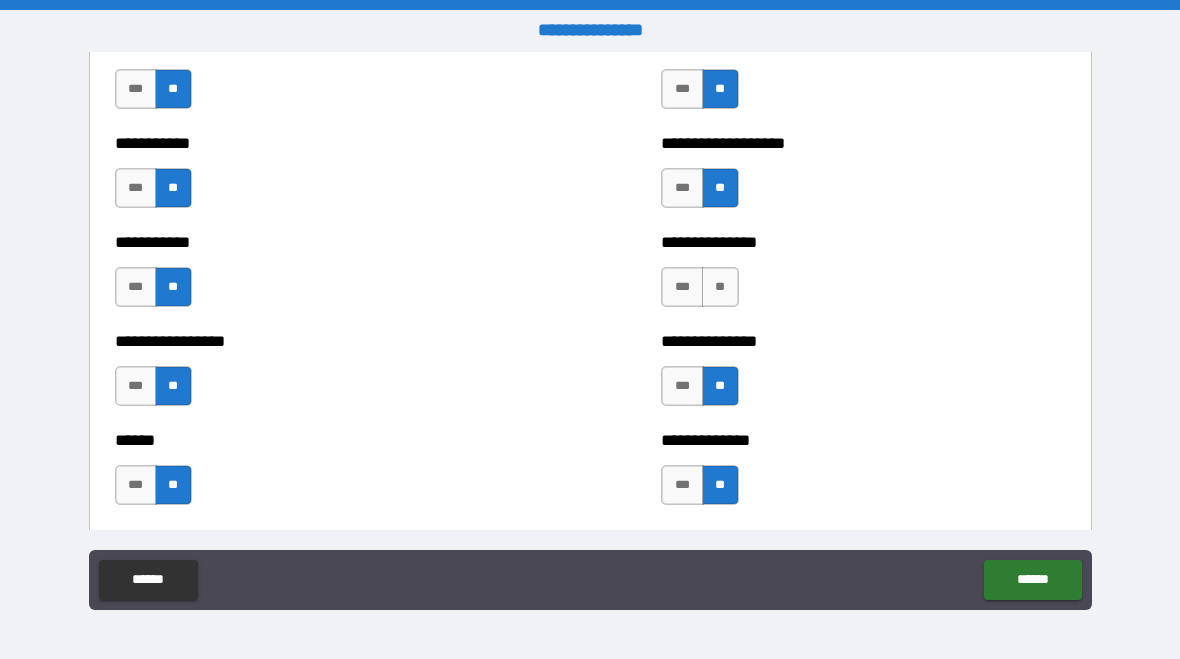 click on "**" at bounding box center (720, 287) 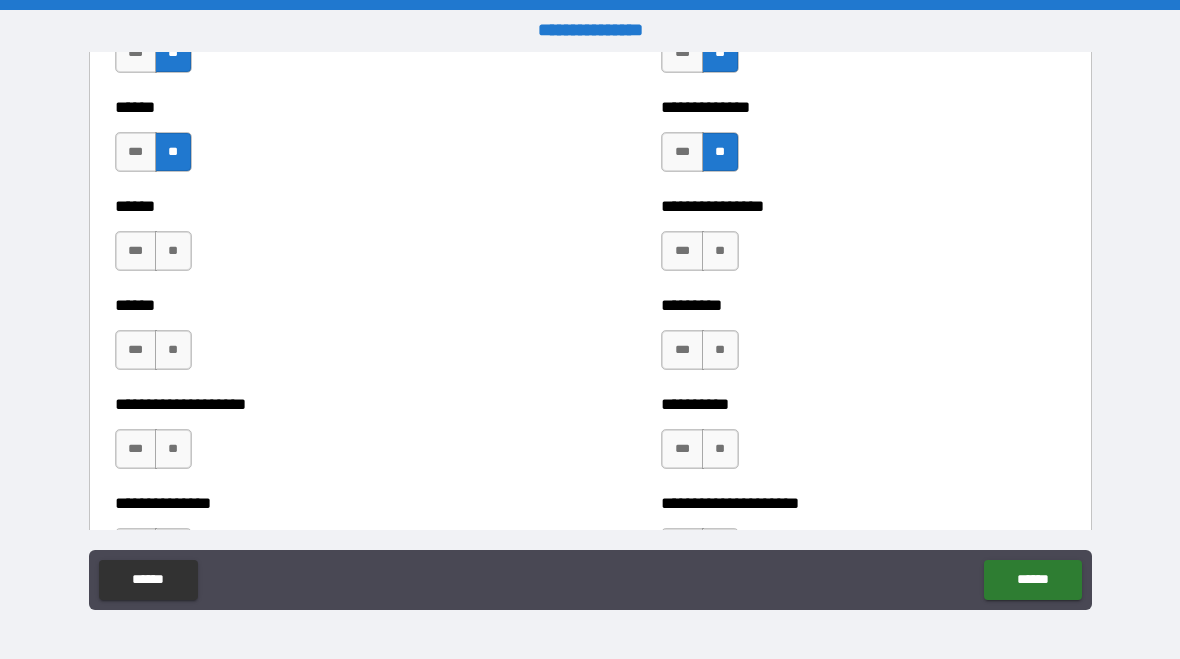 scroll, scrollTop: 3008, scrollLeft: 0, axis: vertical 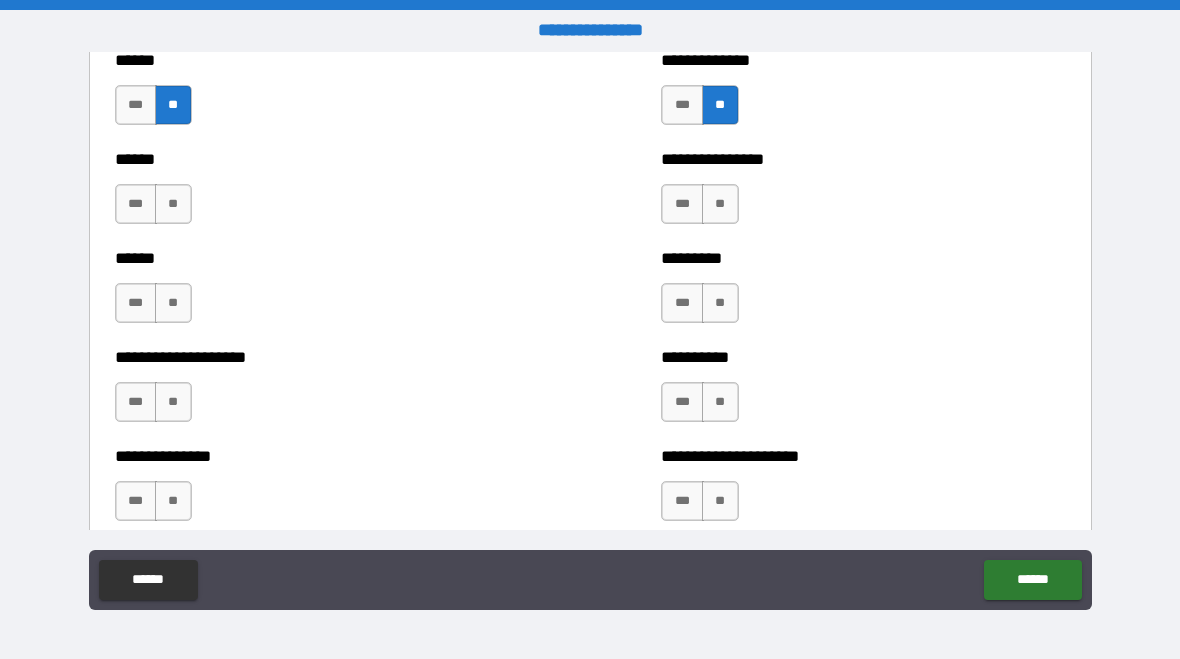 click on "**" at bounding box center [720, 204] 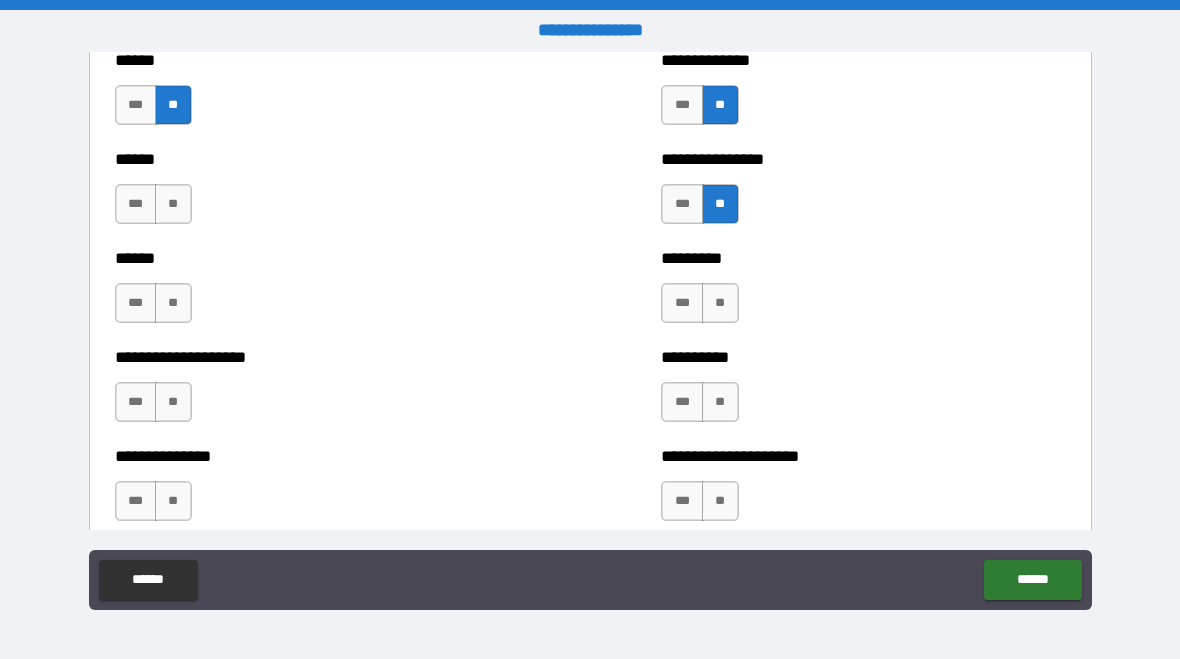 click on "**" at bounding box center (720, 303) 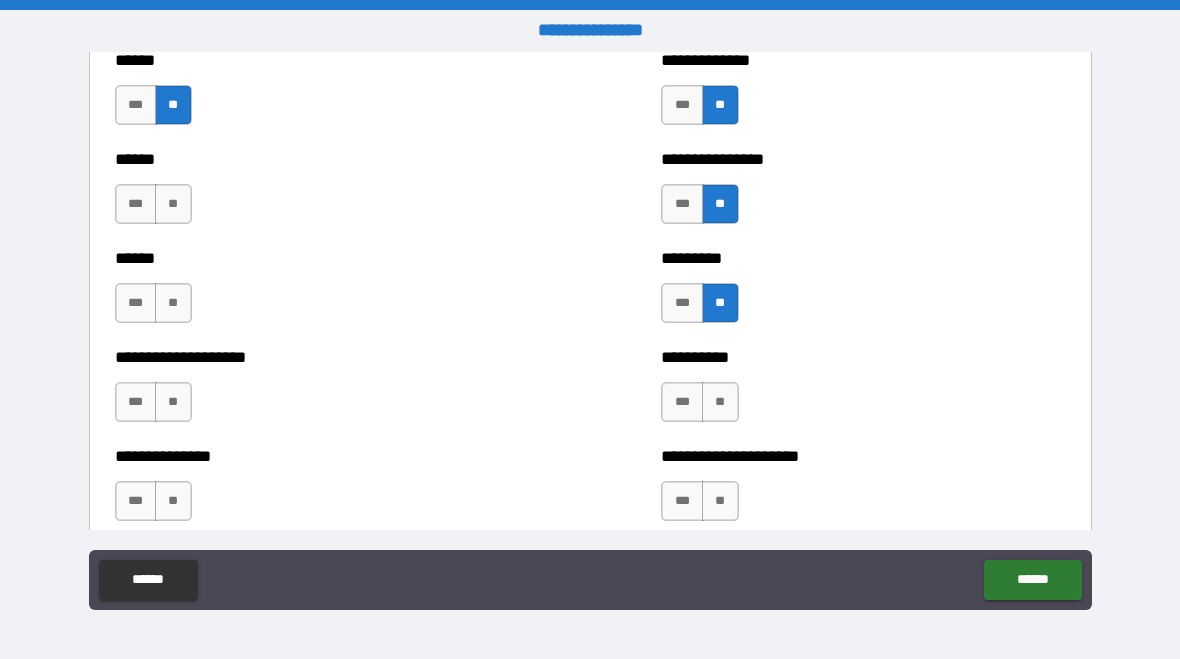 click on "**" at bounding box center (720, 402) 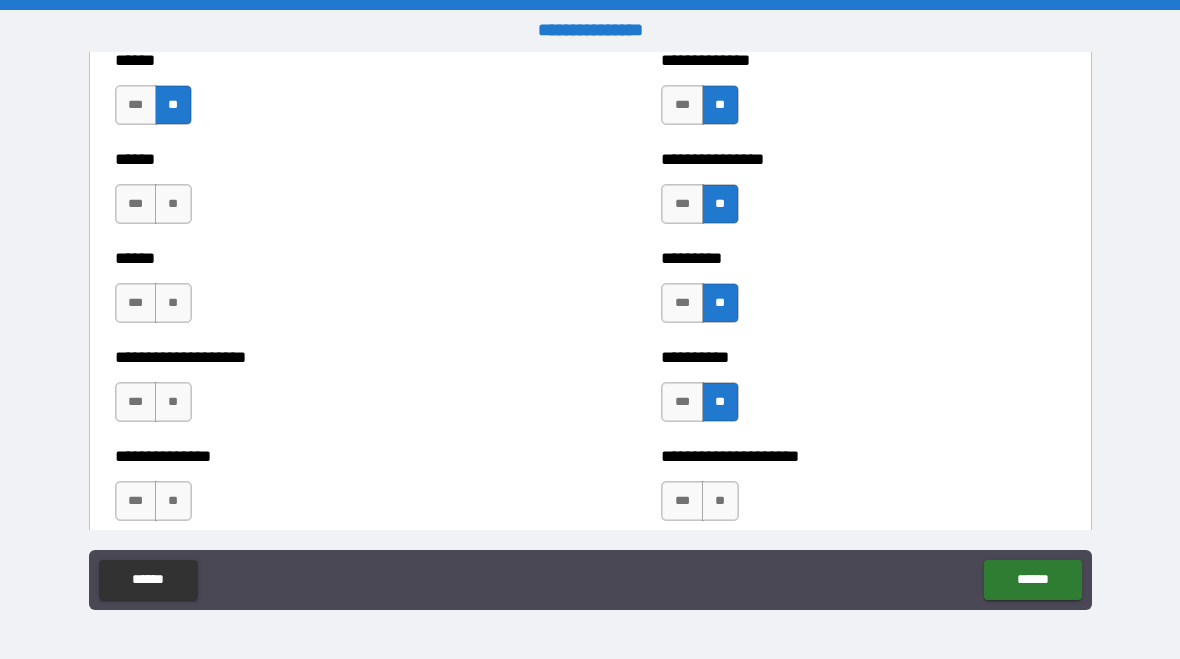 click on "**" at bounding box center (720, 501) 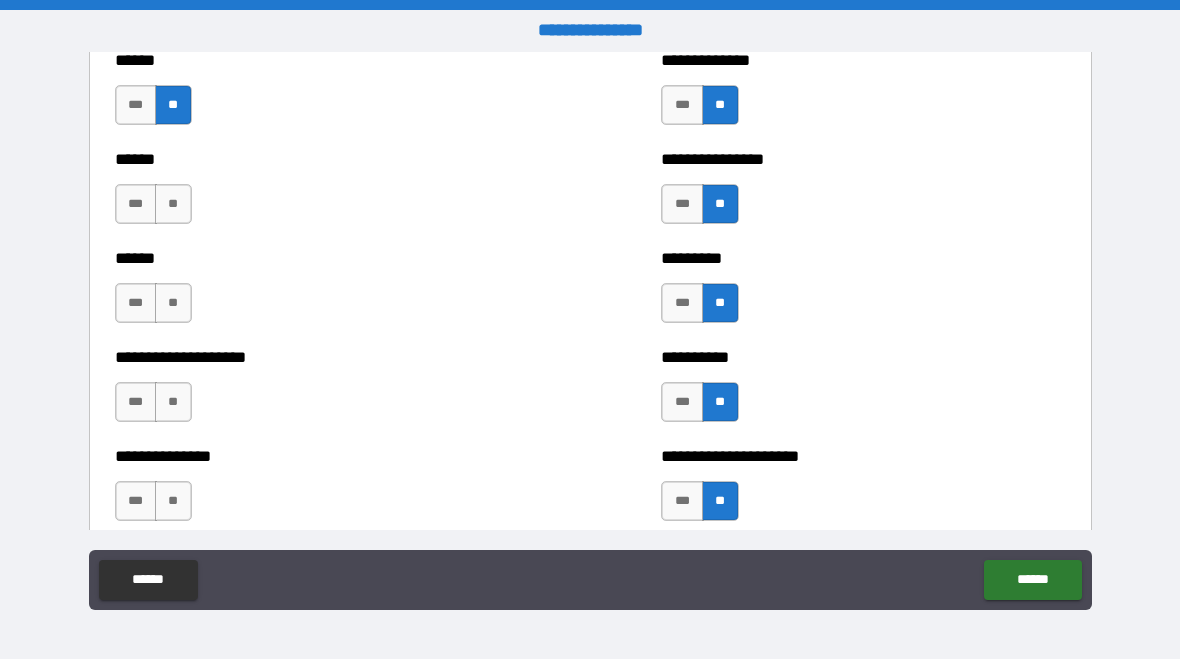 click on "**" at bounding box center [173, 501] 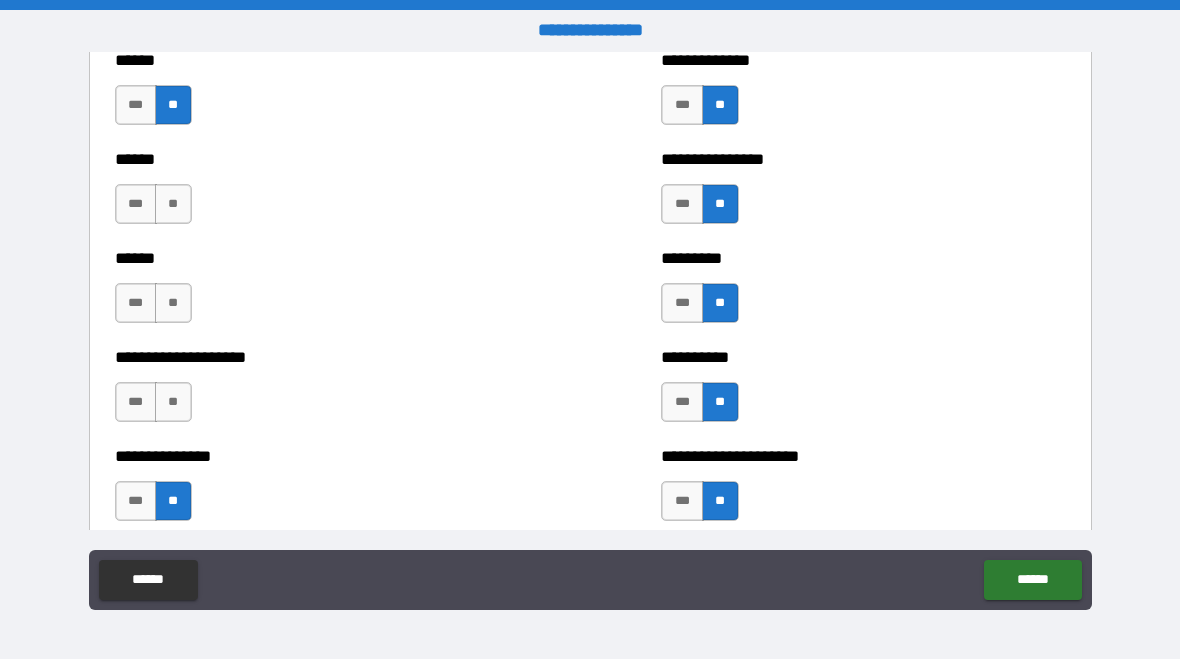click on "**" at bounding box center [173, 402] 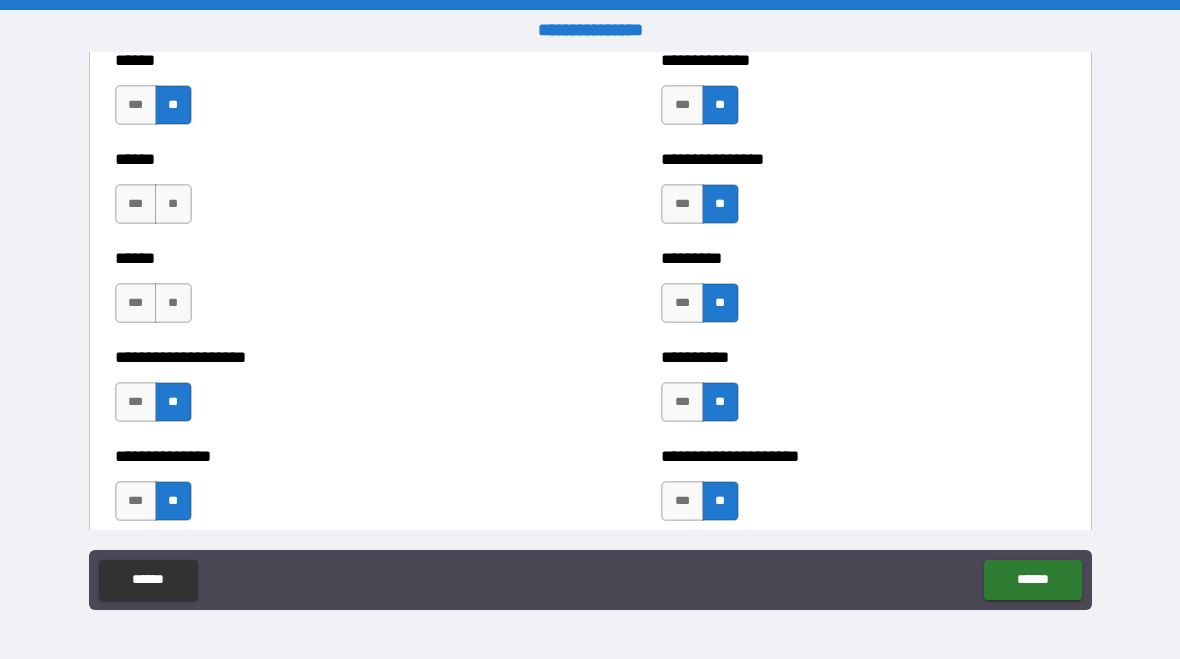 click on "**" at bounding box center [173, 303] 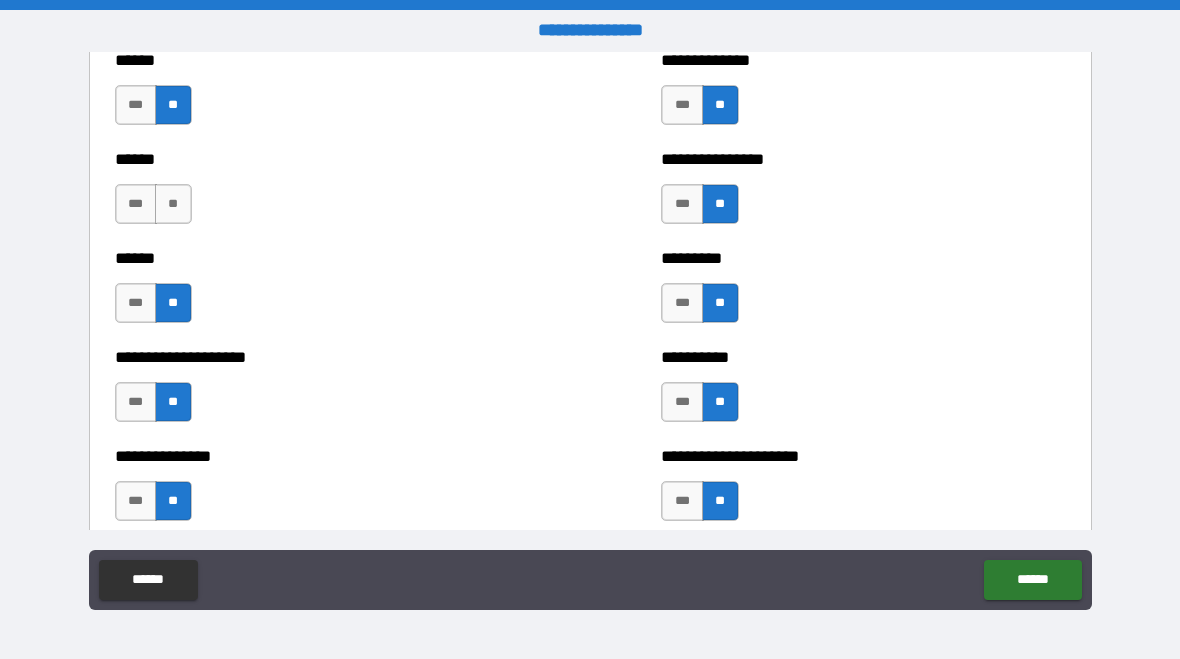 click on "**" at bounding box center [173, 204] 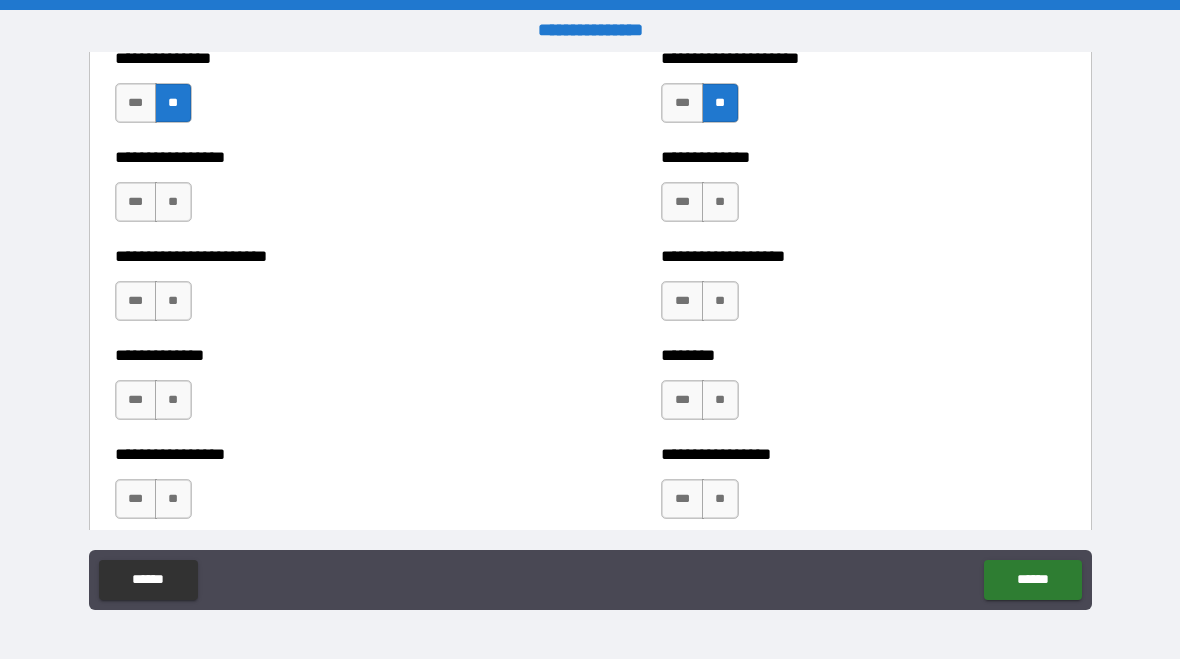 scroll, scrollTop: 3404, scrollLeft: 0, axis: vertical 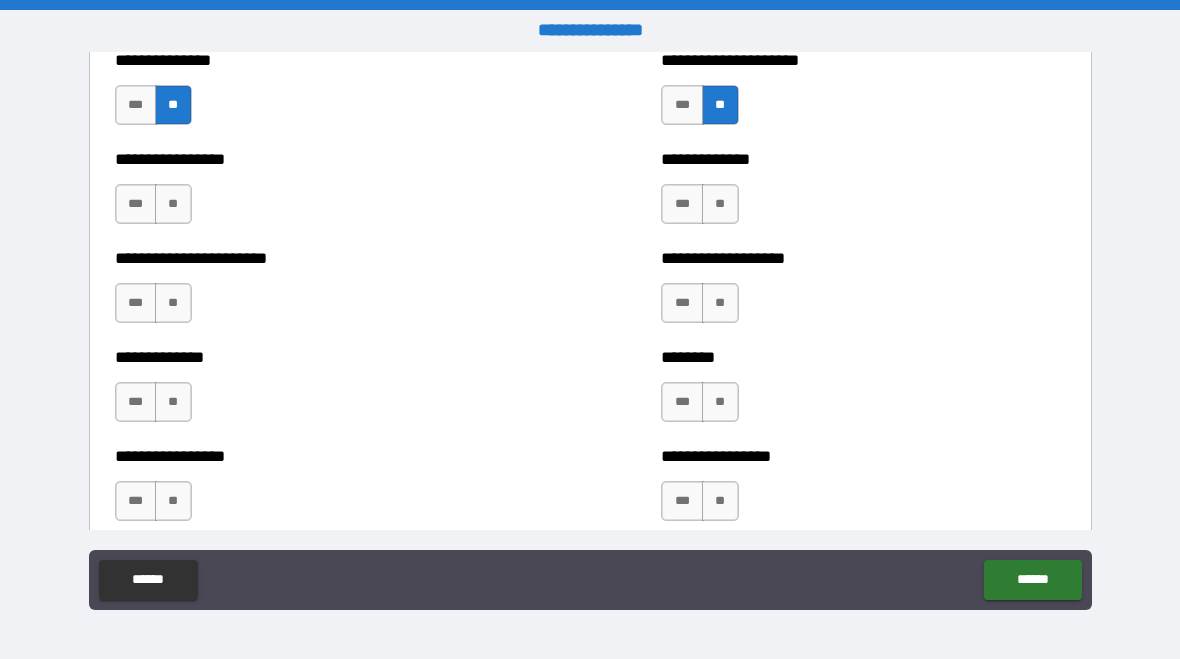 click on "**" at bounding box center (173, 204) 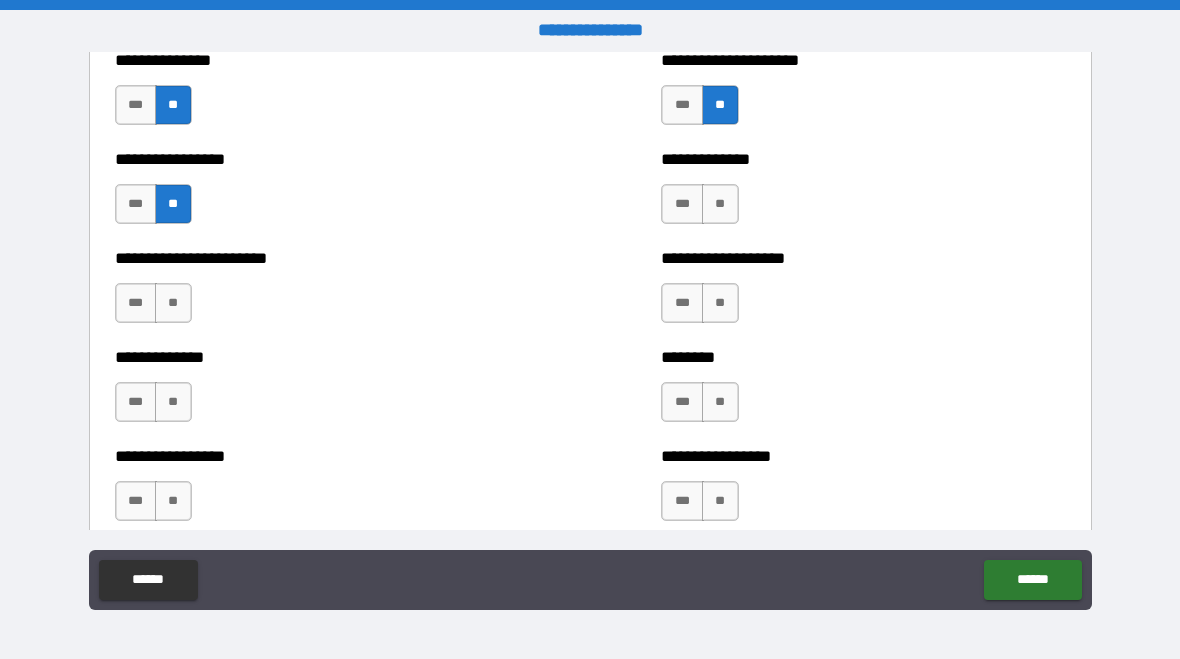click on "**" at bounding box center (173, 303) 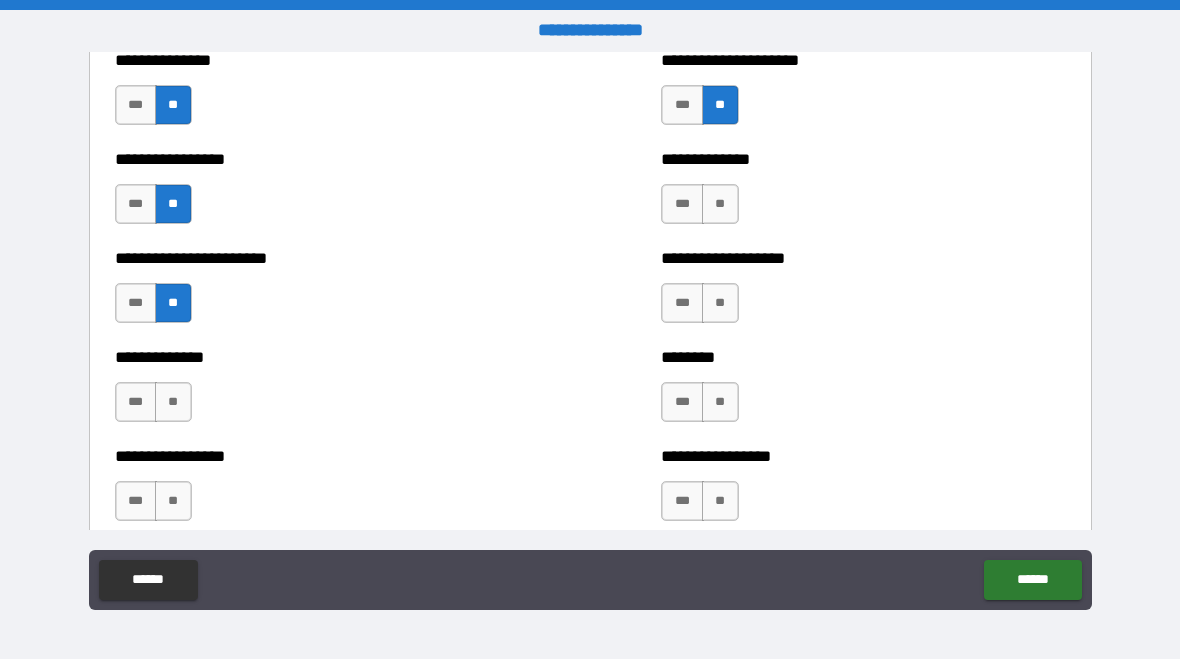 click on "**" at bounding box center (173, 402) 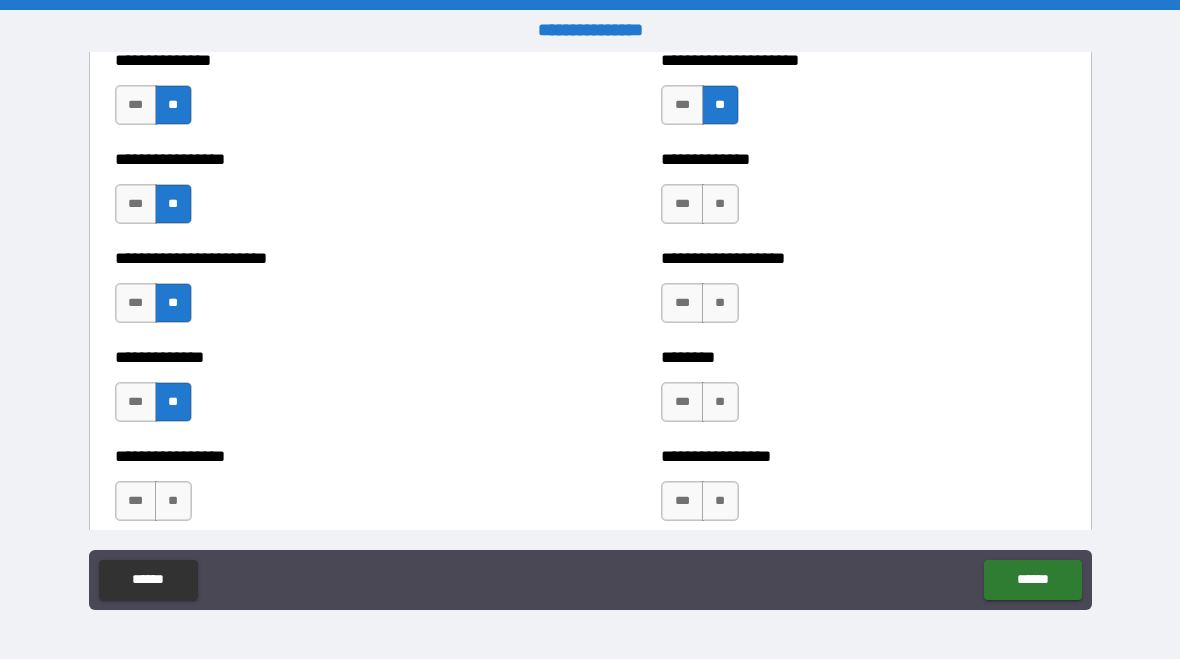 click on "**" at bounding box center [173, 501] 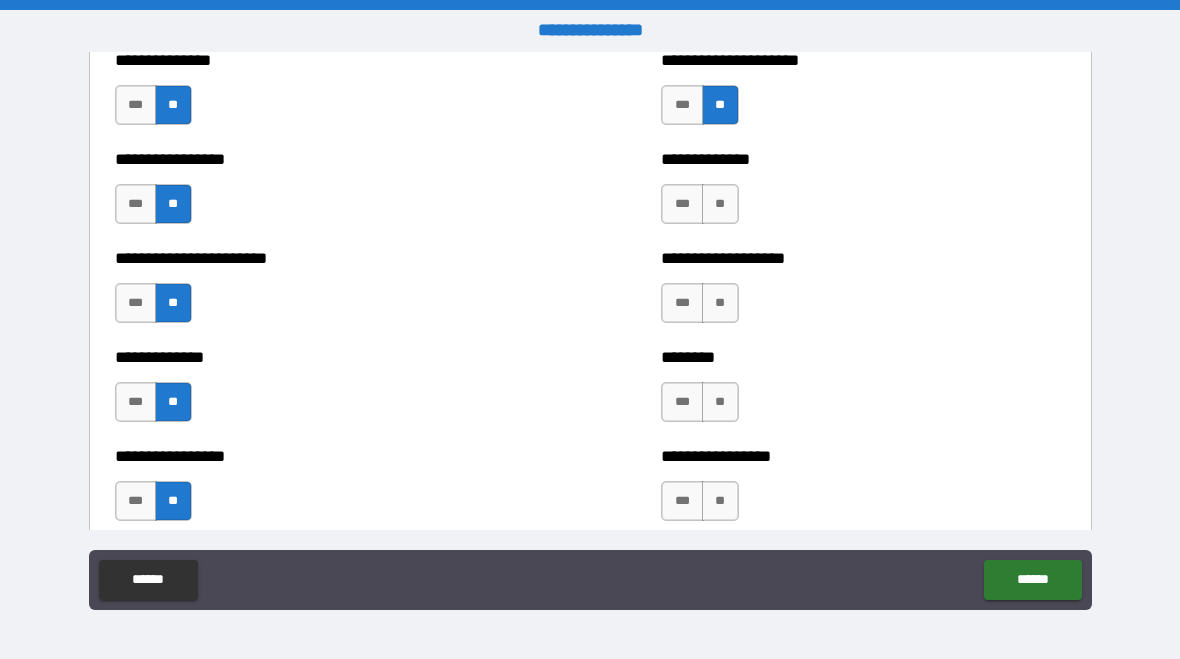 click on "**" at bounding box center [720, 501] 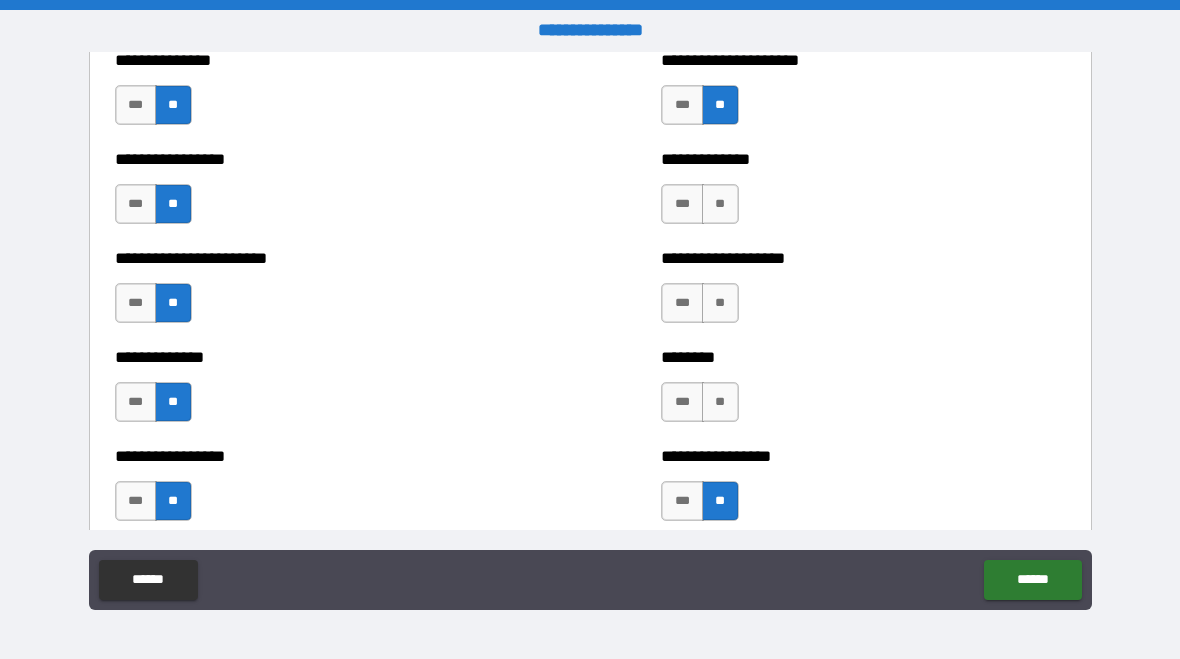 click on "**" at bounding box center [720, 402] 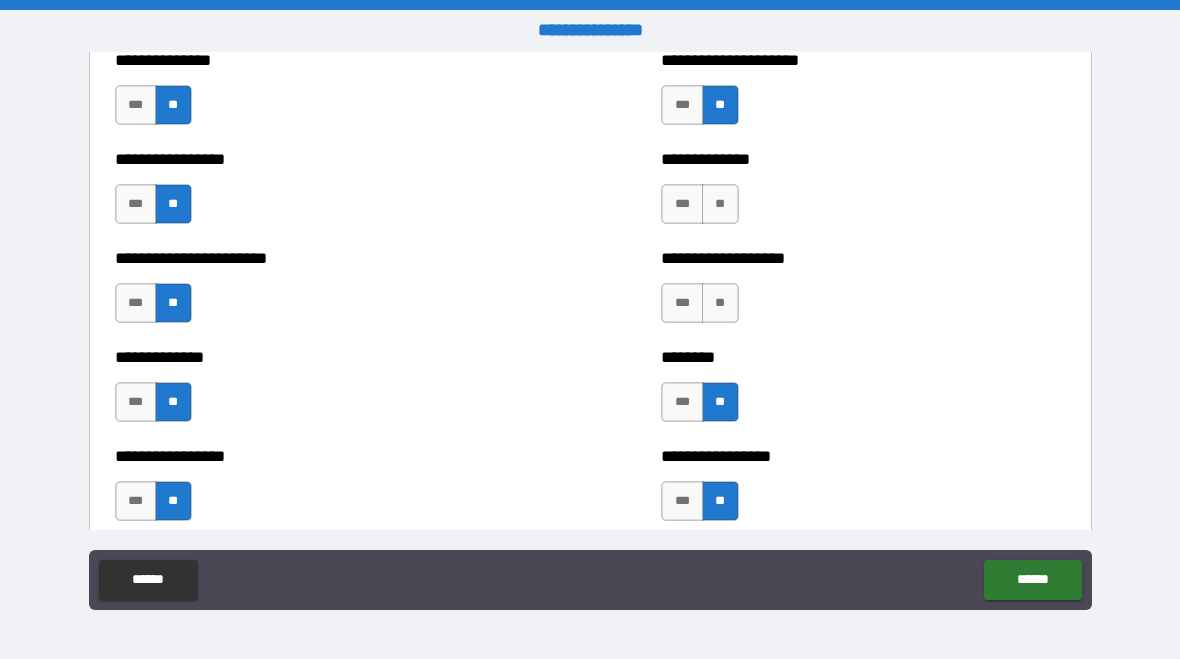 click on "**" at bounding box center [720, 303] 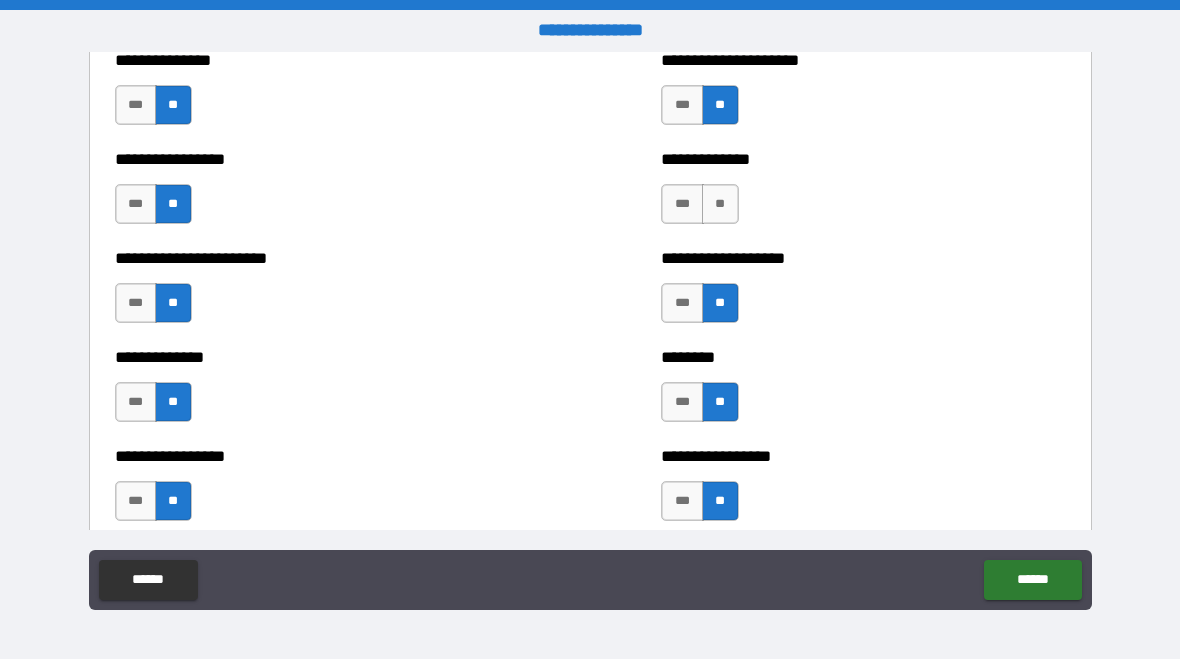 click on "**" at bounding box center (720, 204) 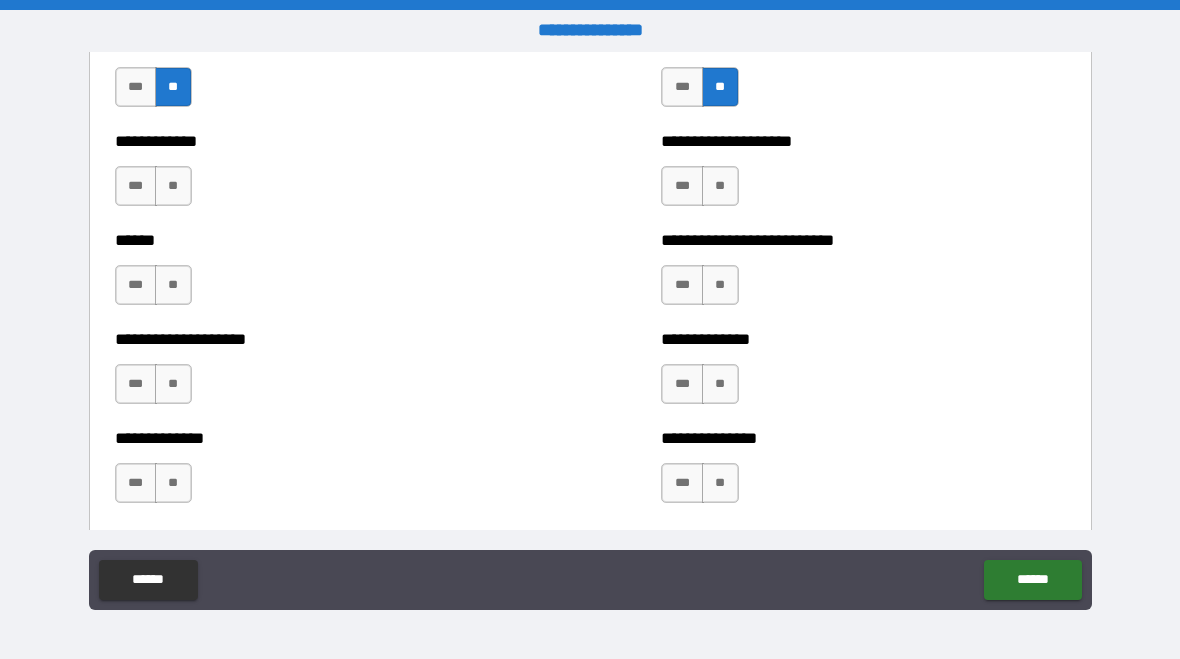scroll, scrollTop: 3817, scrollLeft: 0, axis: vertical 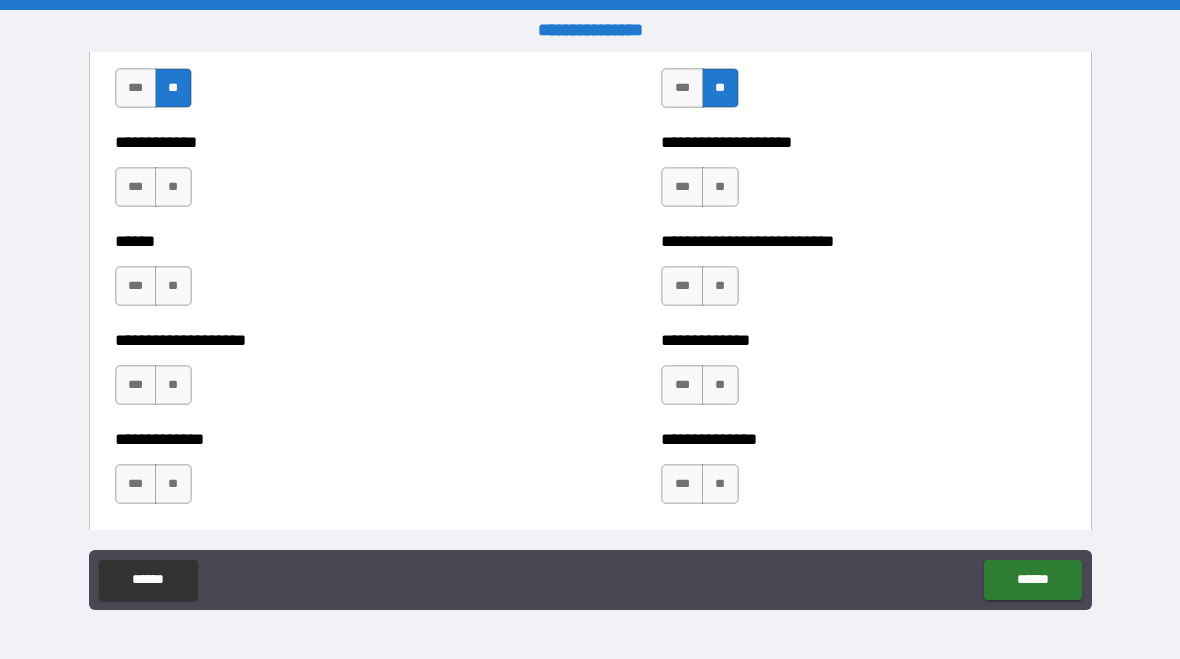 click on "**" at bounding box center [173, 187] 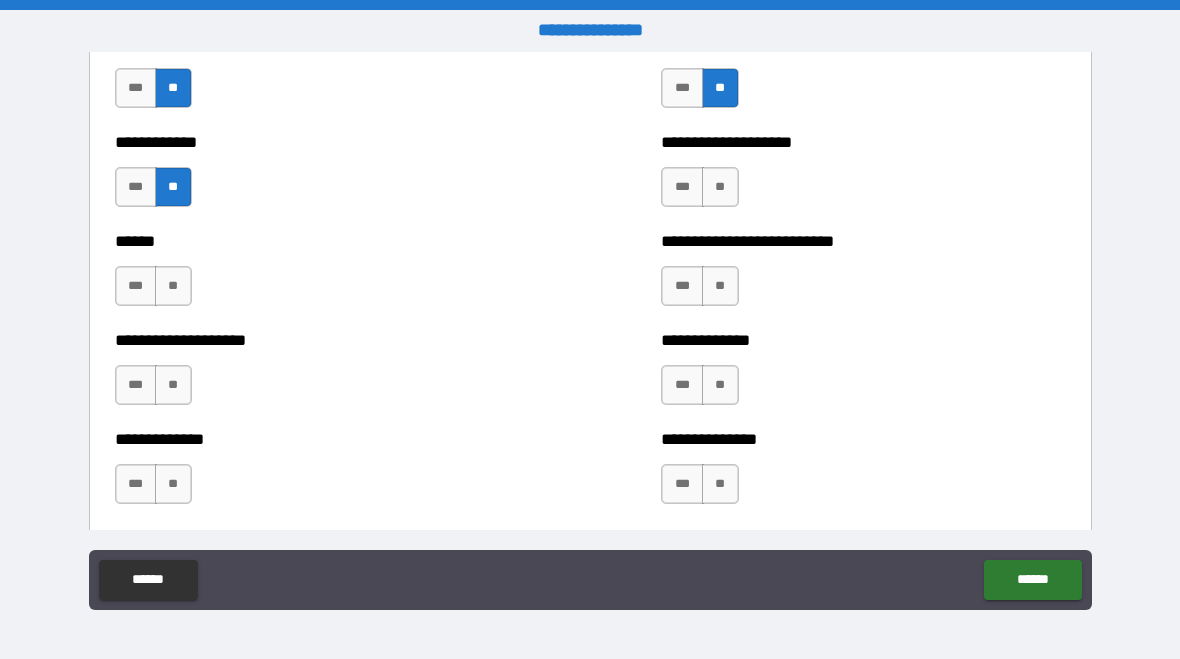 click on "**" at bounding box center (173, 286) 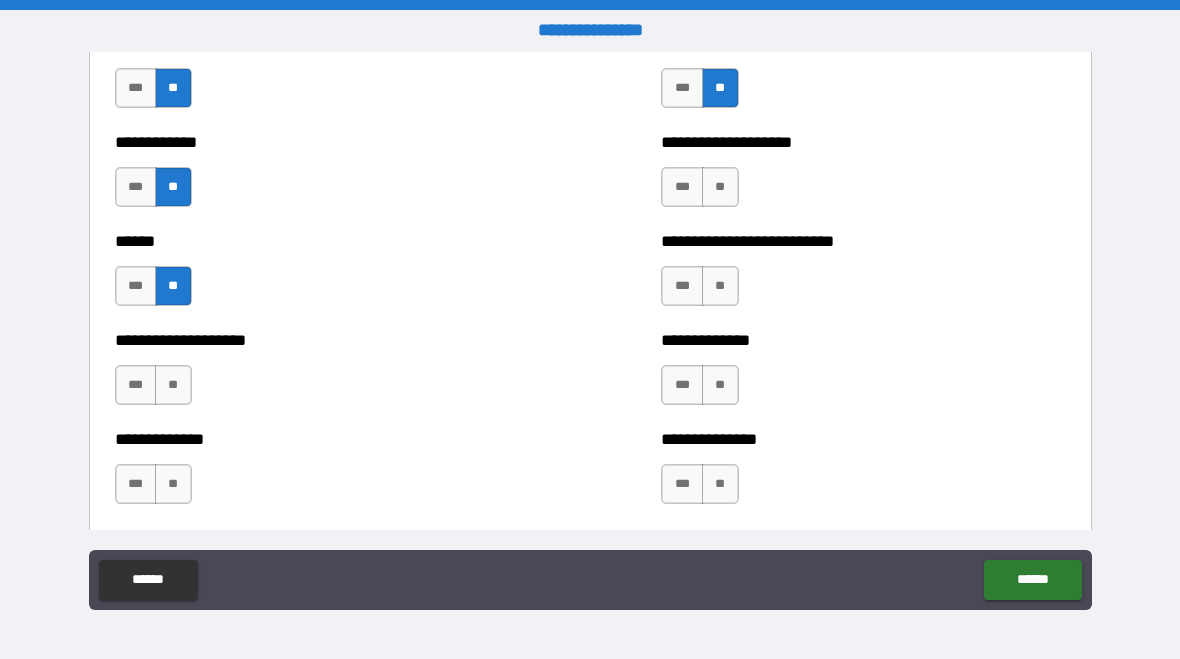 click on "**" at bounding box center (173, 385) 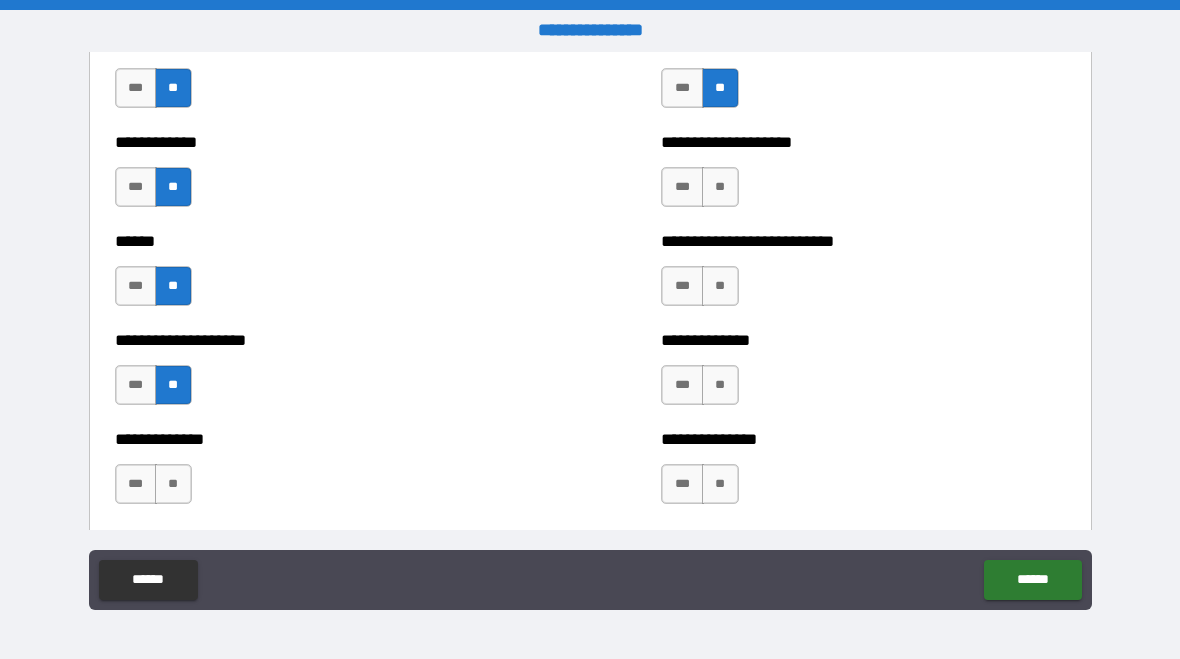 click on "**********" at bounding box center (317, 474) 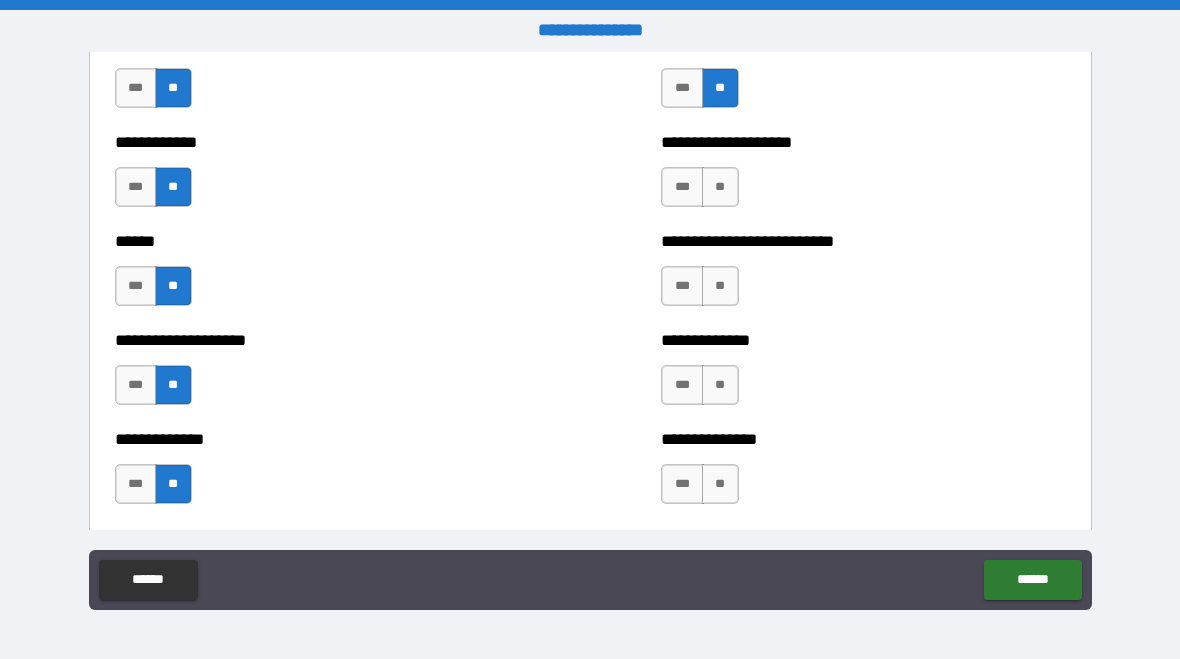 click on "**" at bounding box center [720, 484] 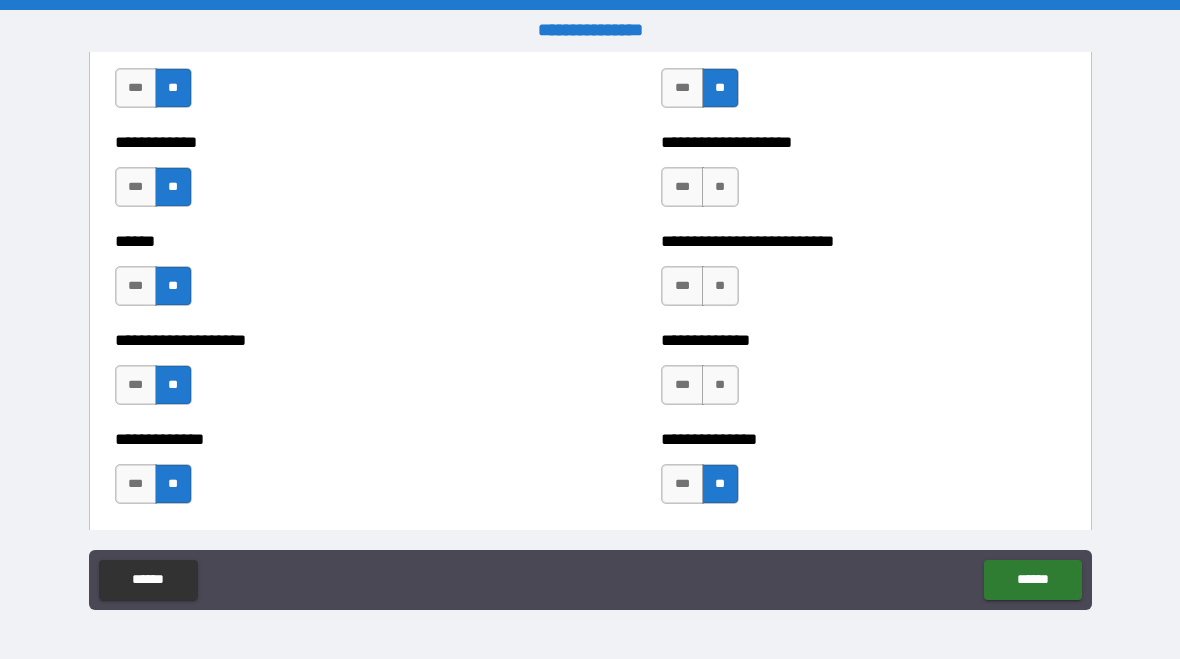 click on "**" at bounding box center (720, 385) 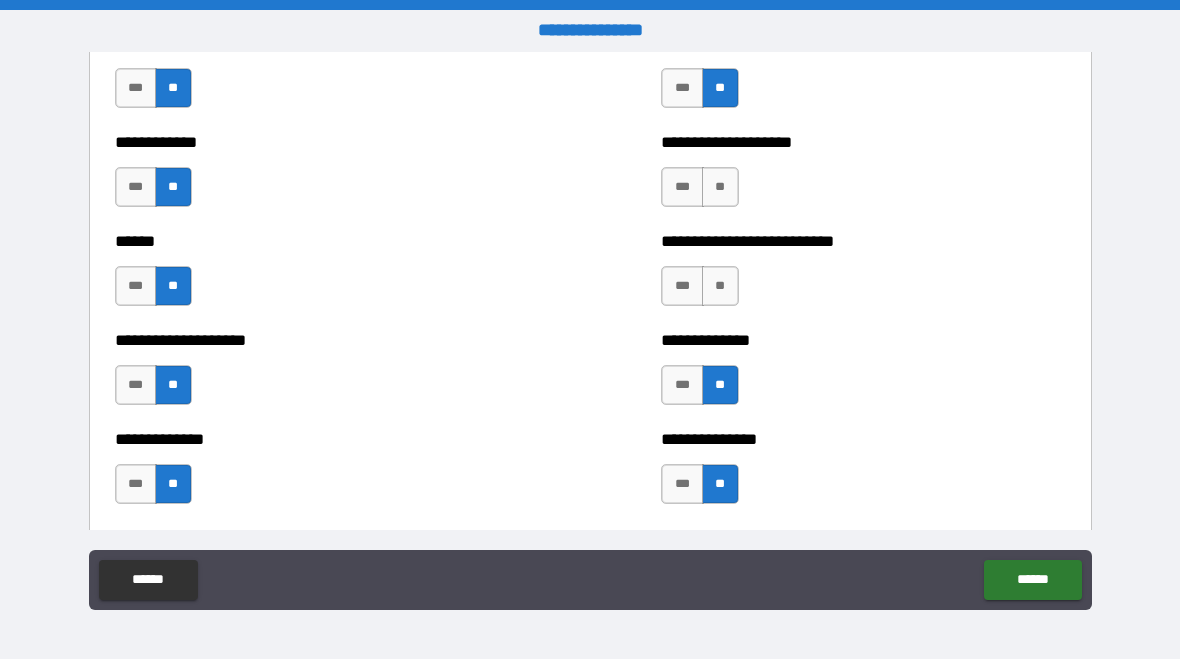 click on "**" at bounding box center (720, 286) 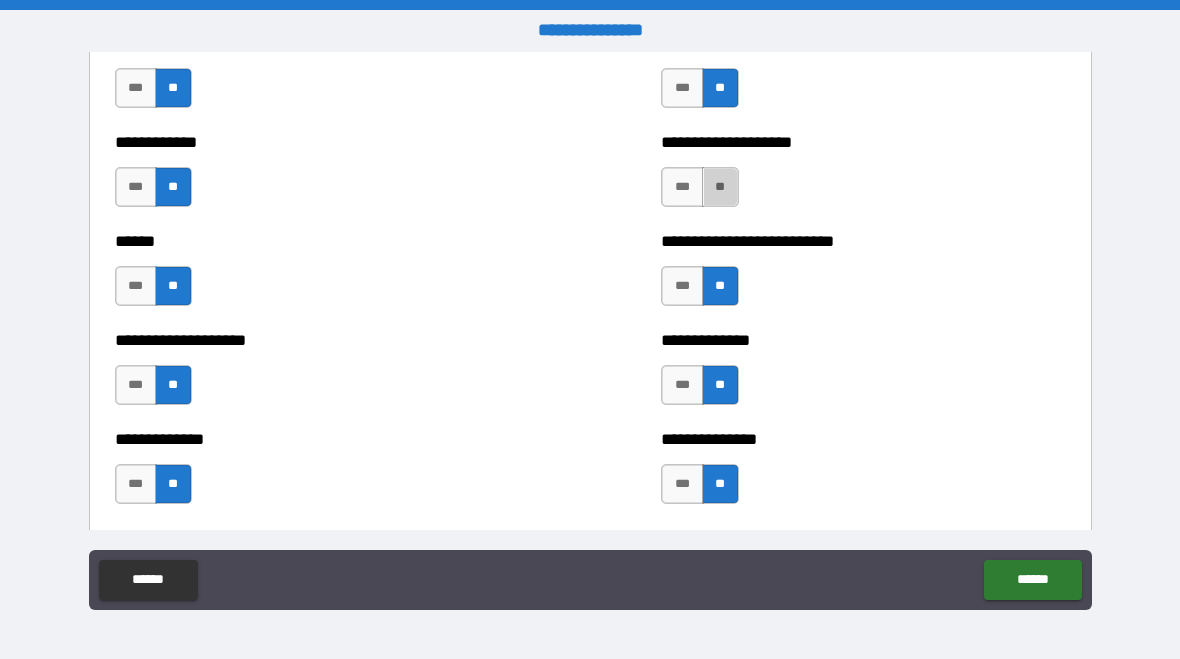 click on "**" at bounding box center (720, 187) 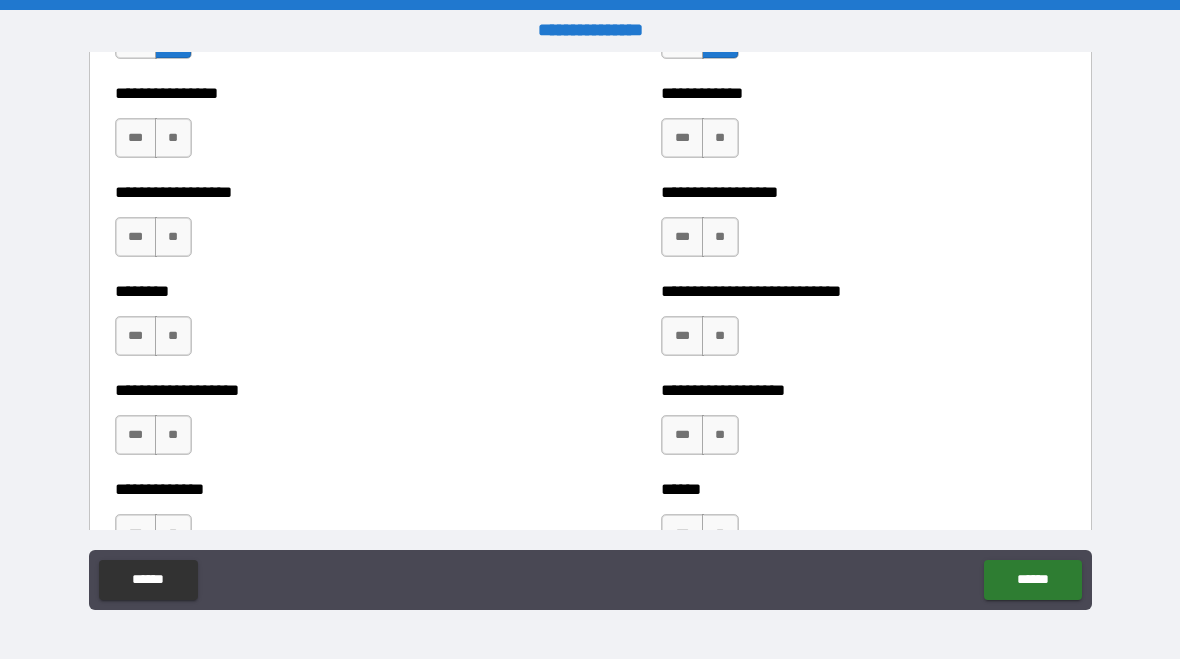 scroll, scrollTop: 4259, scrollLeft: 0, axis: vertical 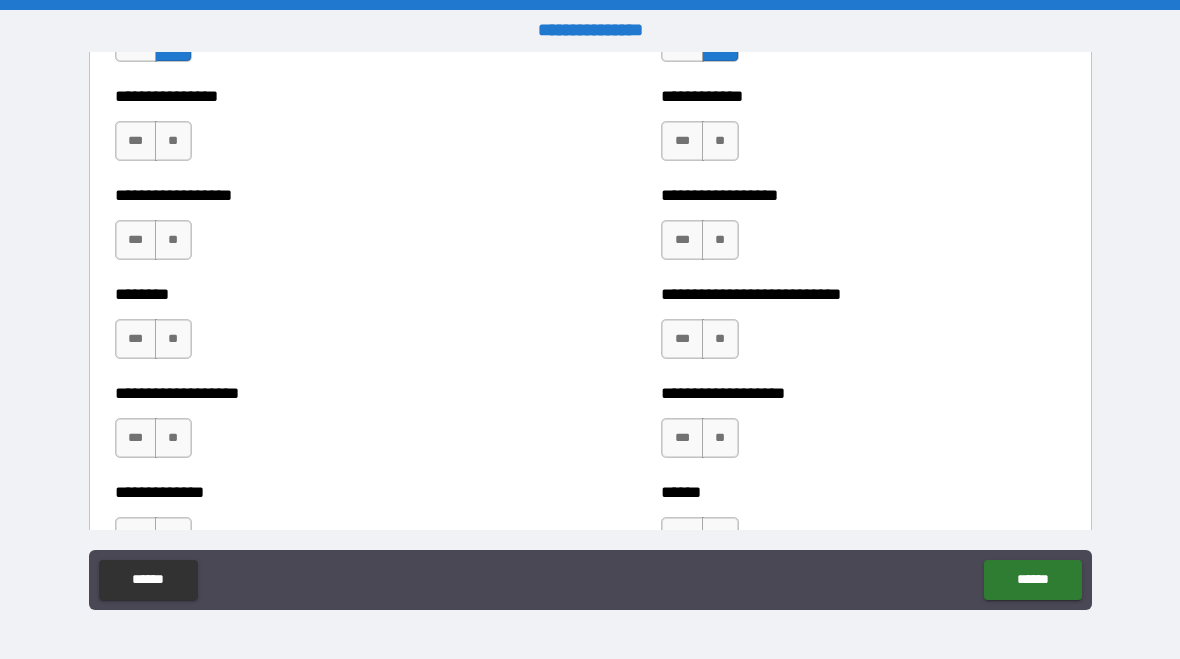 click on "**" at bounding box center (173, 141) 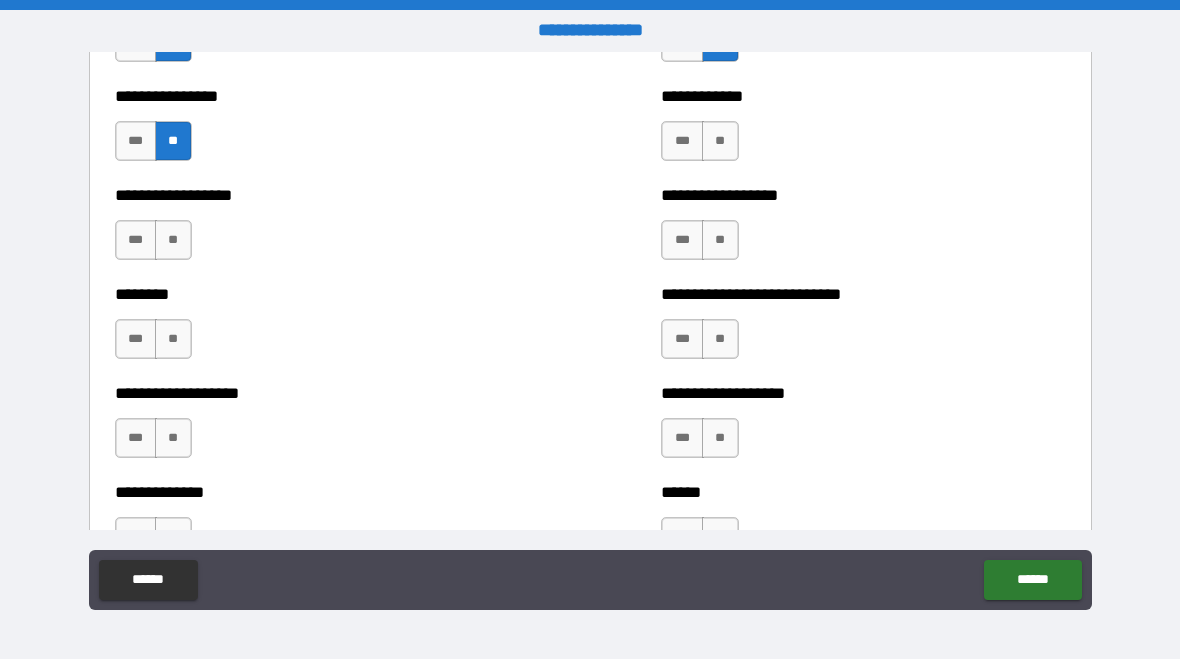 click on "**" at bounding box center [173, 240] 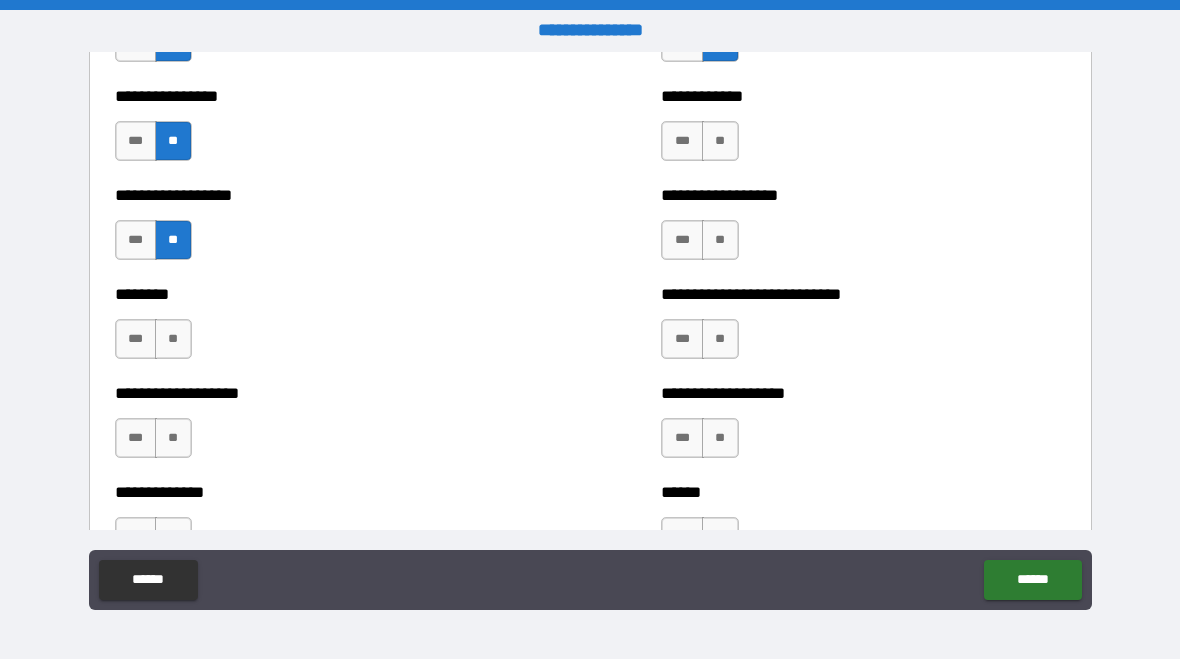 click on "**" at bounding box center (173, 339) 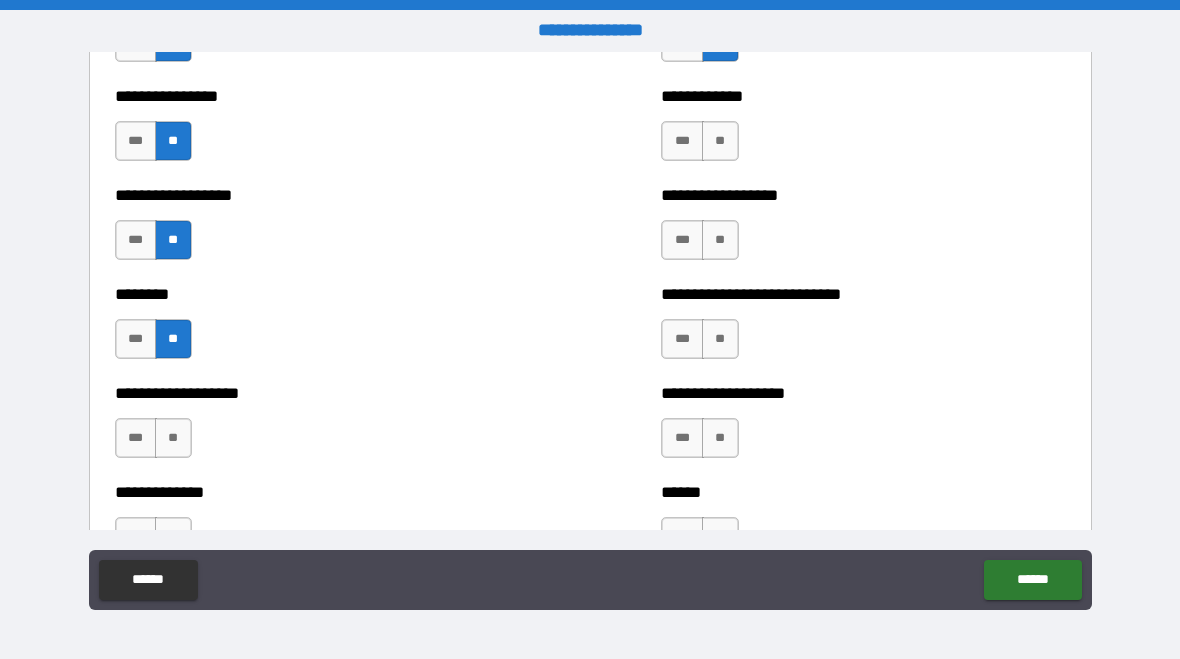 click on "**" at bounding box center [173, 438] 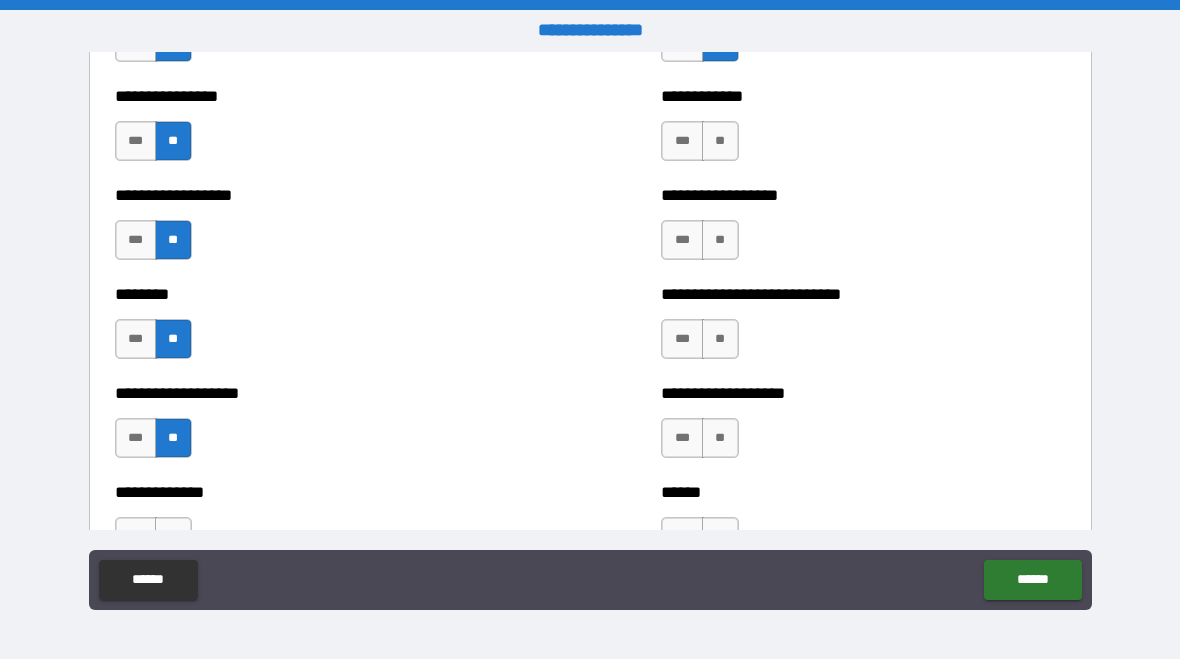 click on "**" at bounding box center (720, 141) 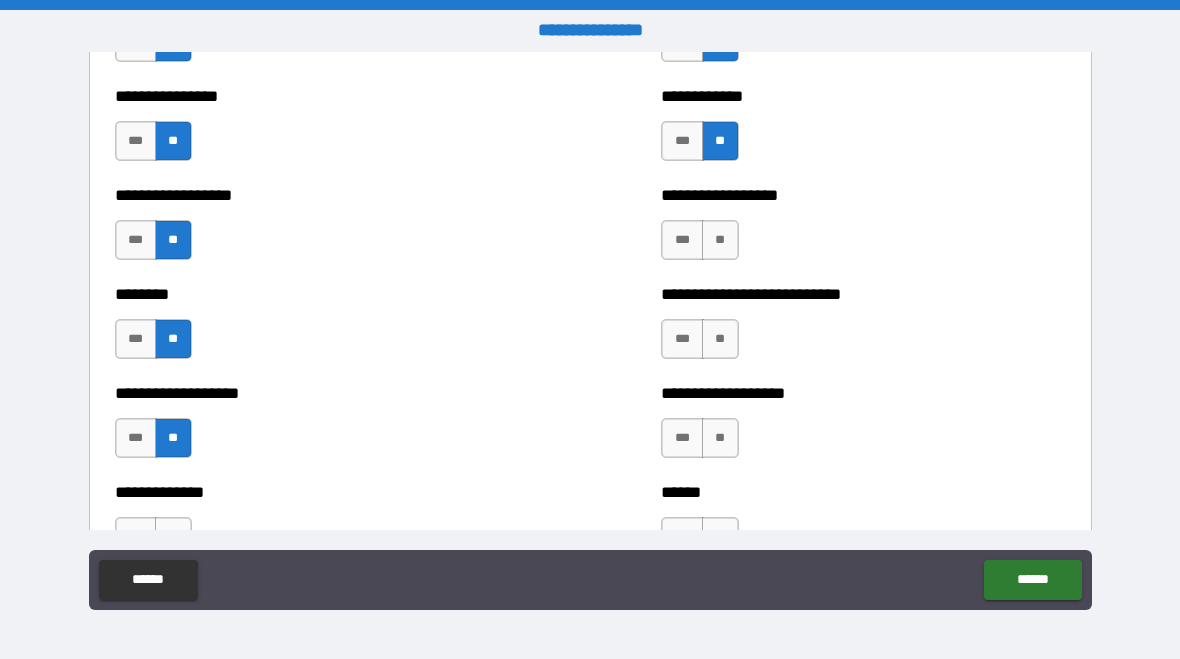 click on "**********" at bounding box center [863, 230] 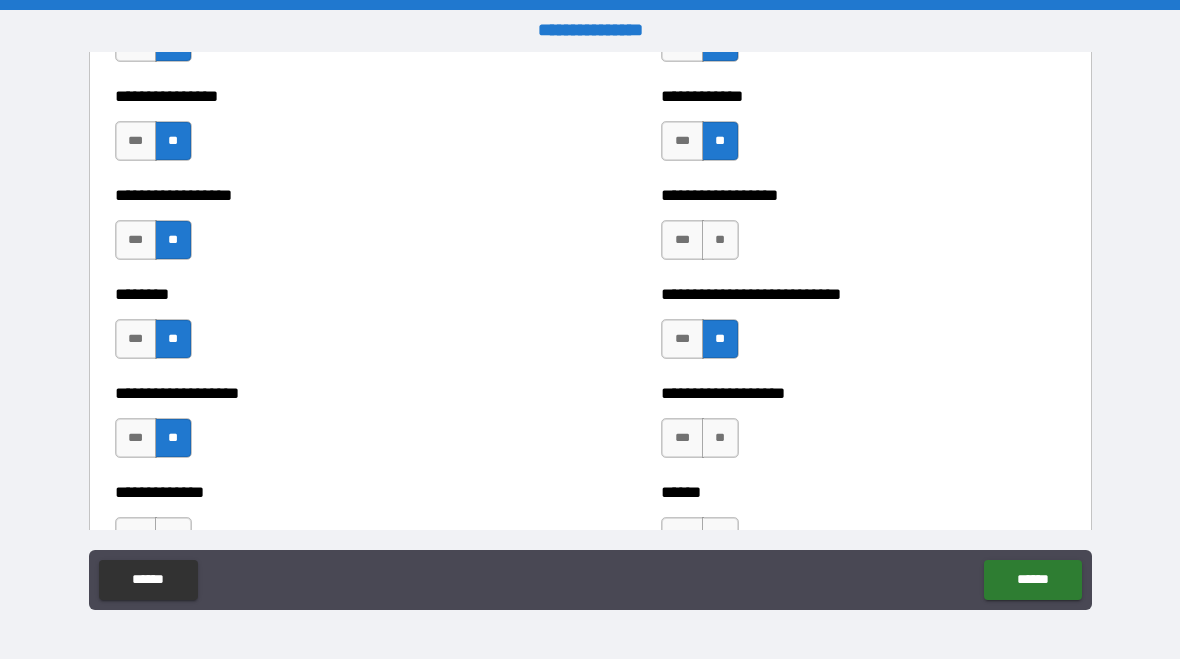click on "**" at bounding box center (720, 240) 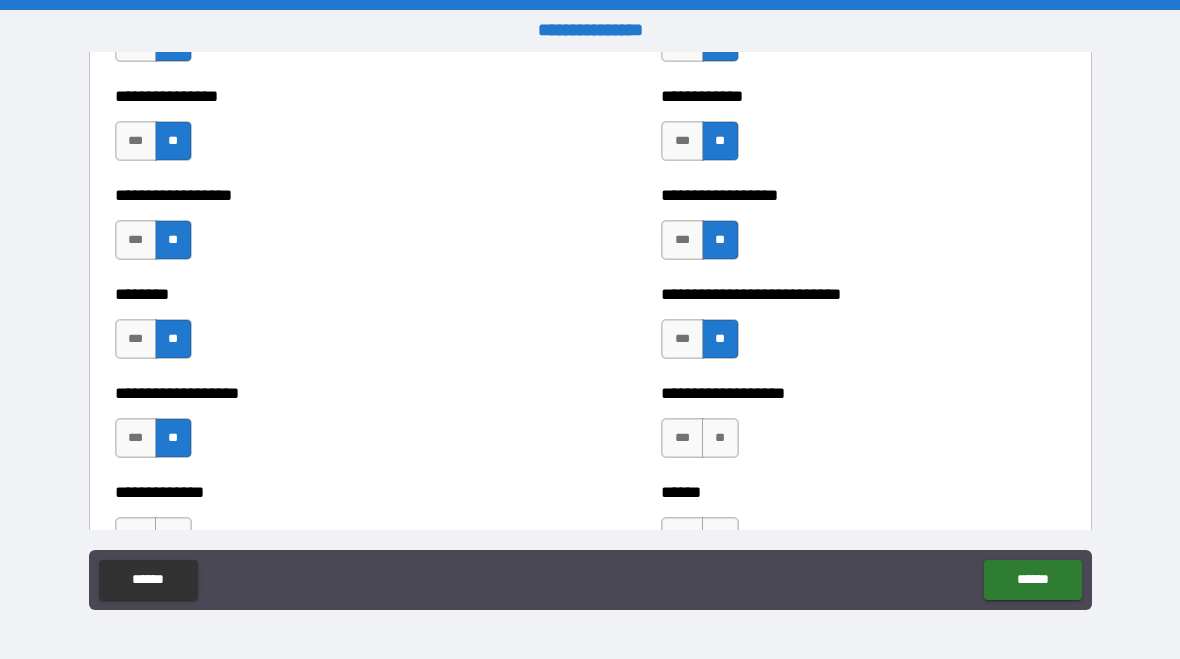 click on "**" at bounding box center [720, 438] 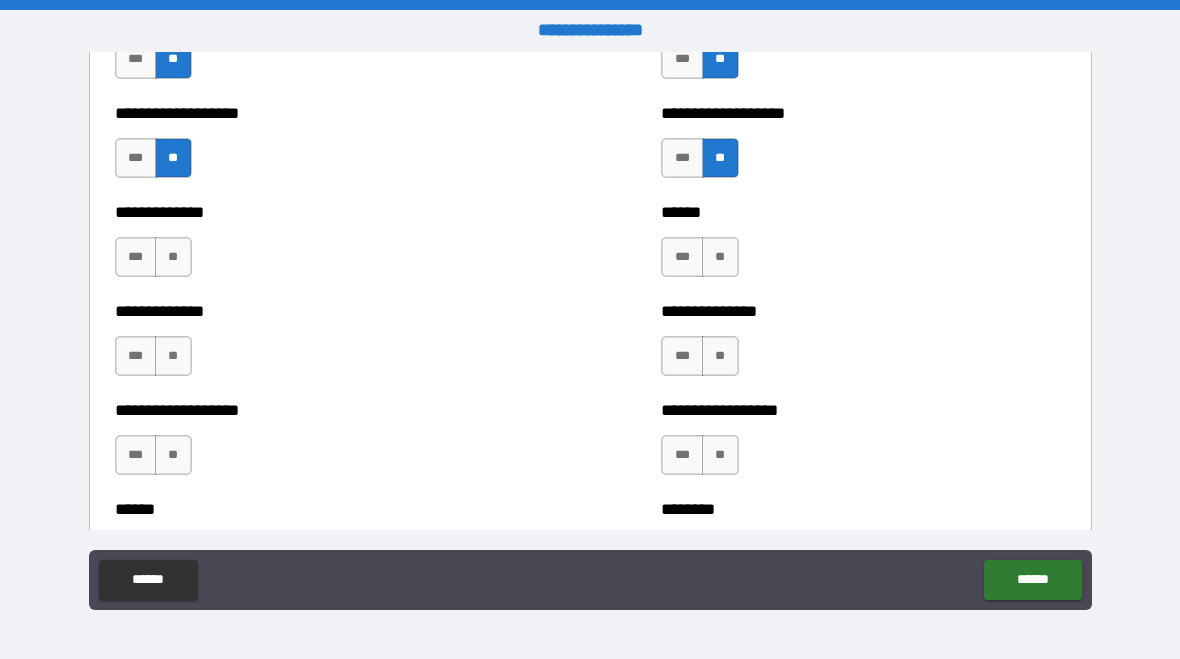 scroll, scrollTop: 4570, scrollLeft: 0, axis: vertical 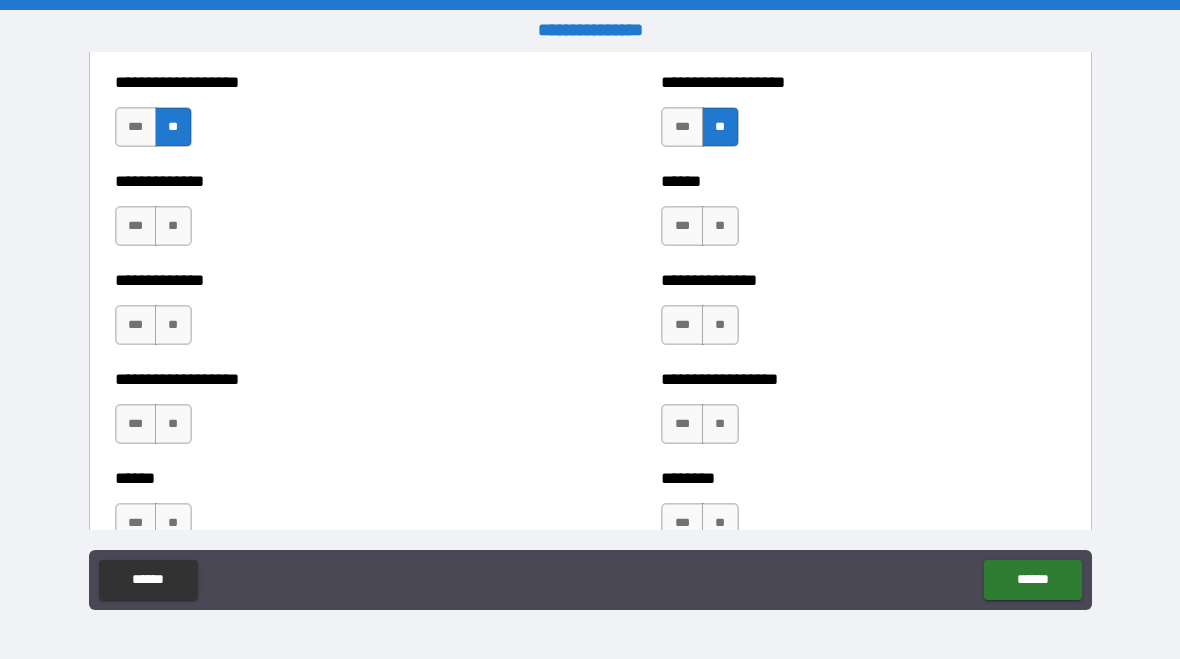 click on "**" at bounding box center (173, 226) 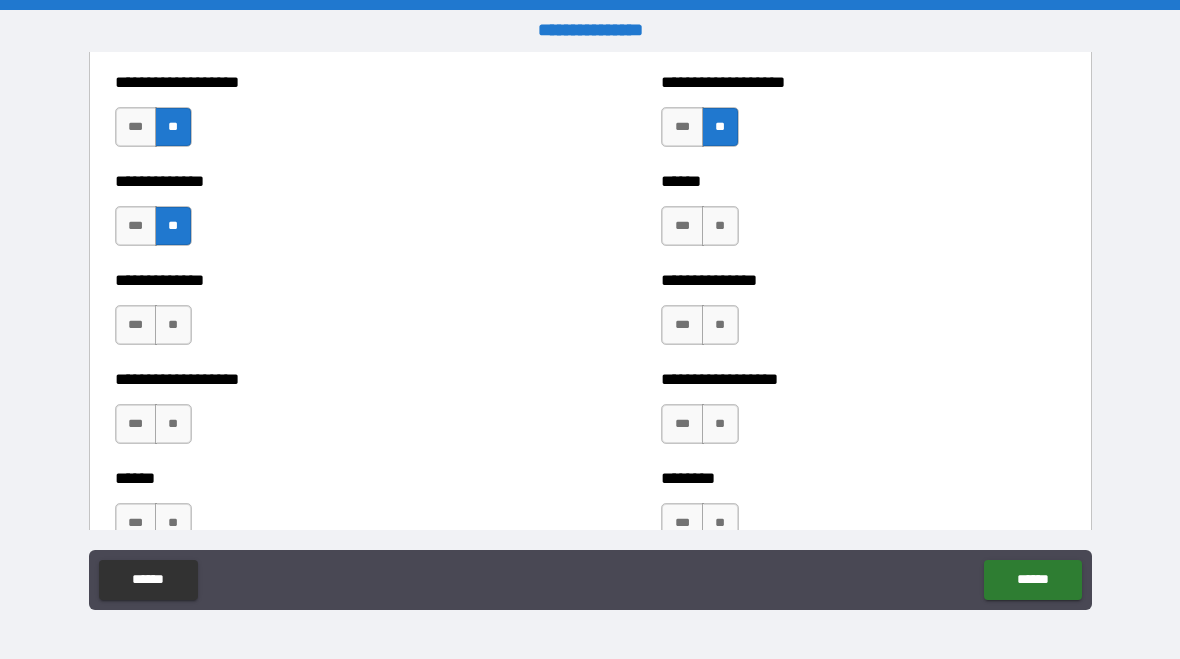 click on "**" at bounding box center [173, 325] 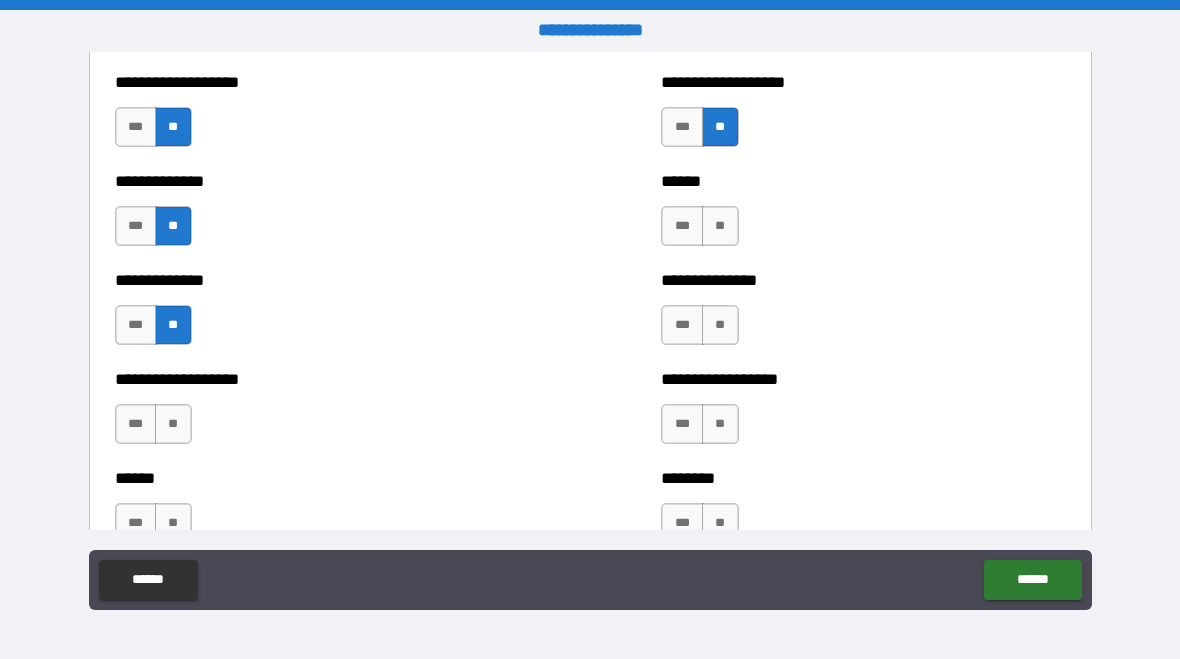 click on "**" at bounding box center [173, 424] 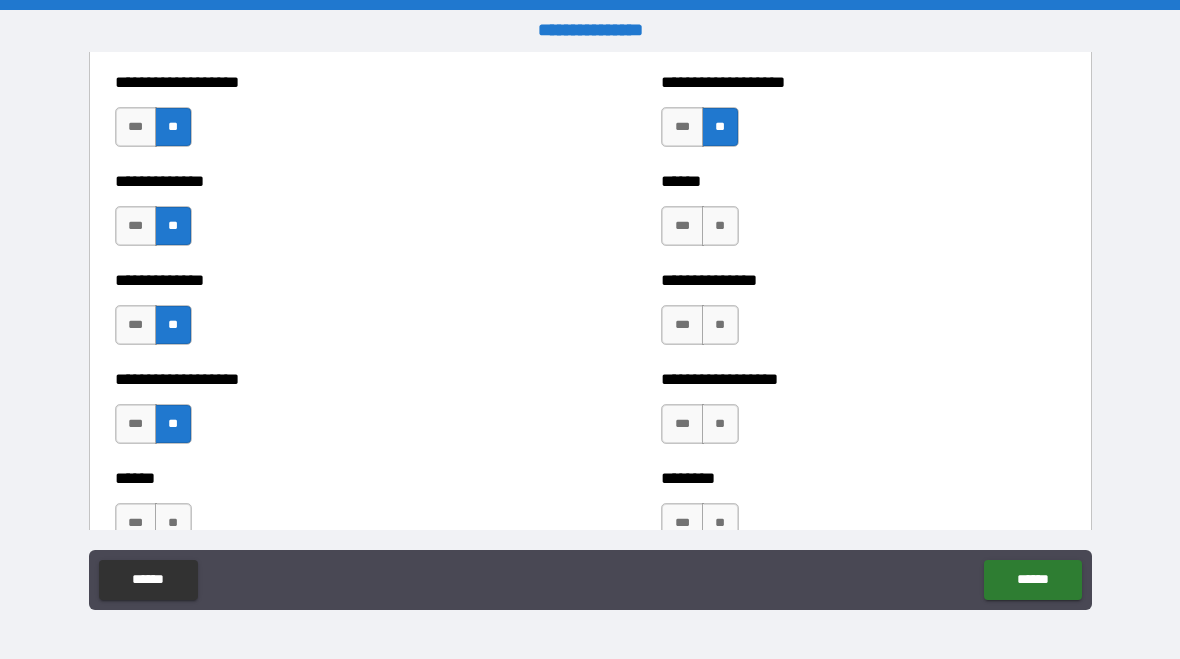 click on "**" at bounding box center (173, 523) 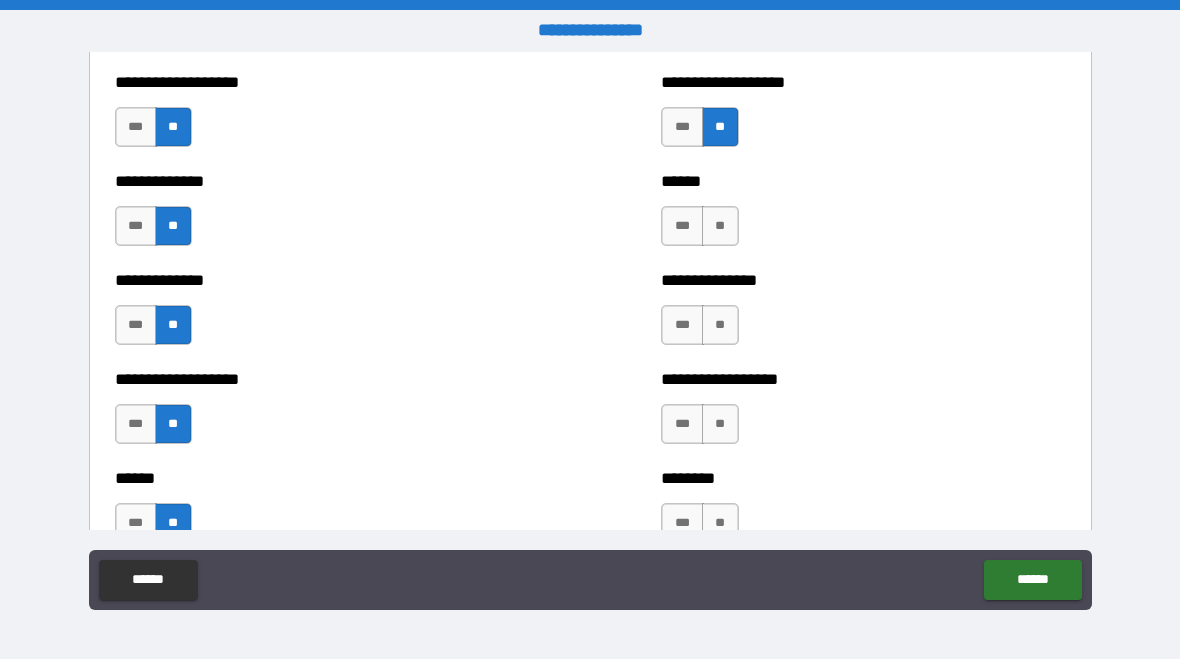 click on "**" at bounding box center [720, 523] 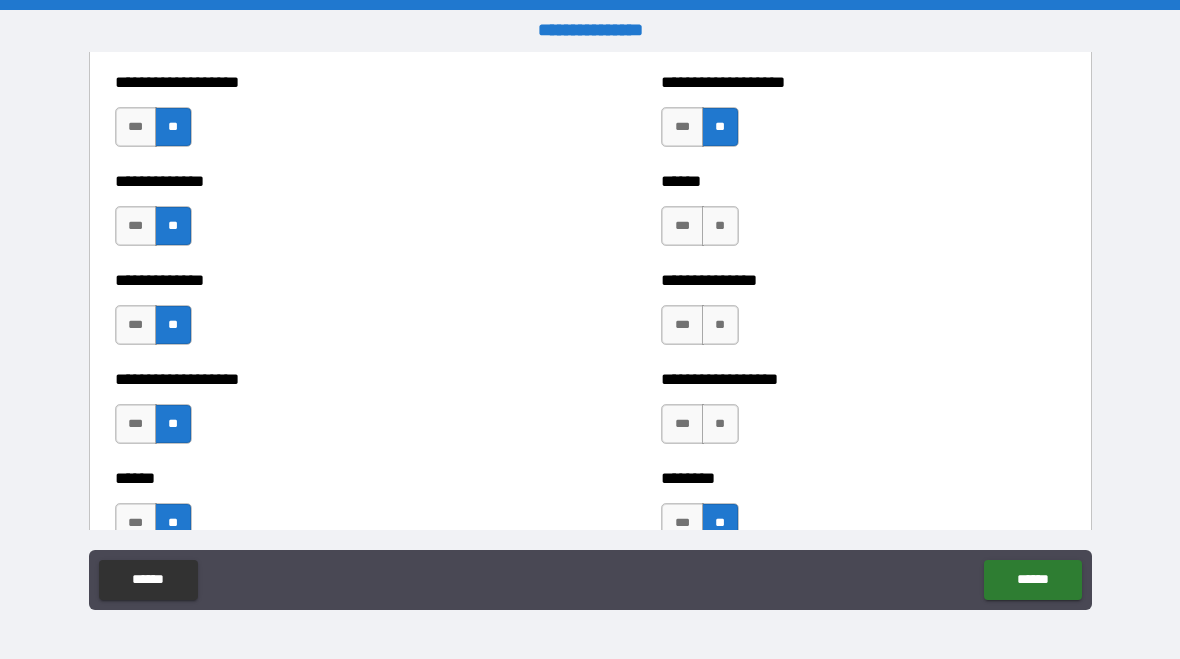 click on "**" at bounding box center [720, 424] 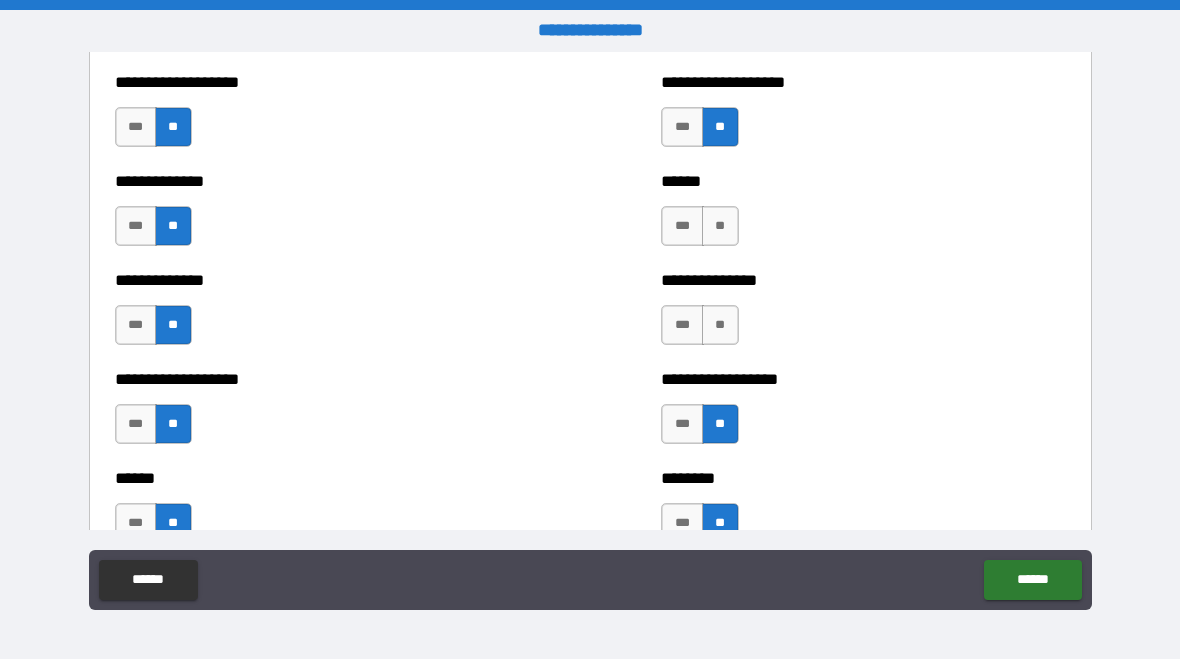 click on "**" at bounding box center (720, 325) 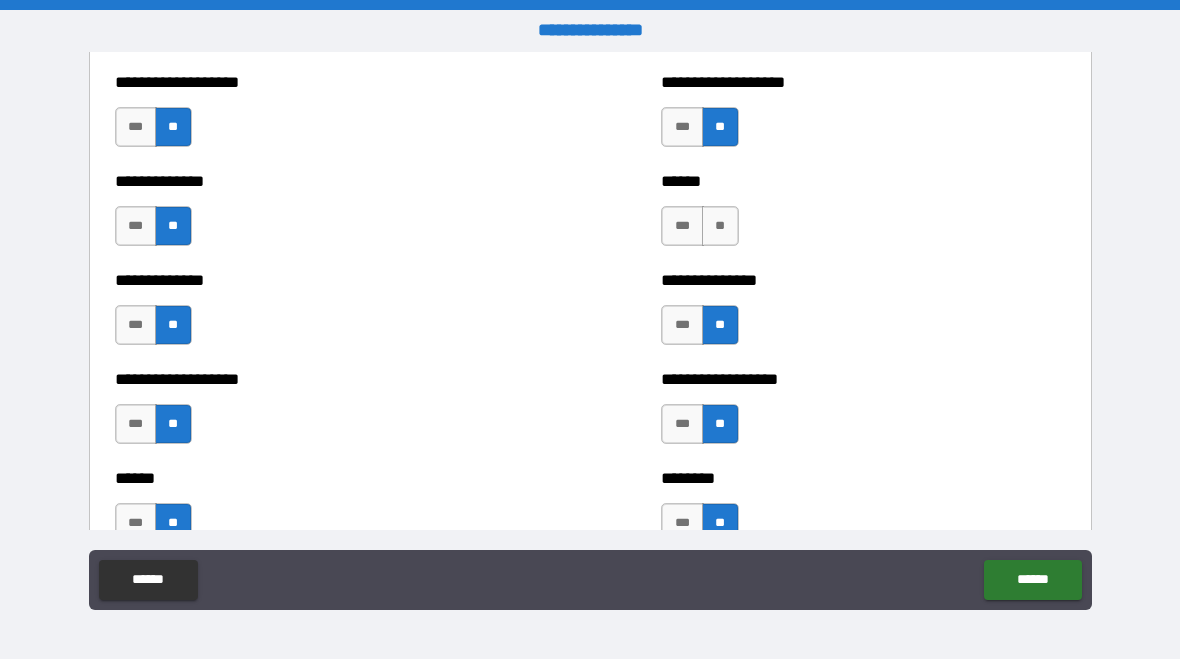 click on "**" at bounding box center [720, 226] 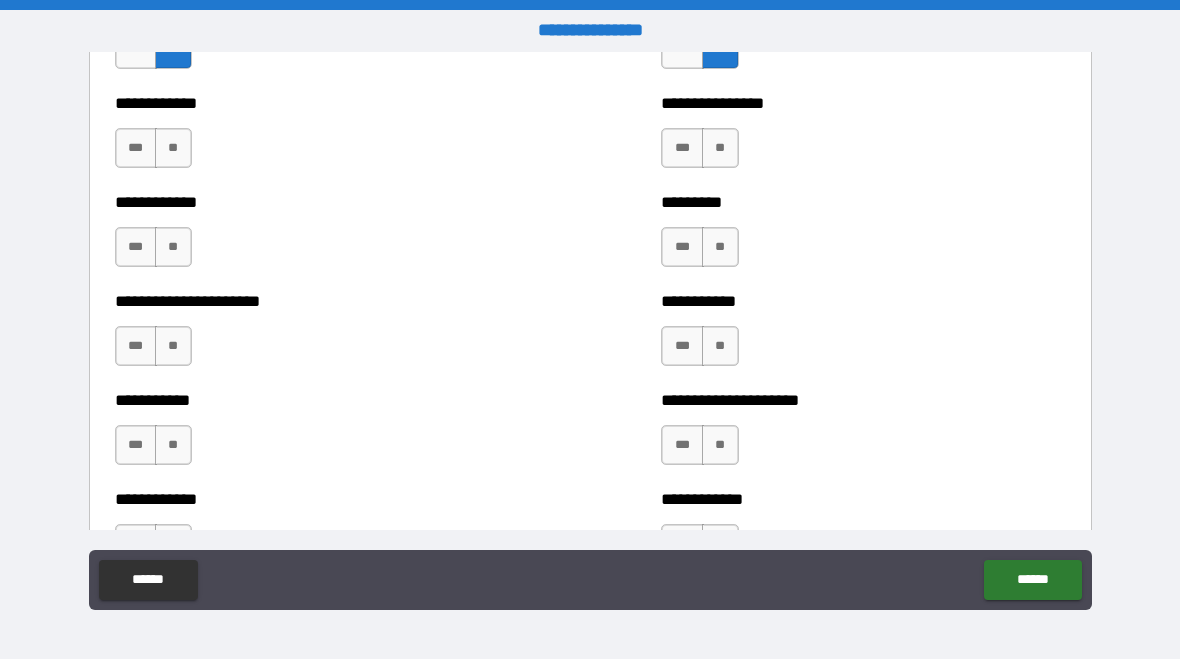 scroll, scrollTop: 5052, scrollLeft: 0, axis: vertical 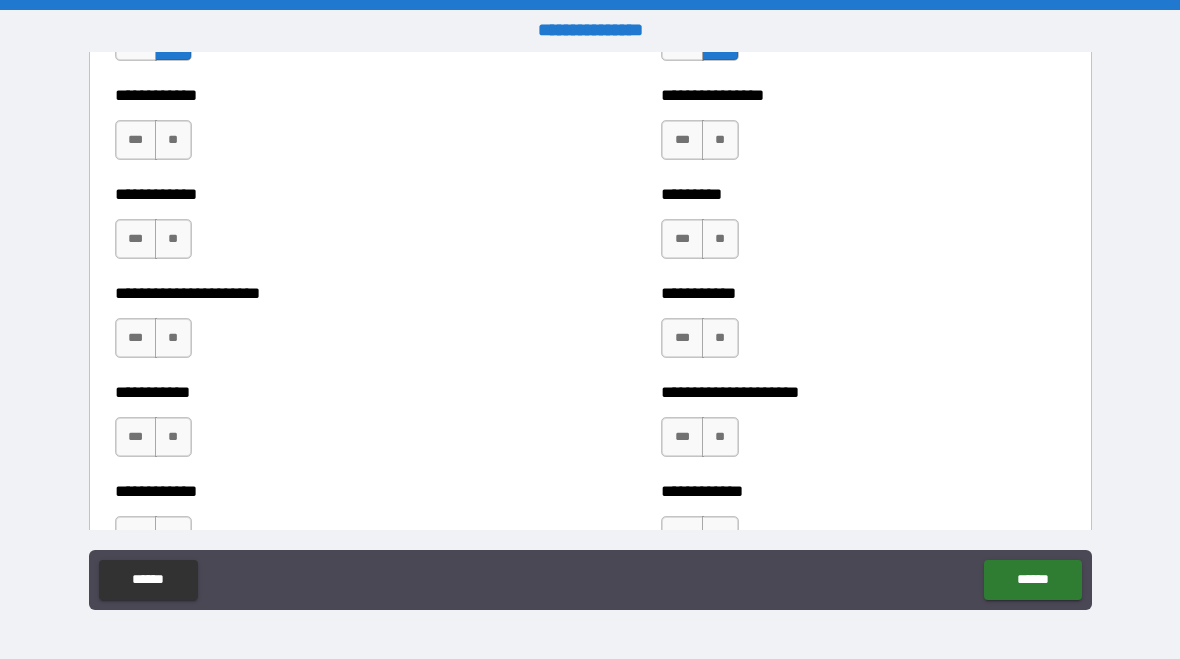 click on "**" at bounding box center [173, 140] 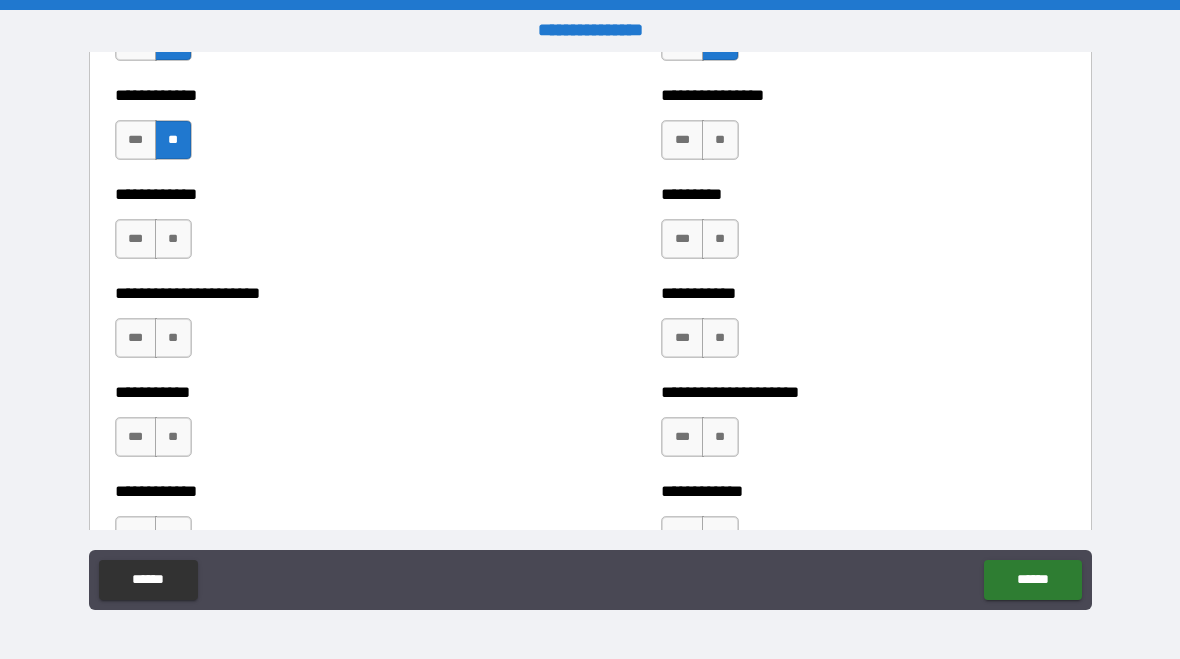click on "*** **" at bounding box center (156, 244) 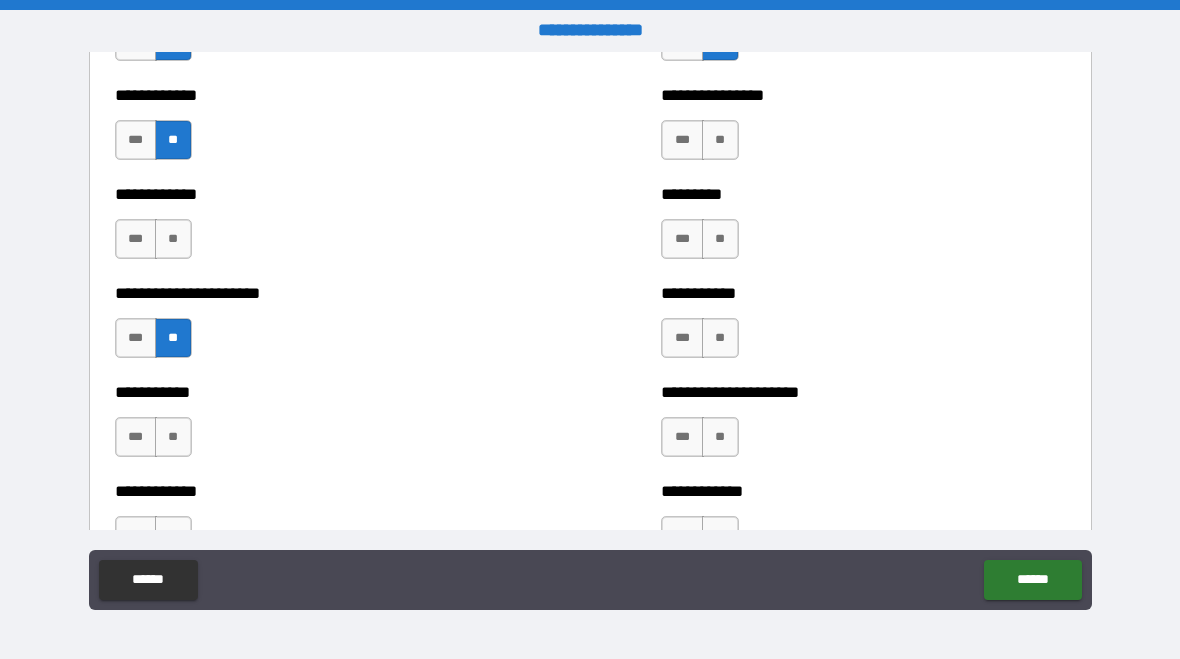 click on "**" at bounding box center (173, 239) 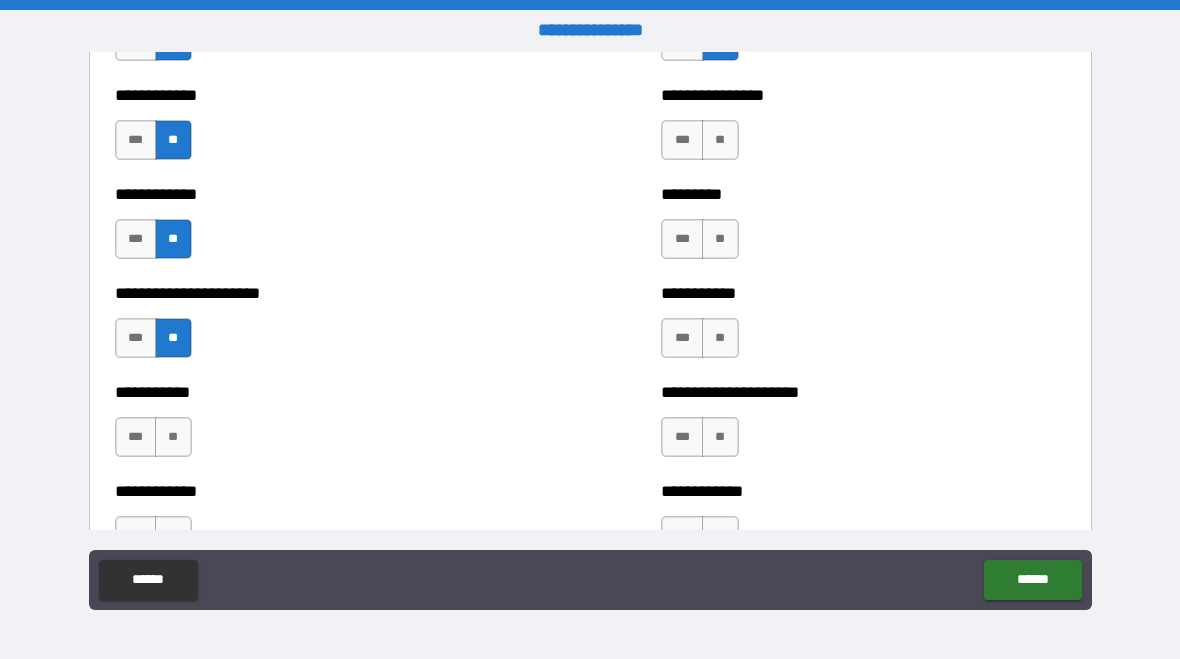 click on "**" at bounding box center [173, 437] 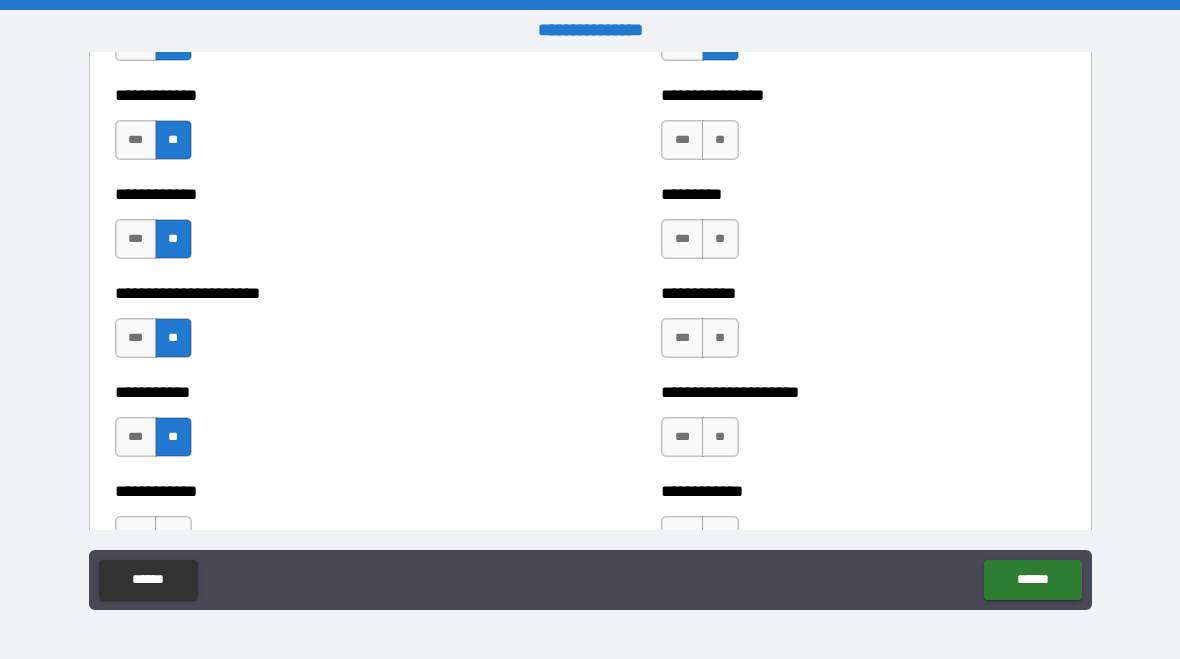 click on "**" at bounding box center (720, 140) 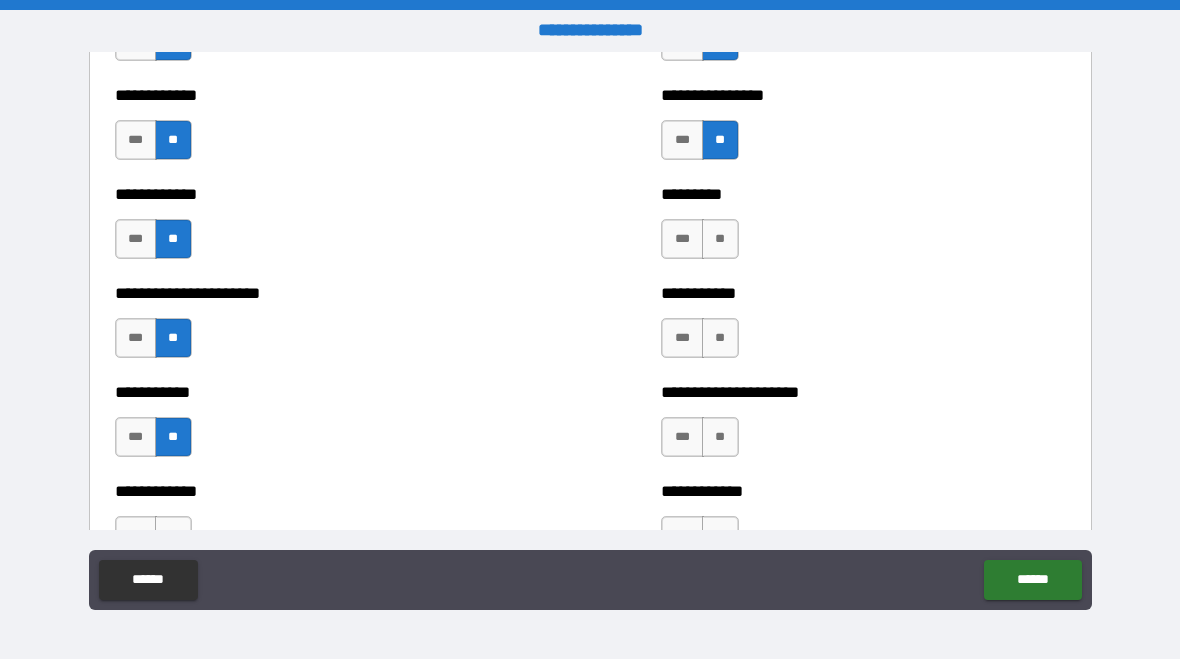 click on "**" at bounding box center (720, 239) 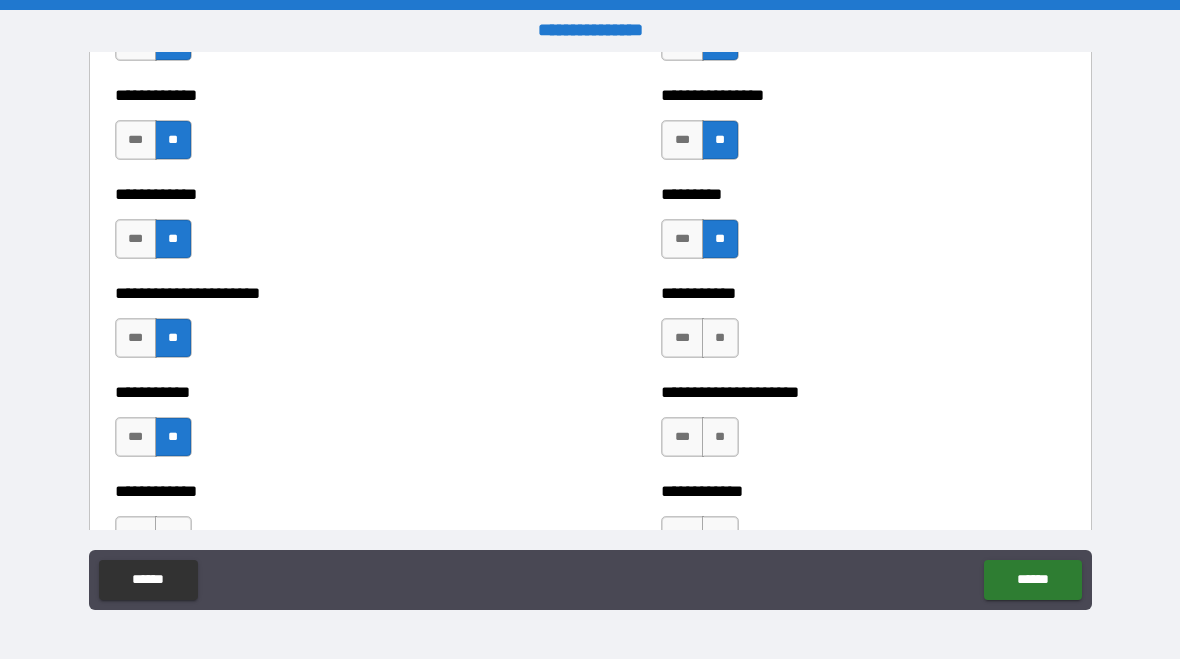 click on "**" at bounding box center [720, 338] 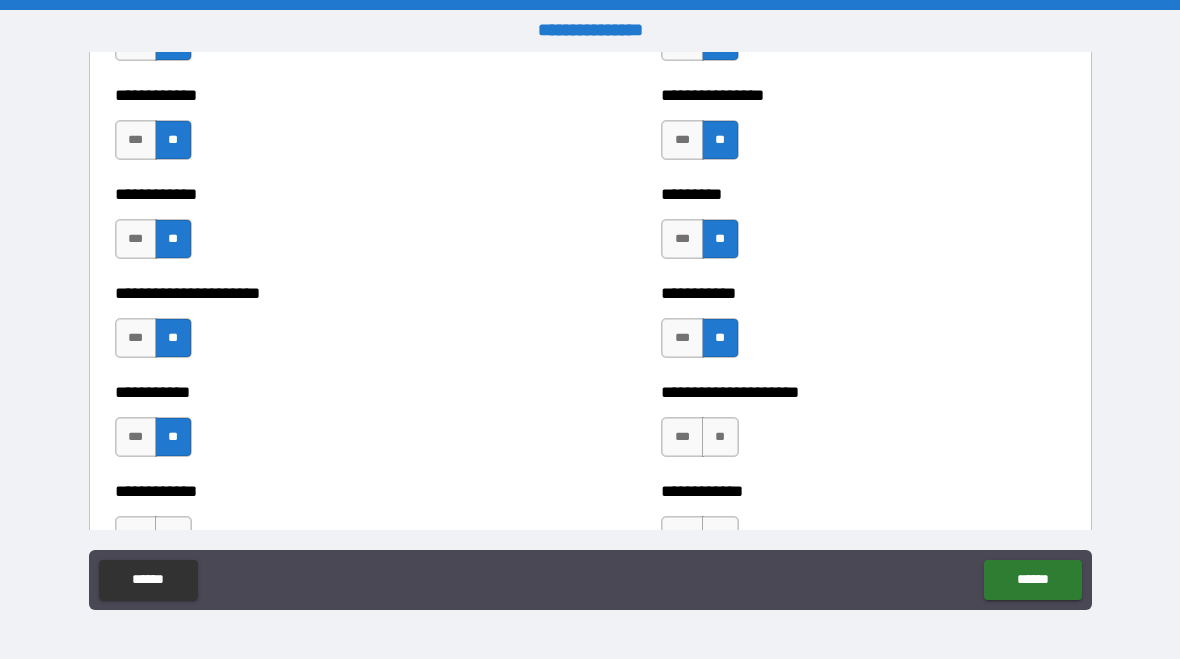 click on "**" at bounding box center (720, 437) 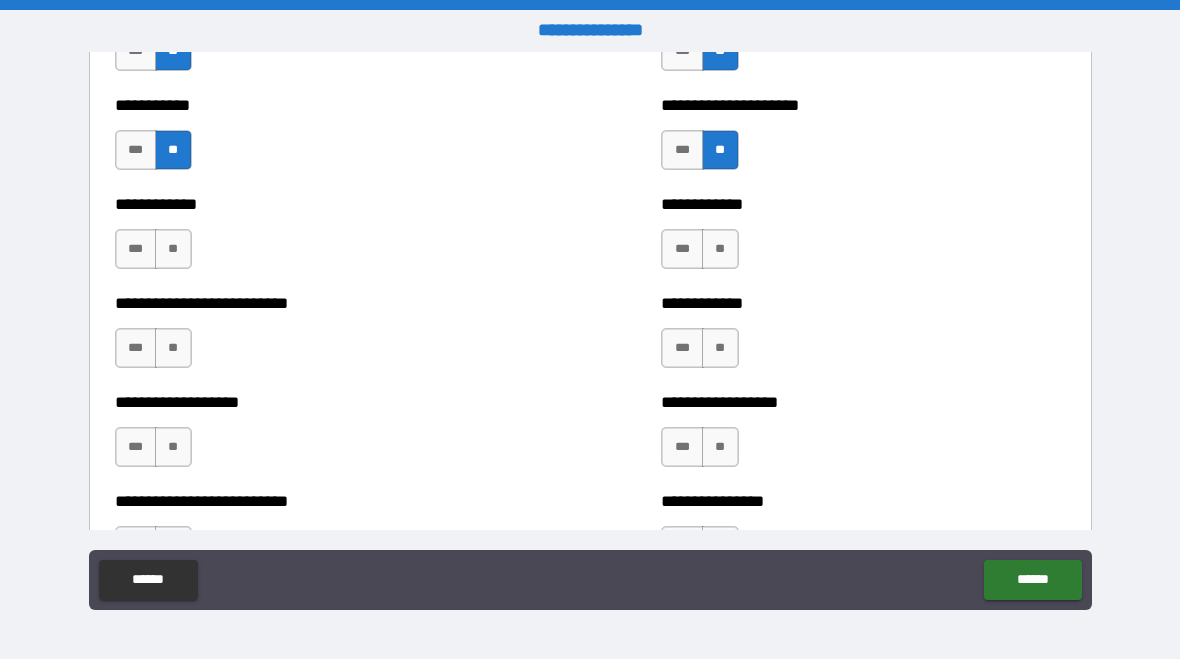 scroll, scrollTop: 5347, scrollLeft: 0, axis: vertical 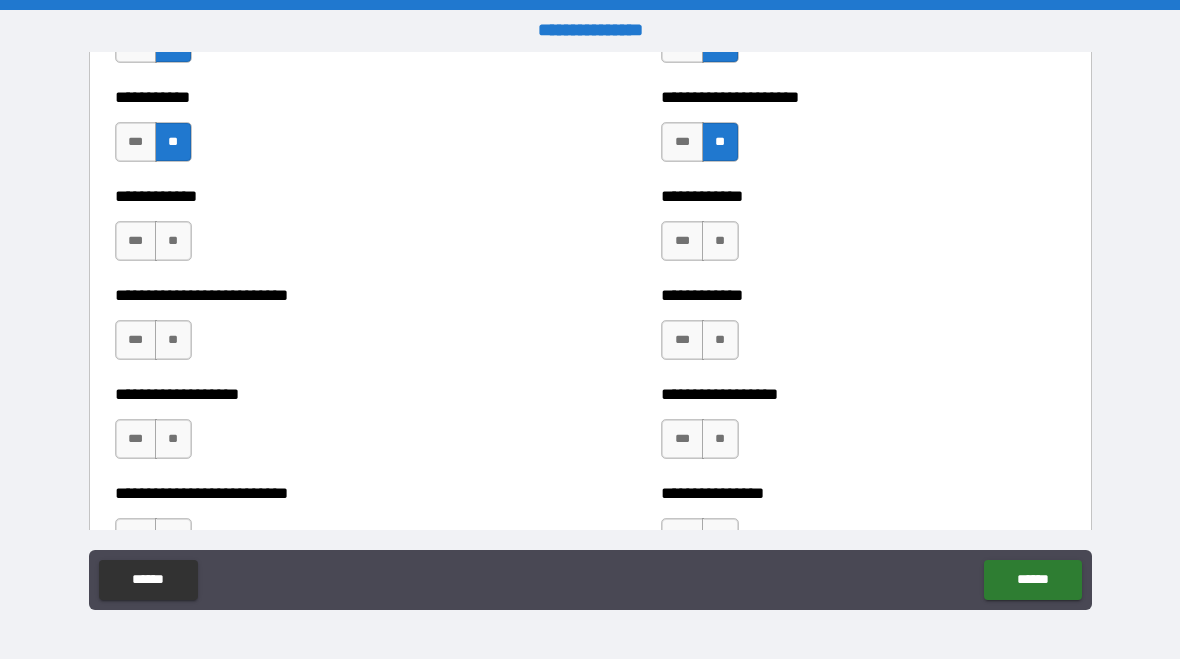 click on "**" at bounding box center (173, 241) 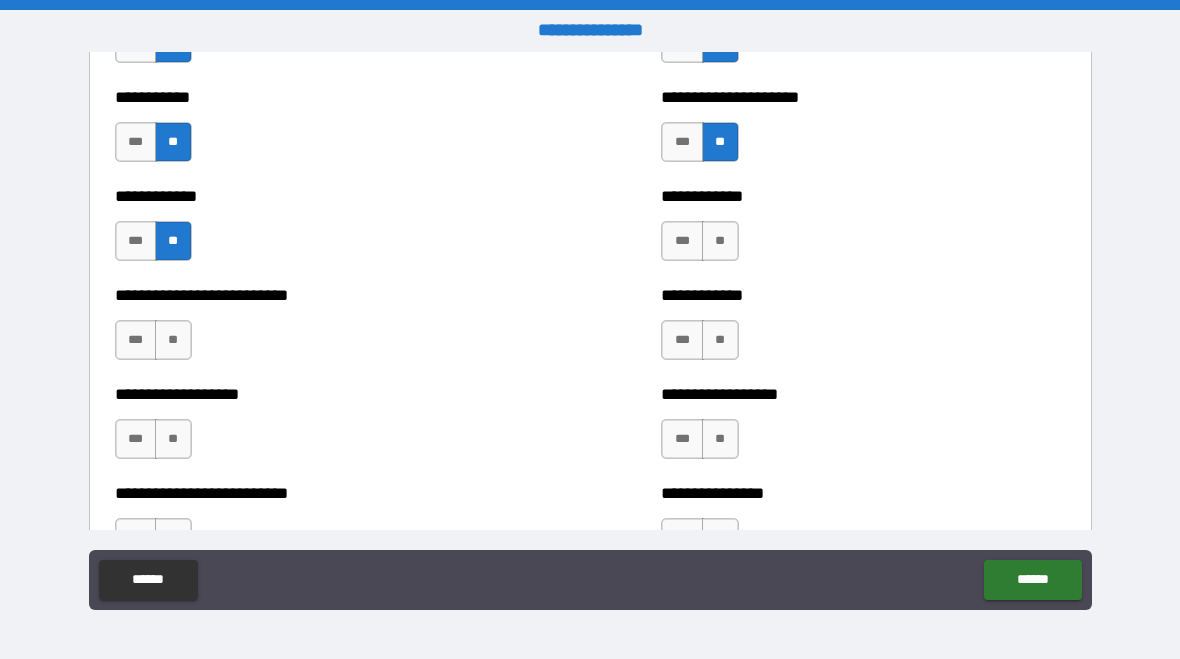 click on "**" at bounding box center [173, 340] 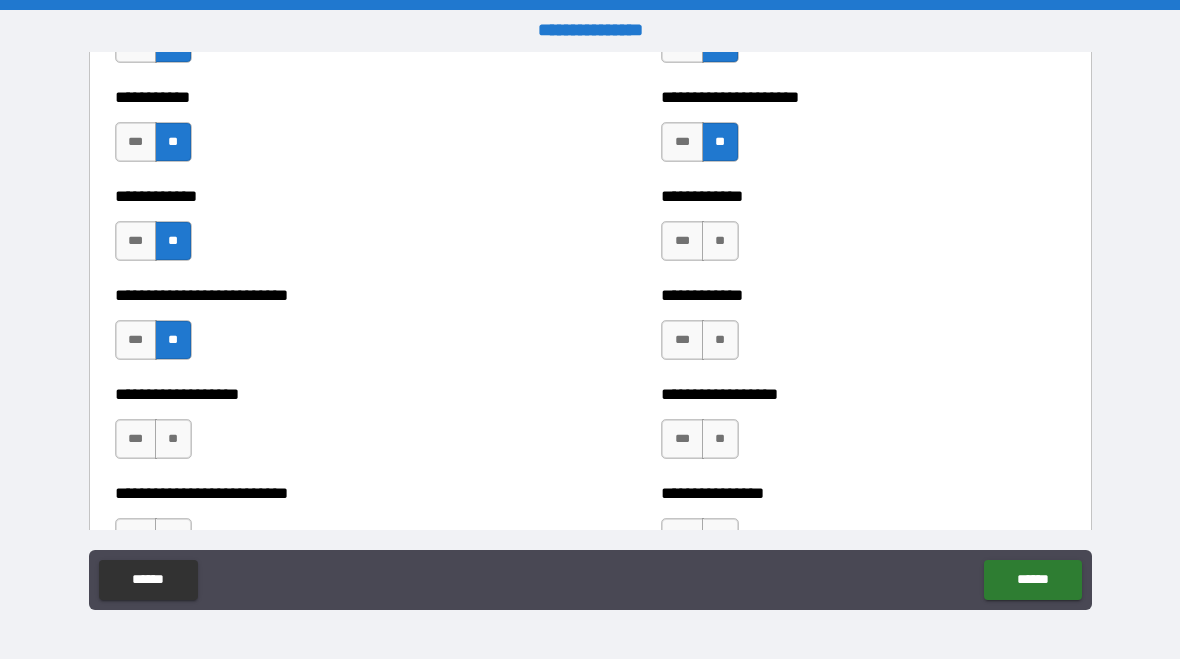 click on "**" at bounding box center [173, 439] 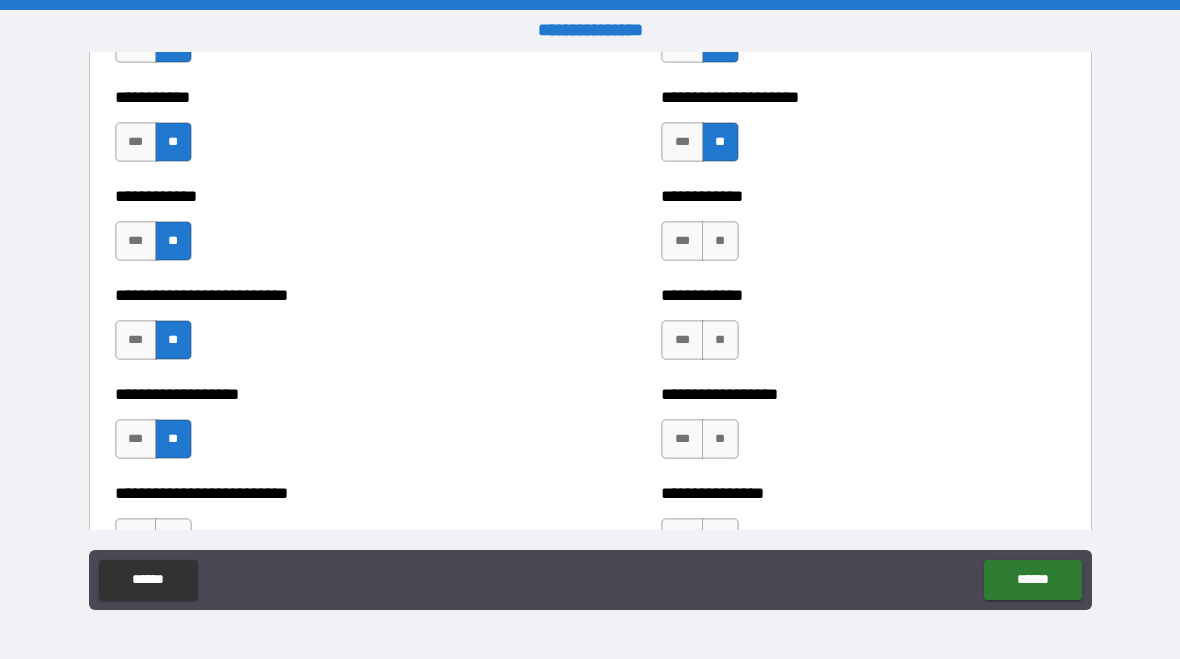 click on "**" at bounding box center [720, 439] 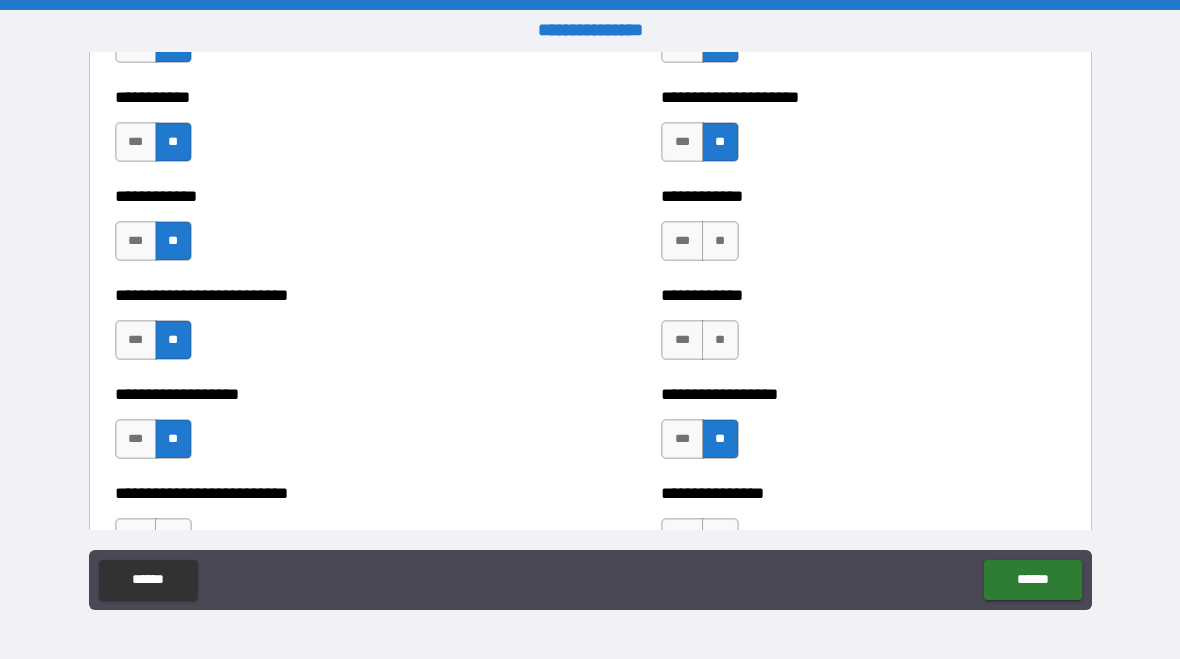click on "**" at bounding box center [720, 340] 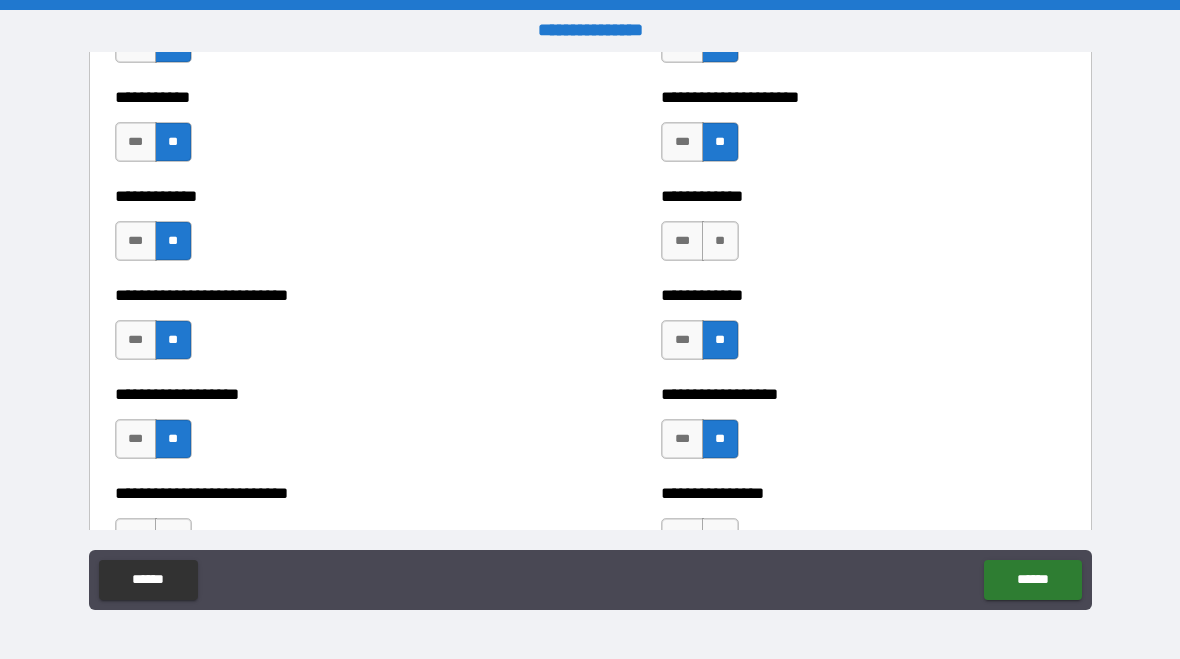 click on "**" at bounding box center [720, 241] 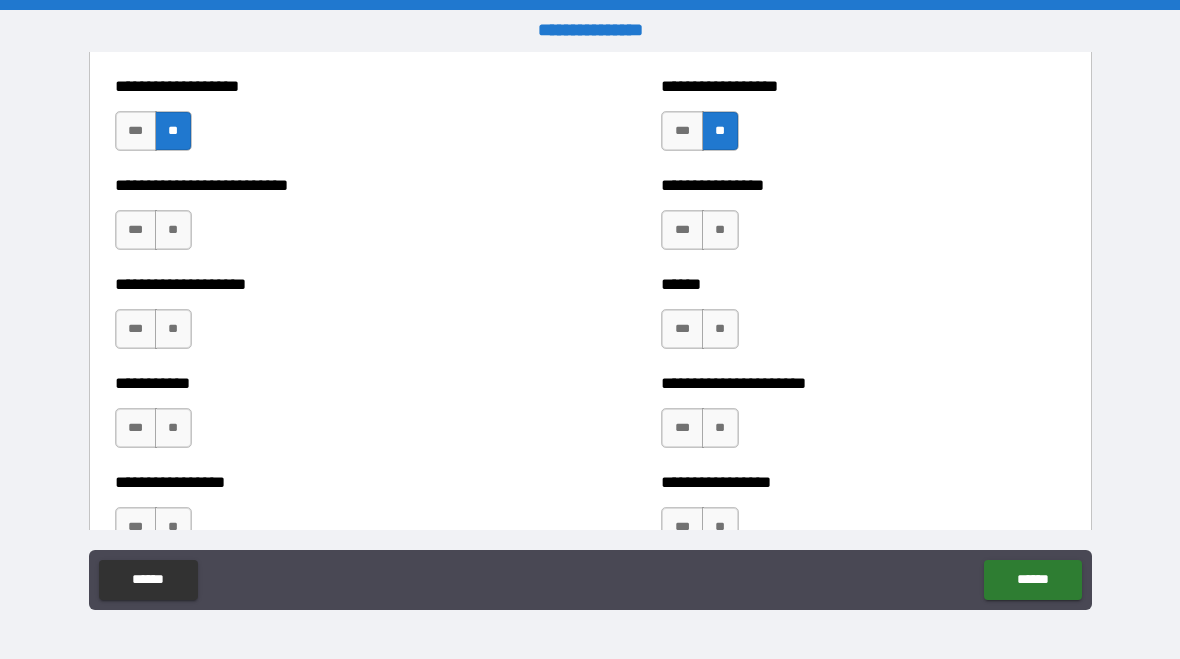 scroll, scrollTop: 5658, scrollLeft: 0, axis: vertical 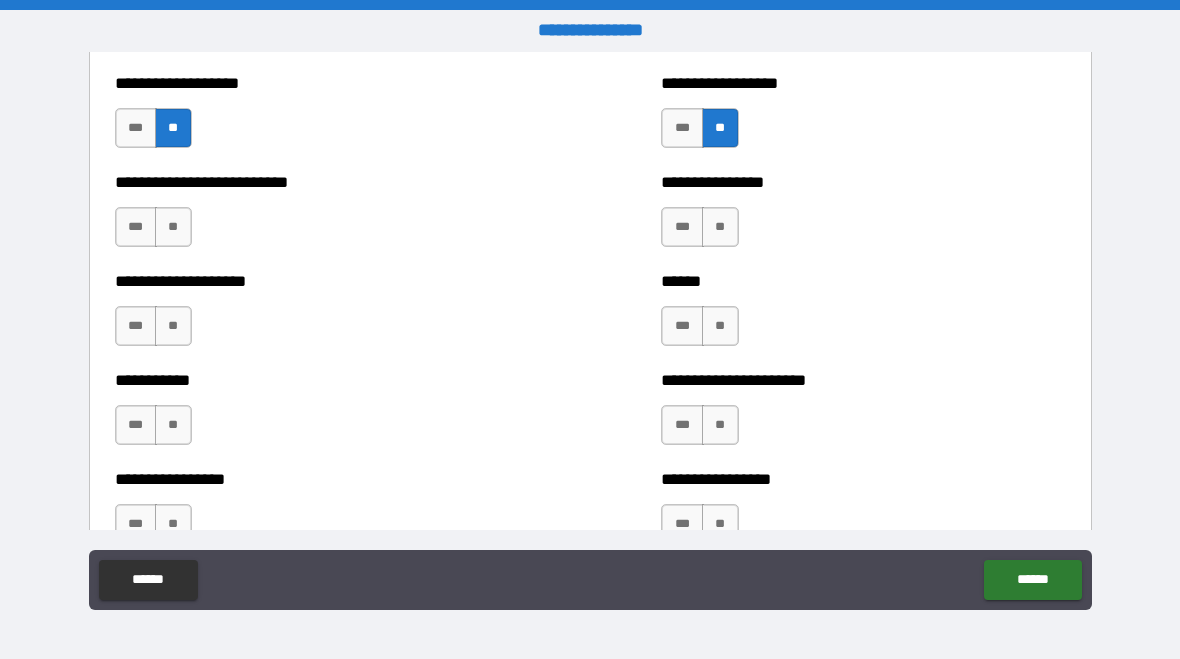click on "**" at bounding box center (173, 227) 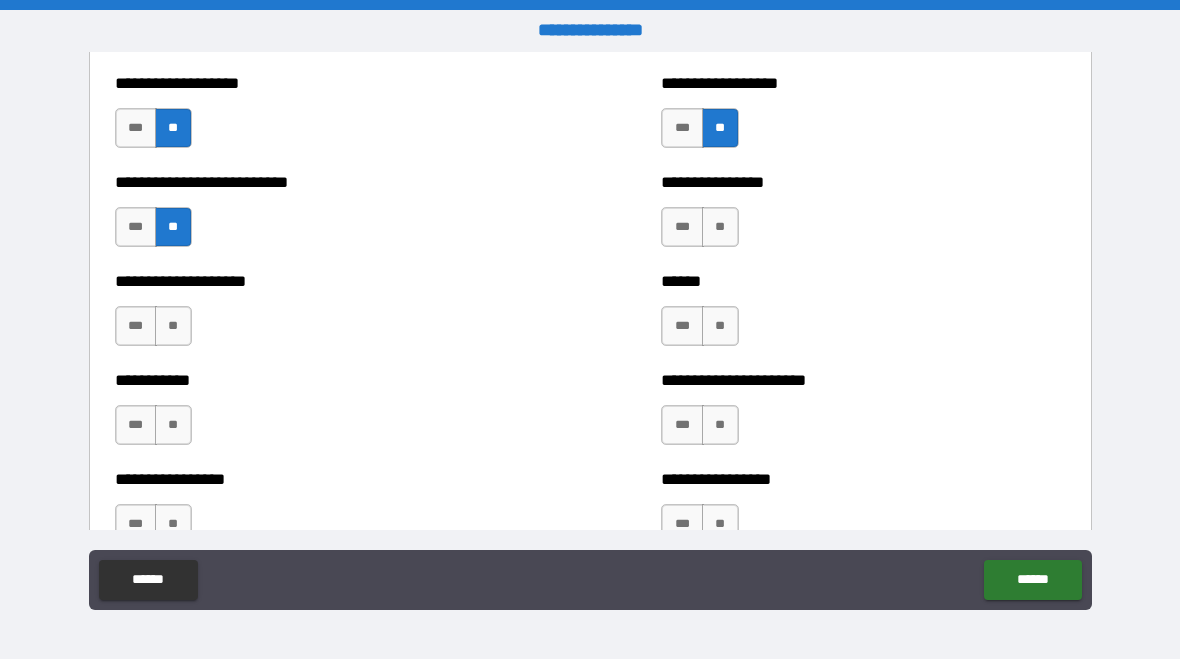 click on "**" at bounding box center (173, 326) 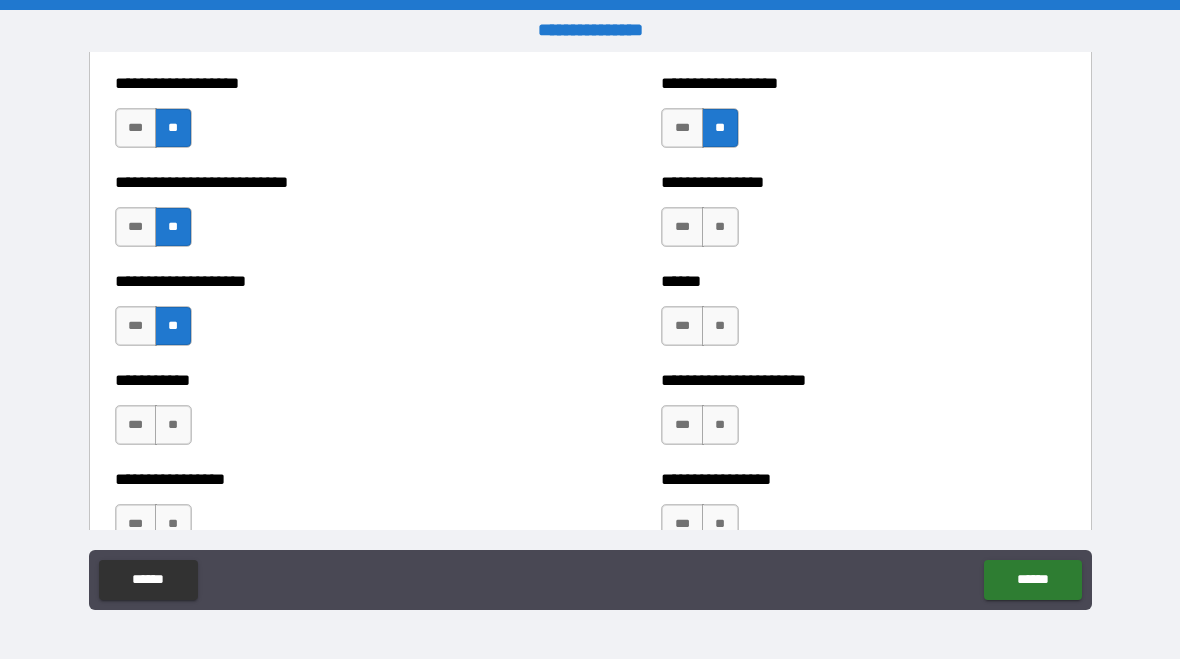 click on "**" at bounding box center (173, 425) 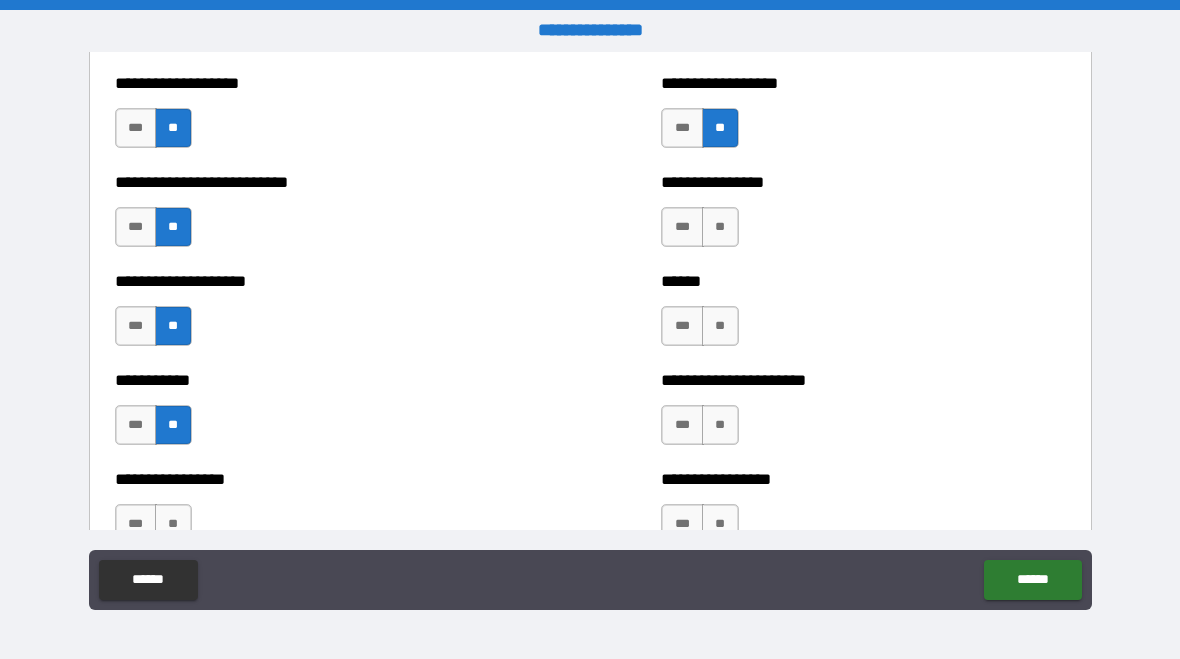 click on "**" at bounding box center [173, 524] 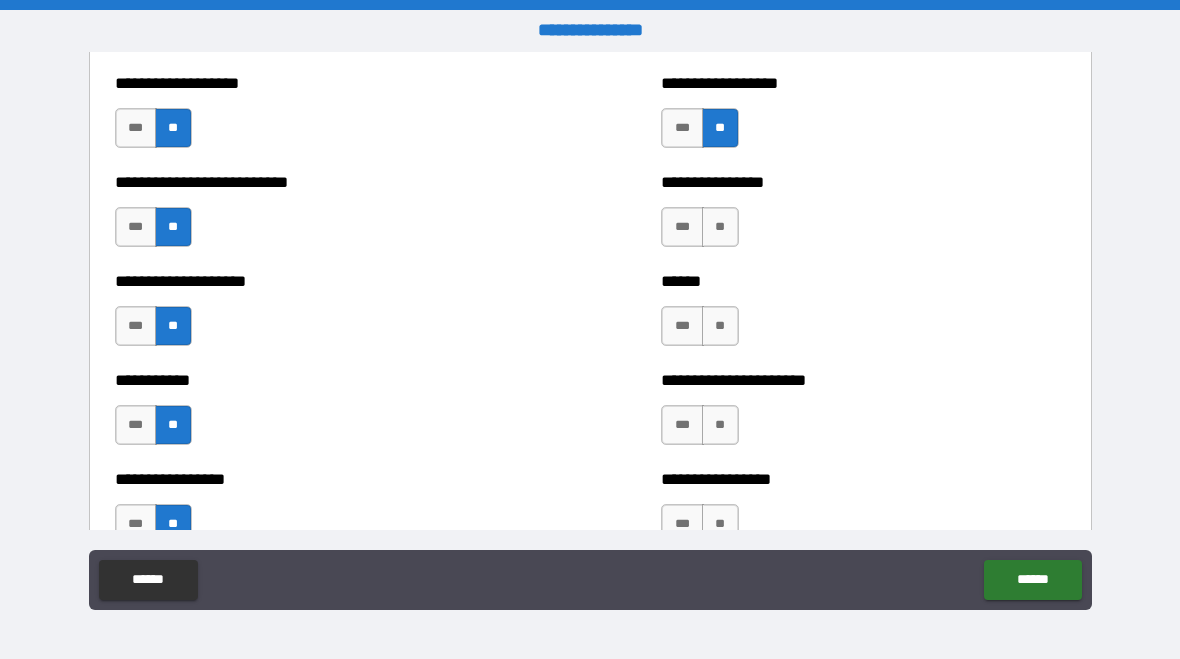 click on "**" at bounding box center [720, 524] 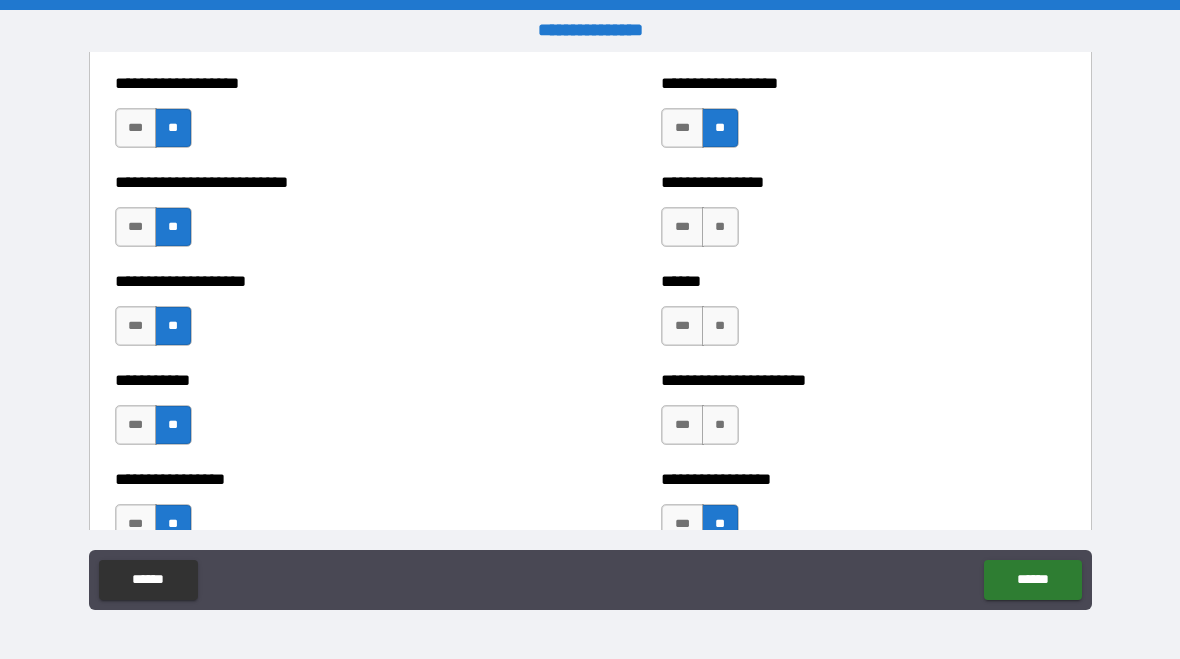 click on "**" at bounding box center (720, 425) 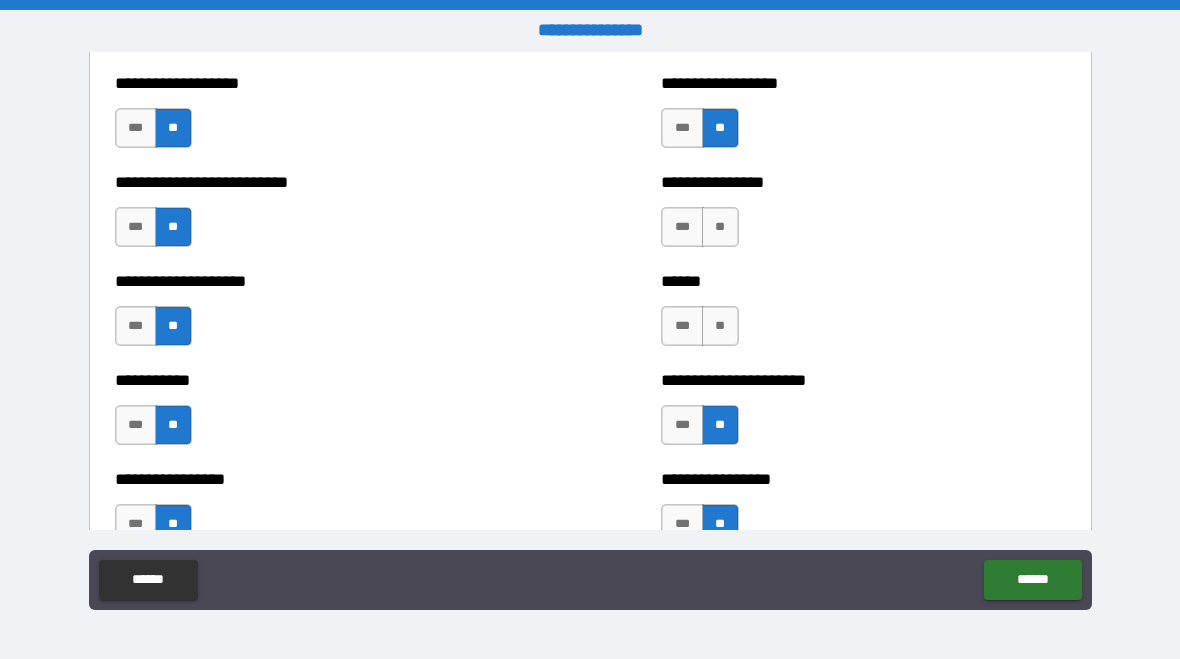 click on "**" at bounding box center (720, 326) 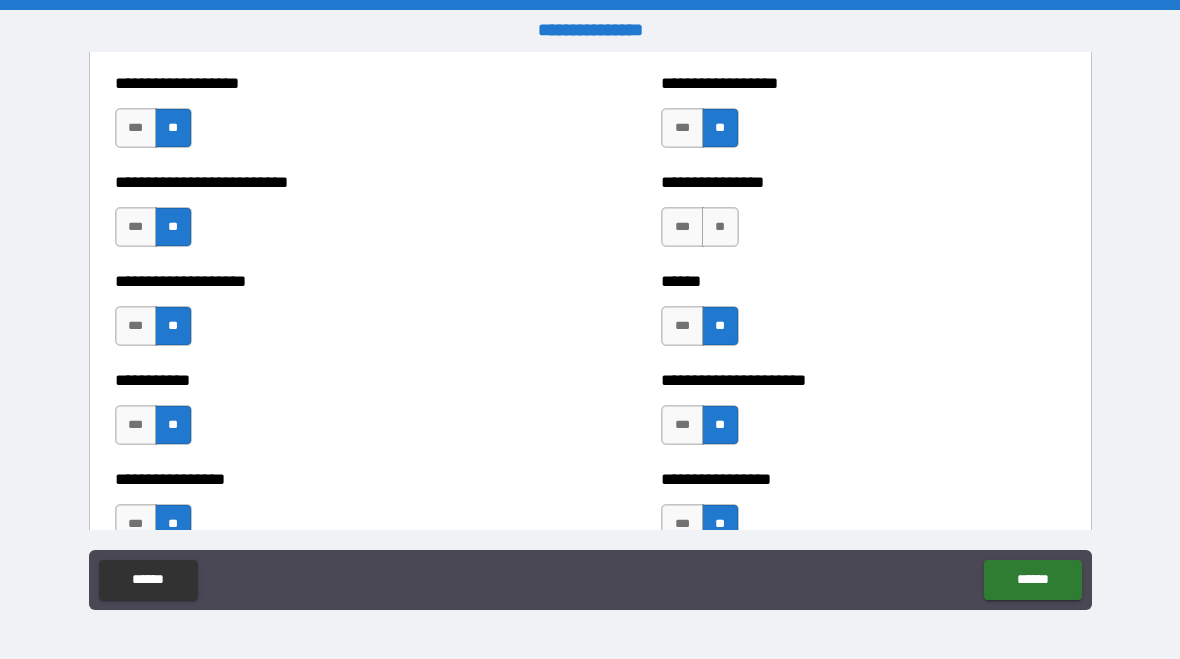 click on "**" at bounding box center [720, 227] 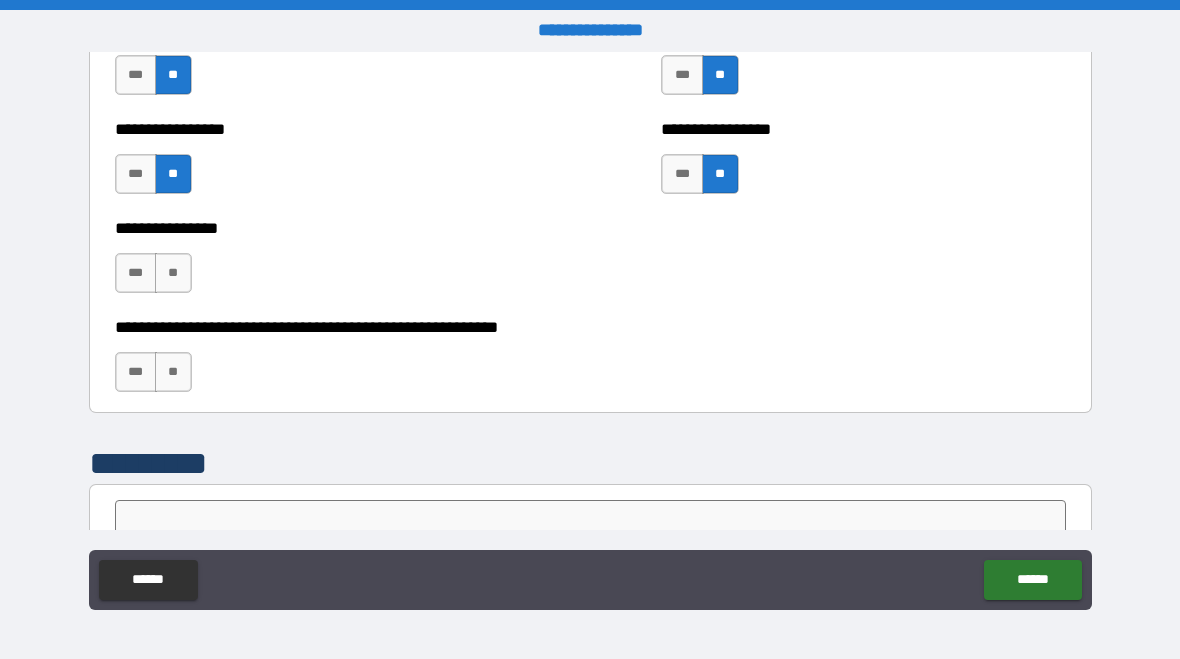scroll, scrollTop: 6006, scrollLeft: 0, axis: vertical 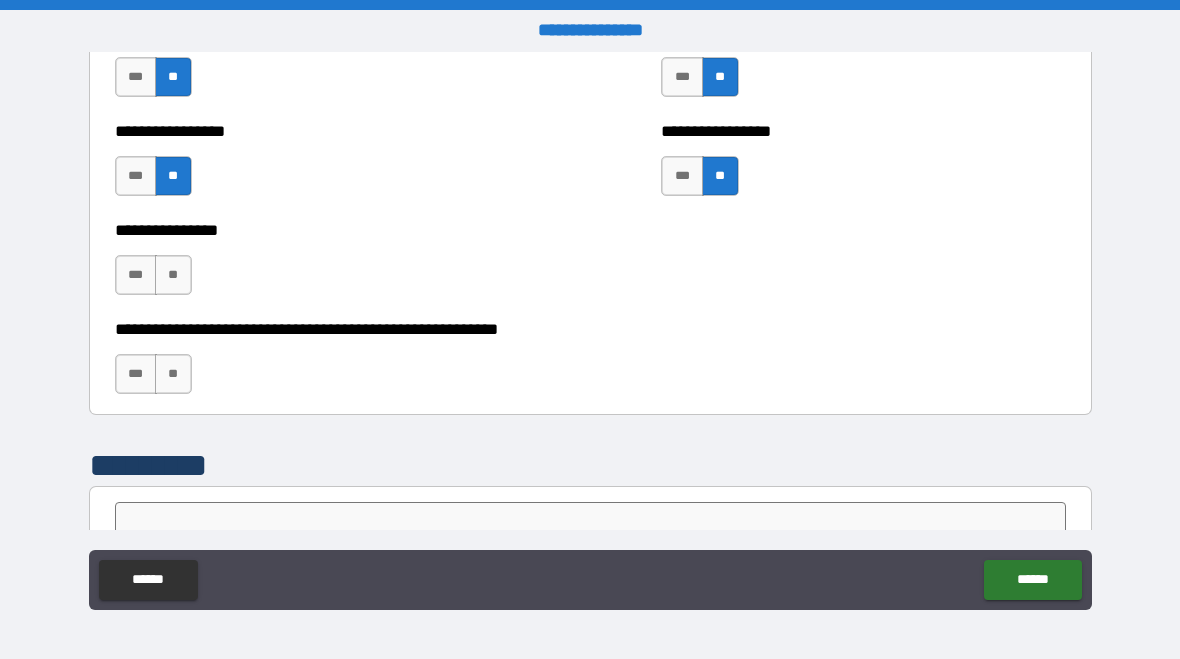 click on "**" at bounding box center (173, 275) 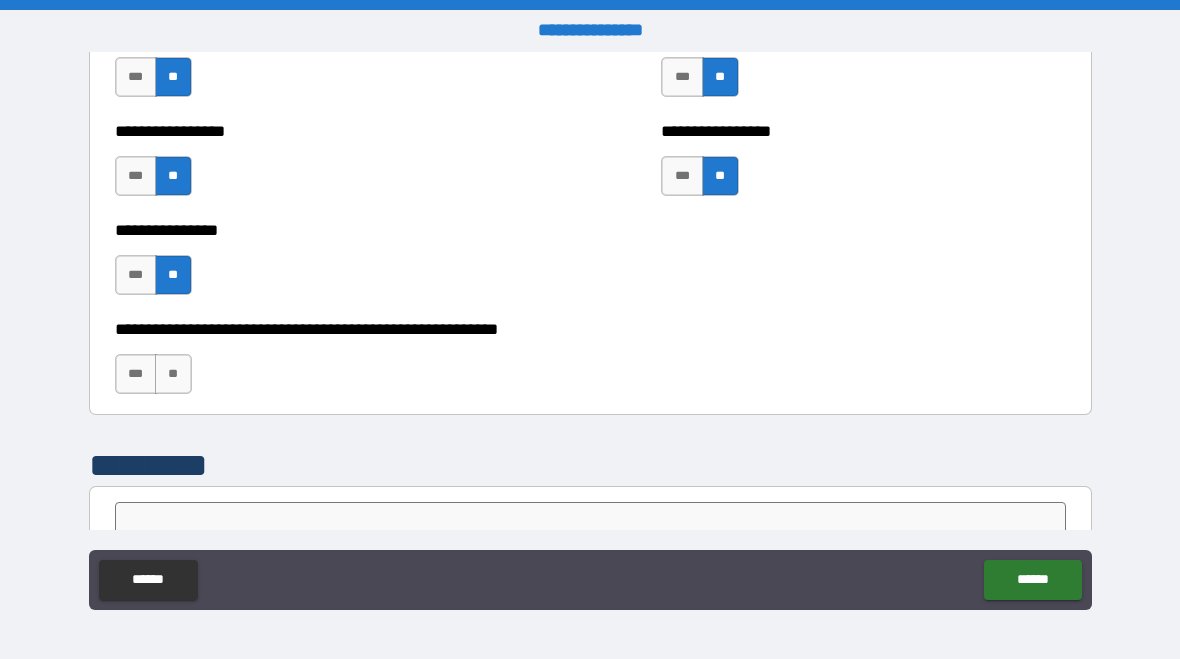 click on "**" at bounding box center (173, 374) 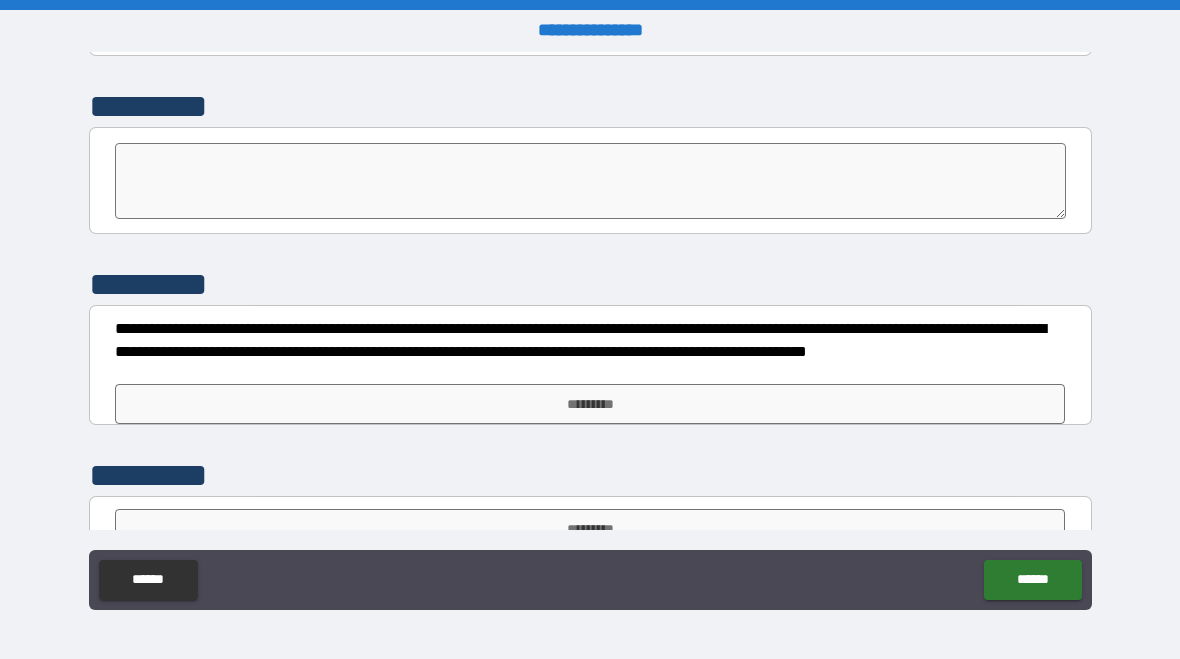 click on "**********" at bounding box center [590, 332] 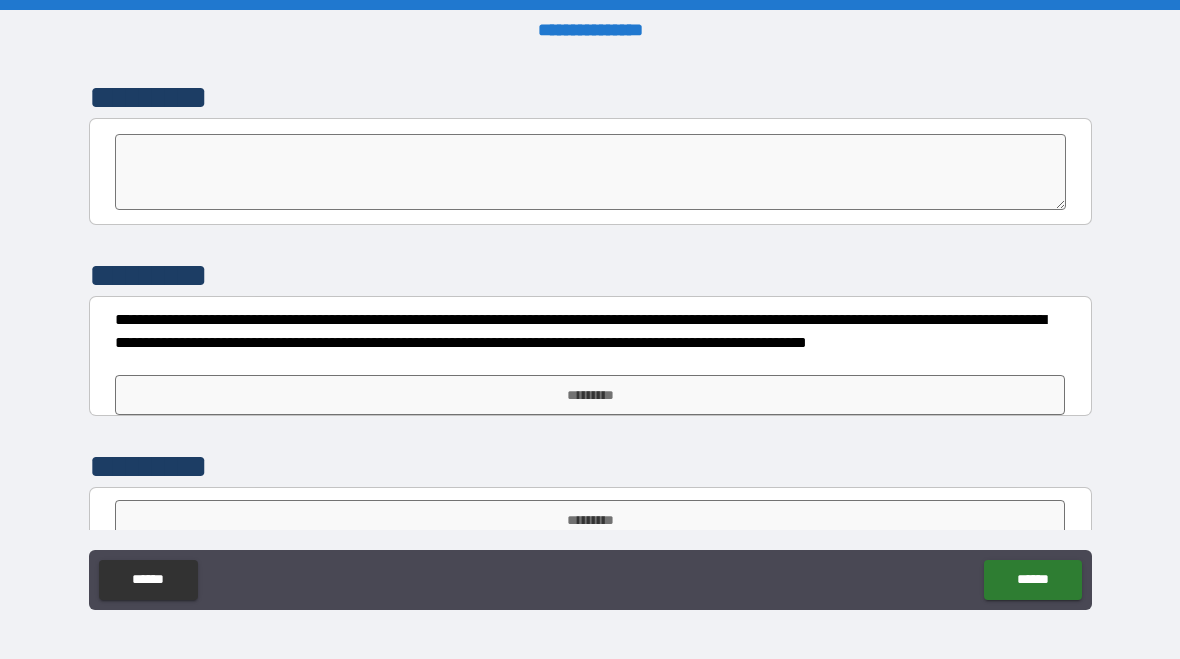 scroll, scrollTop: 6375, scrollLeft: 0, axis: vertical 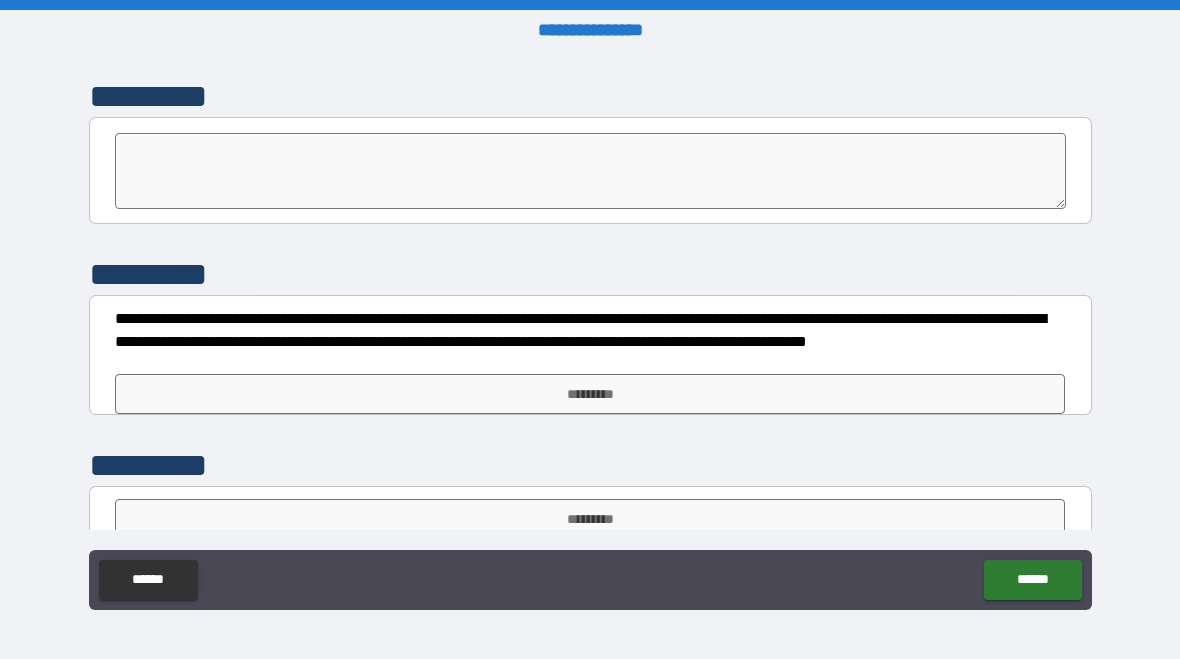 click on "*********" at bounding box center (590, 394) 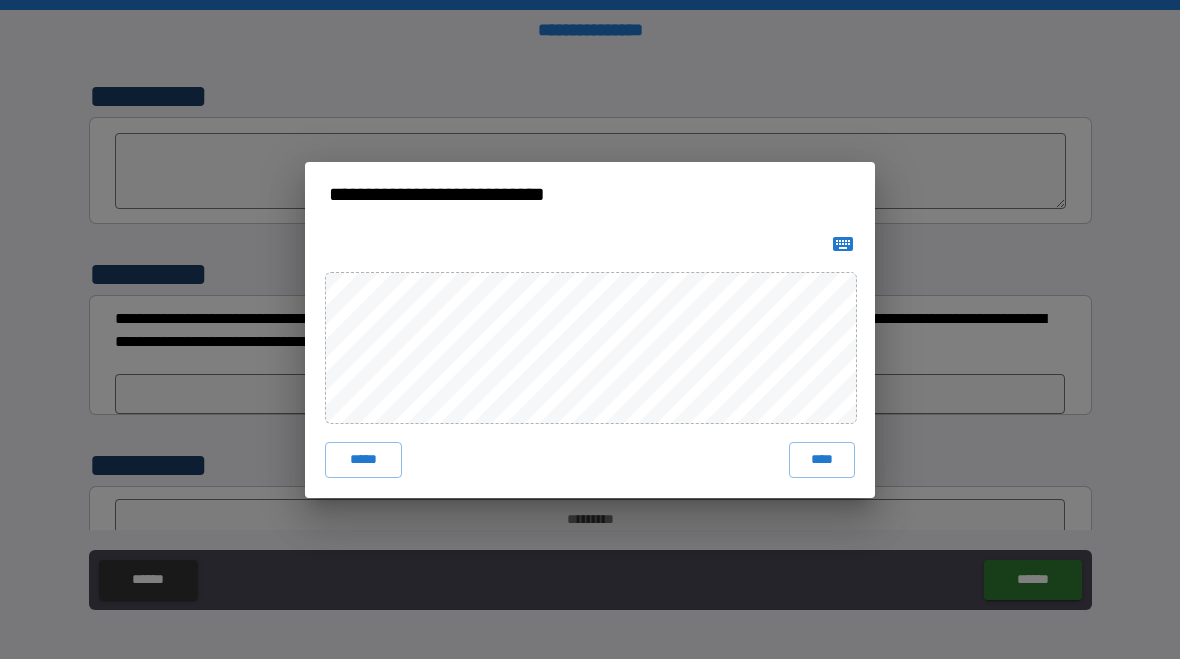 click on "****" at bounding box center [822, 460] 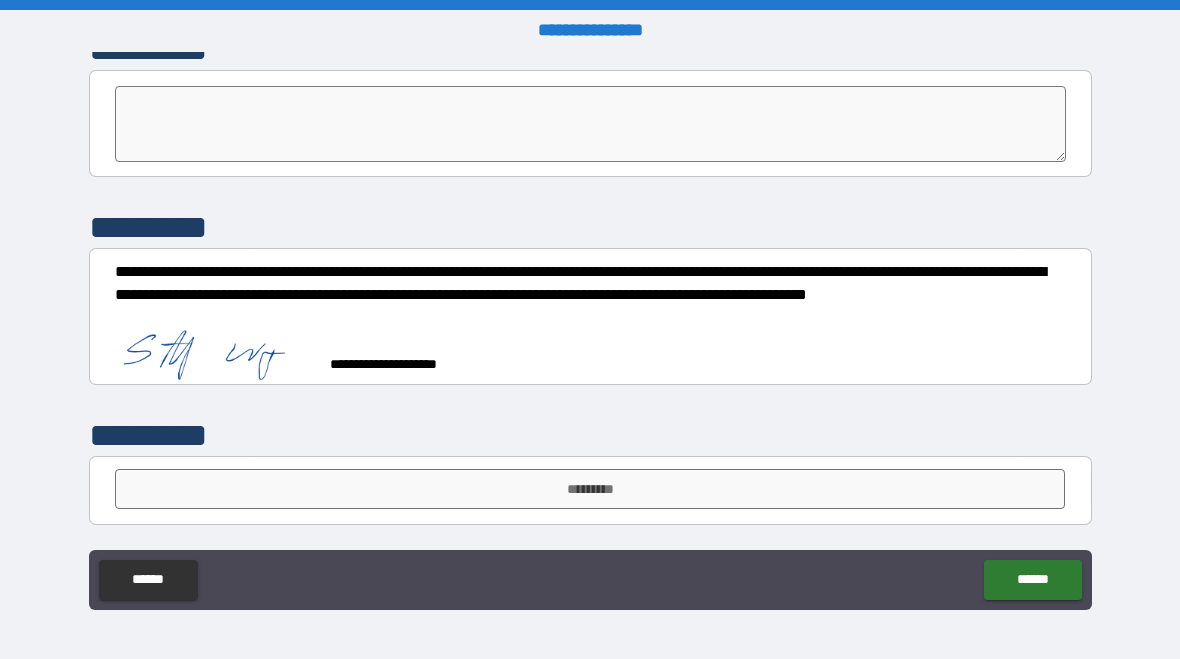 scroll, scrollTop: 6422, scrollLeft: 0, axis: vertical 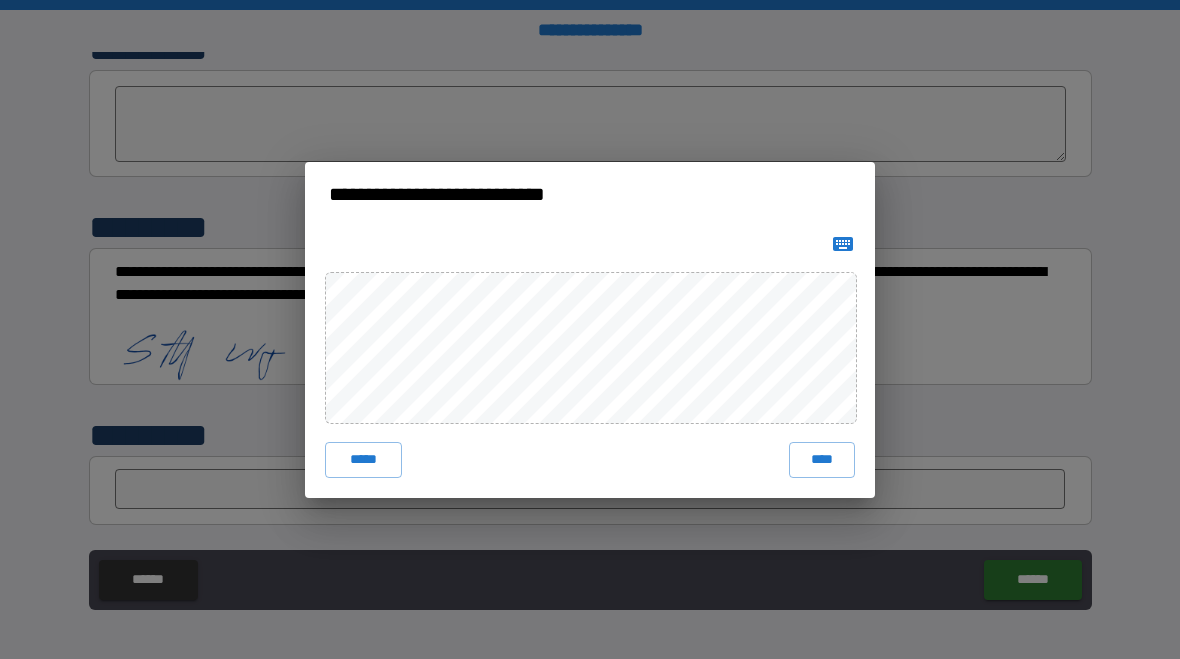 click on "****" at bounding box center (822, 460) 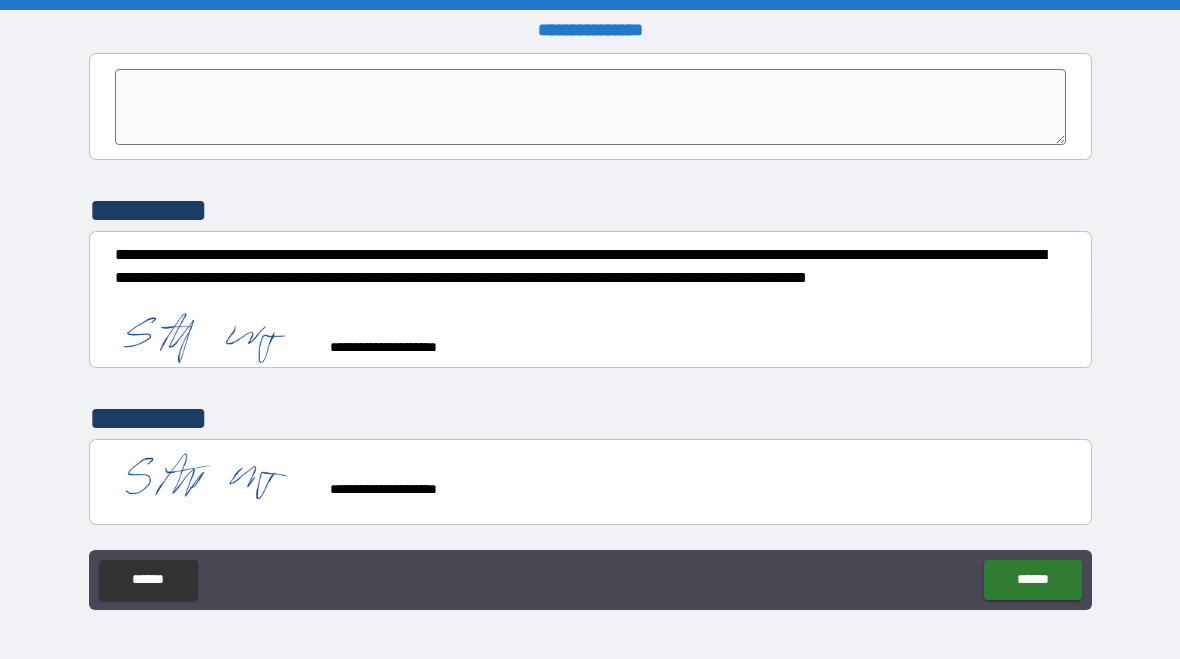 scroll, scrollTop: 6439, scrollLeft: 0, axis: vertical 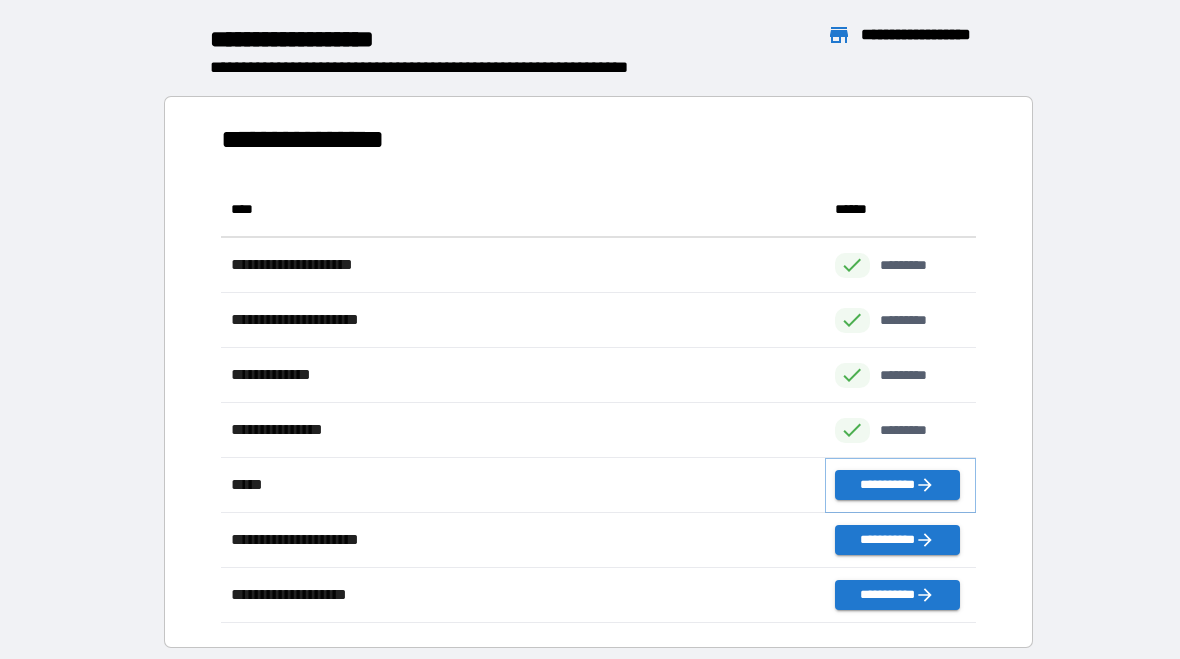 click on "**********" at bounding box center [897, 485] 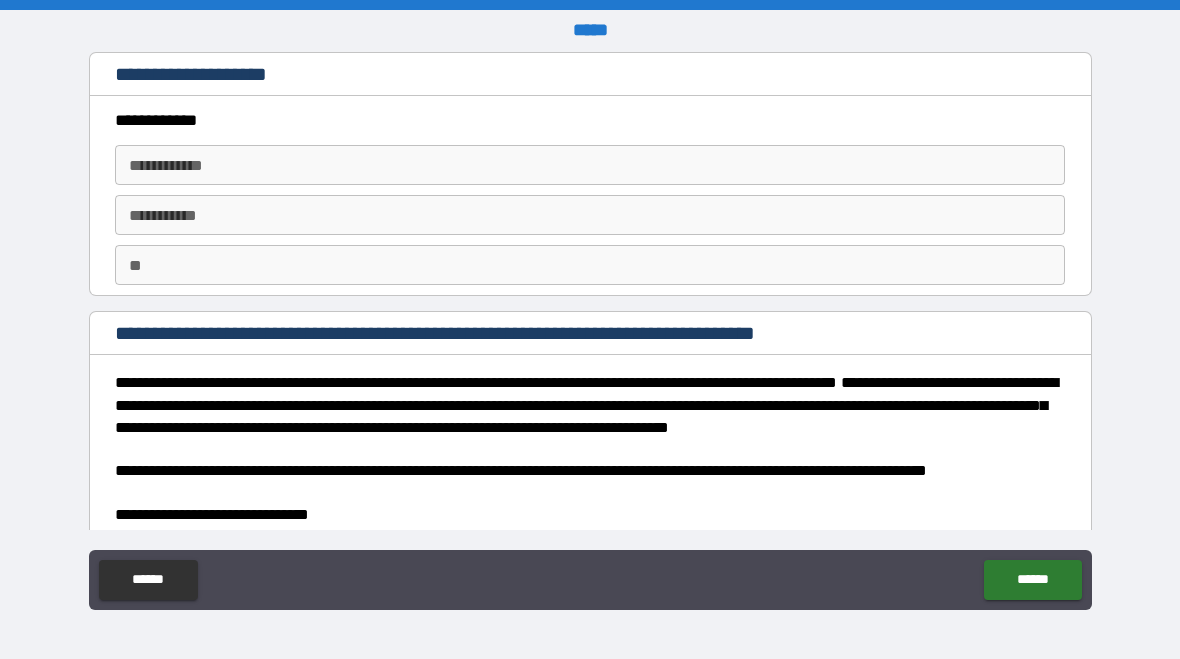 type on "*" 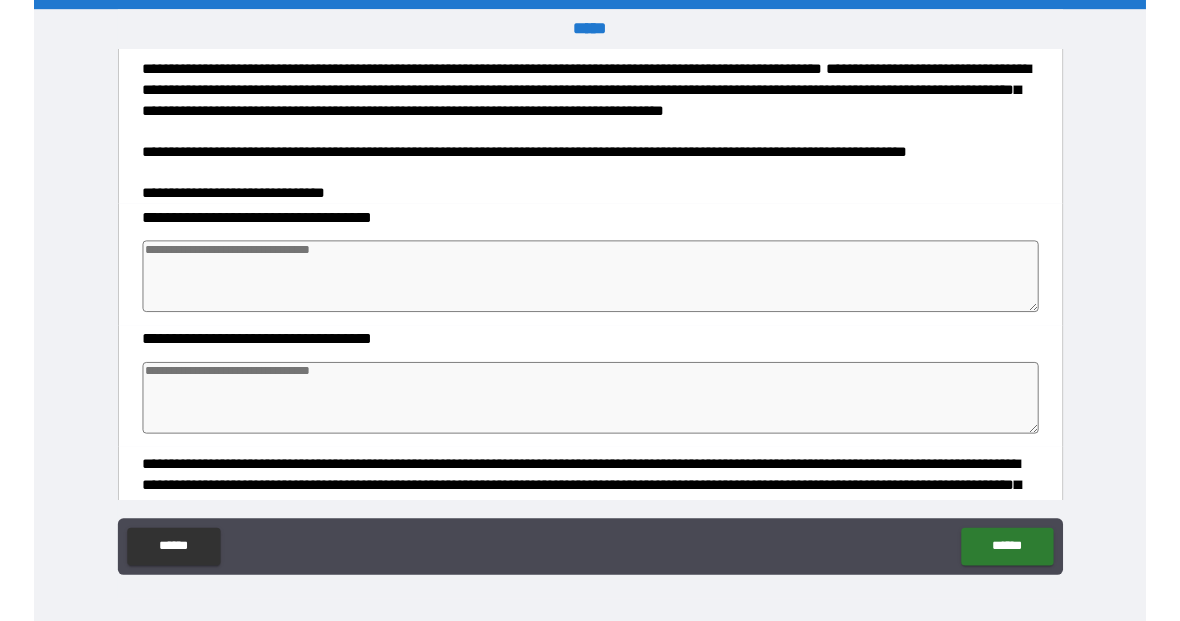 scroll, scrollTop: 307, scrollLeft: 0, axis: vertical 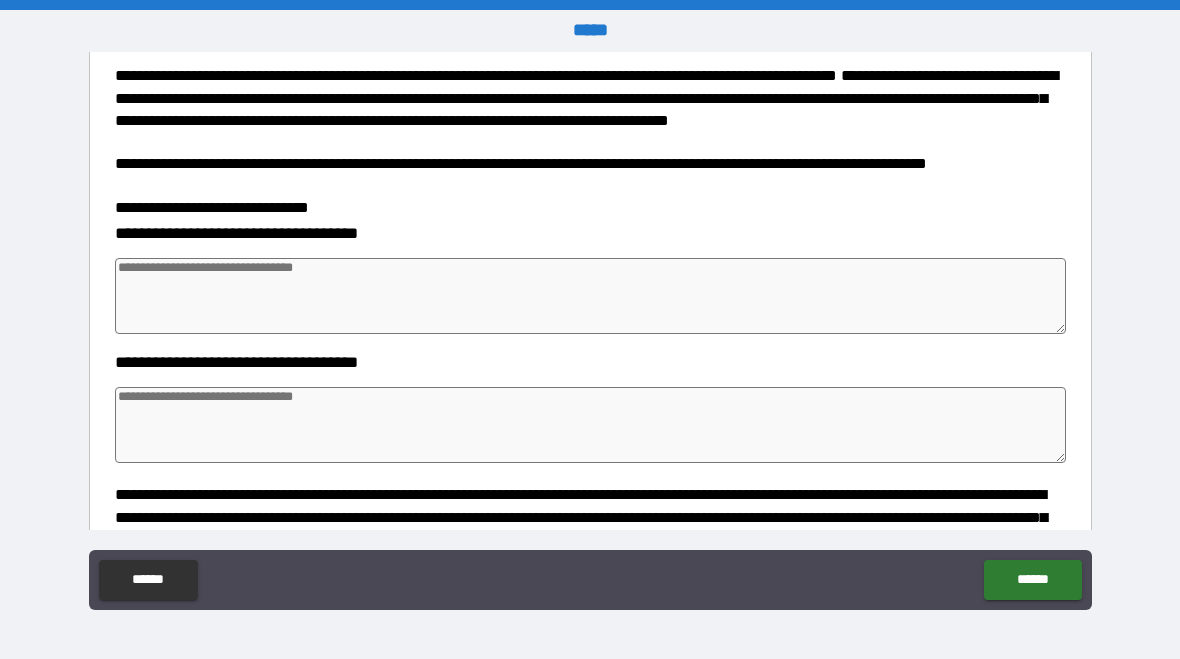 click at bounding box center [591, 296] 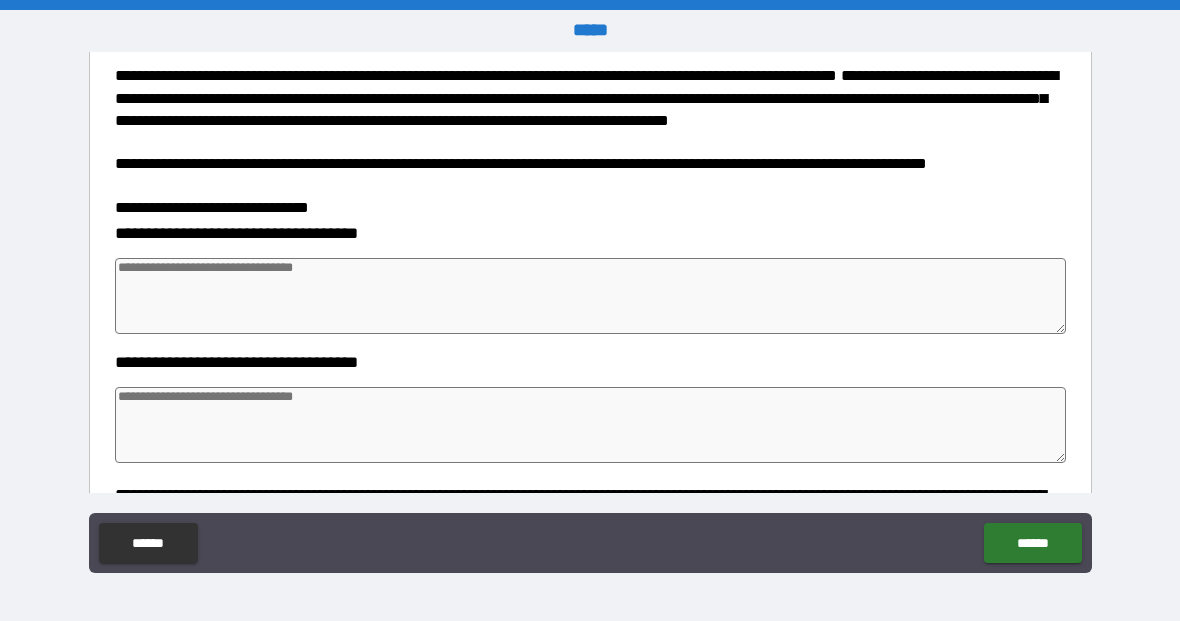 type on "*" 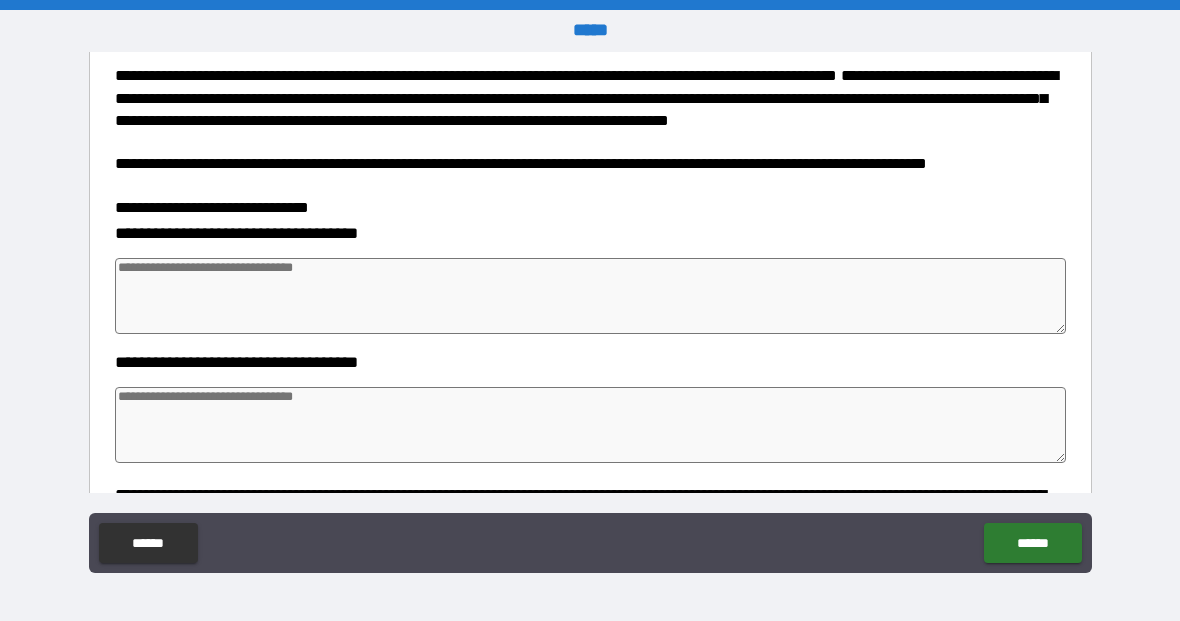type on "*" 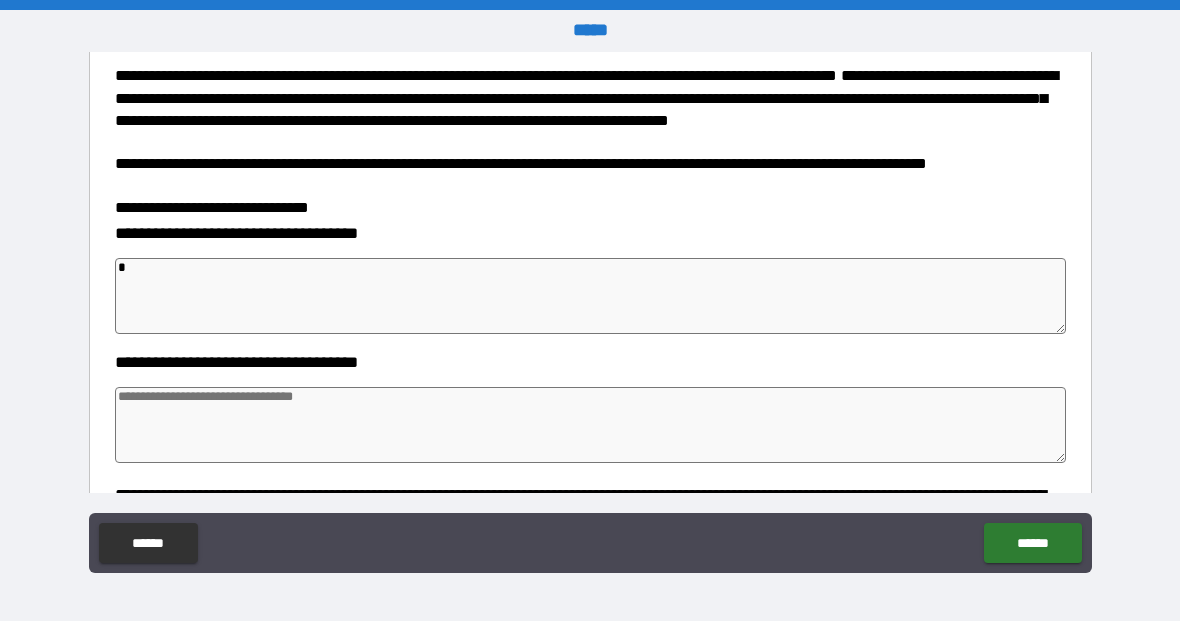 type on "*" 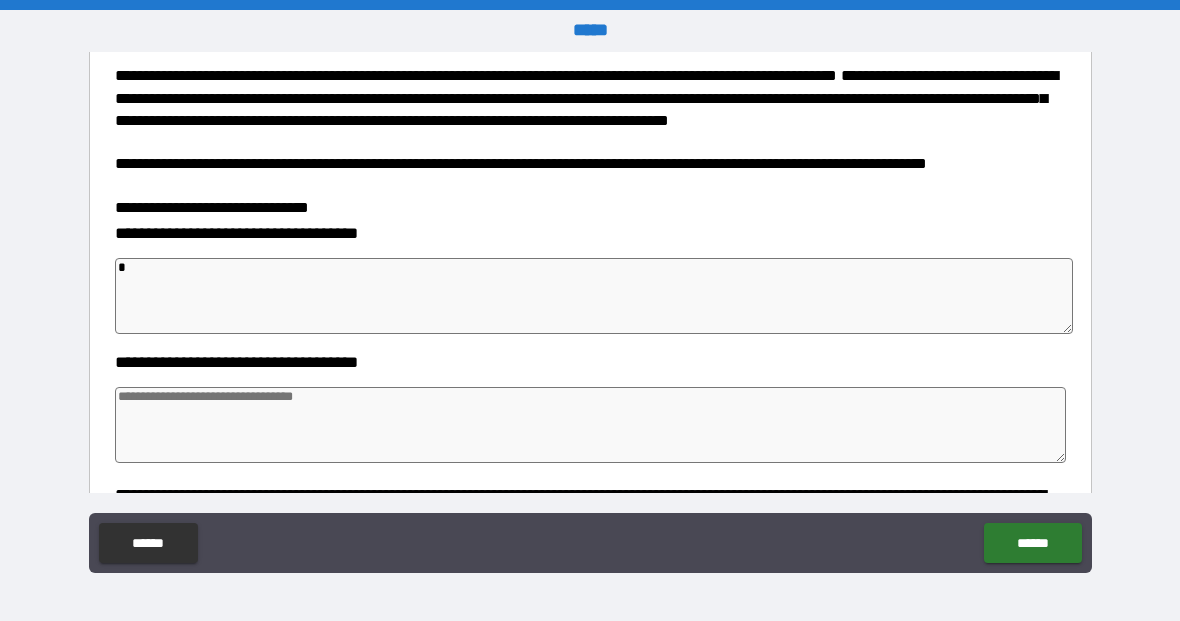 type on "**" 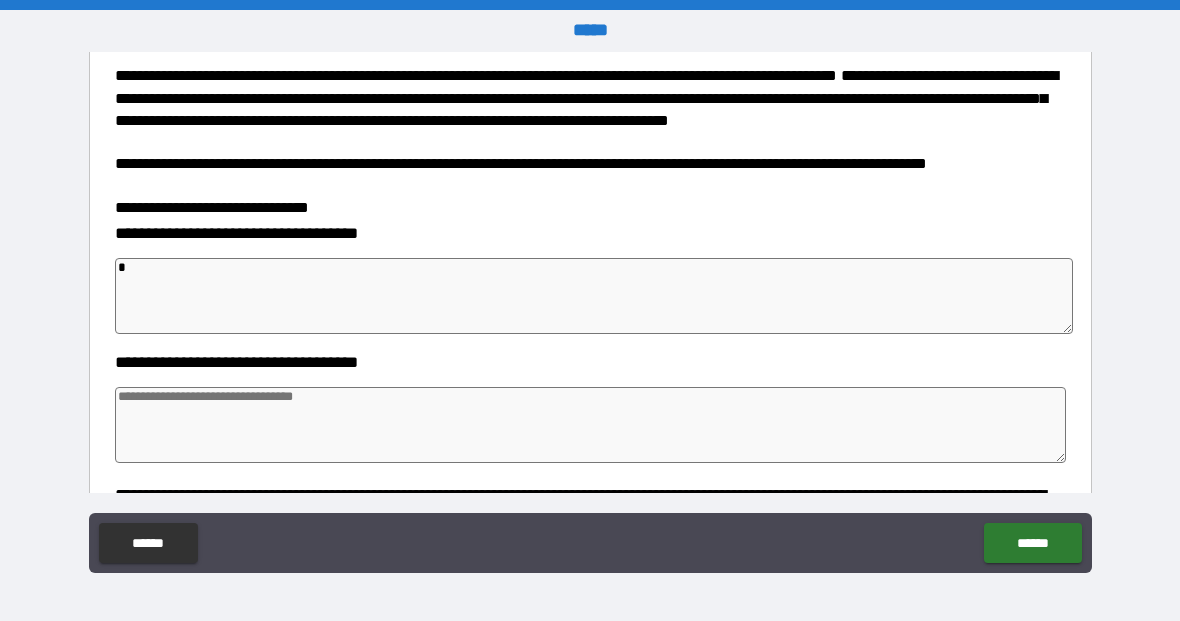 type on "*" 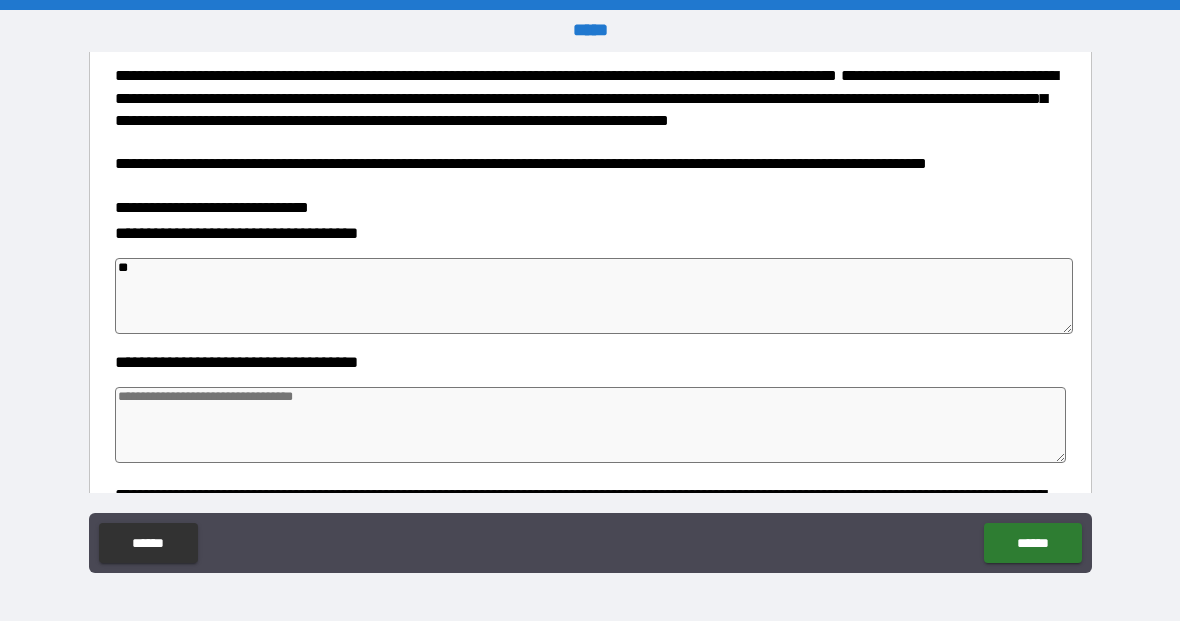 type on "***" 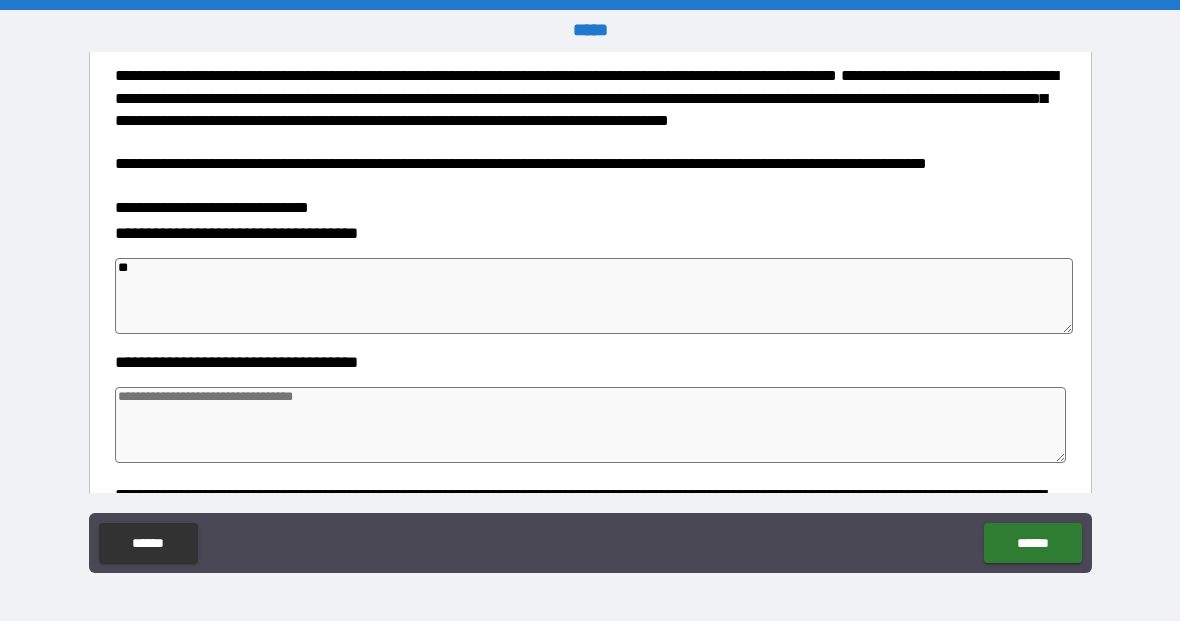 type on "*" 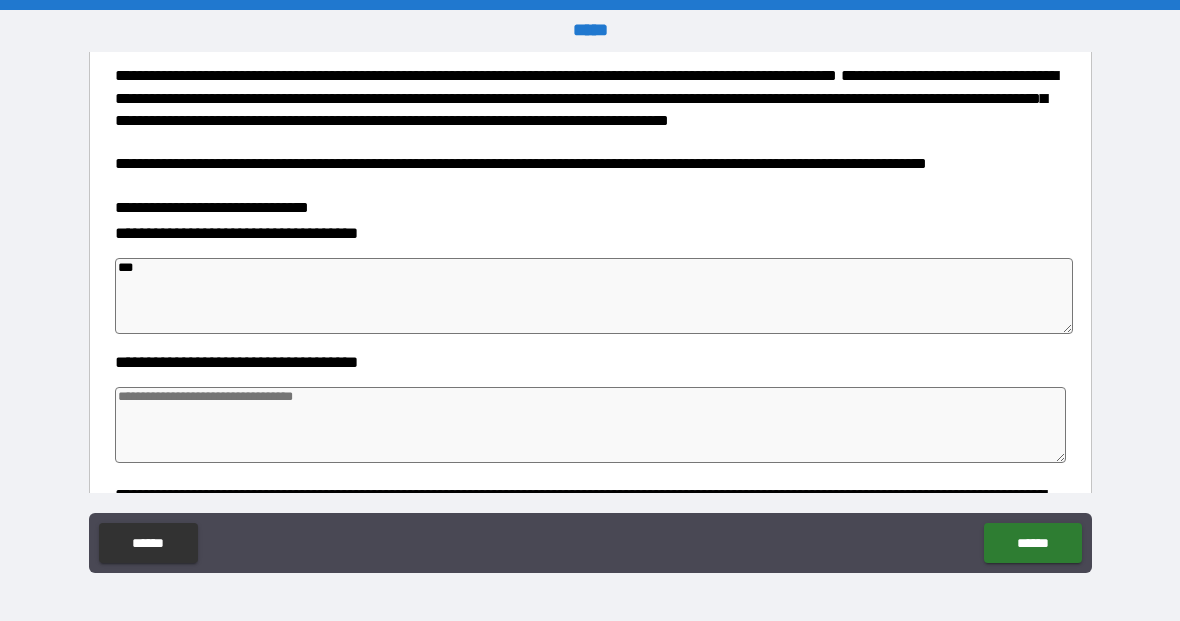 type on "*" 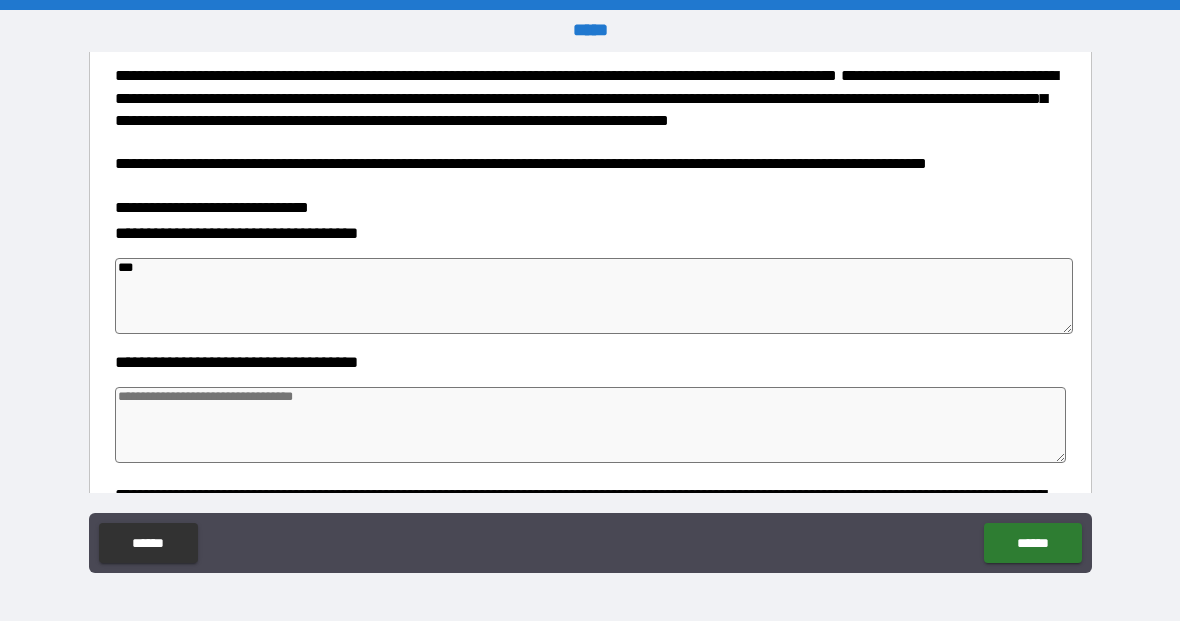 type on "*" 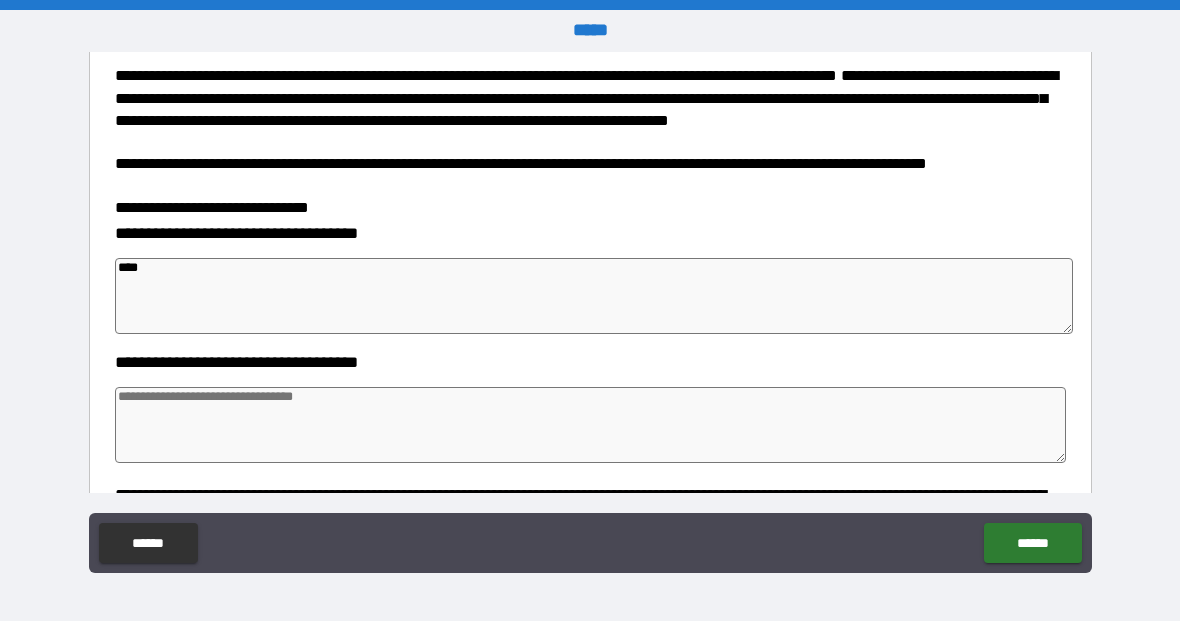 type on "*" 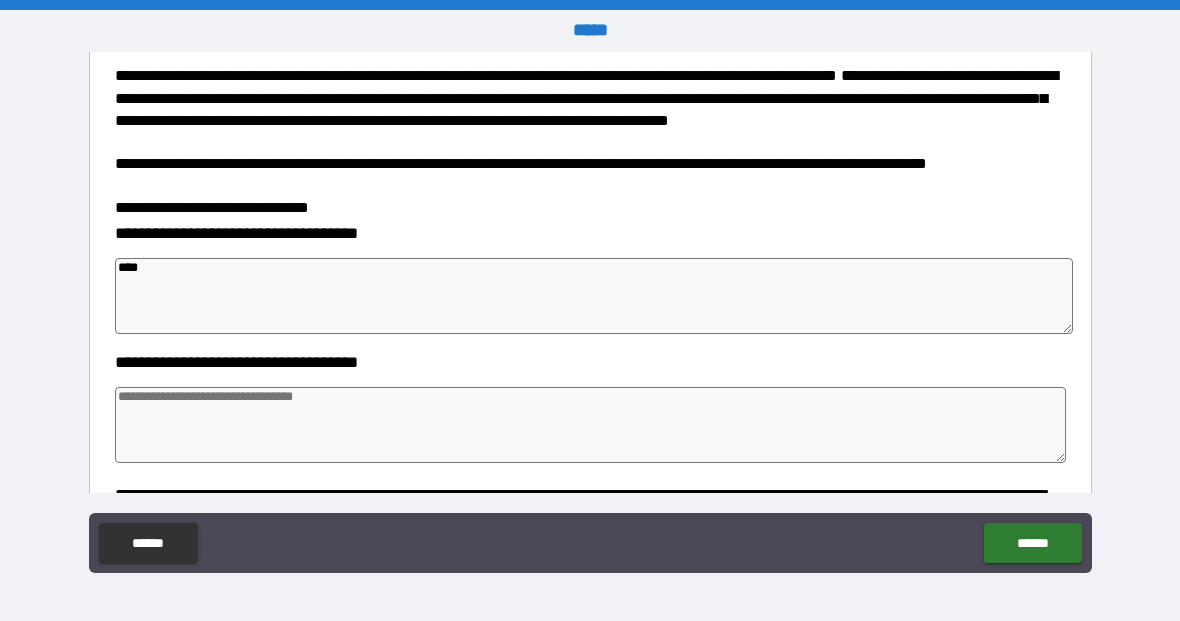 type on "*****" 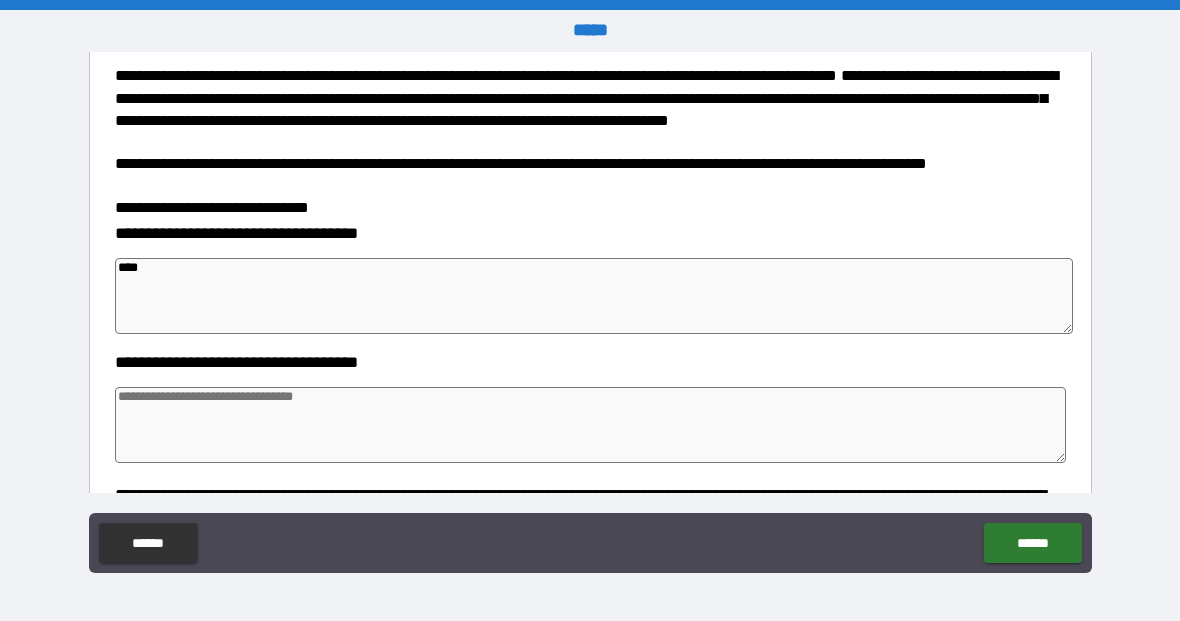 type on "*" 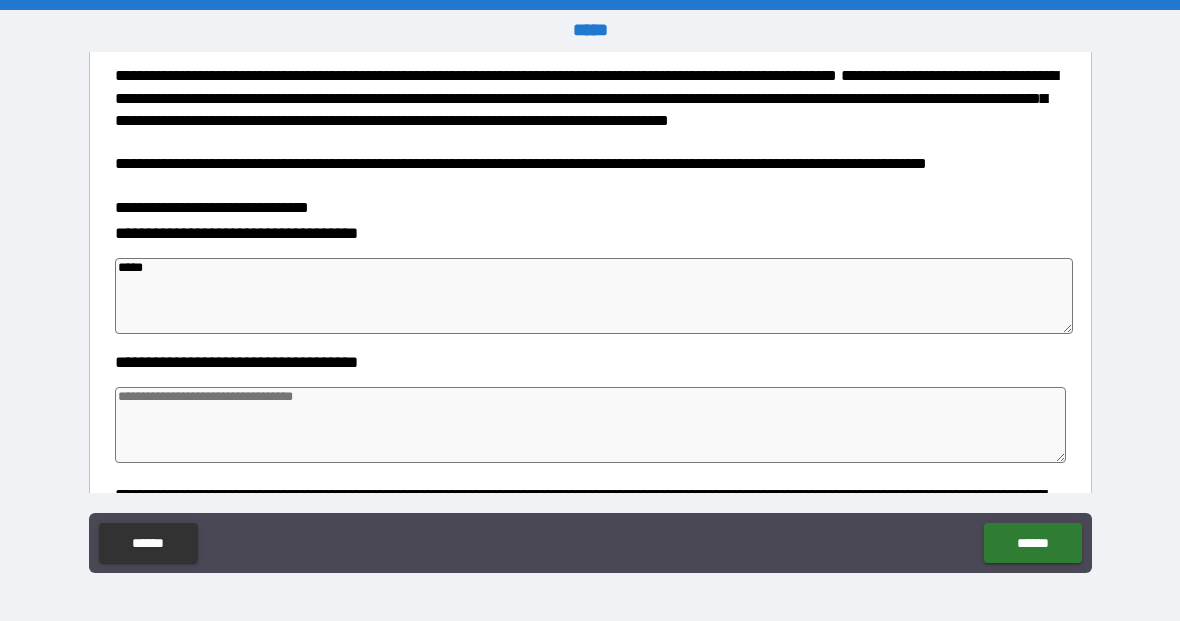 type on "*****" 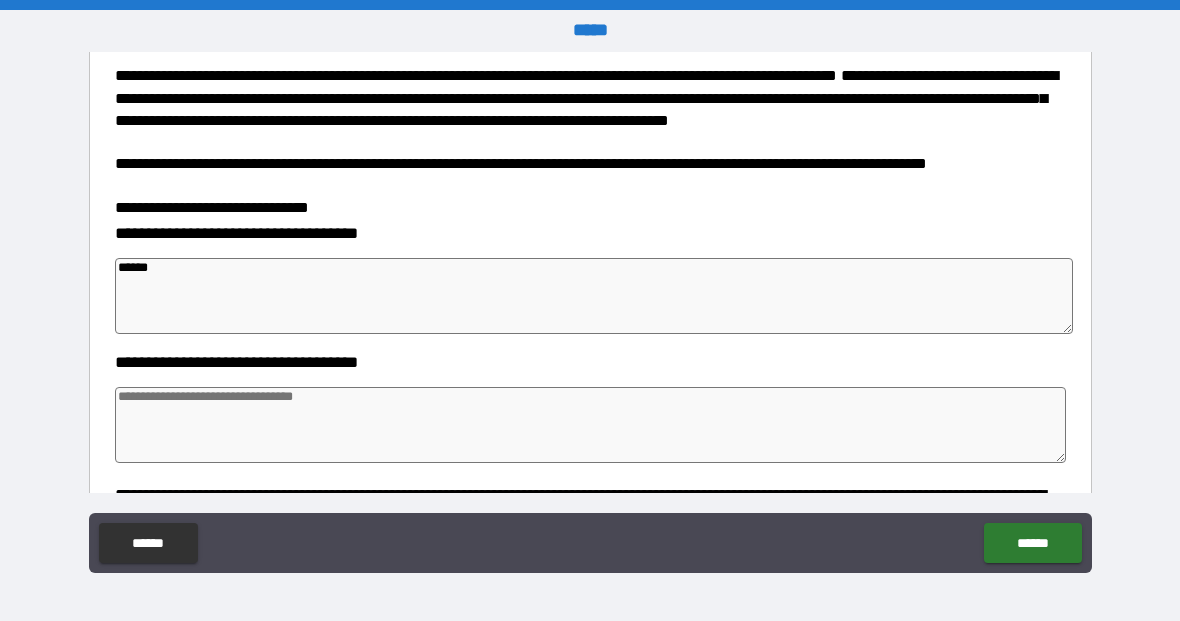 type on "*" 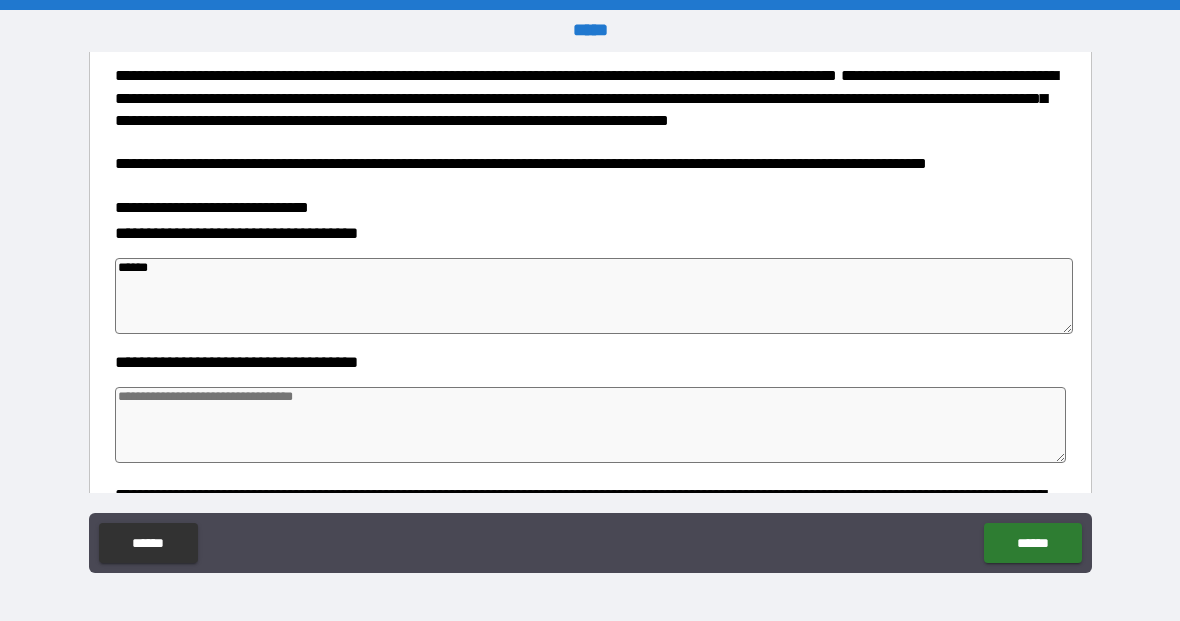 type on "*" 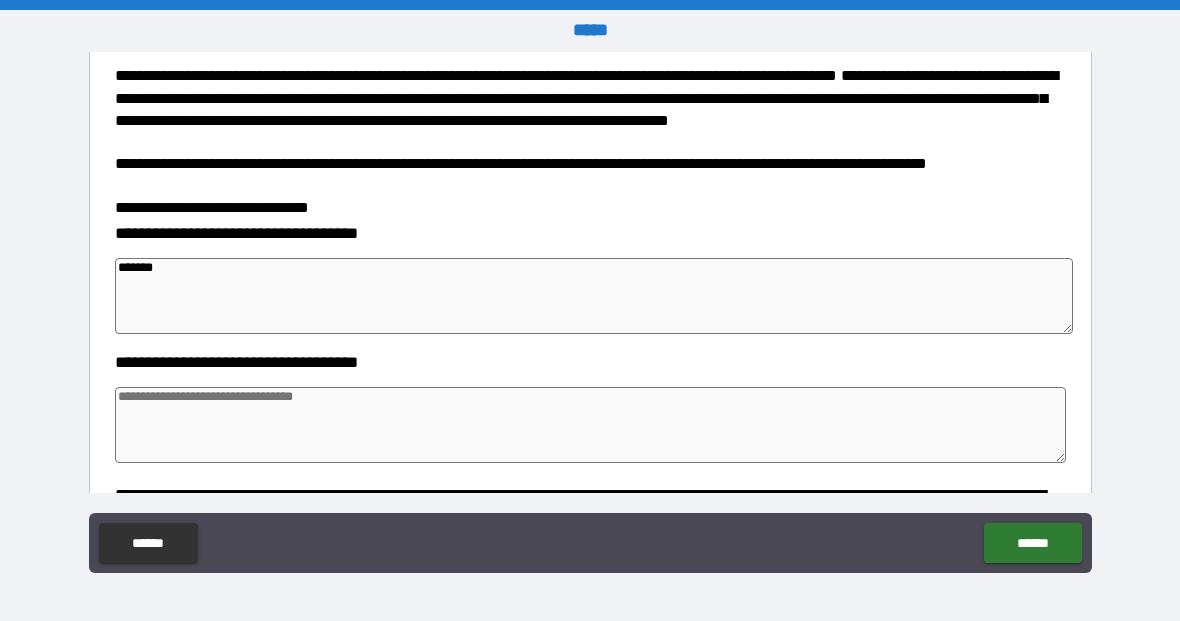 type on "*" 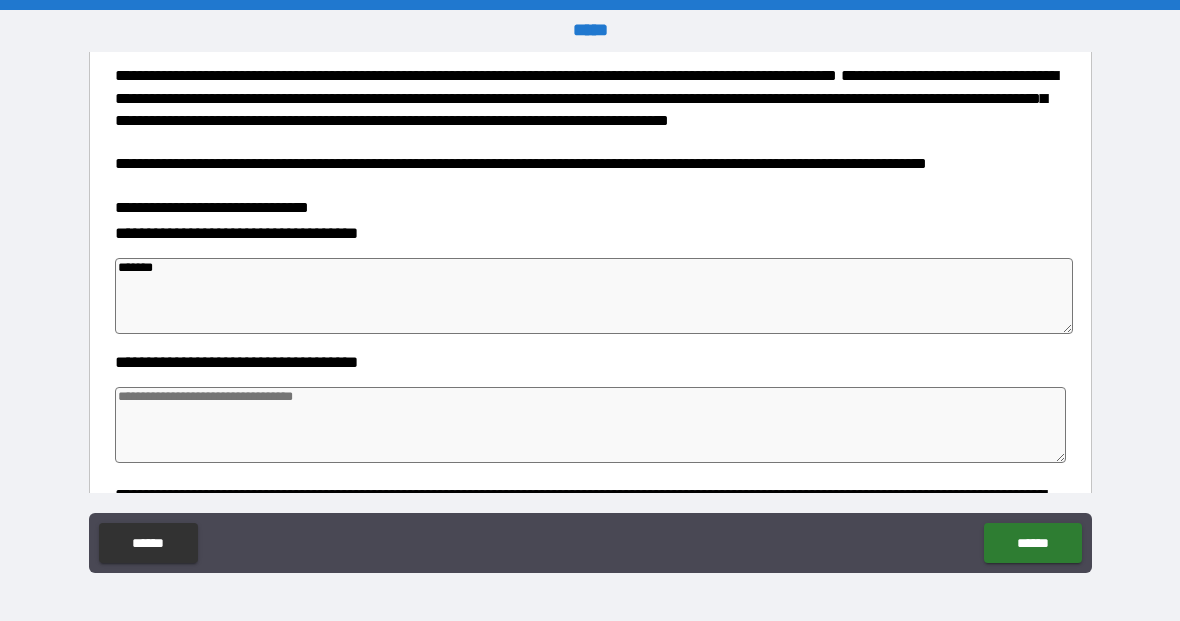 type on "********" 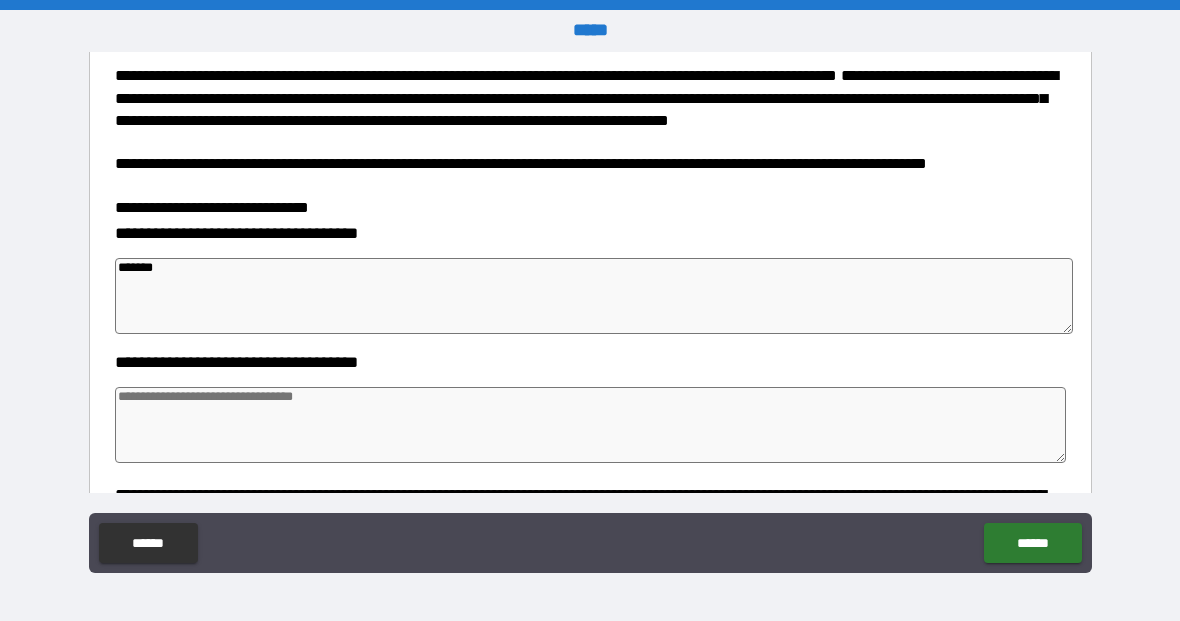 type on "*" 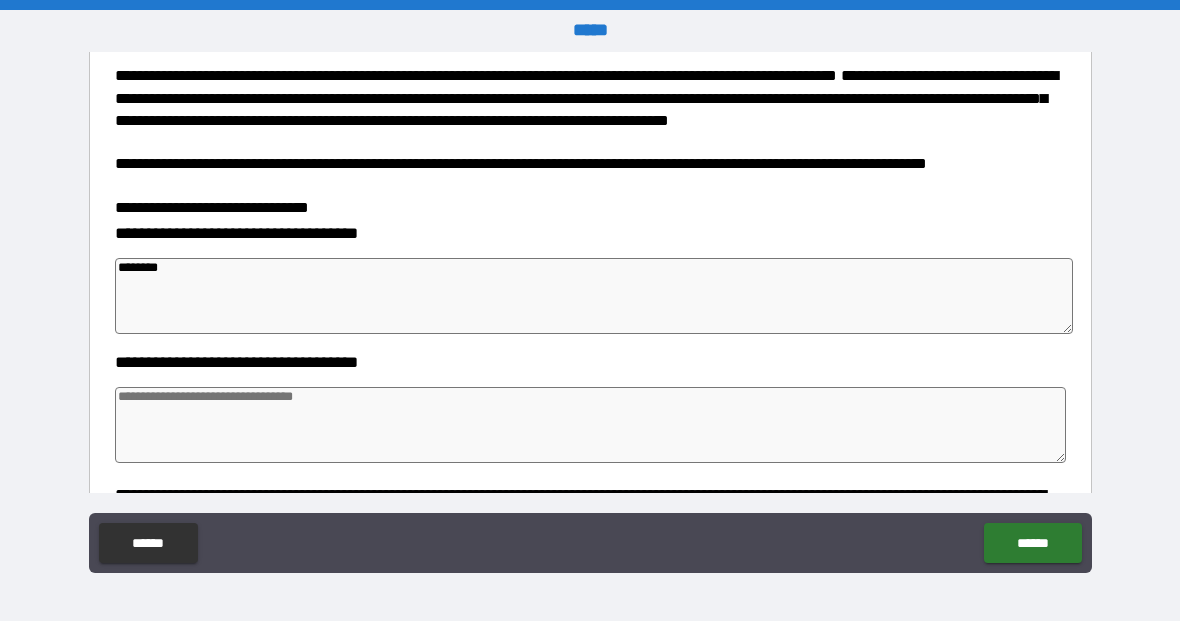 type on "*" 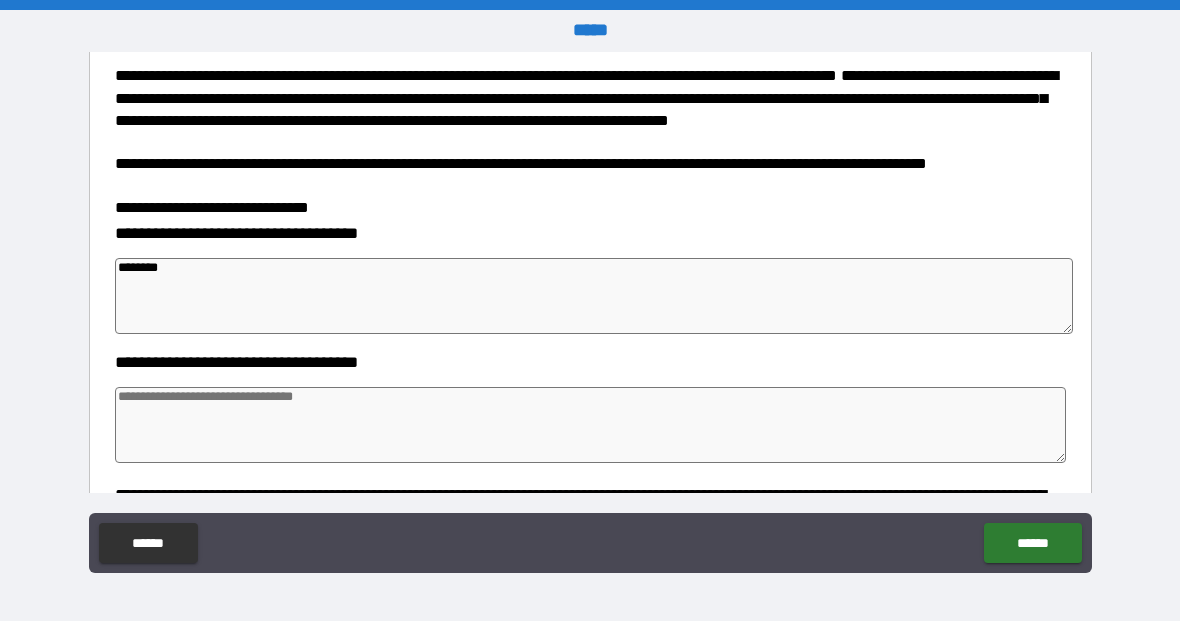 type on "*********" 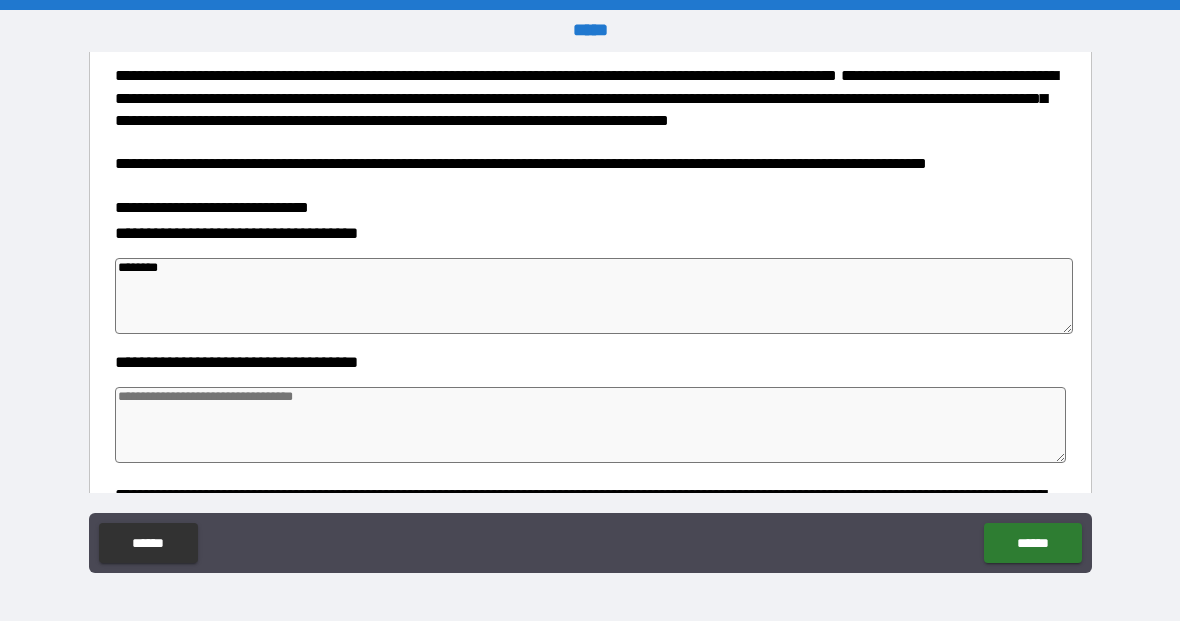 type on "*" 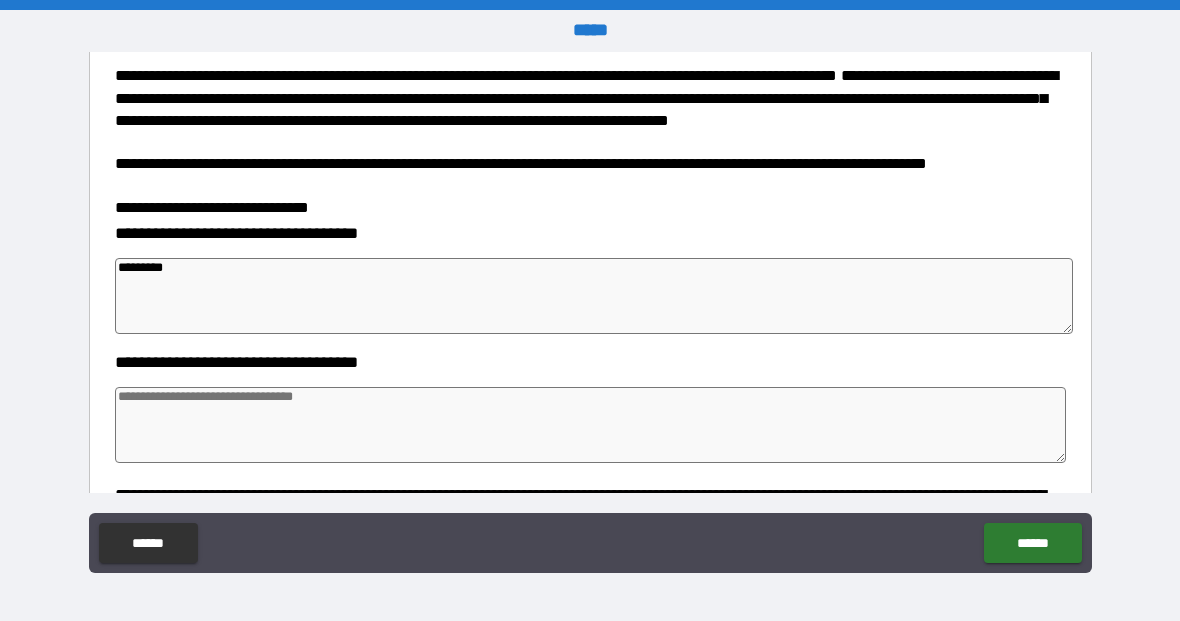 type on "**********" 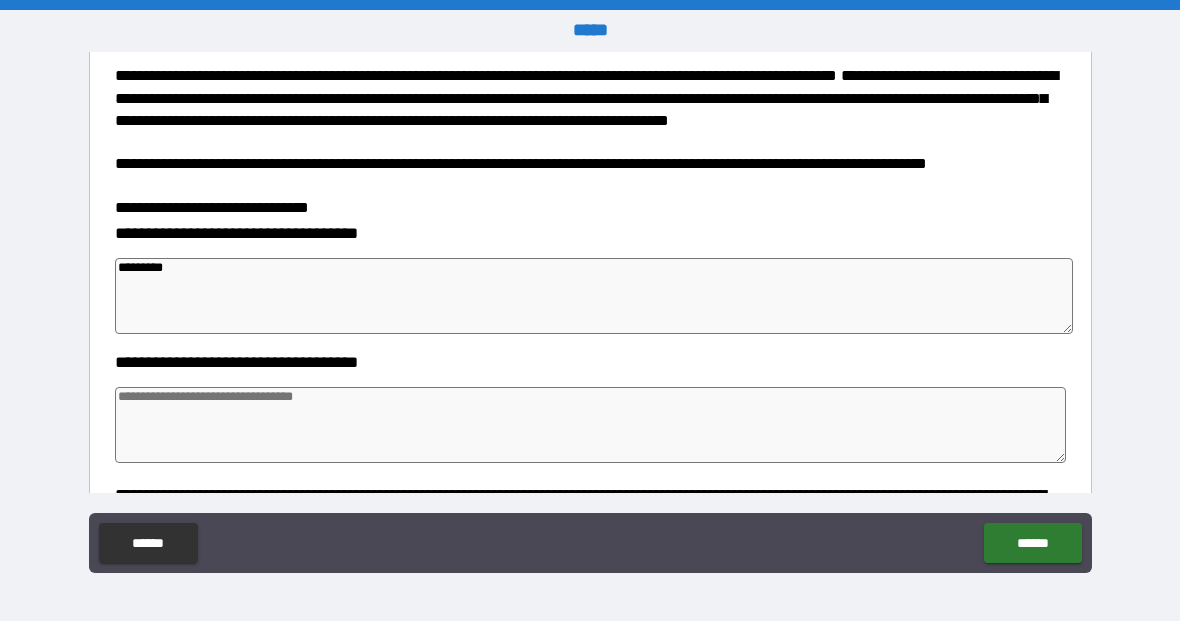 type on "*" 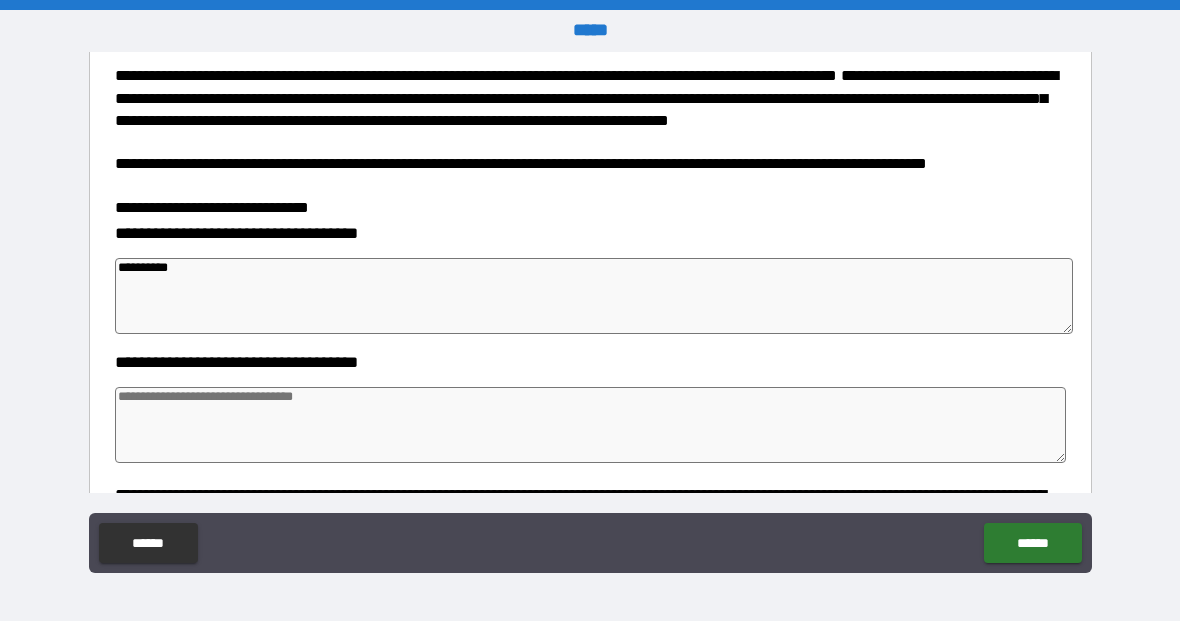 type on "*" 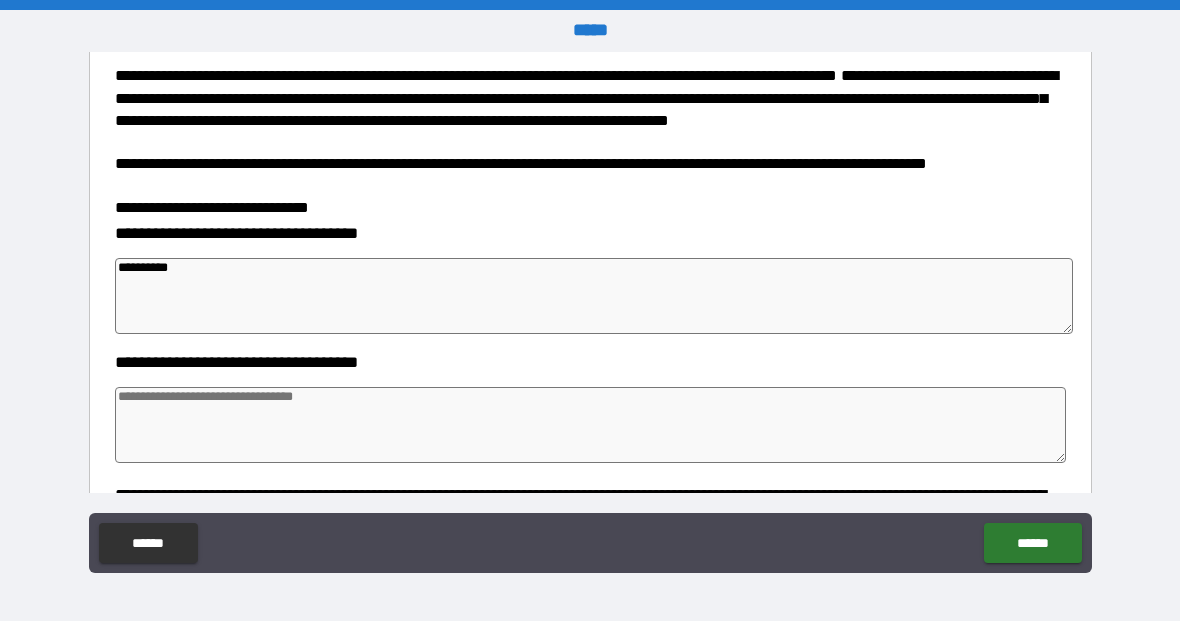 type on "*" 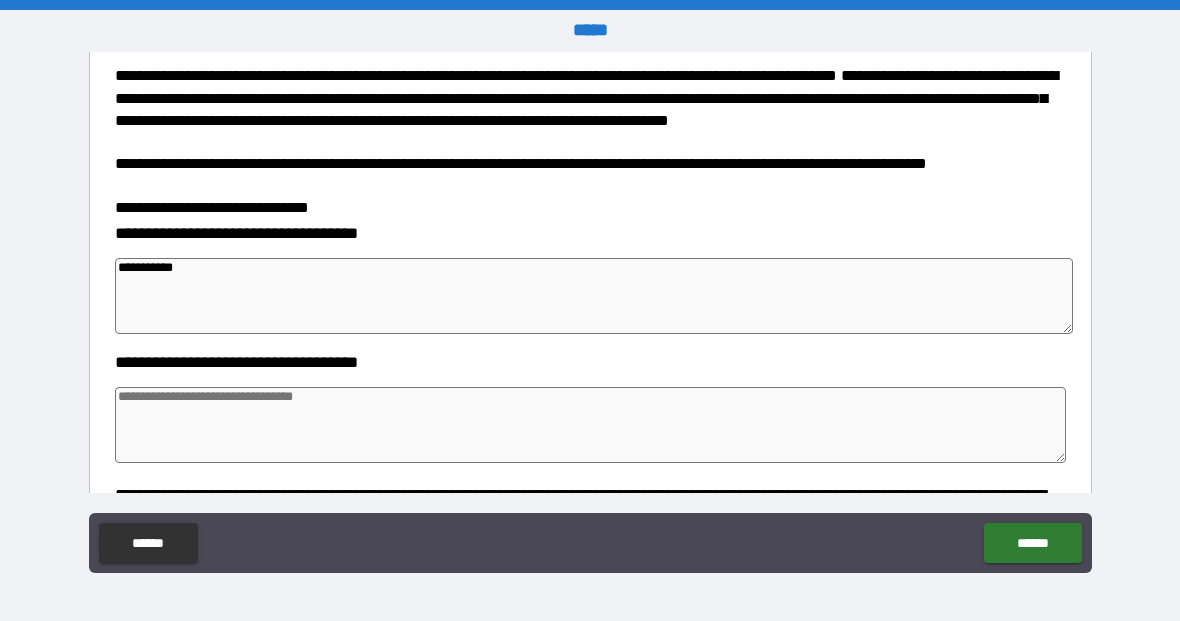 type on "**********" 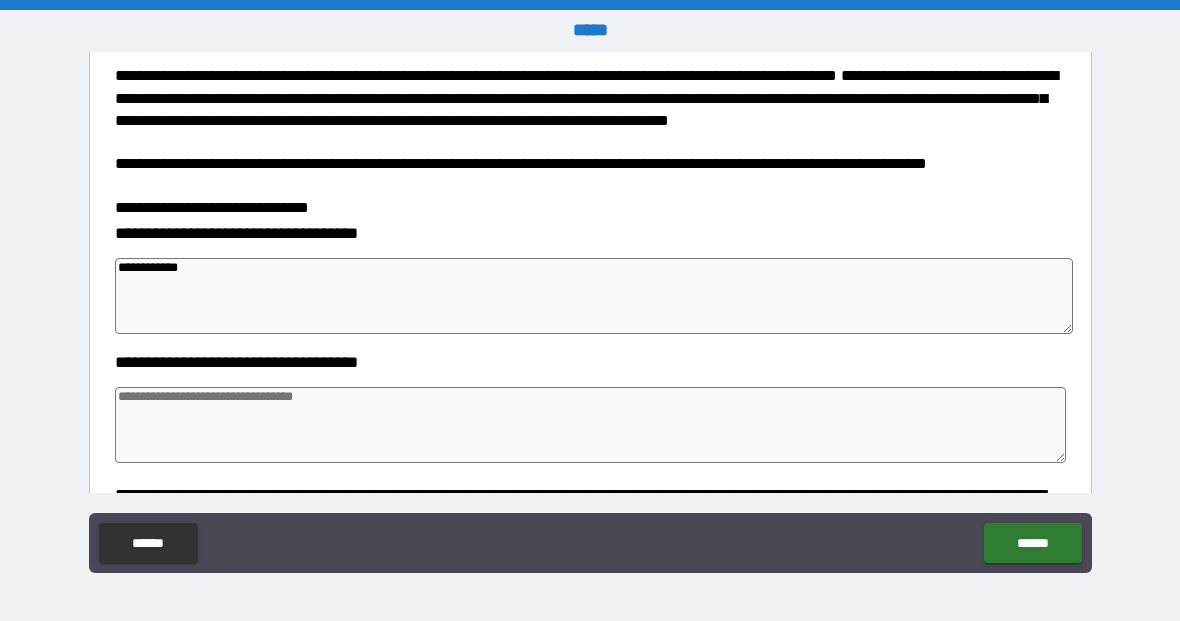 type on "*" 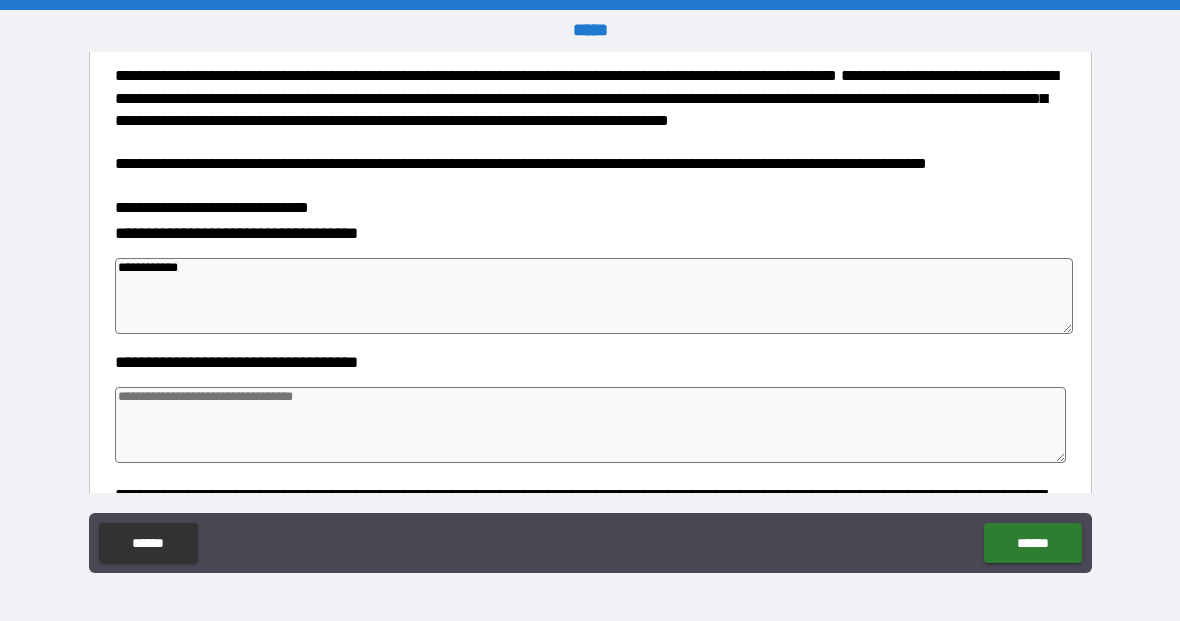 type on "*" 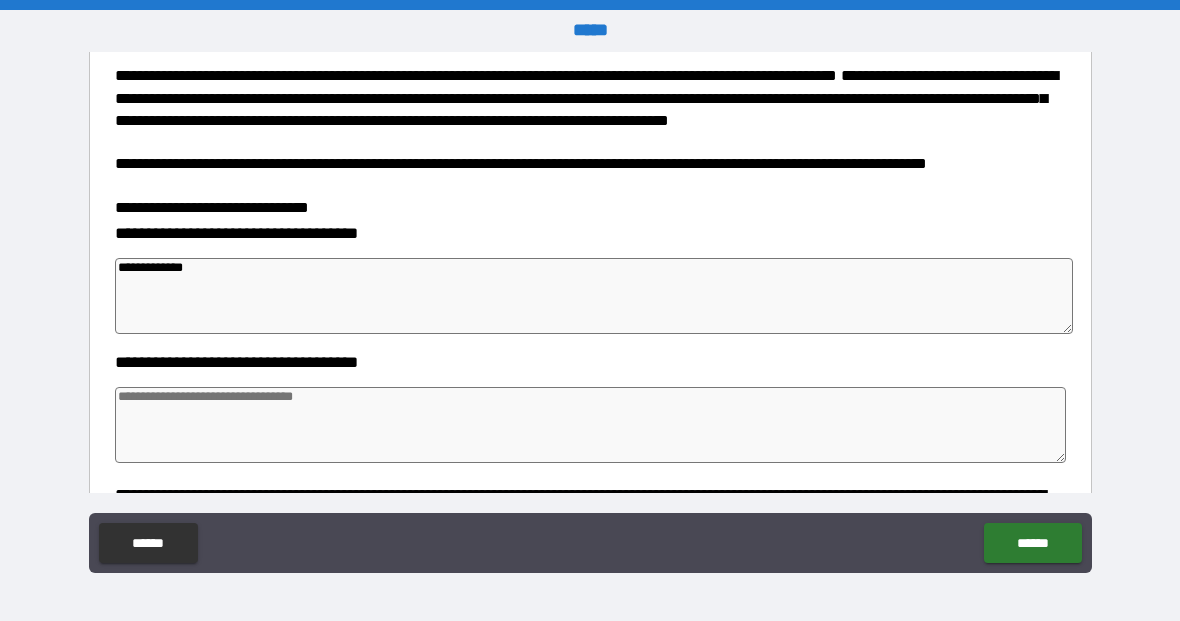 type on "*" 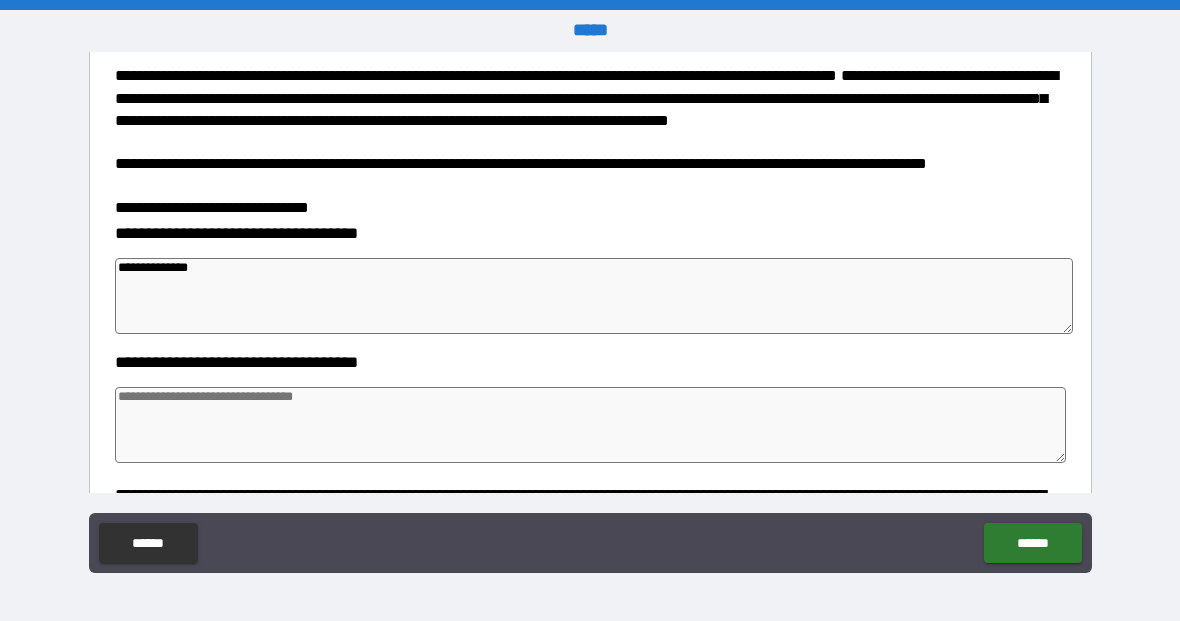 type on "*" 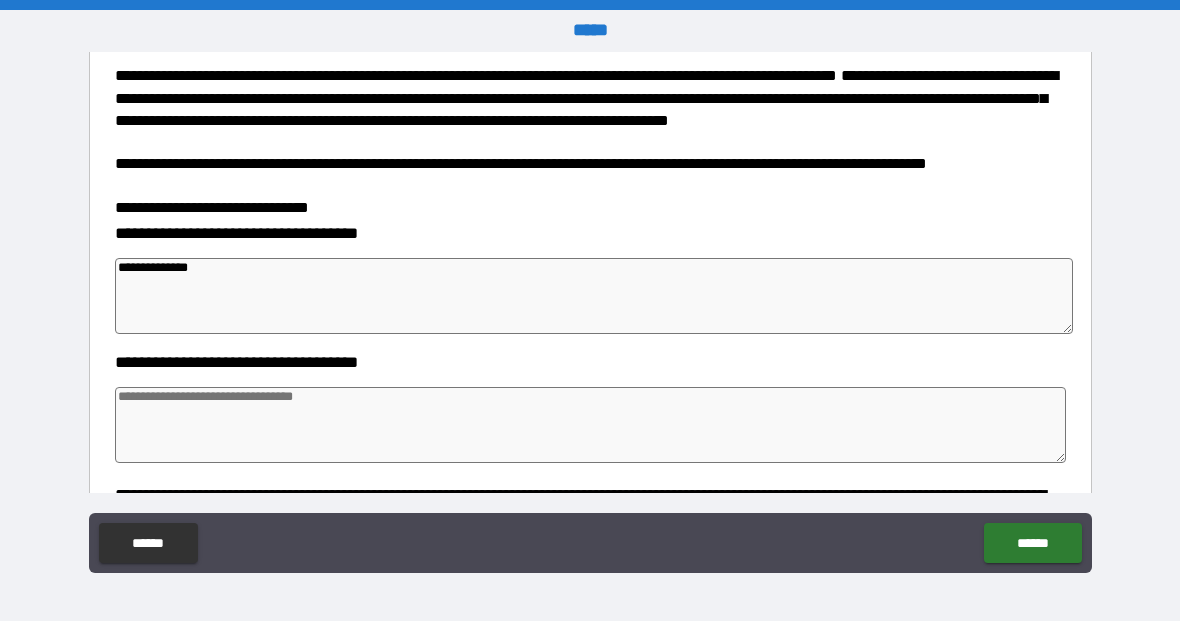 type on "*" 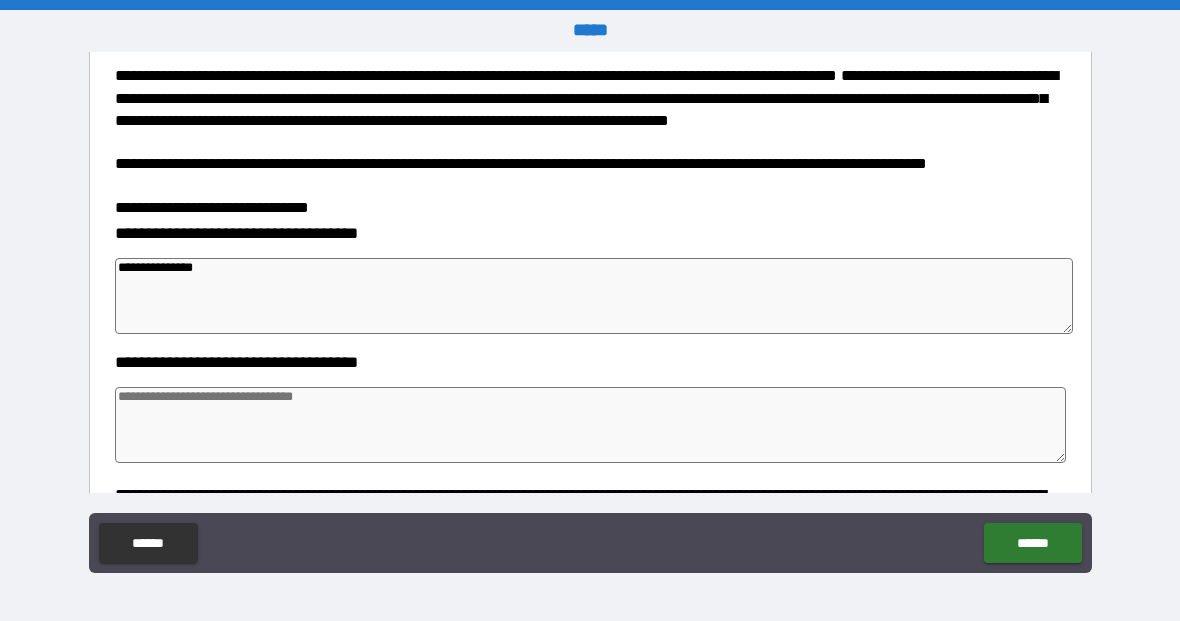 type on "**********" 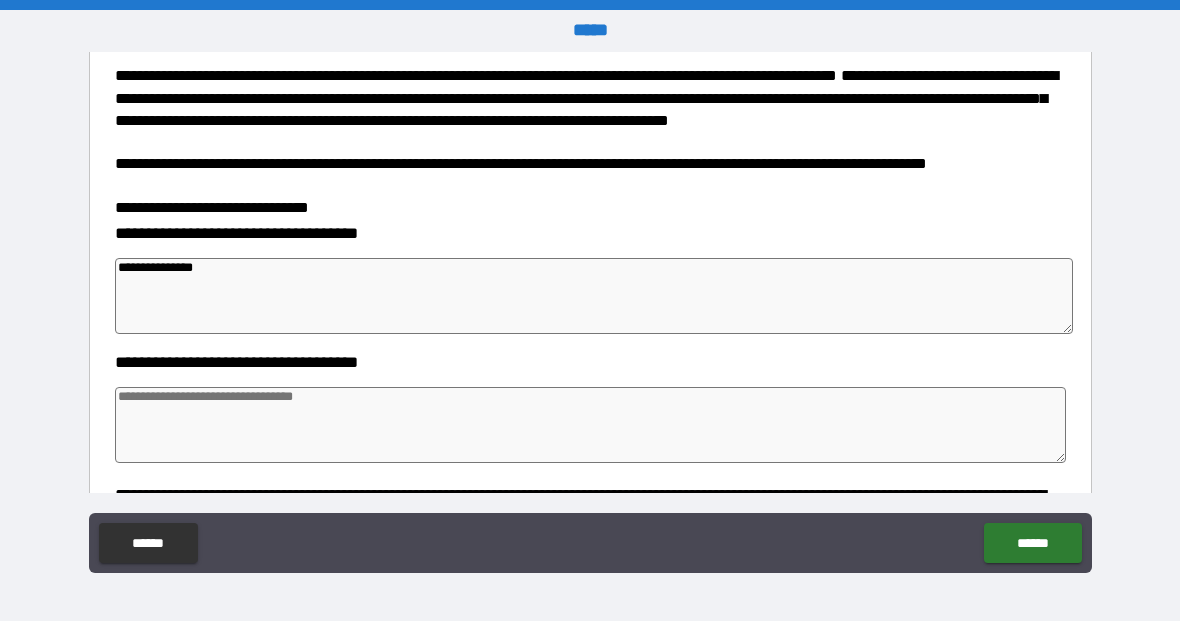 type on "*" 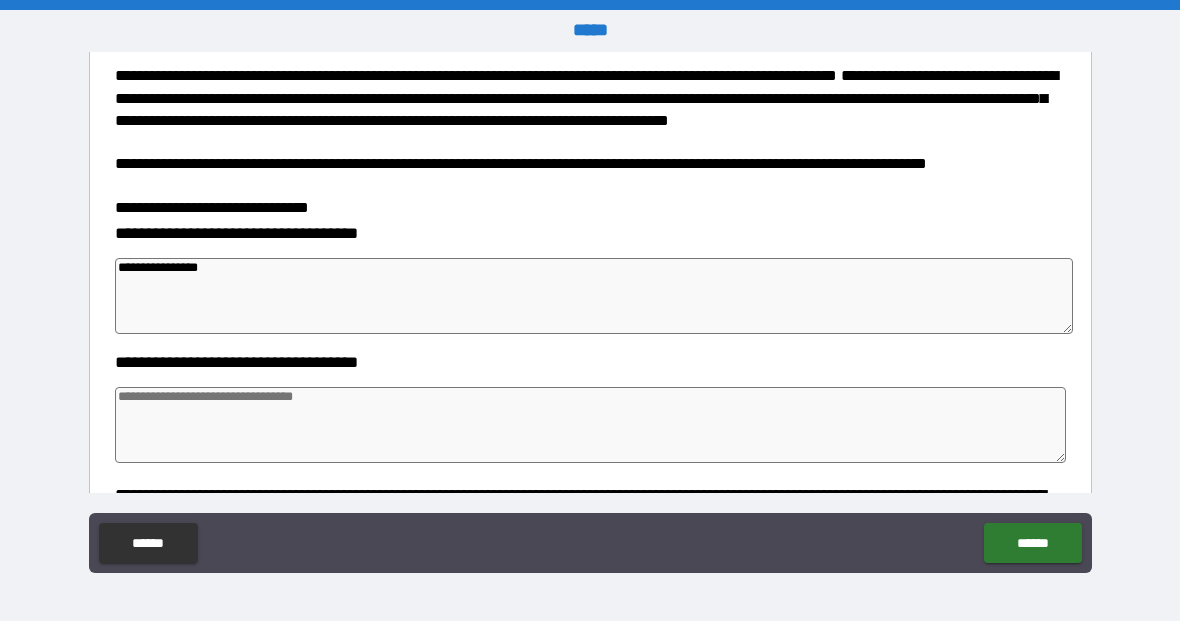 type on "*" 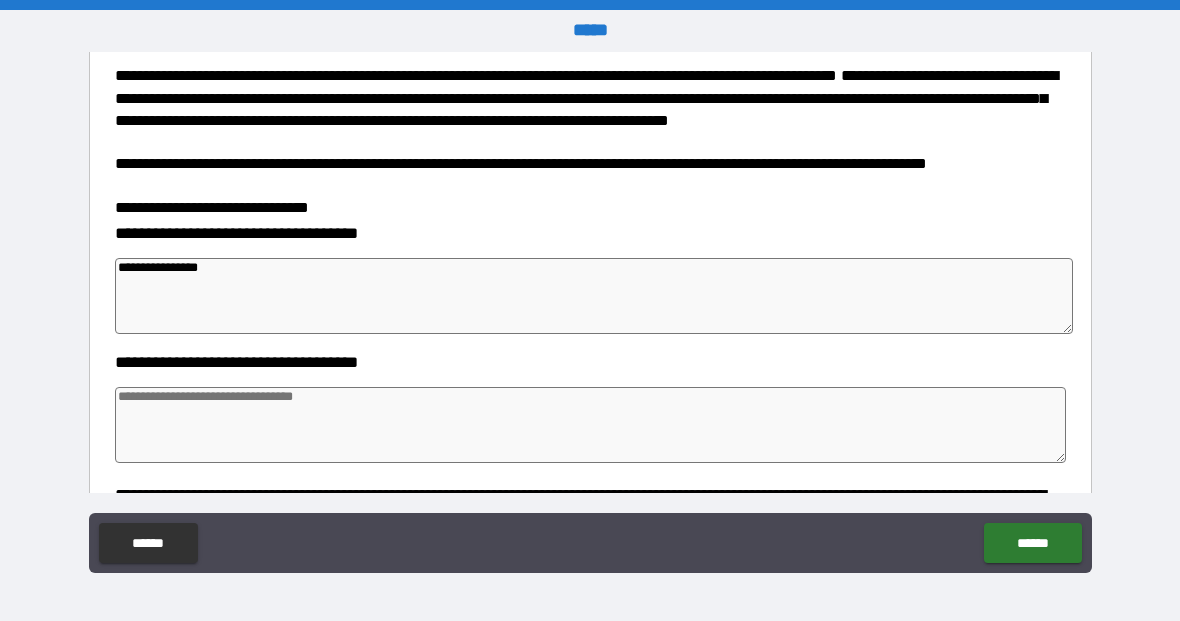 type on "*" 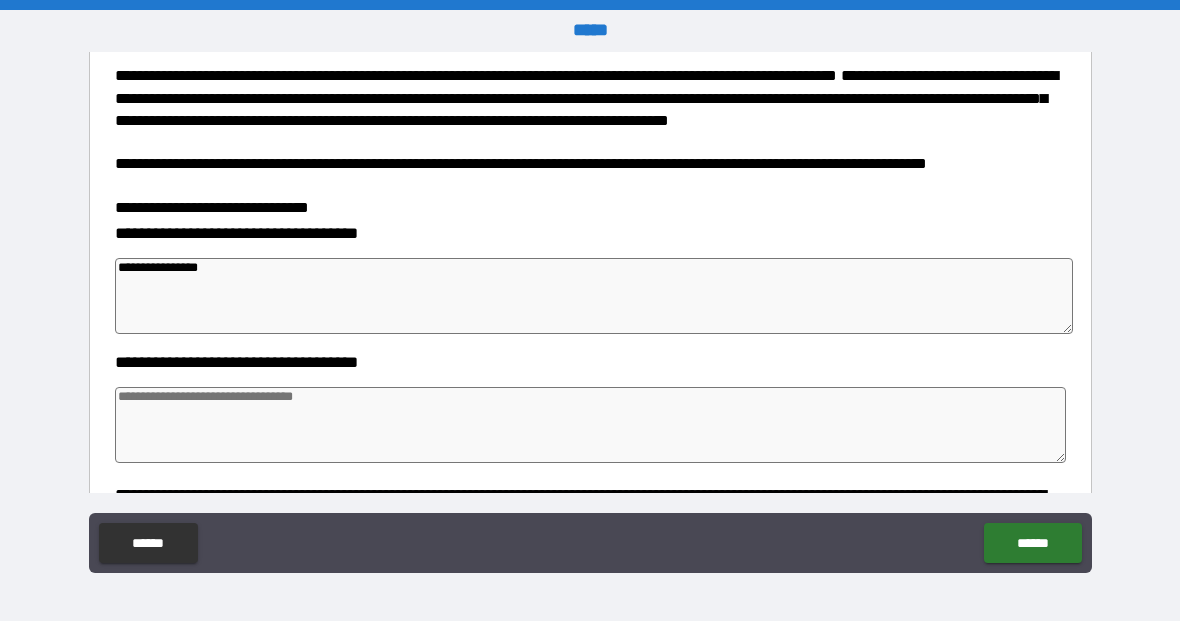 type on "*" 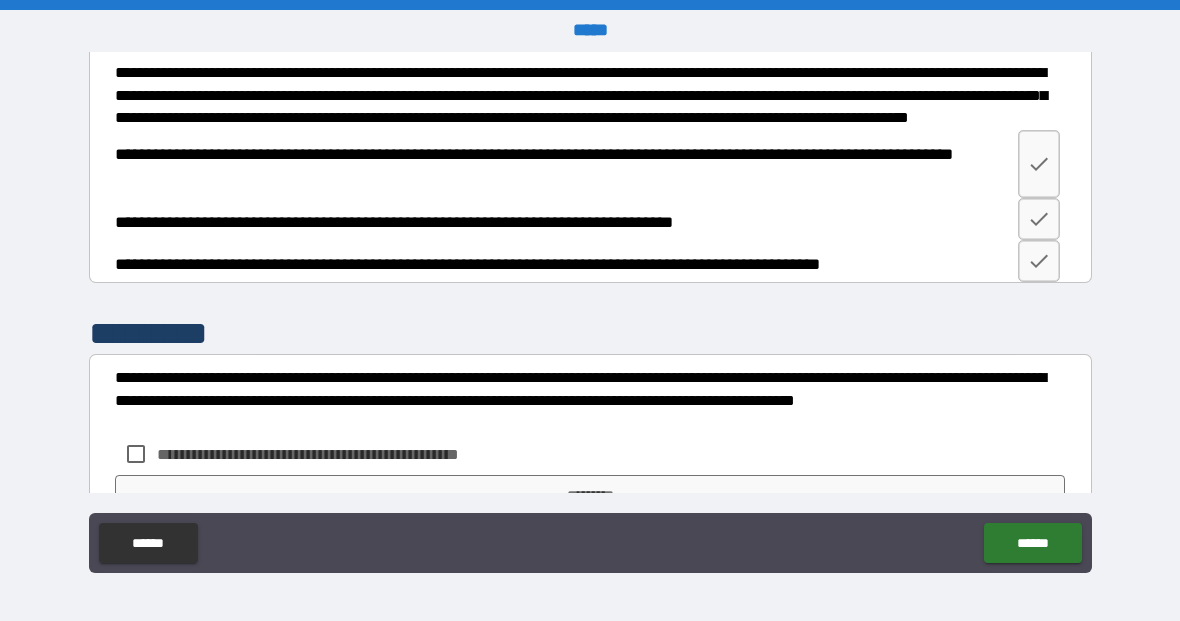 scroll, scrollTop: 751, scrollLeft: 0, axis: vertical 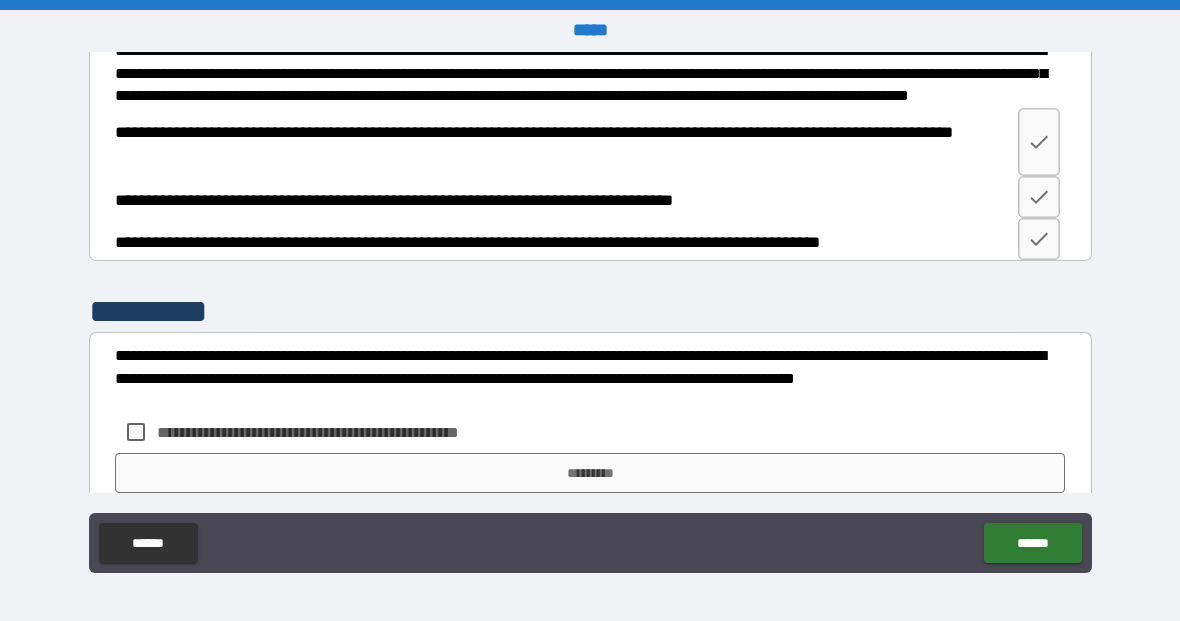 type on "**********" 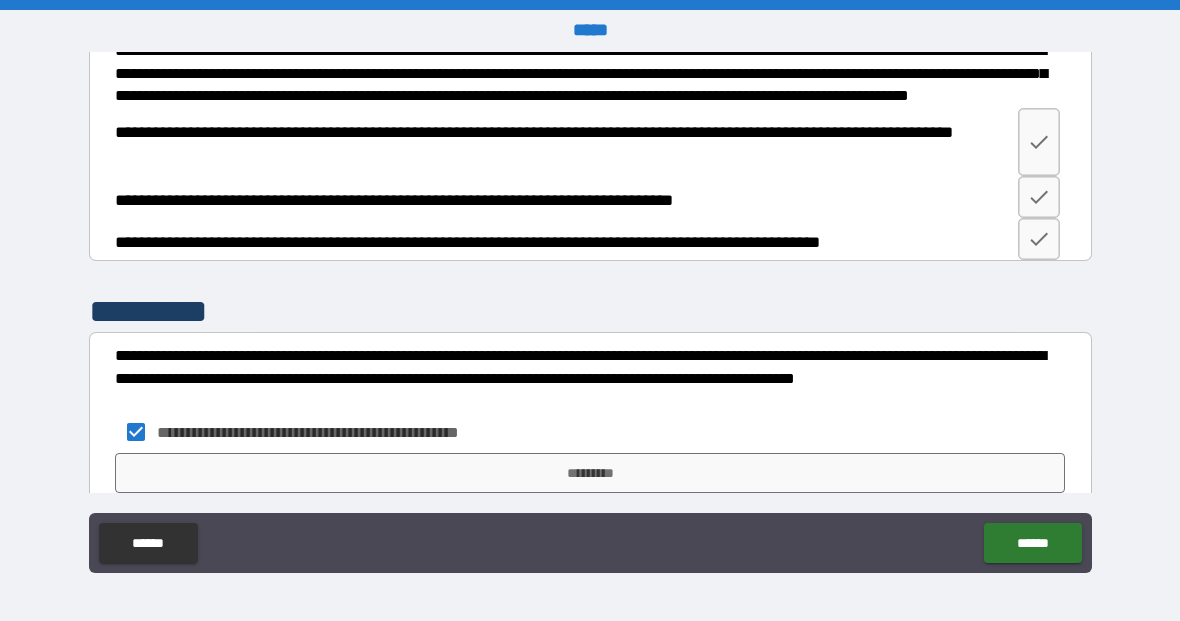 type on "*" 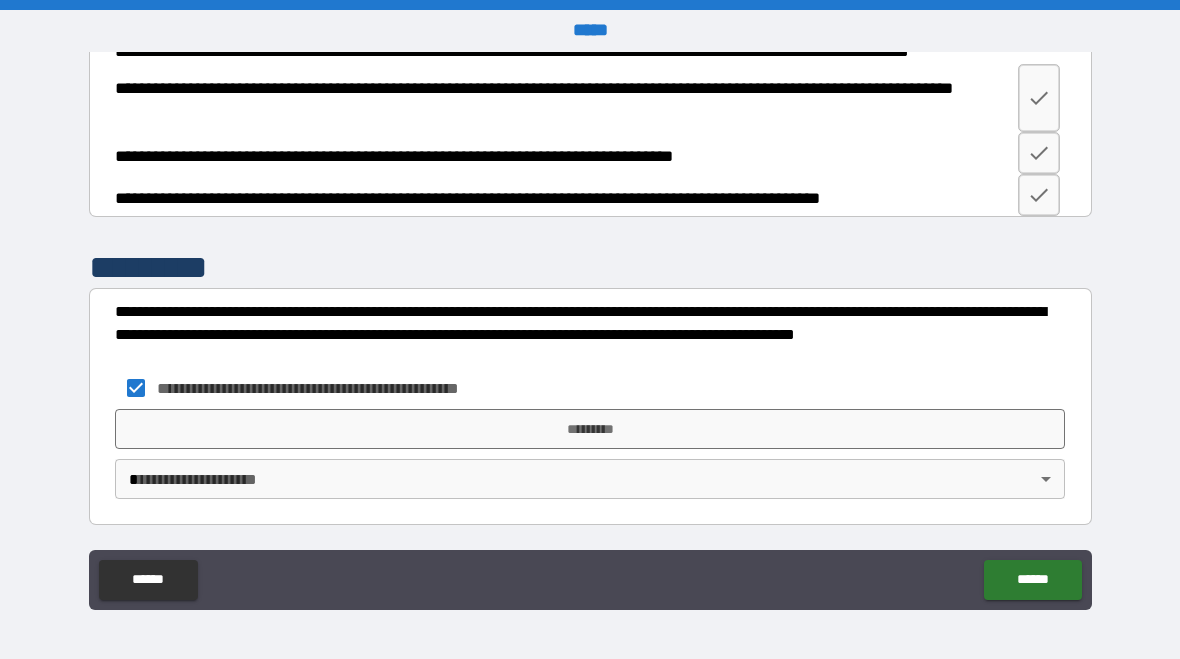 type on "*" 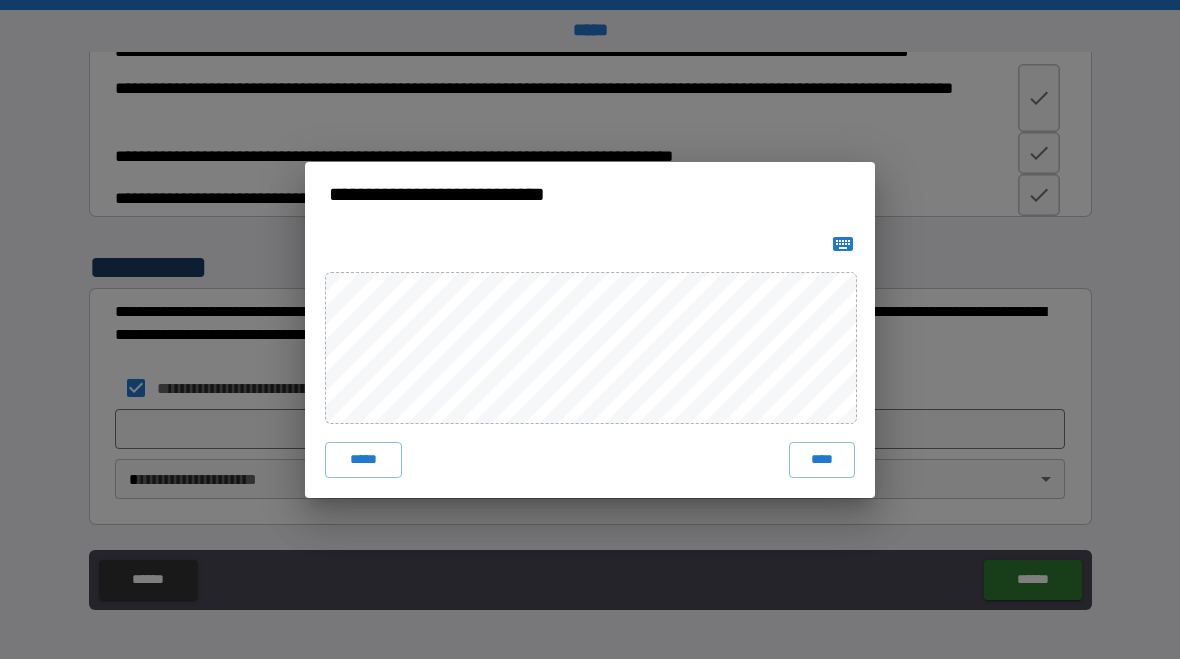click on "****" at bounding box center (822, 460) 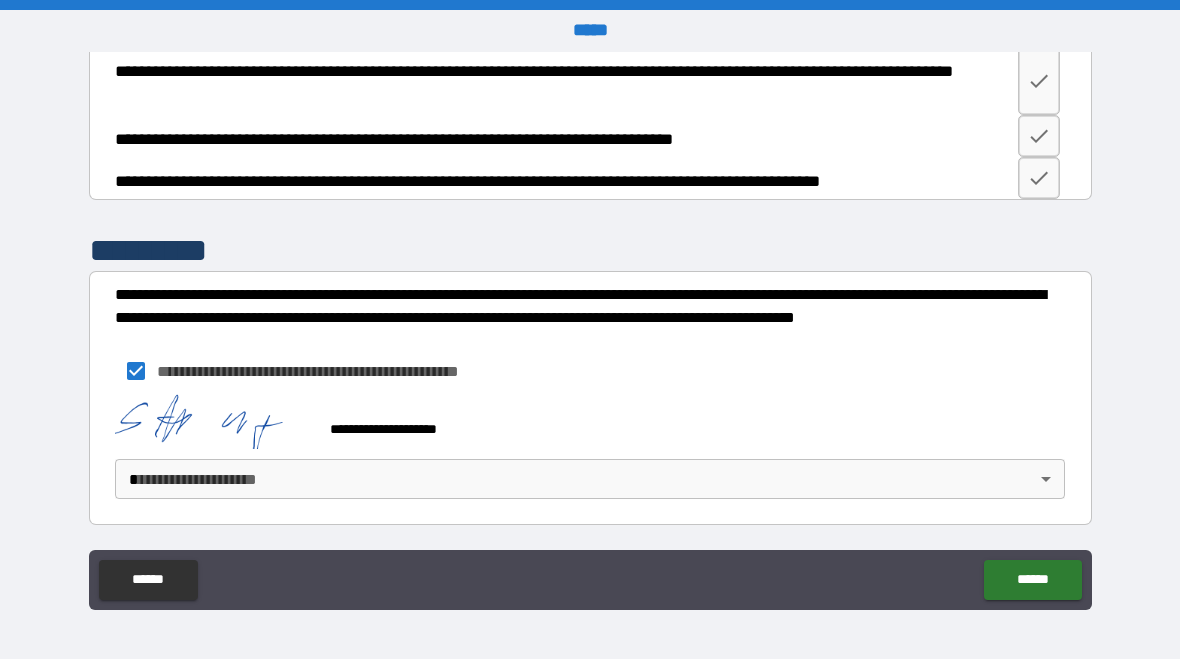 scroll, scrollTop: 832, scrollLeft: 0, axis: vertical 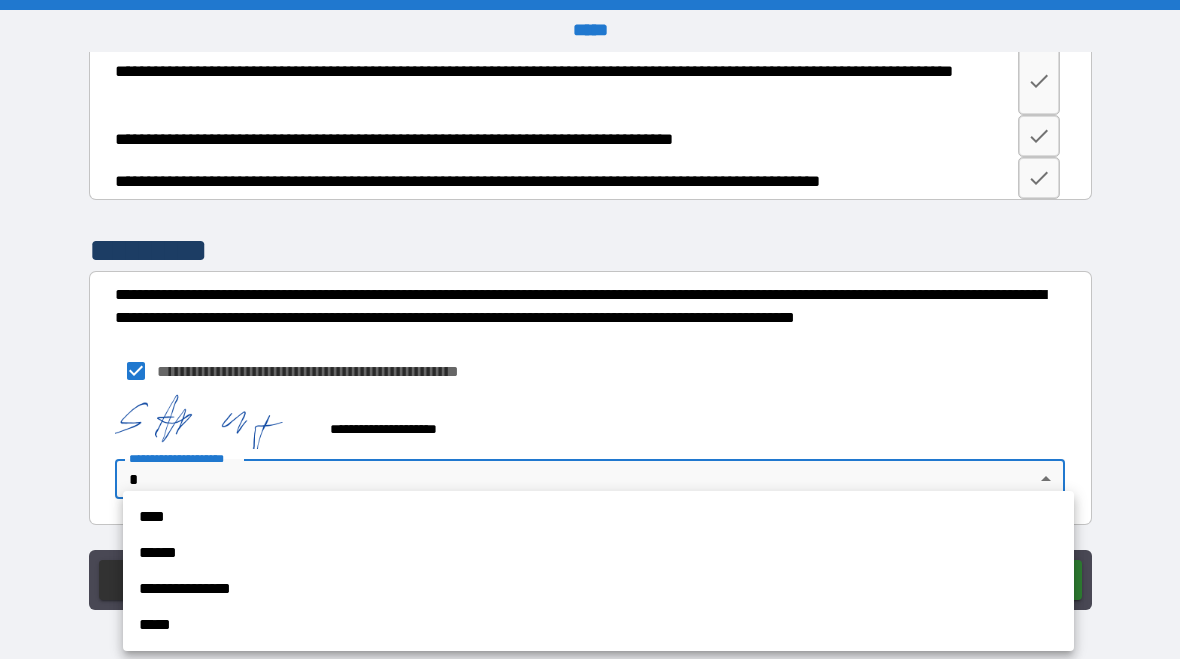 click on "****" at bounding box center [598, 517] 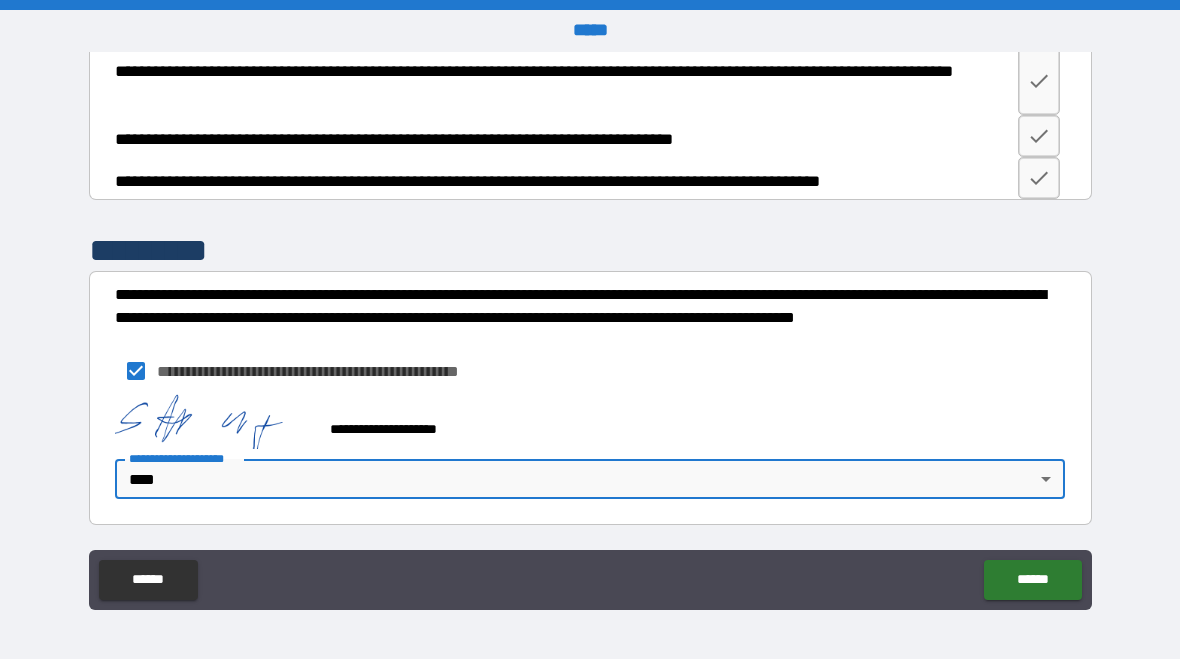 type on "*" 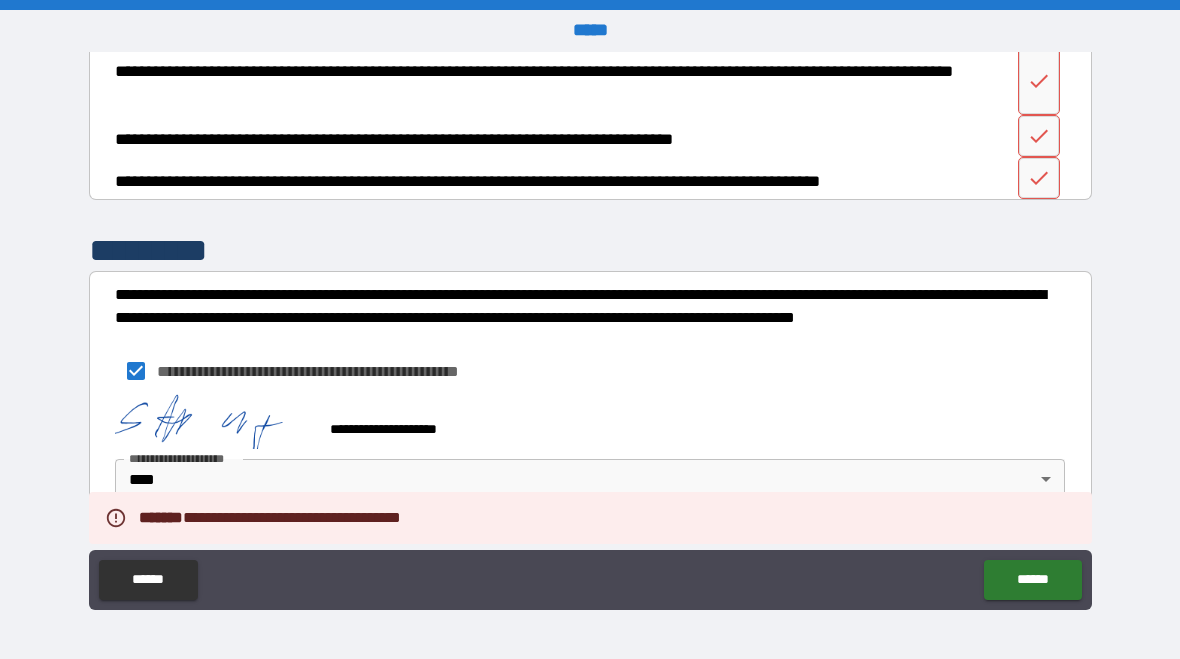 type on "*" 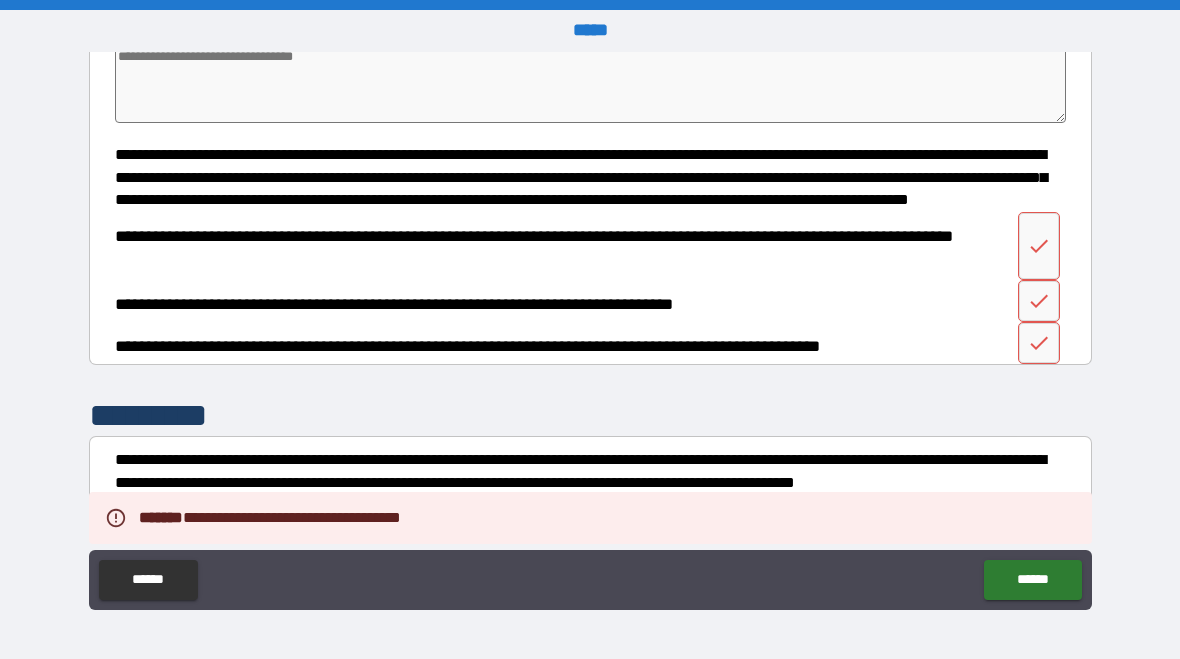 scroll, scrollTop: 656, scrollLeft: 0, axis: vertical 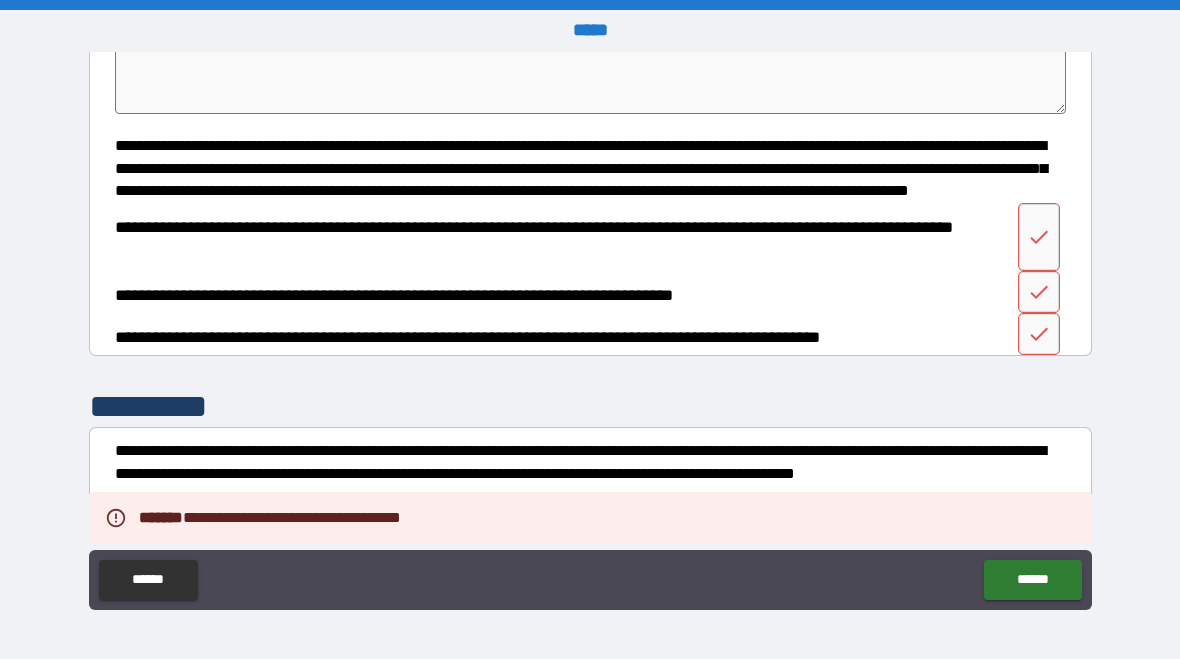 click 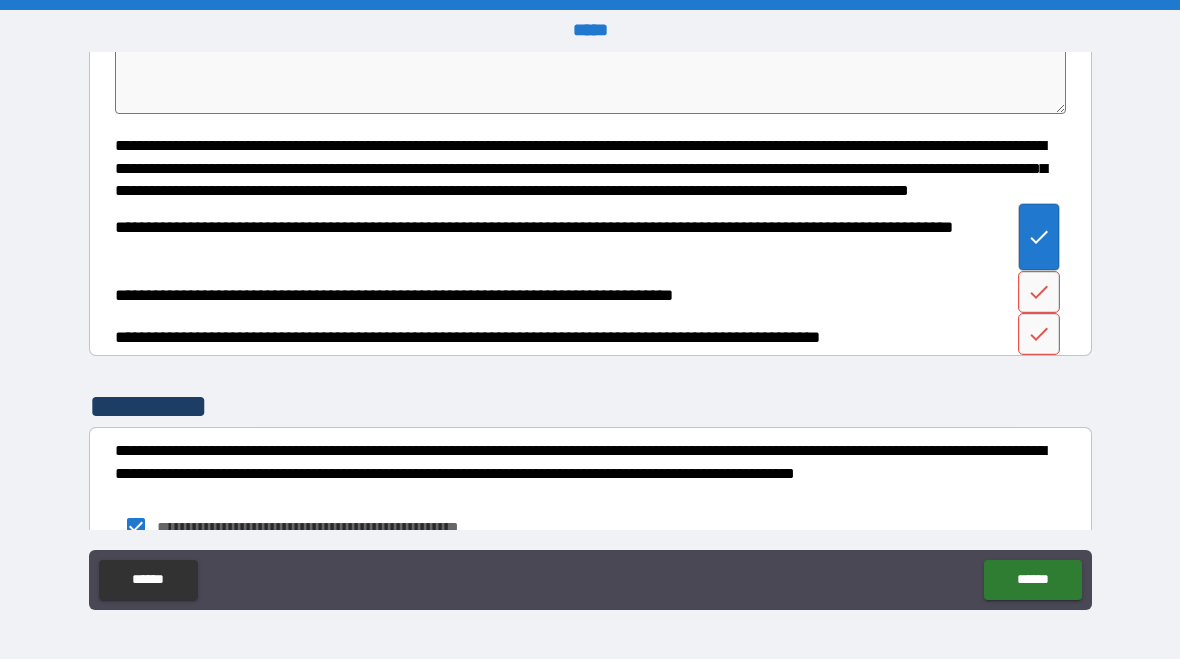 click at bounding box center (1039, 292) 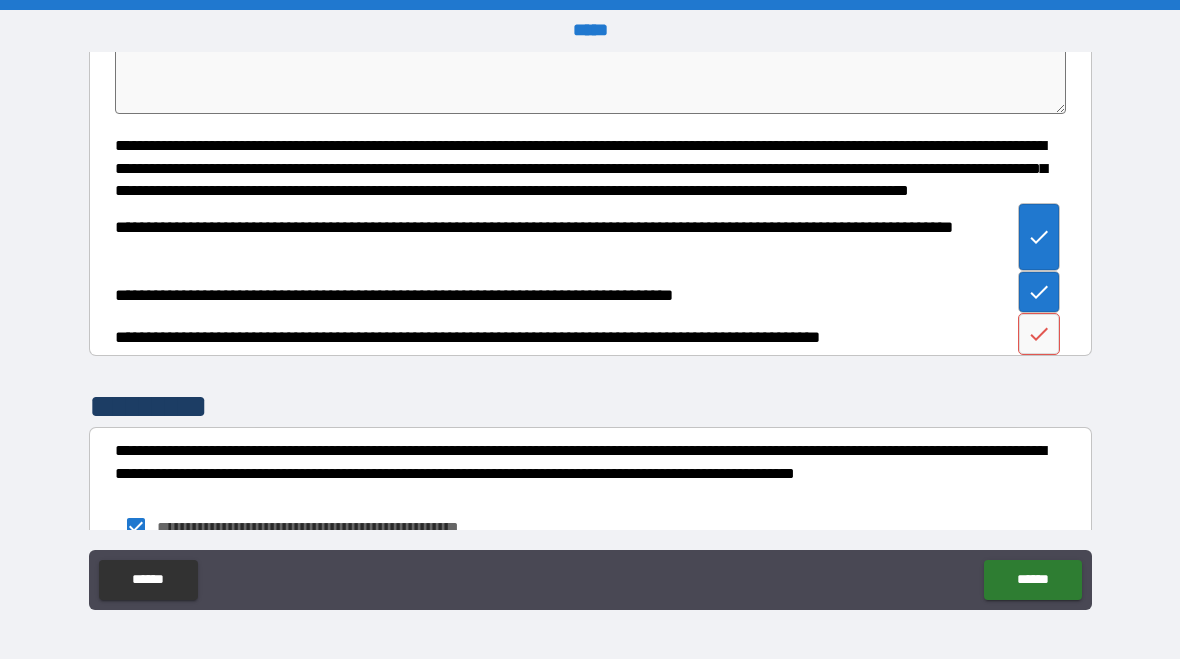 type on "*" 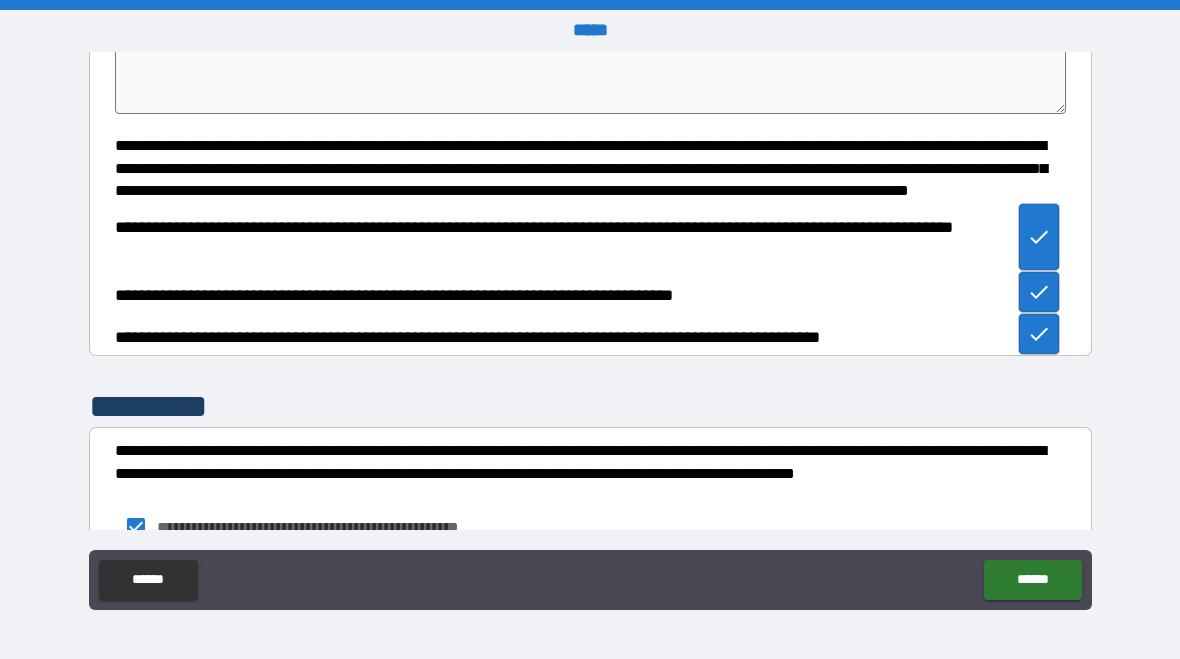 type on "*" 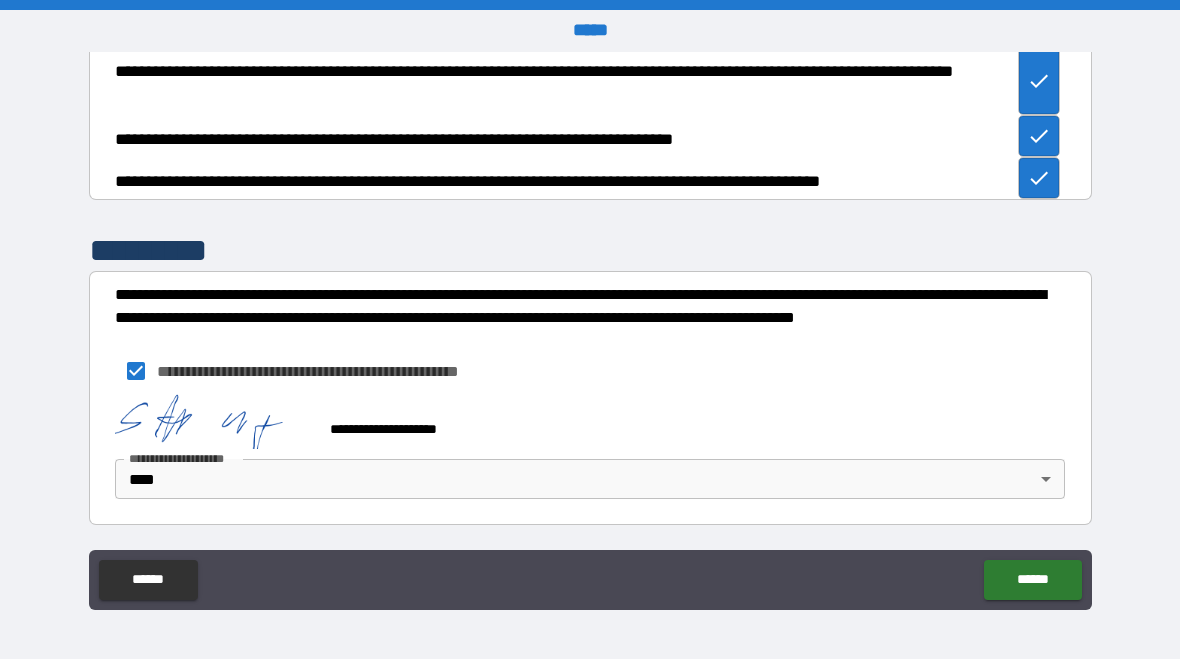 scroll, scrollTop: 832, scrollLeft: 0, axis: vertical 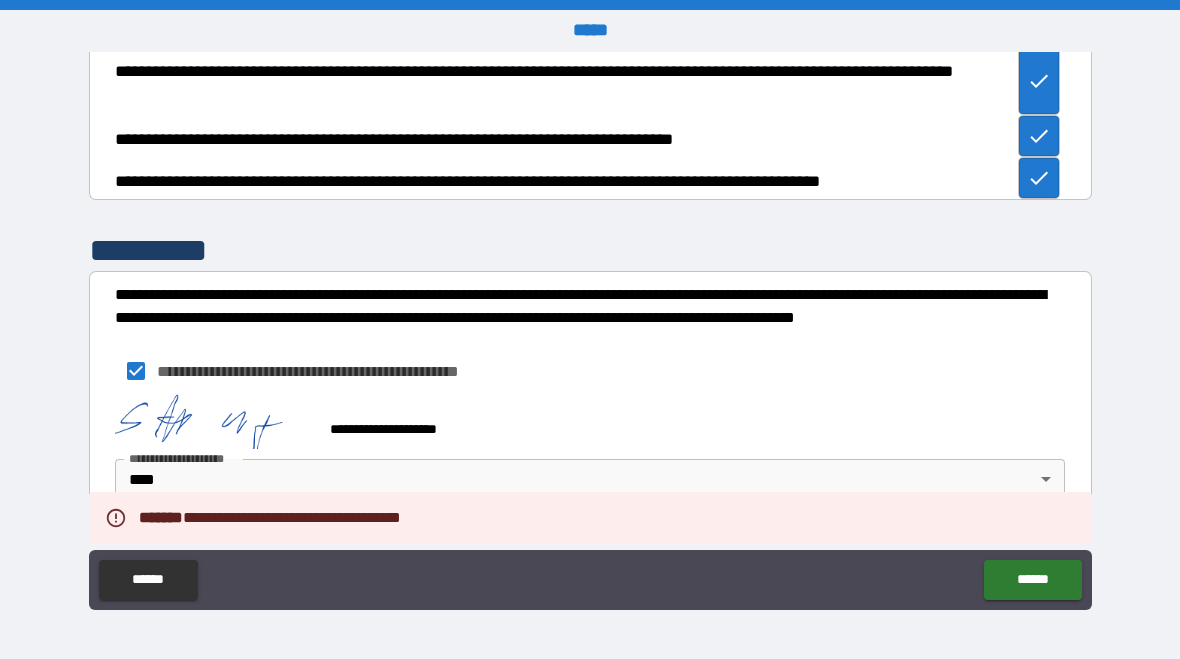 type on "*" 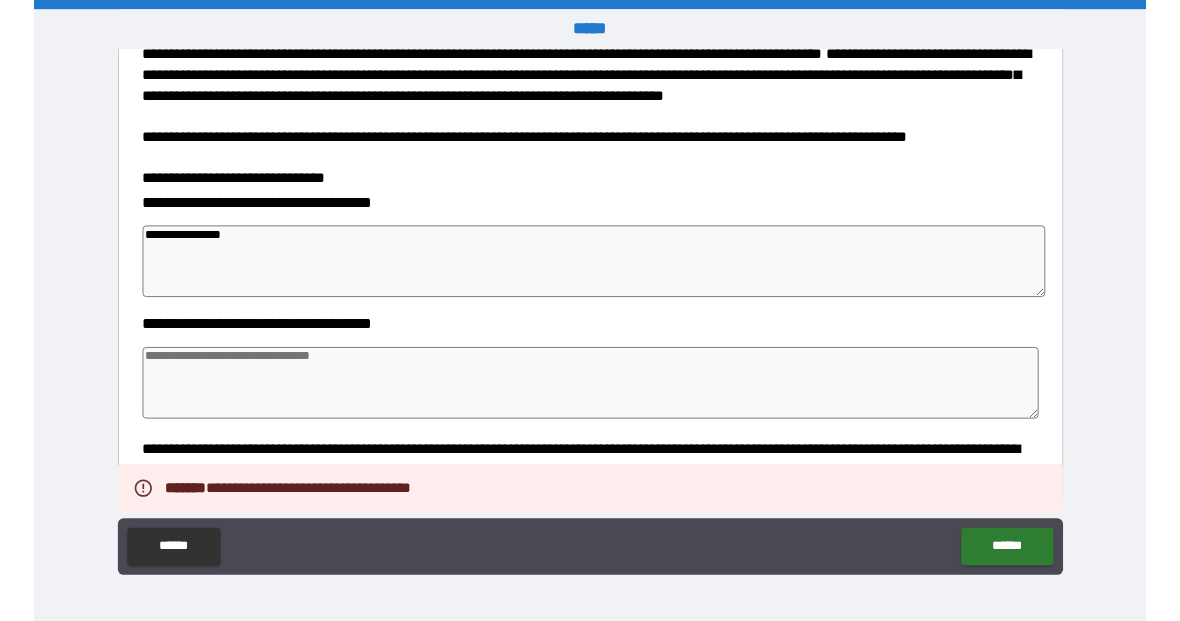 scroll, scrollTop: 325, scrollLeft: 0, axis: vertical 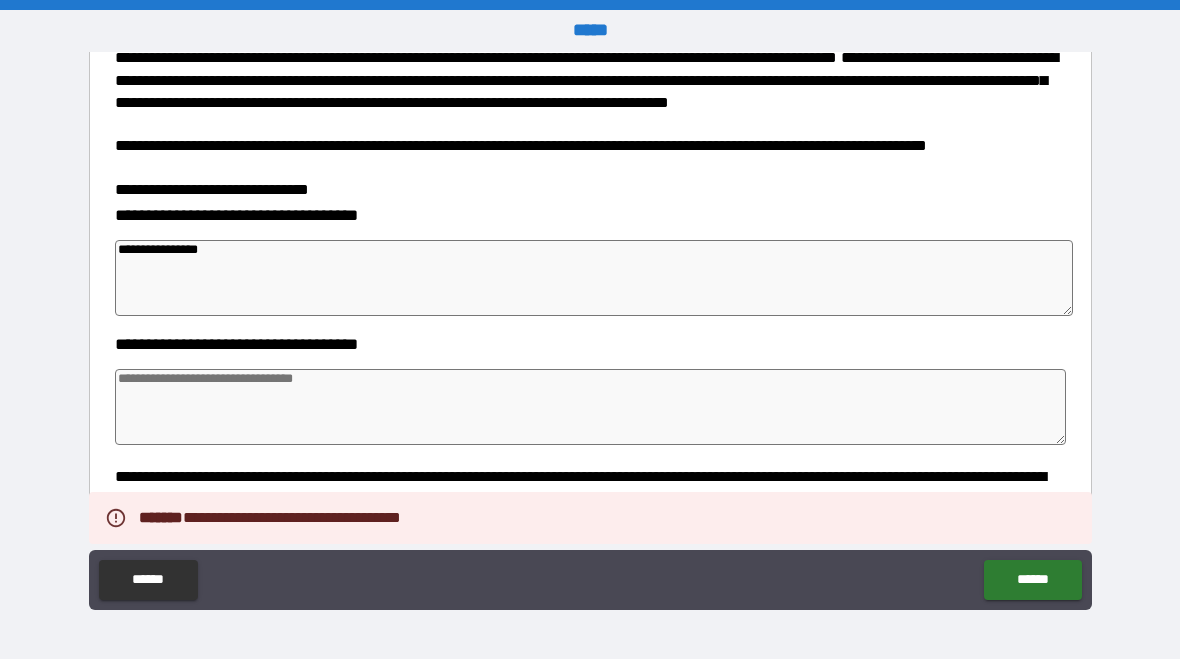 click on "**********" at bounding box center (590, 332) 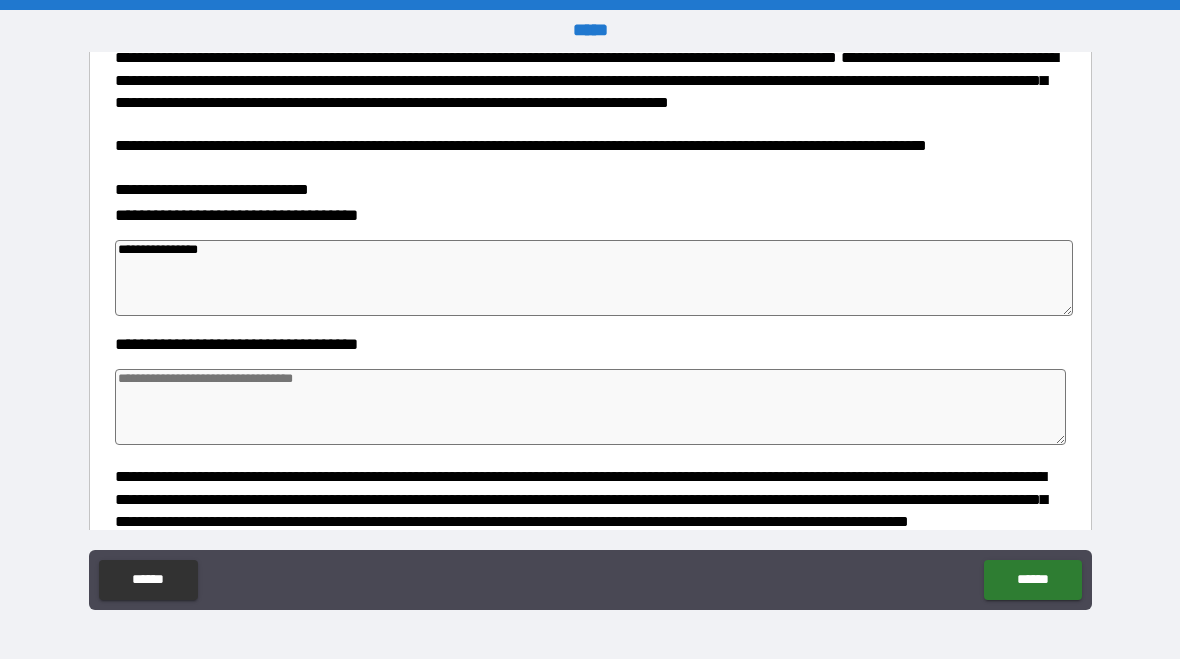 click at bounding box center (591, 407) 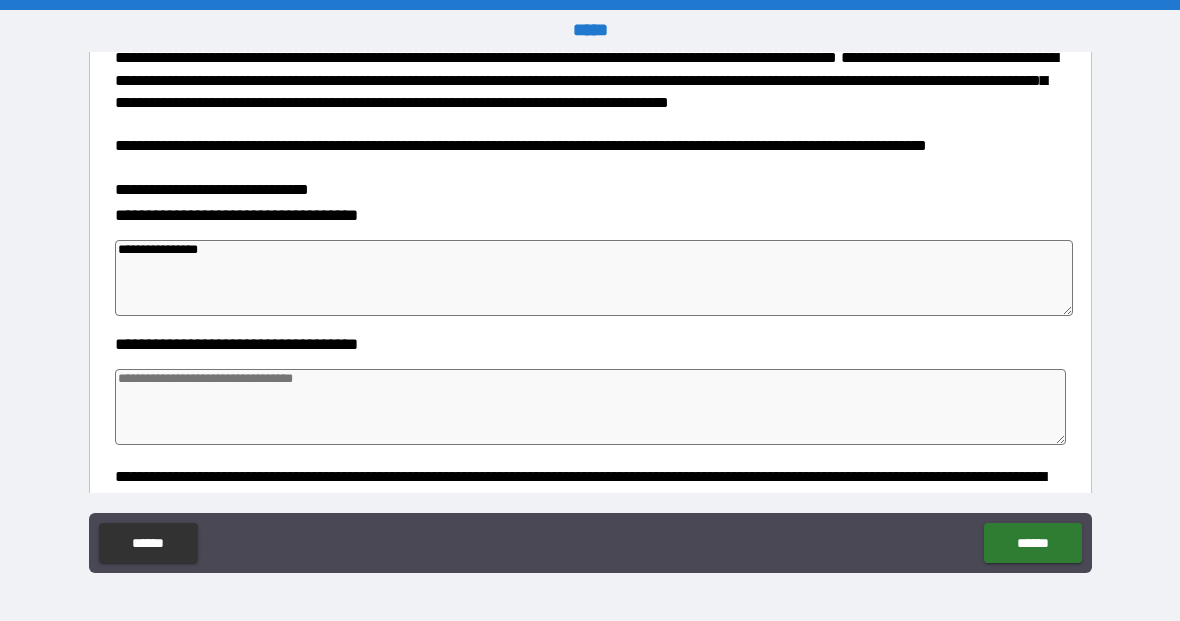 type on "*" 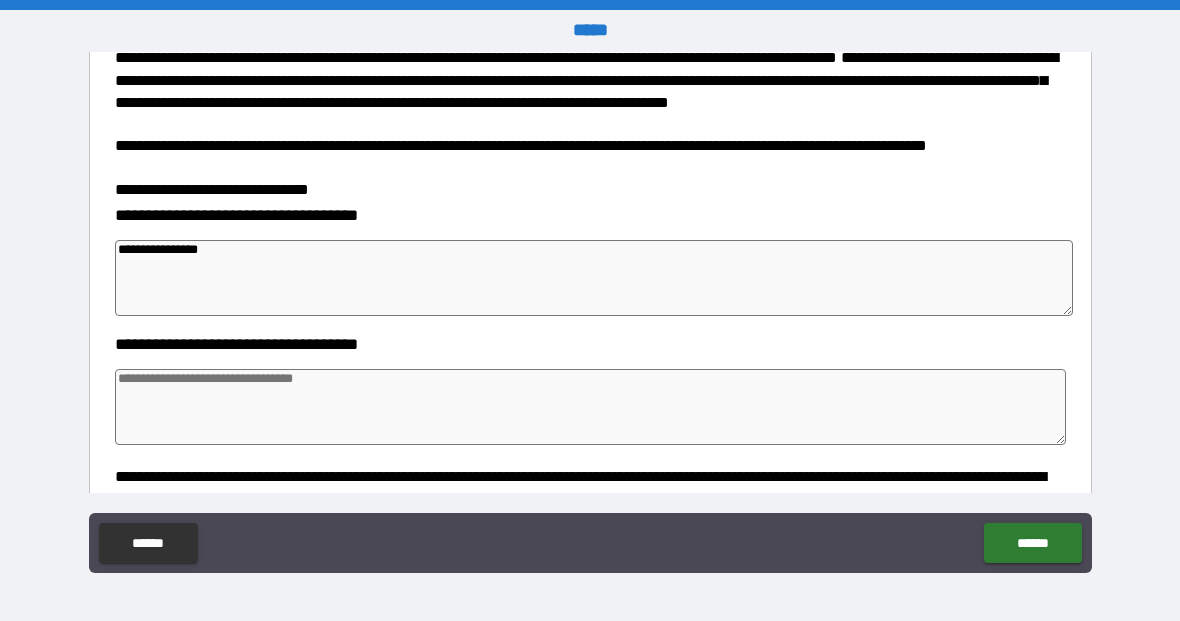 type on "*" 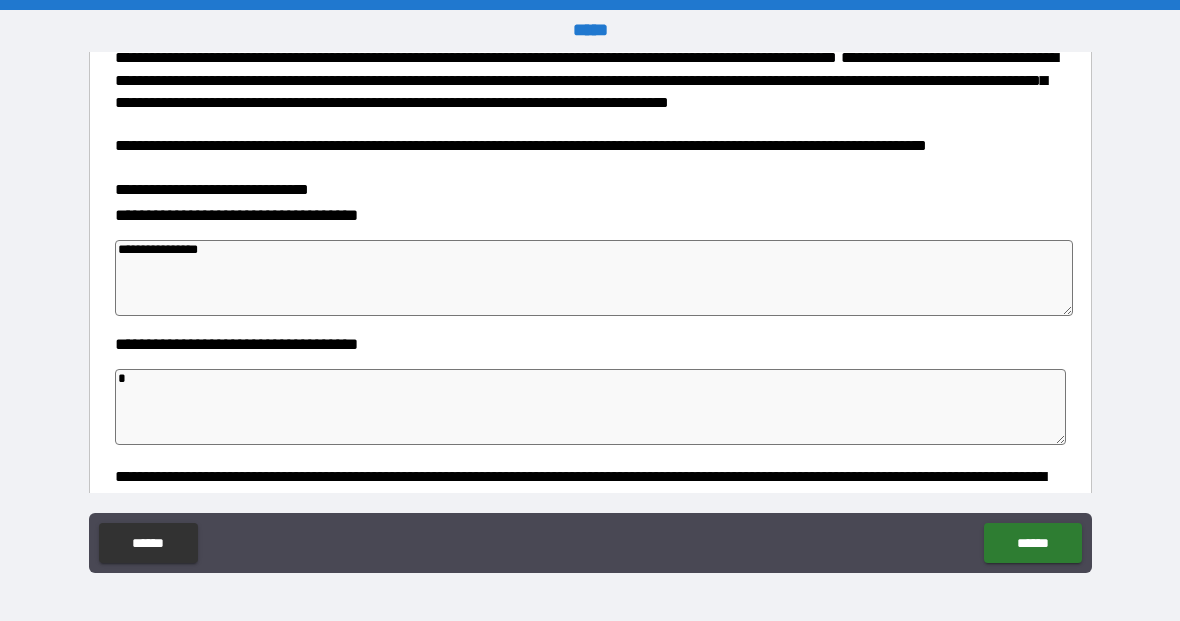 type on "*" 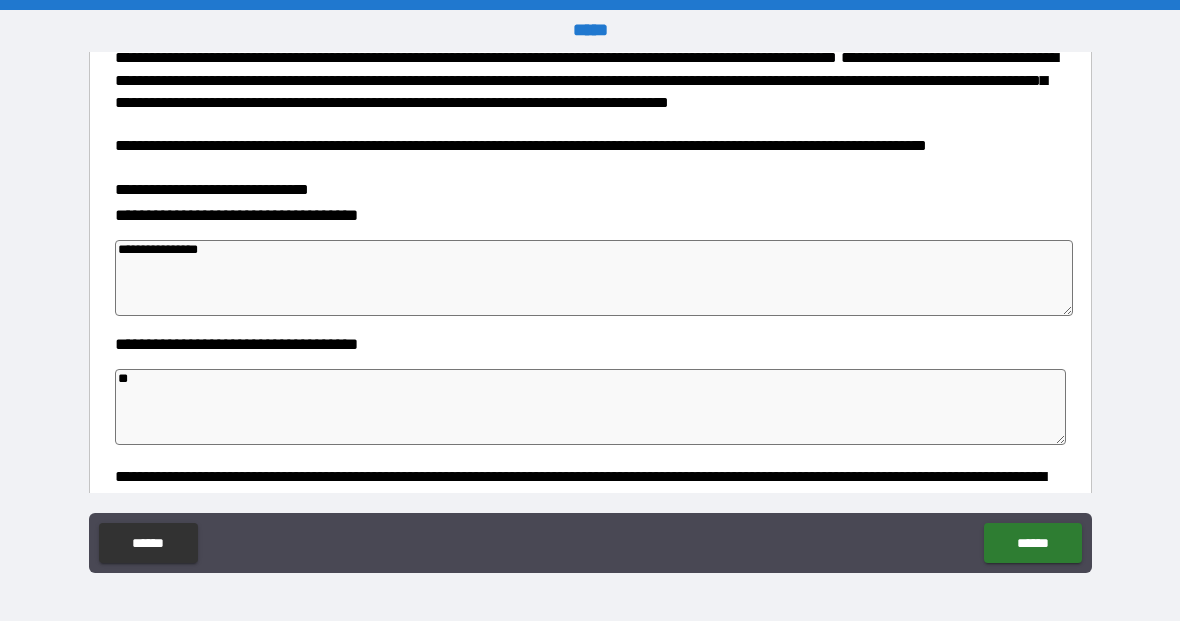 type on "*" 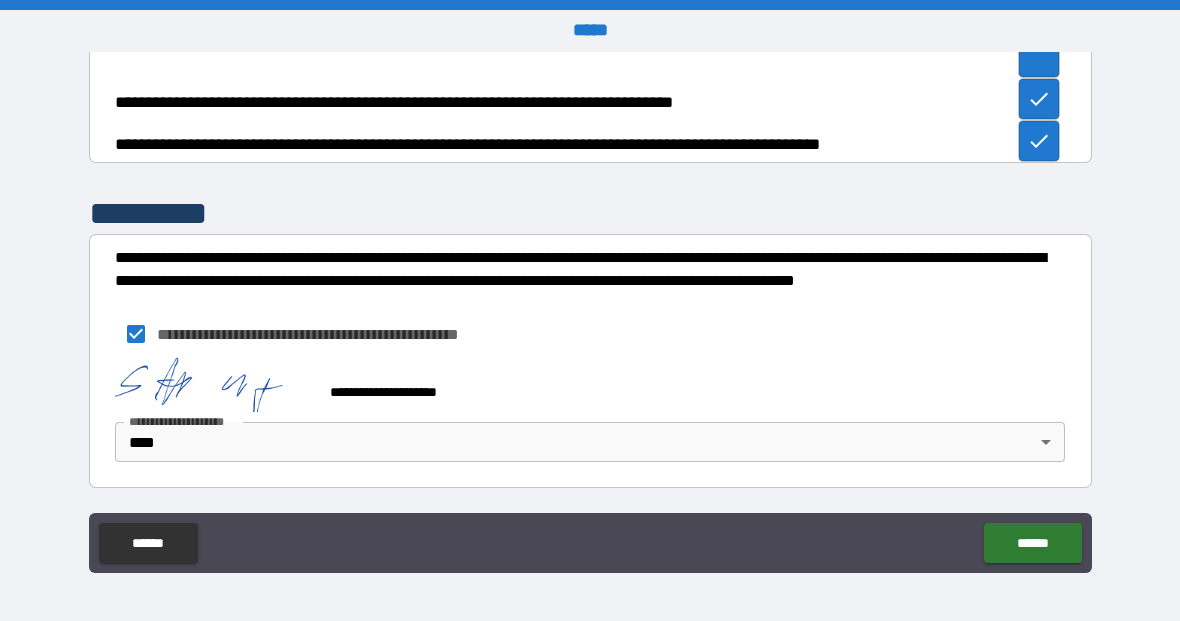 type on "**" 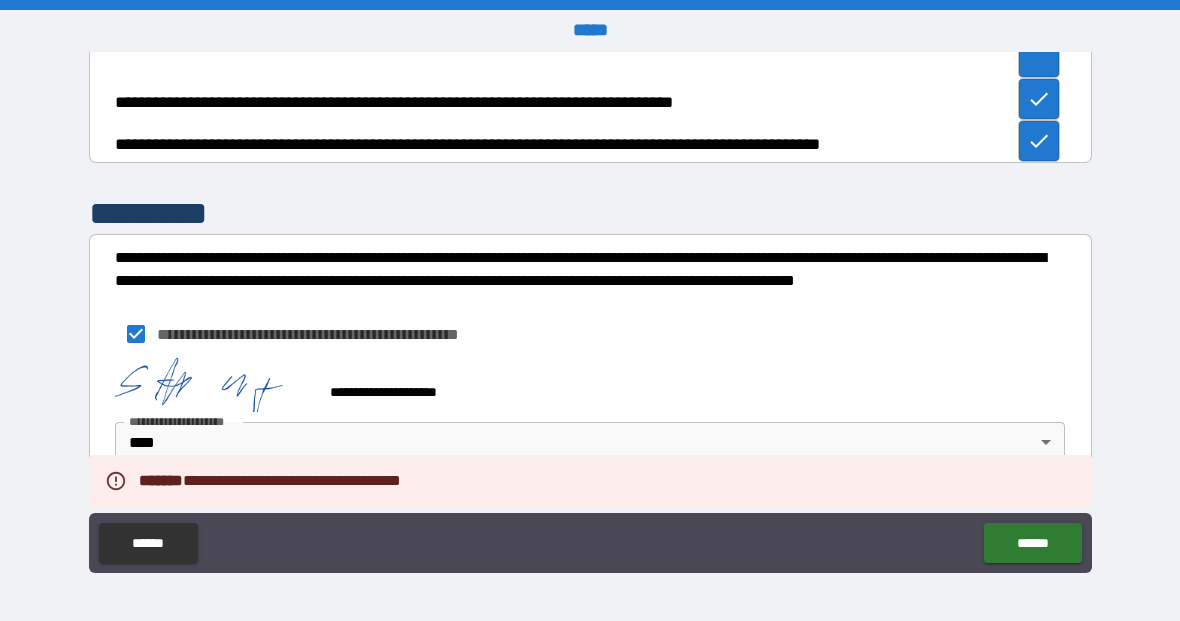 type on "*" 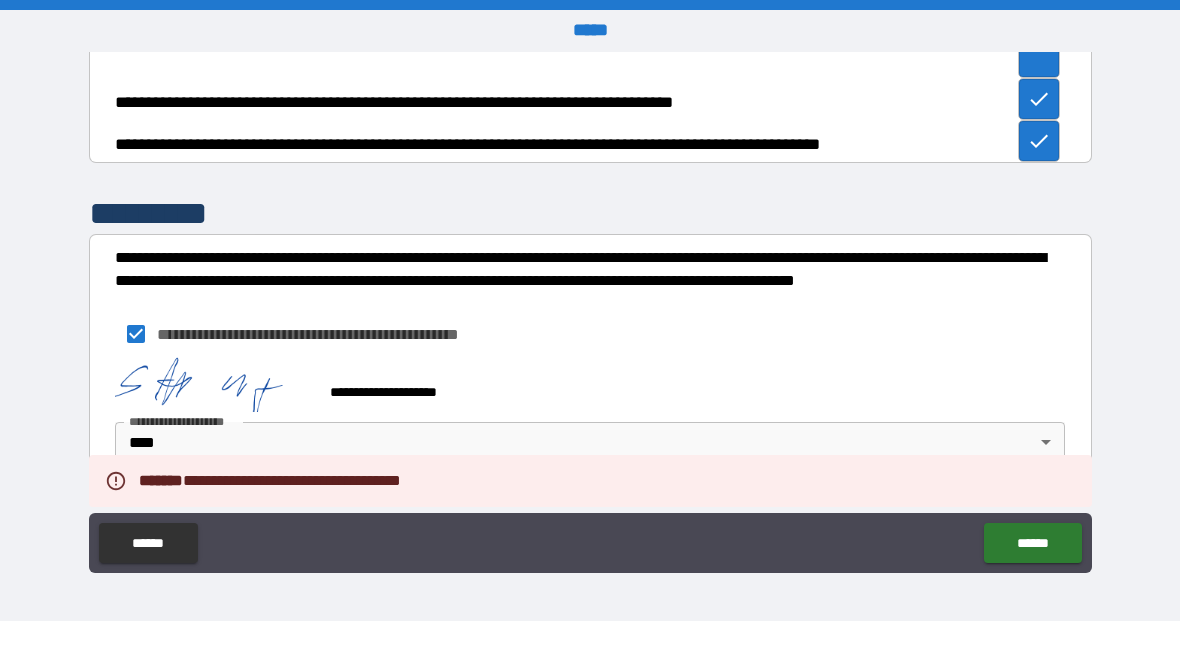 scroll, scrollTop: 802, scrollLeft: 0, axis: vertical 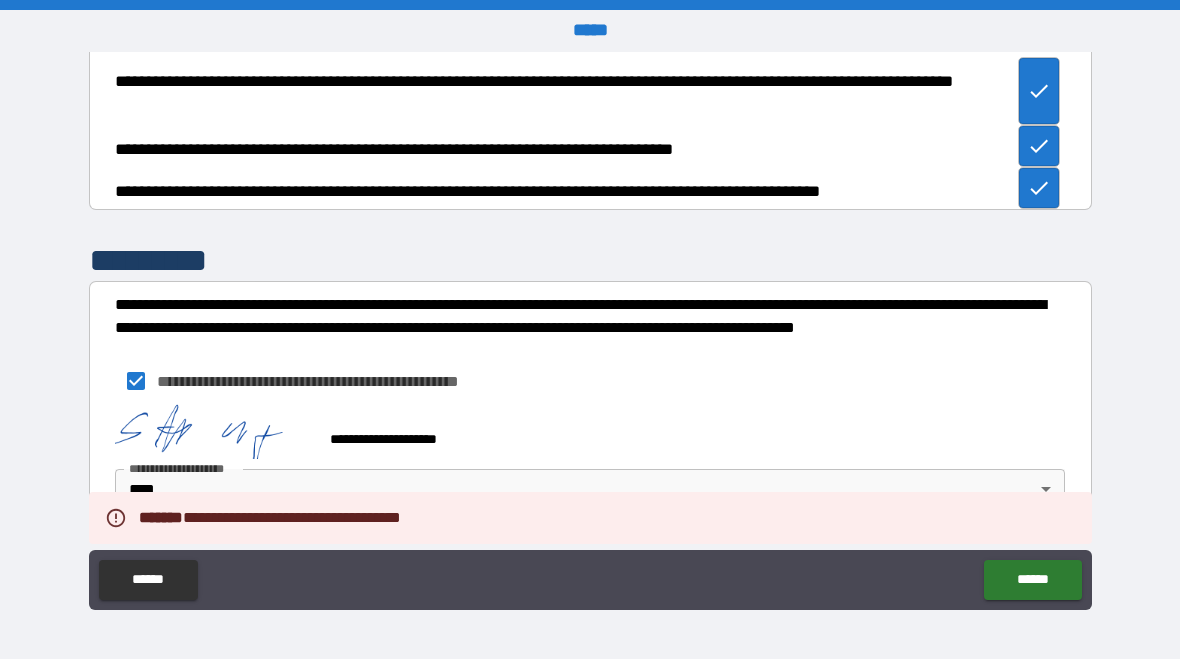 type on "*" 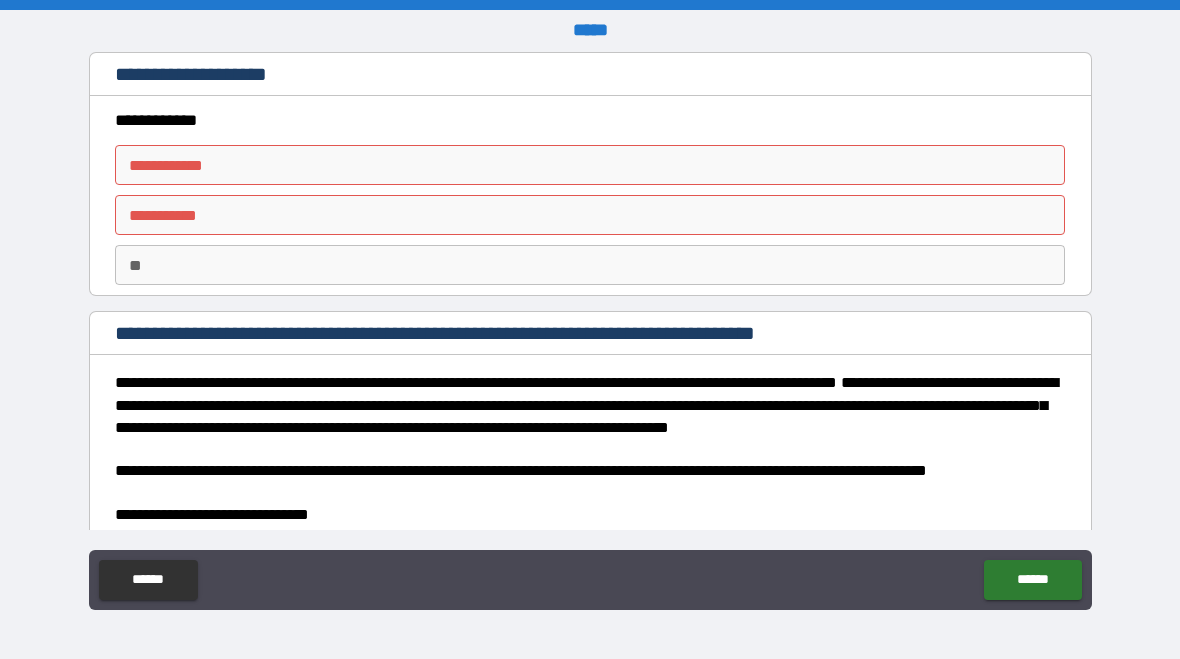 scroll, scrollTop: 0, scrollLeft: 0, axis: both 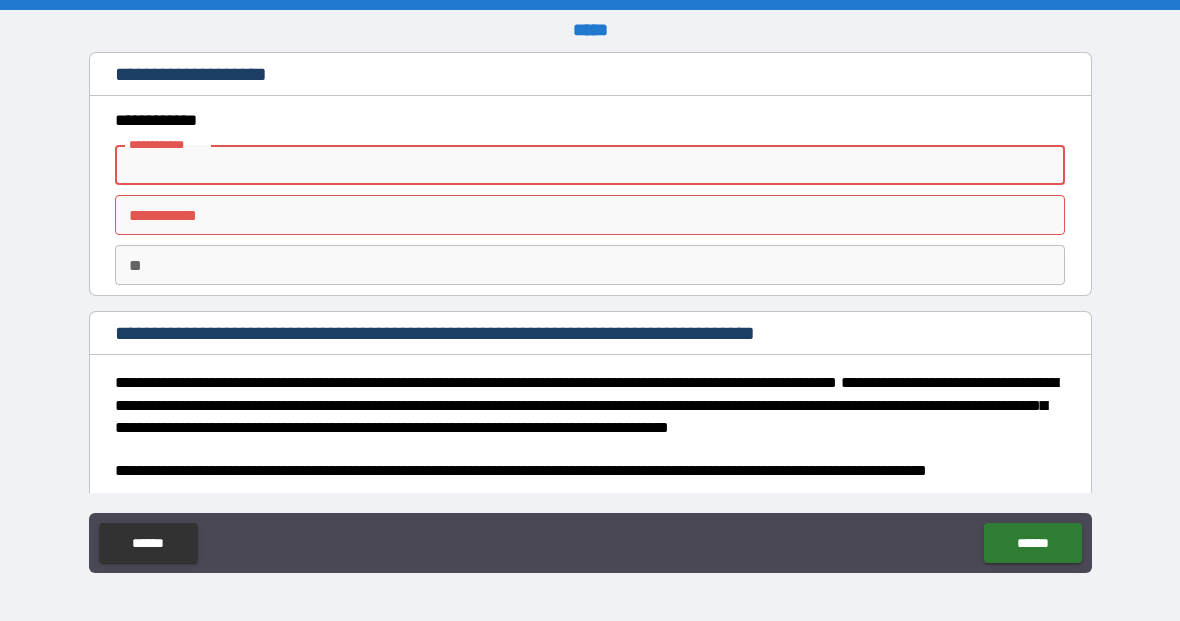 type on "*" 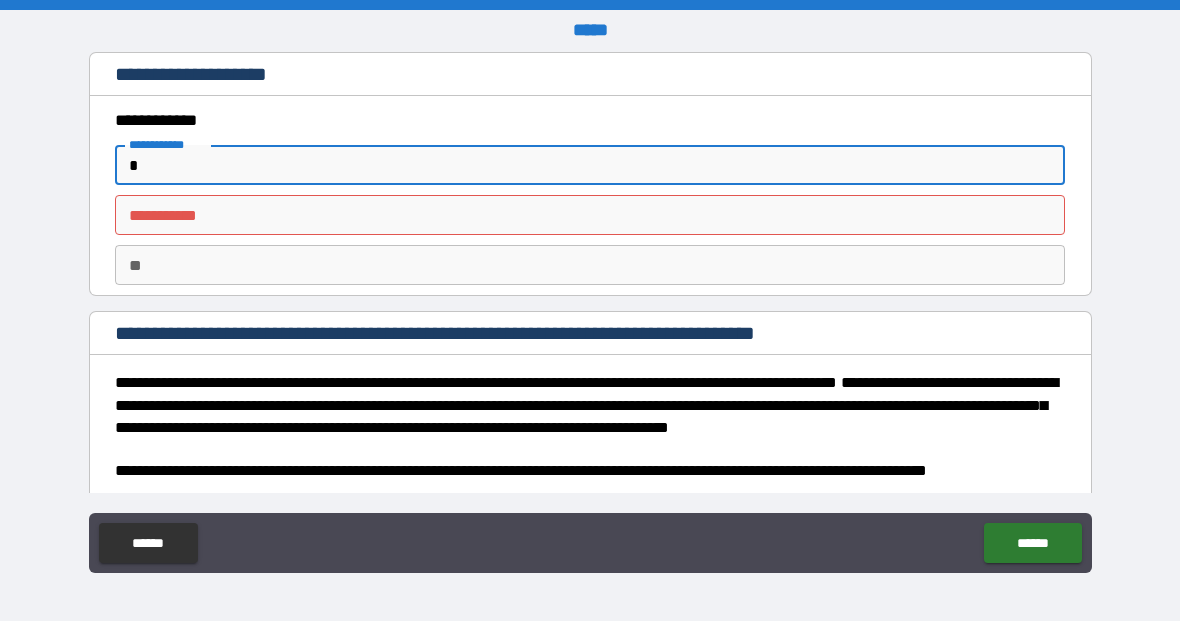 type on "**" 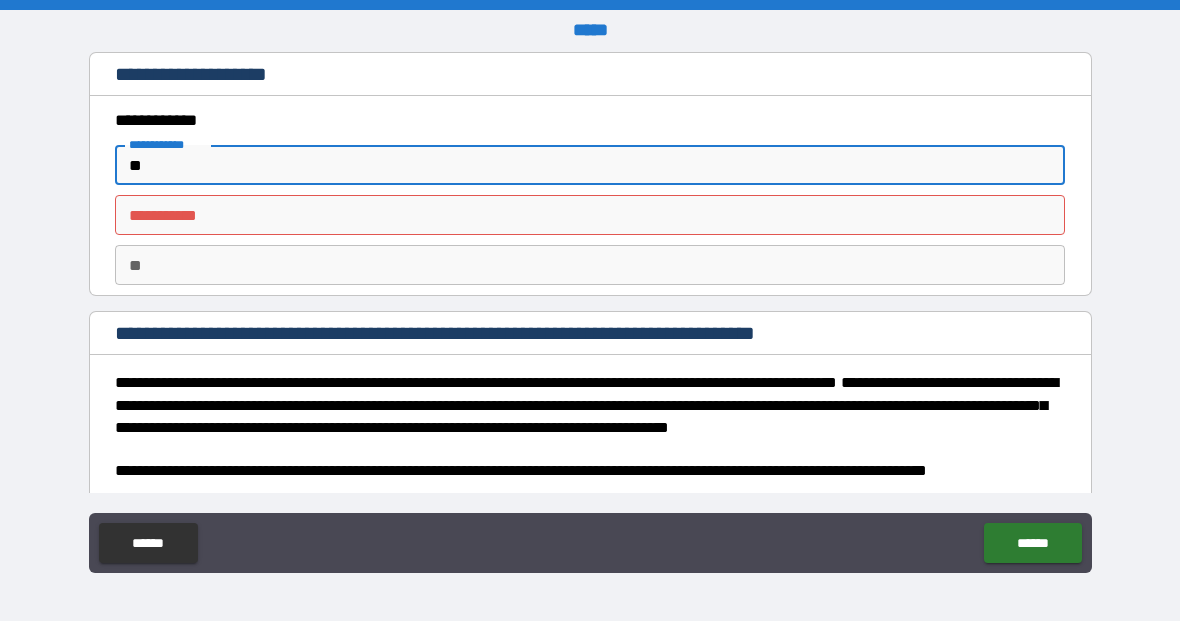 type on "***" 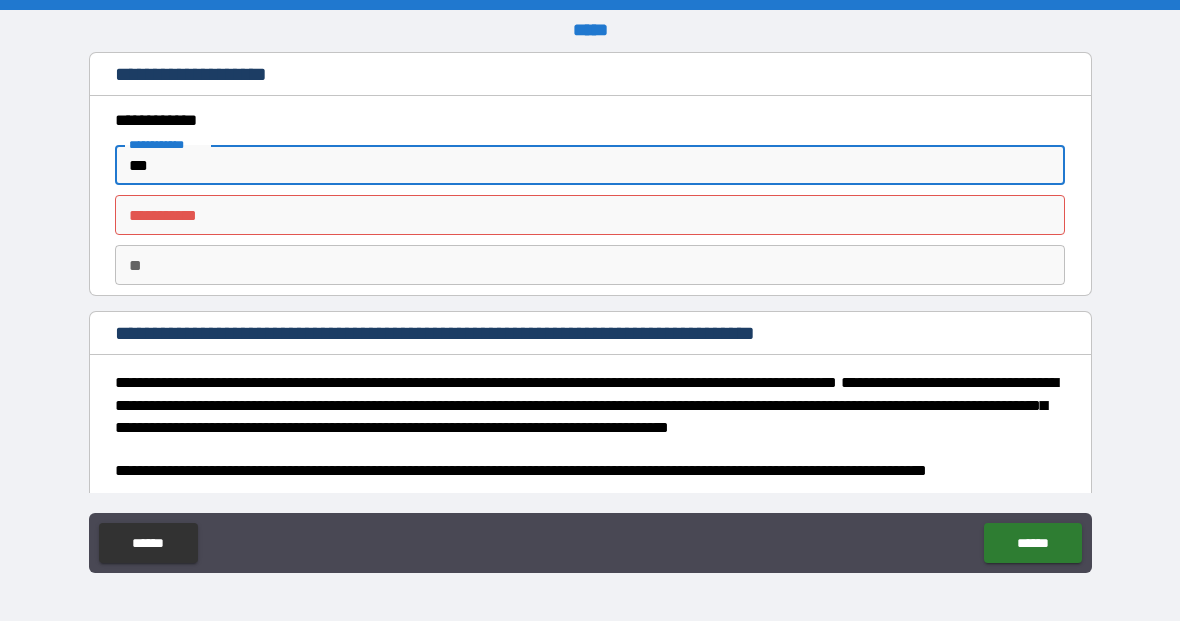 type on "*" 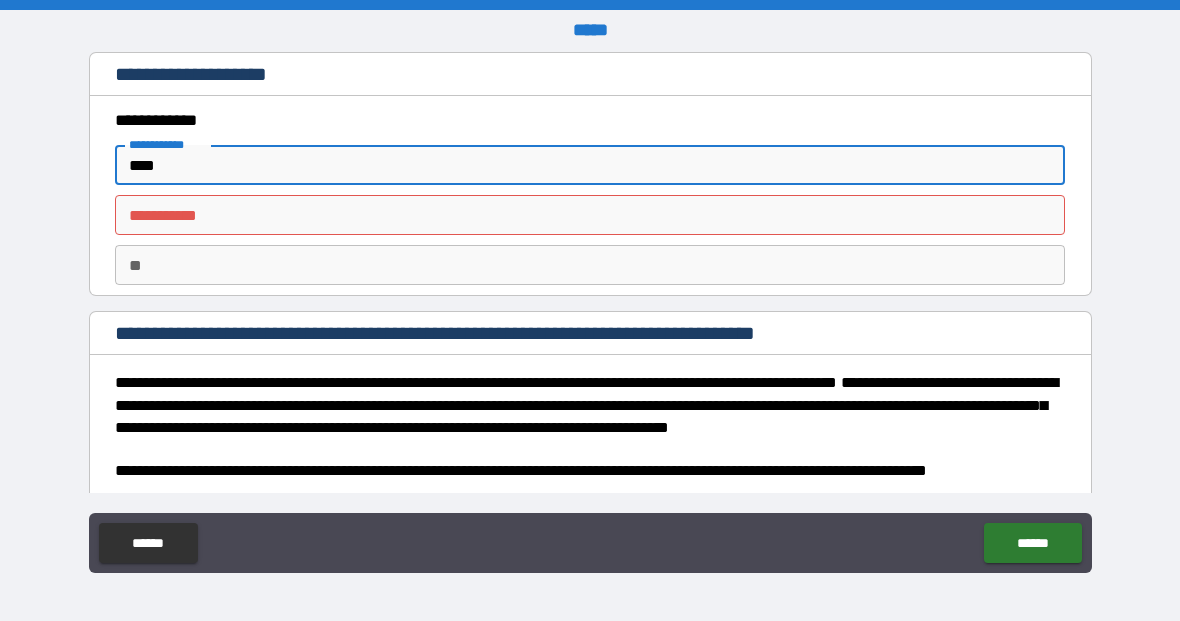 type on "*" 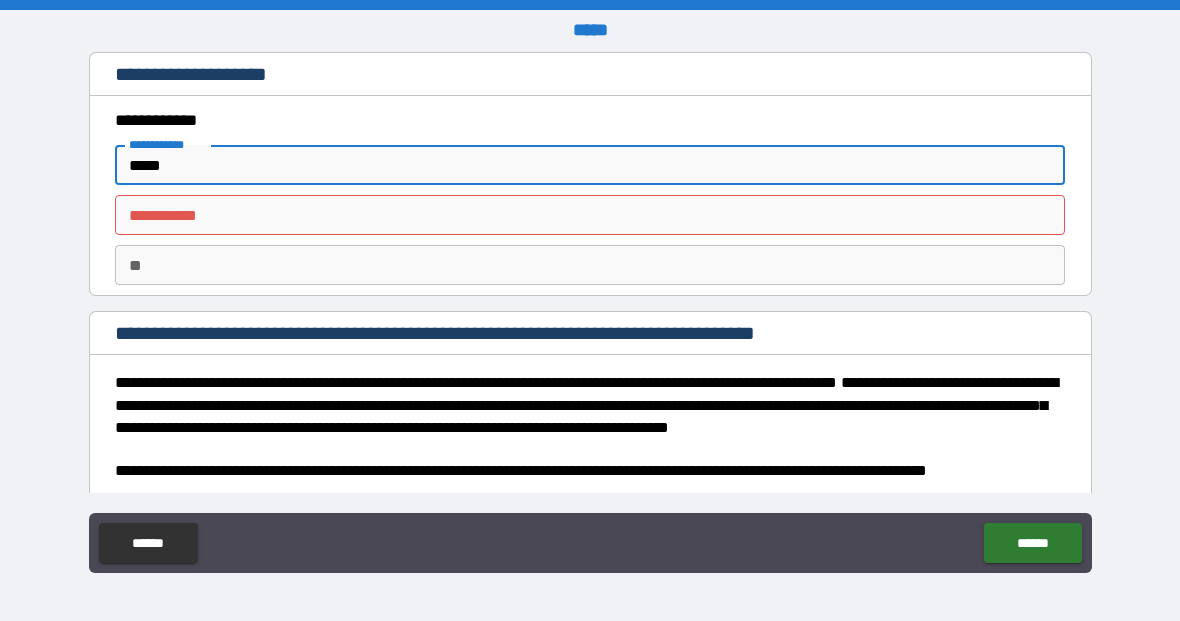 type on "******" 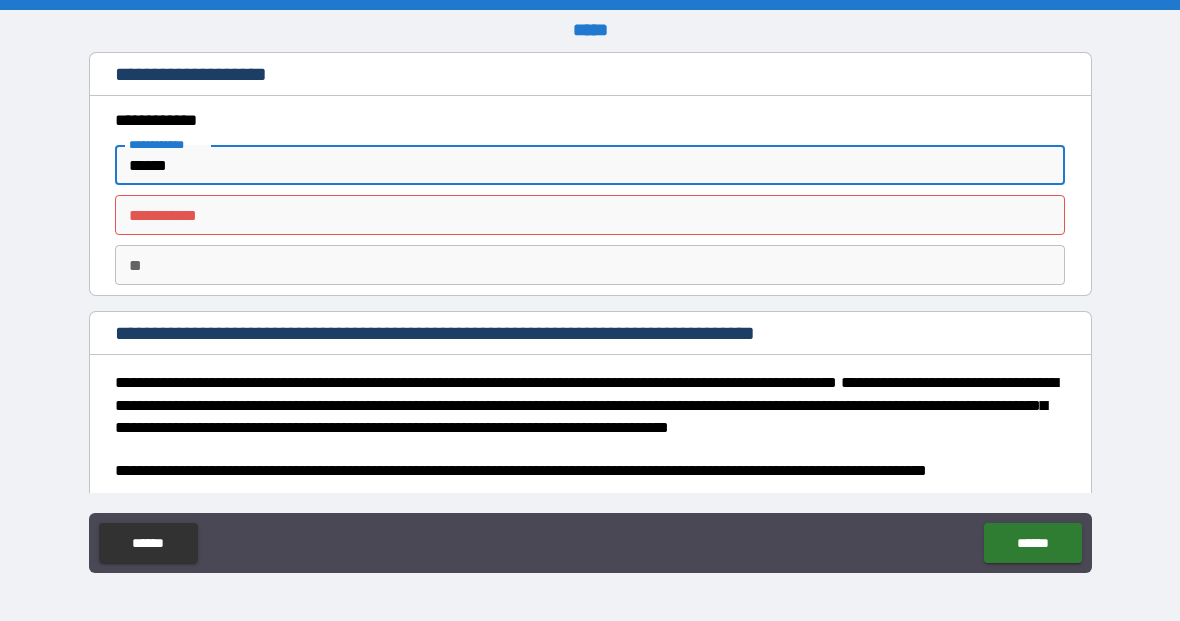 type on "*" 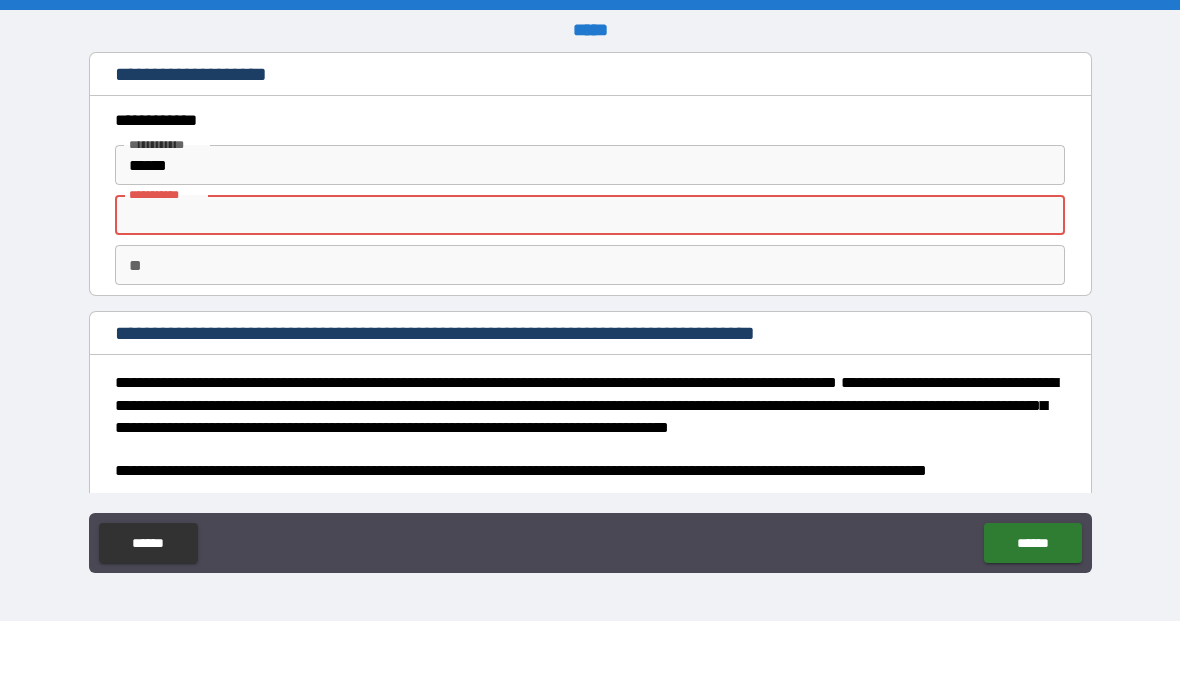 type on "*" 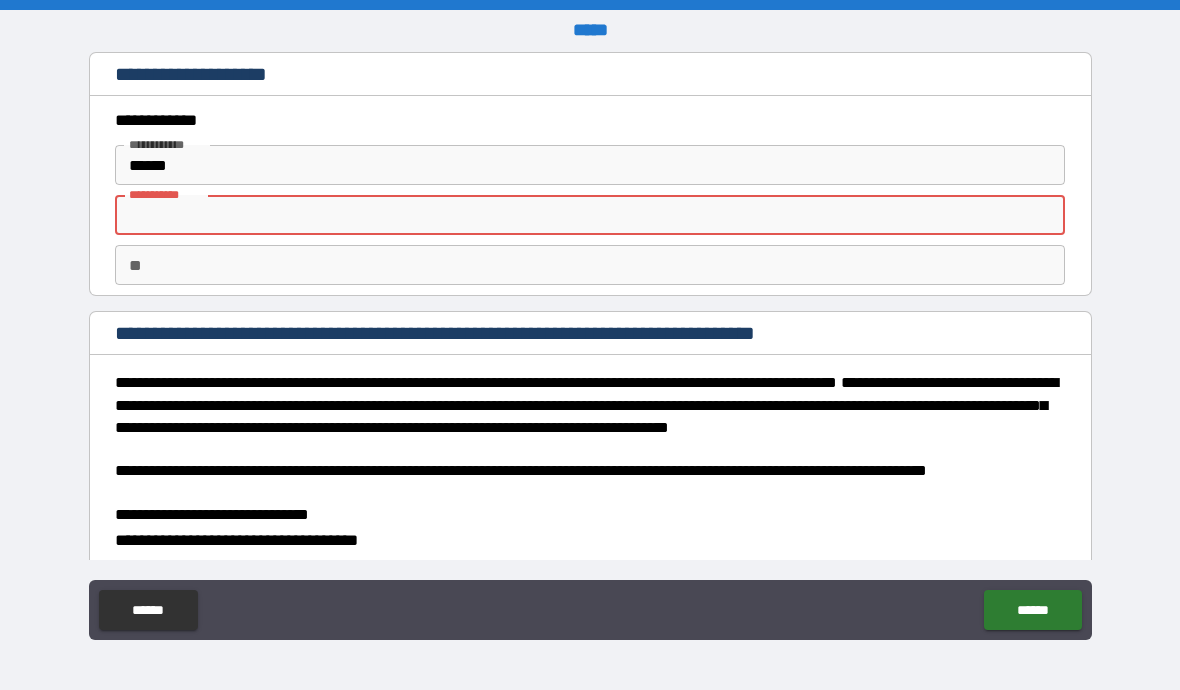 type on "*" 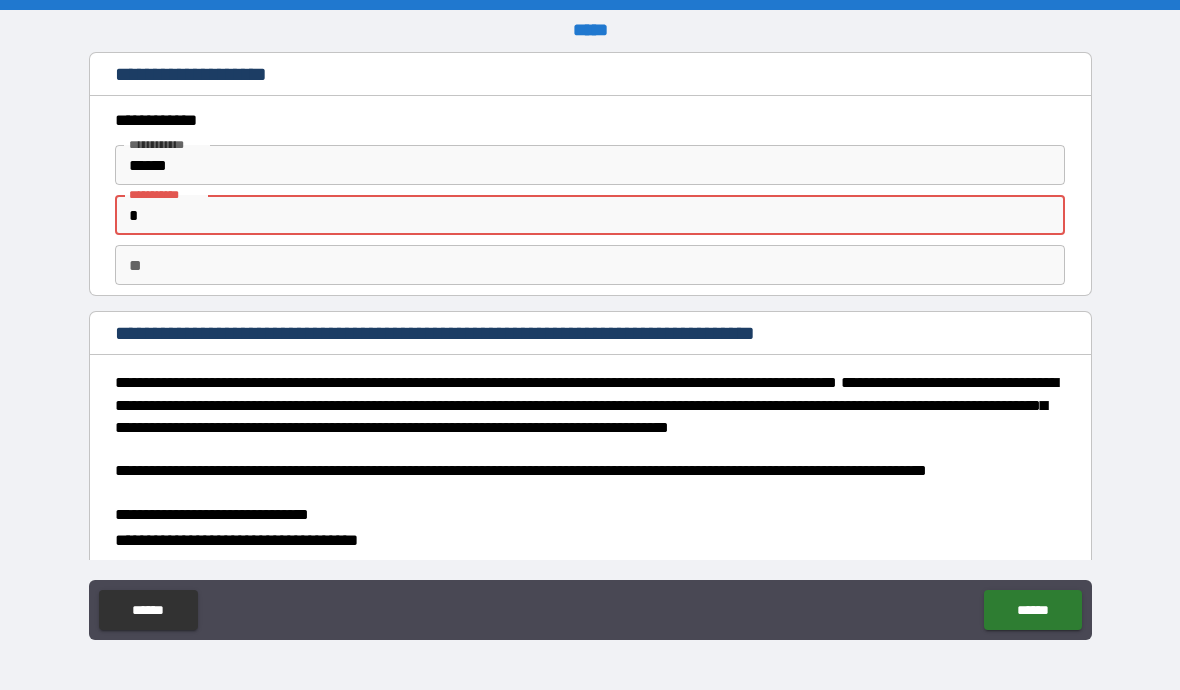 type on "**" 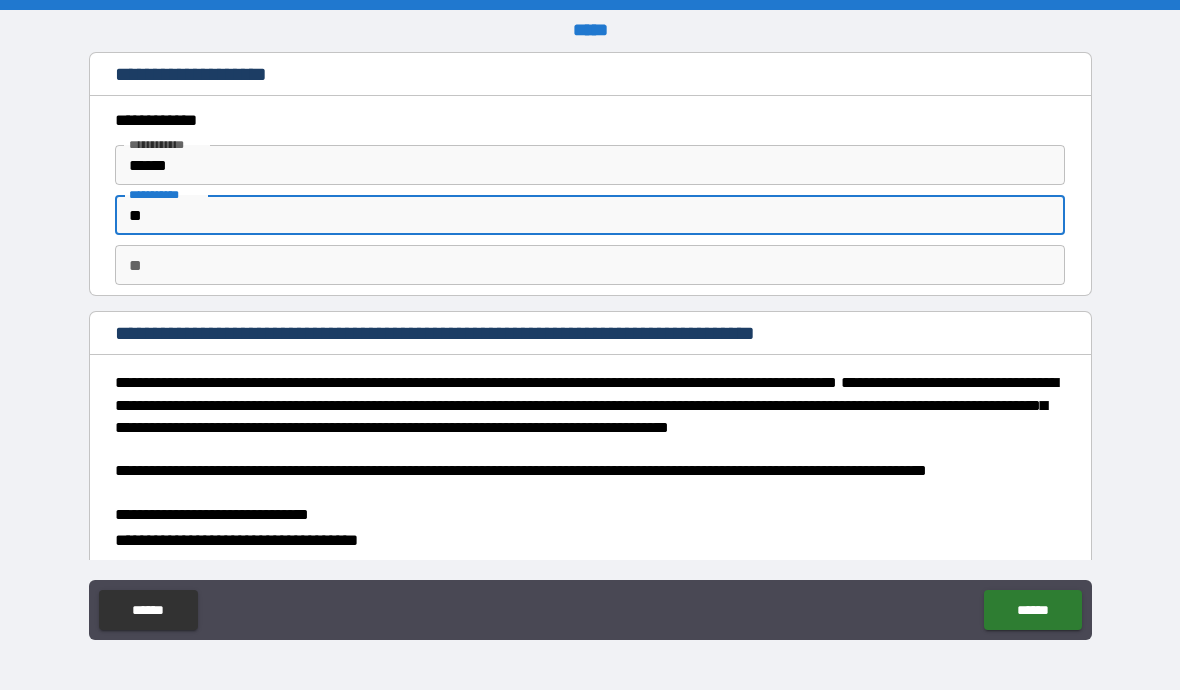 type on "*" 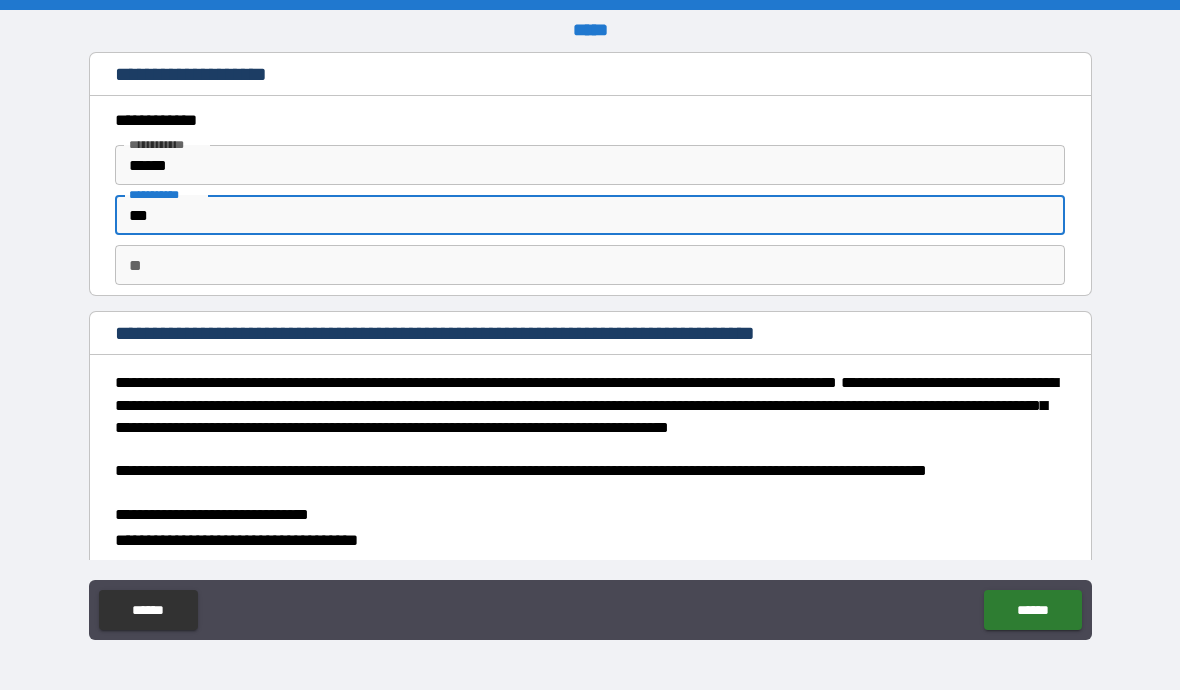 type on "****" 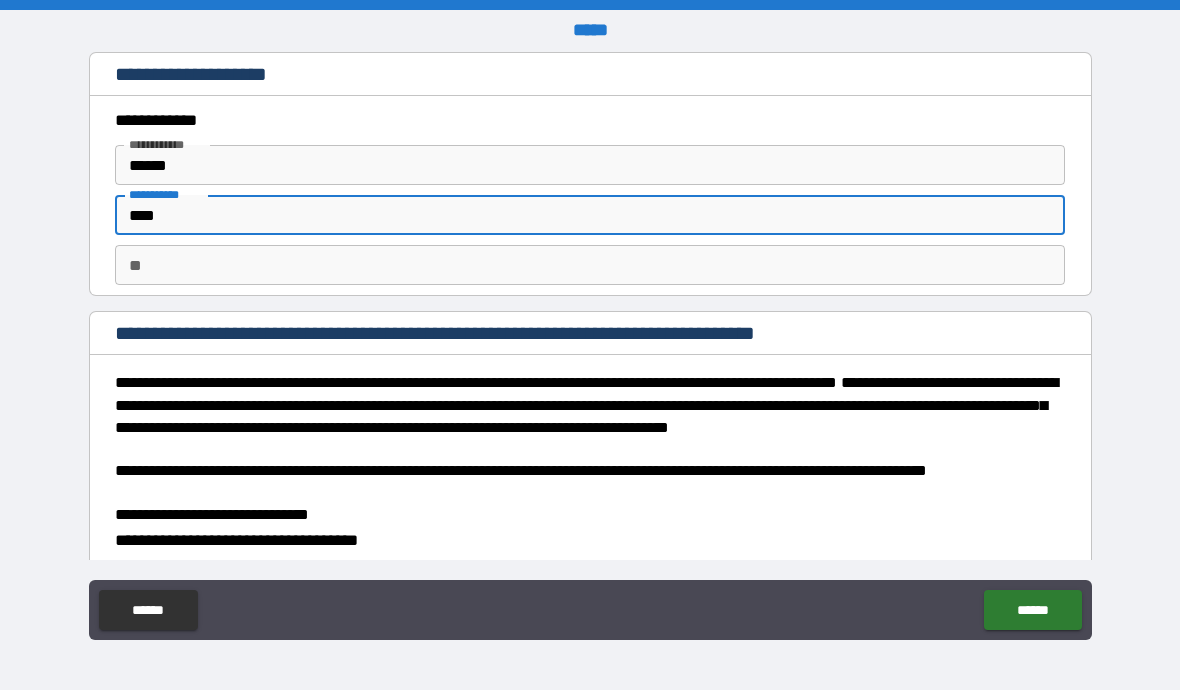 type on "*" 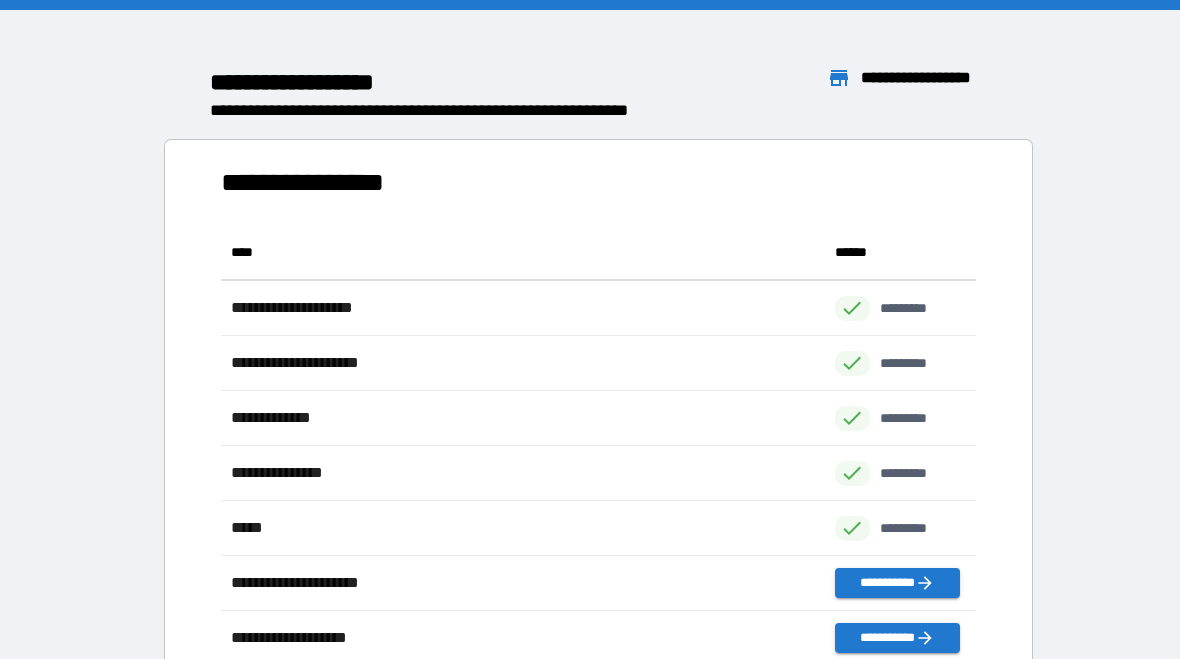 scroll, scrollTop: 1, scrollLeft: 1, axis: both 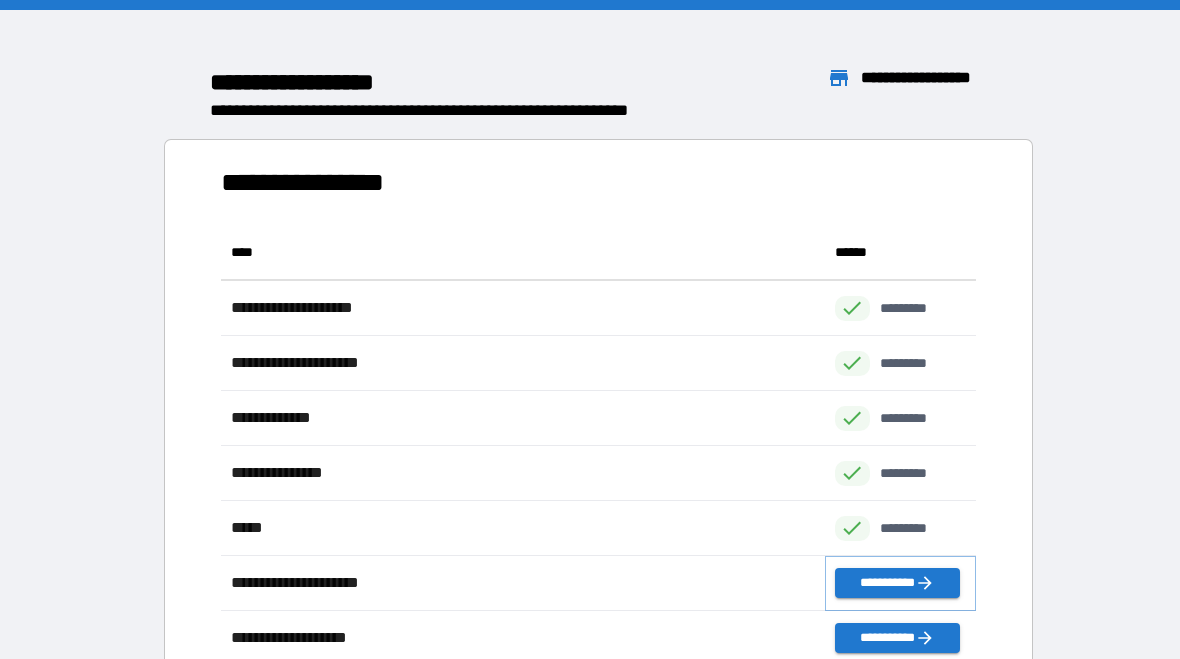 click on "**********" at bounding box center [897, 583] 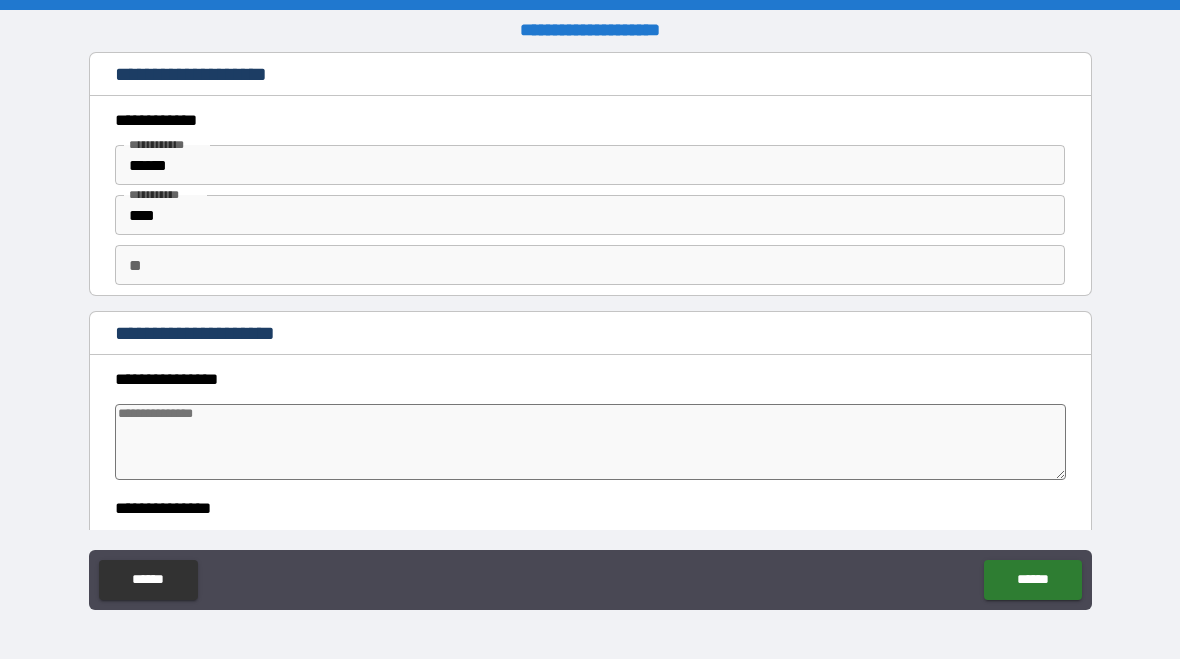 type on "*" 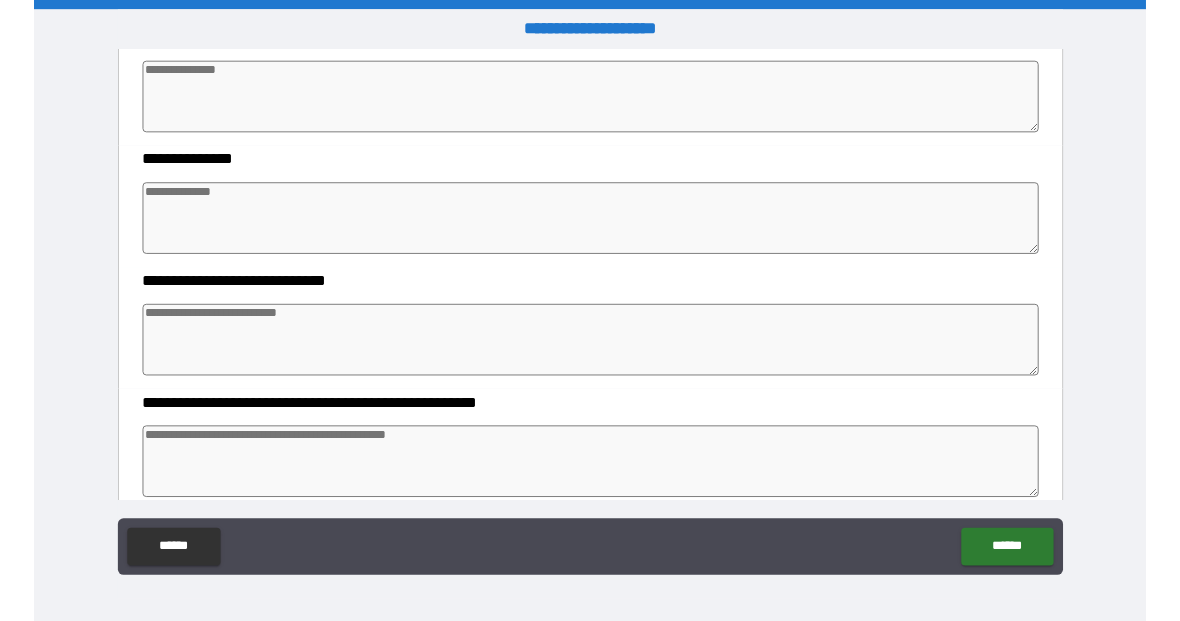 scroll, scrollTop: 344, scrollLeft: 0, axis: vertical 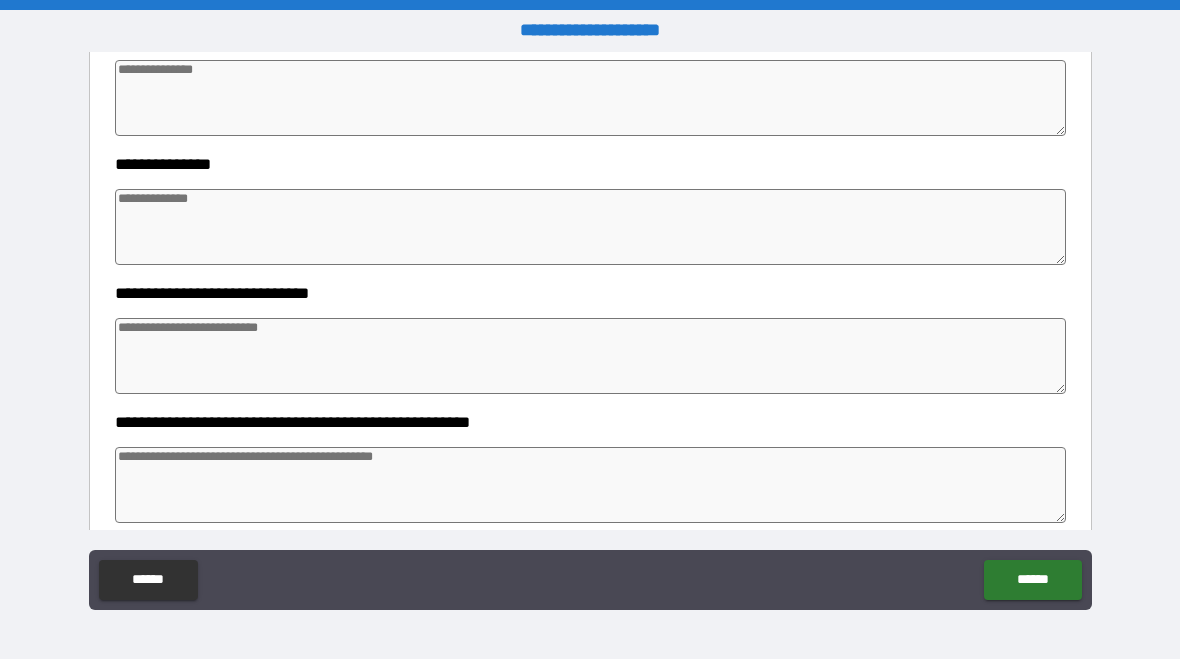 click at bounding box center (591, 227) 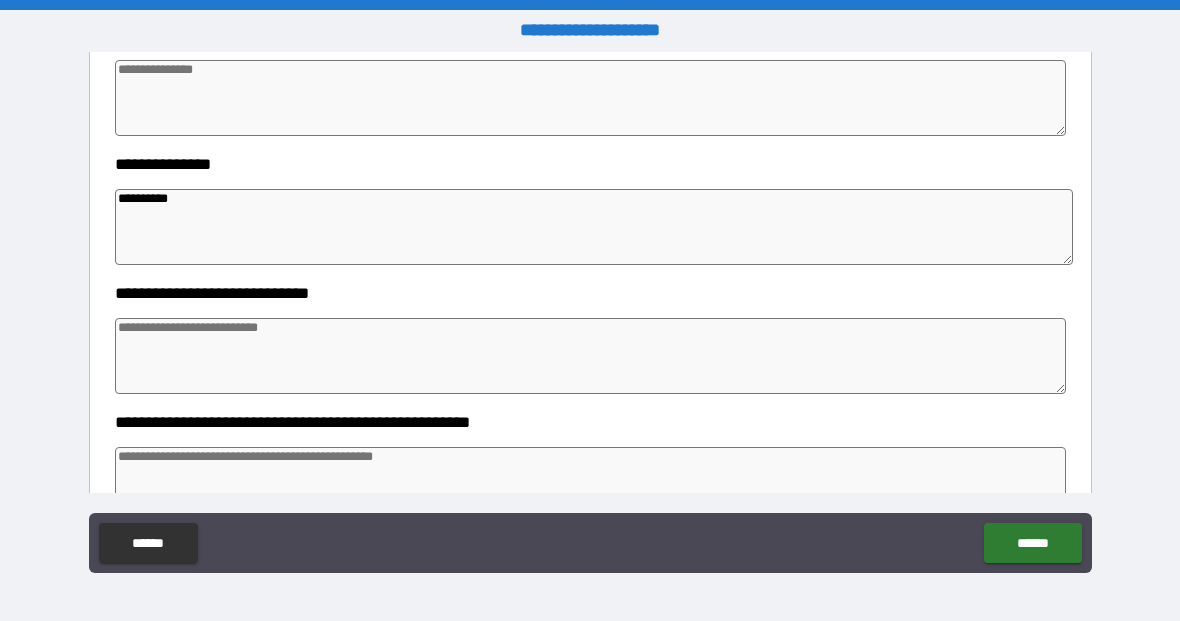 click at bounding box center (591, 356) 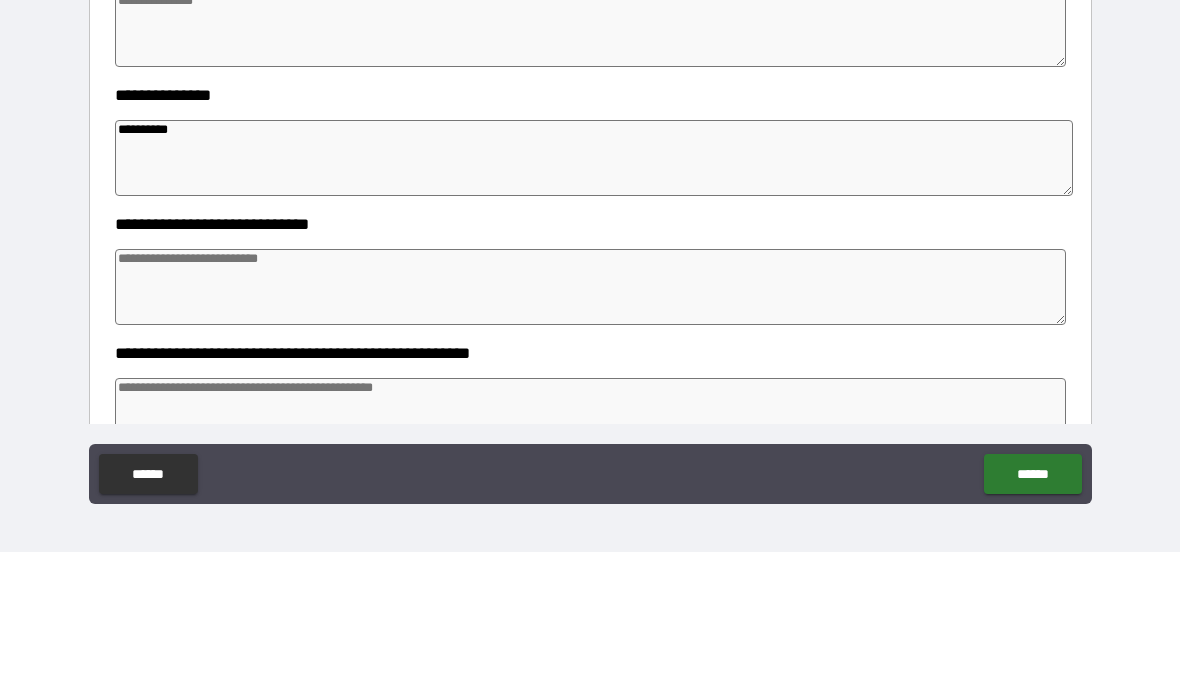 scroll, scrollTop: 0, scrollLeft: 0, axis: both 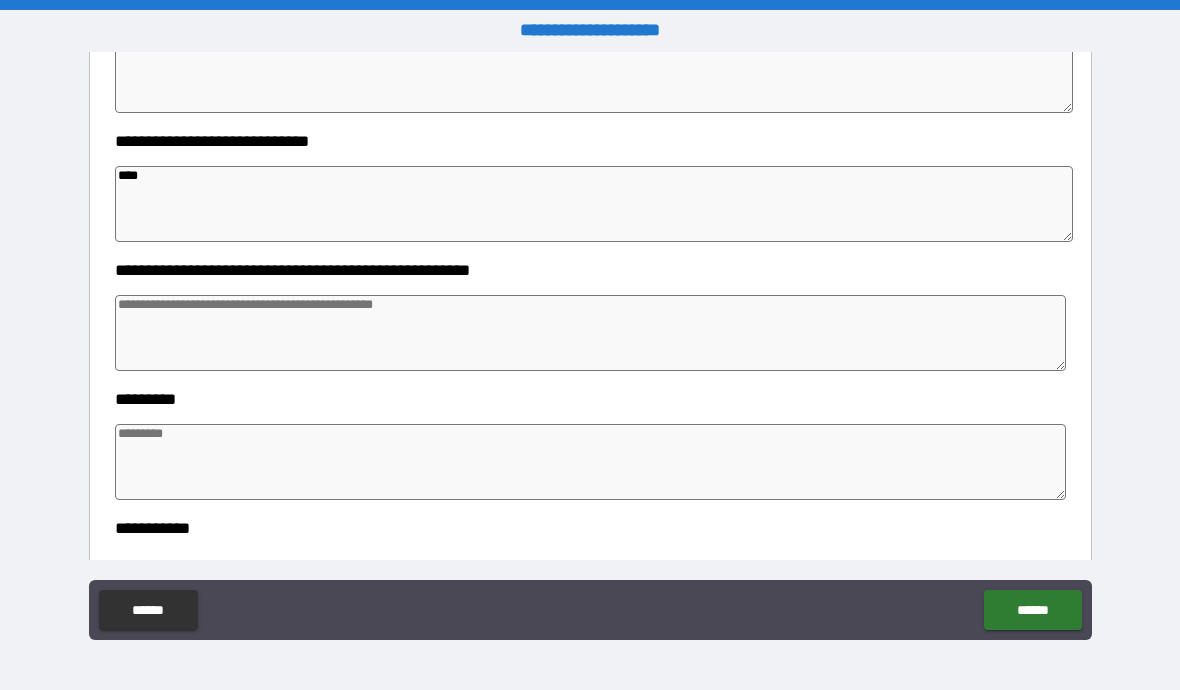 click at bounding box center [591, 333] 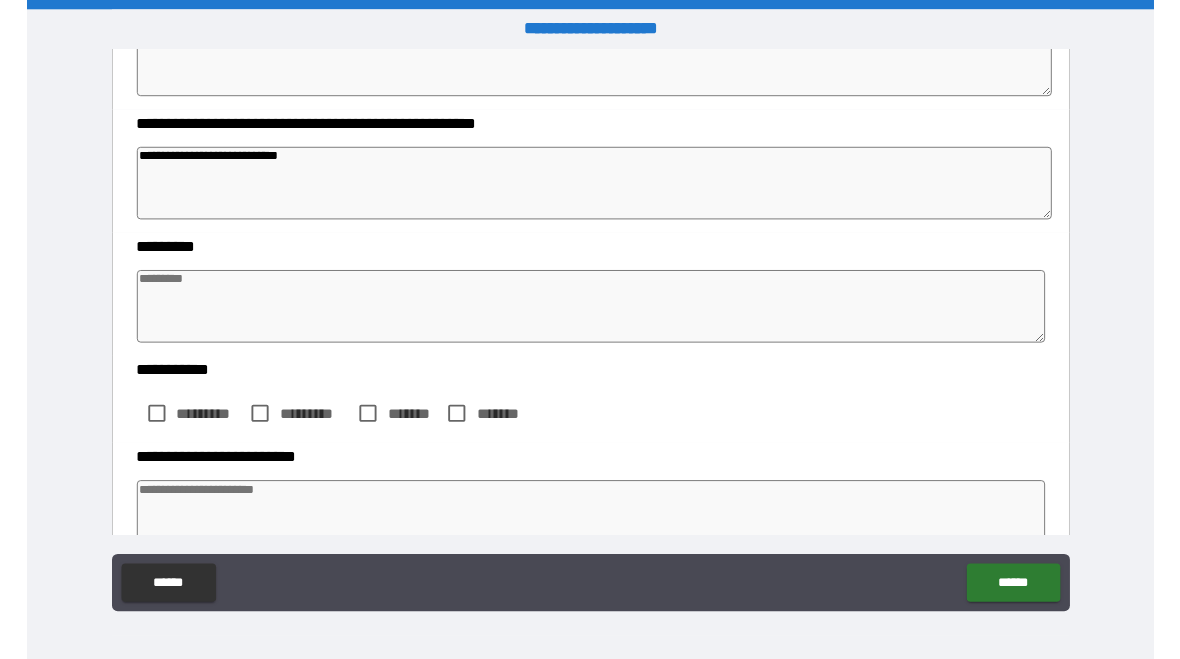 scroll, scrollTop: 638, scrollLeft: 0, axis: vertical 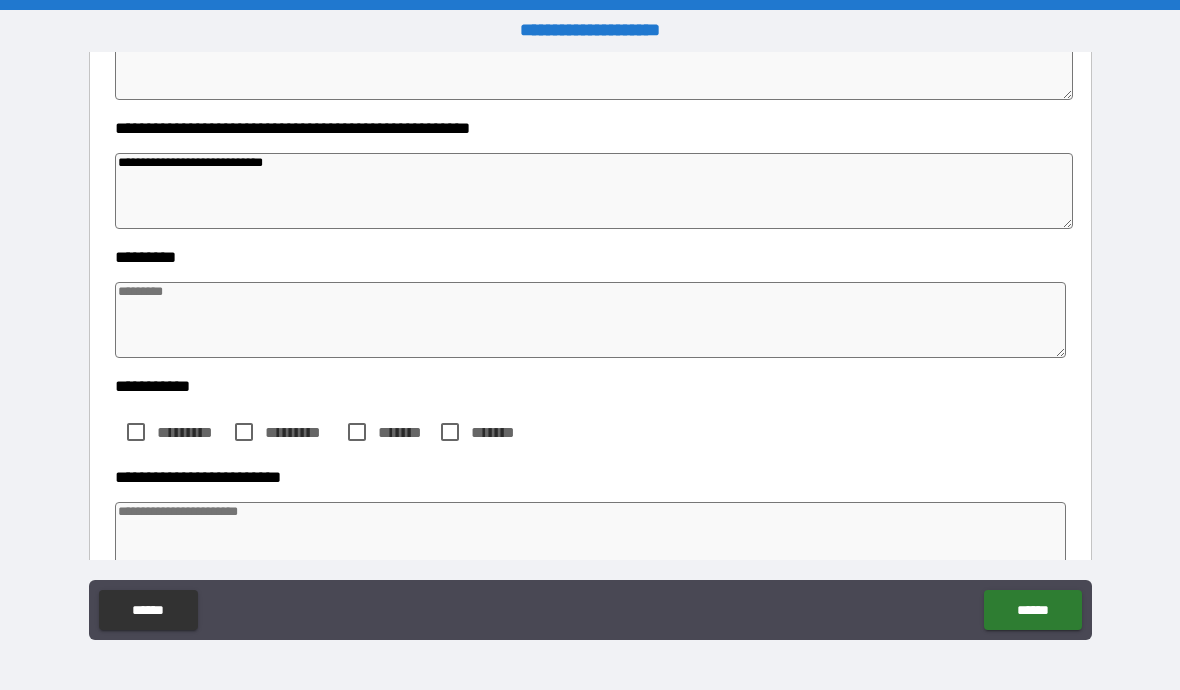 click at bounding box center [591, 320] 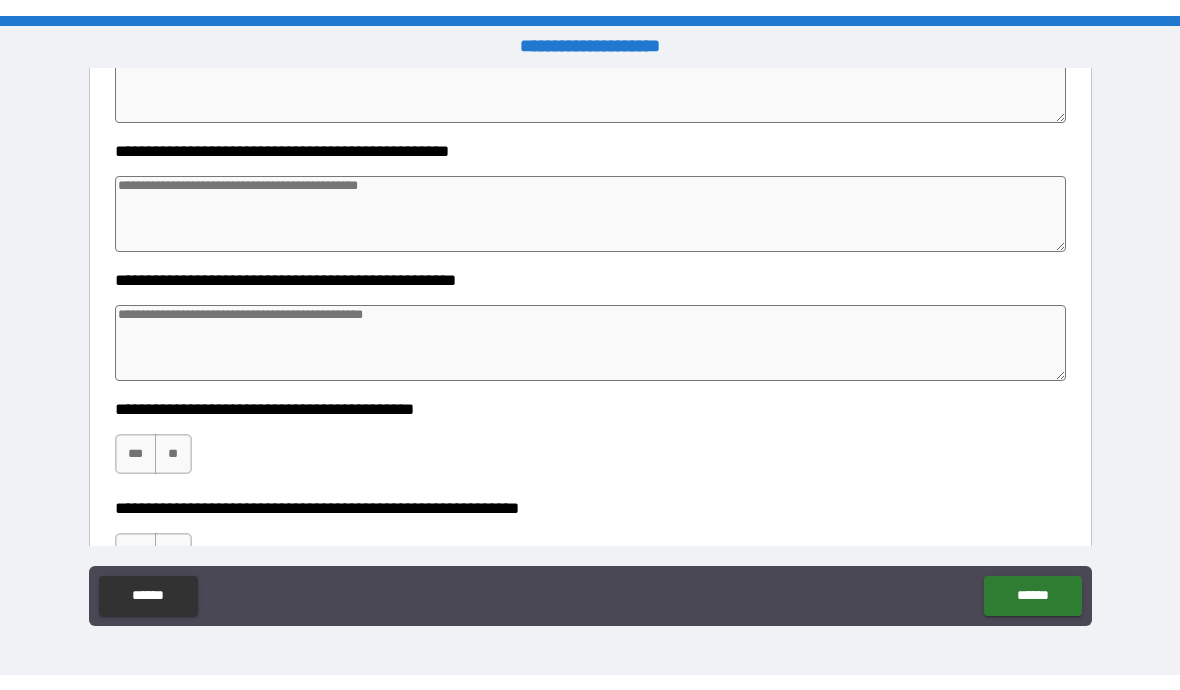 scroll, scrollTop: 1094, scrollLeft: 0, axis: vertical 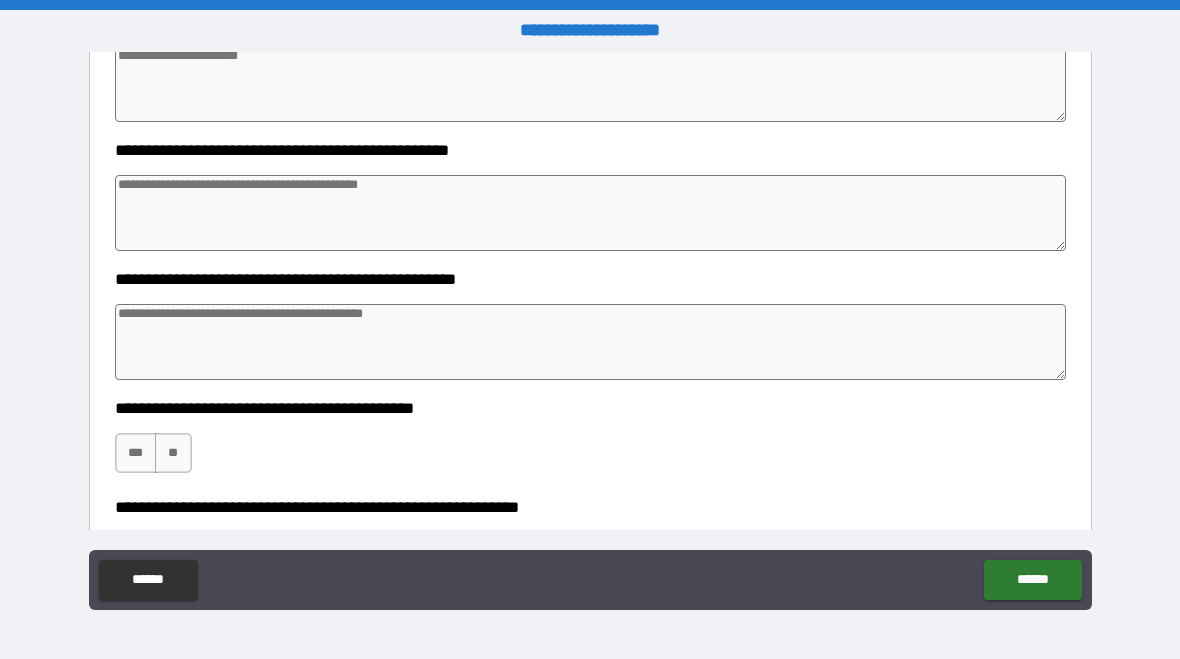 click at bounding box center [591, 213] 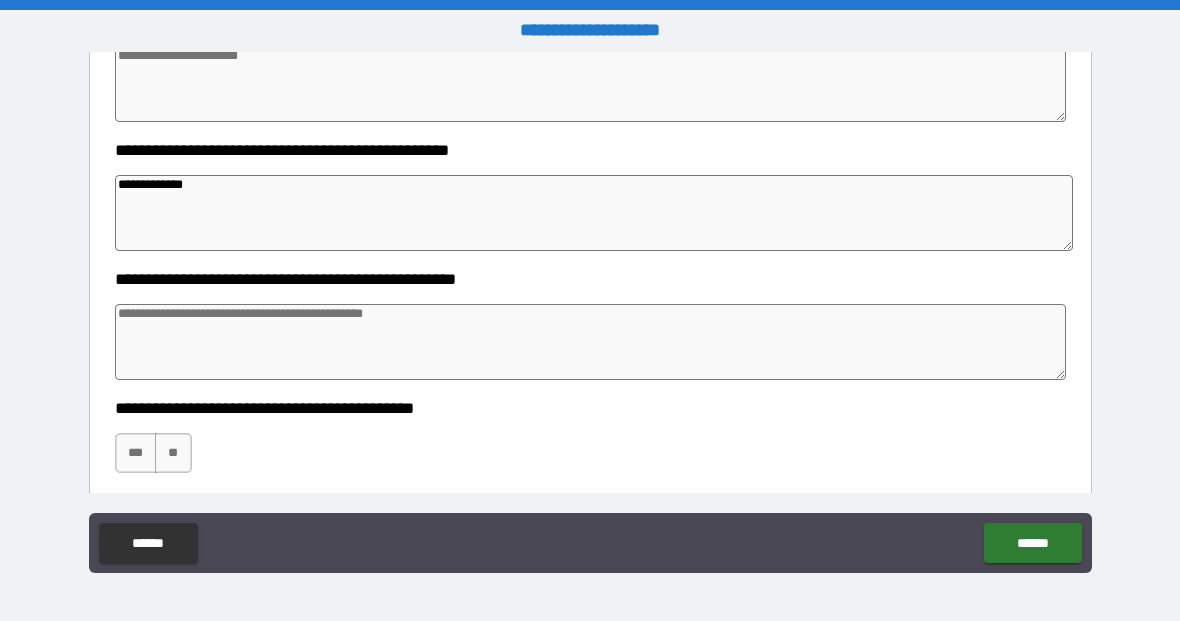 click at bounding box center (591, 342) 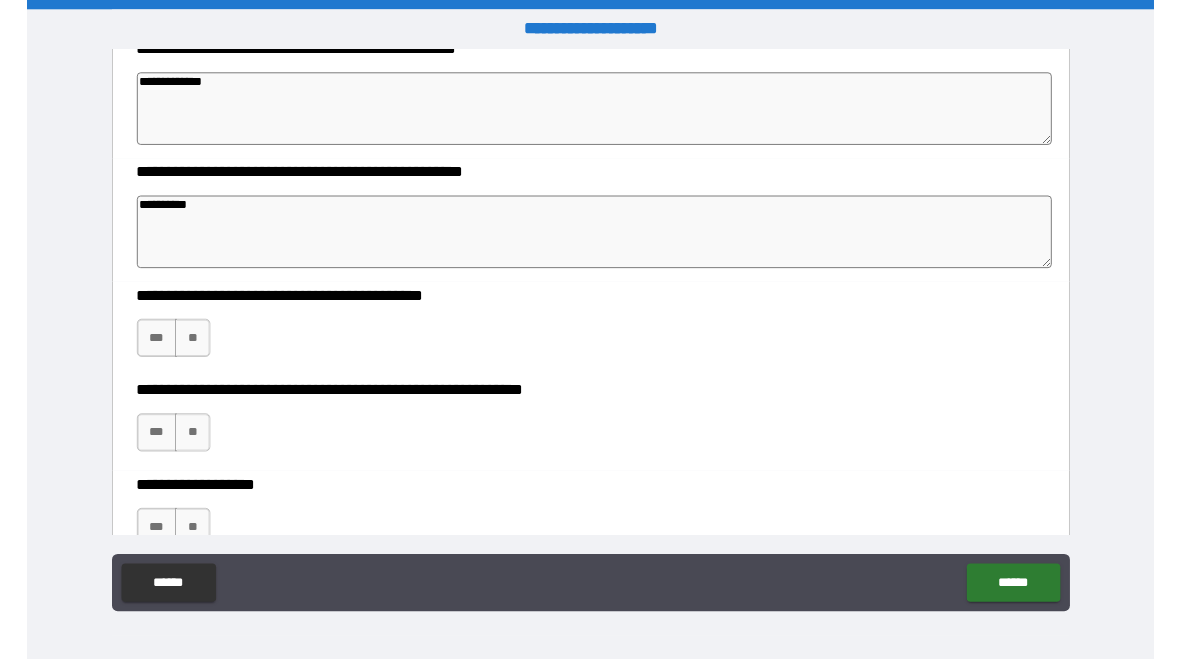 scroll, scrollTop: 1254, scrollLeft: 0, axis: vertical 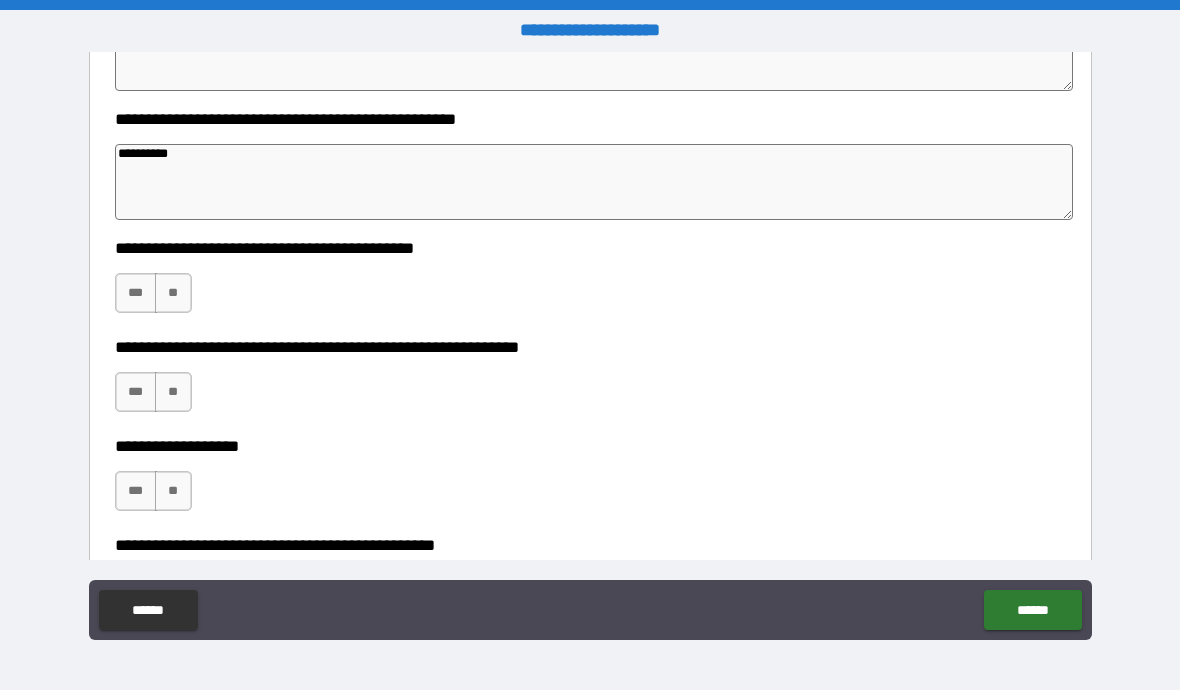 click on "**" at bounding box center [173, 293] 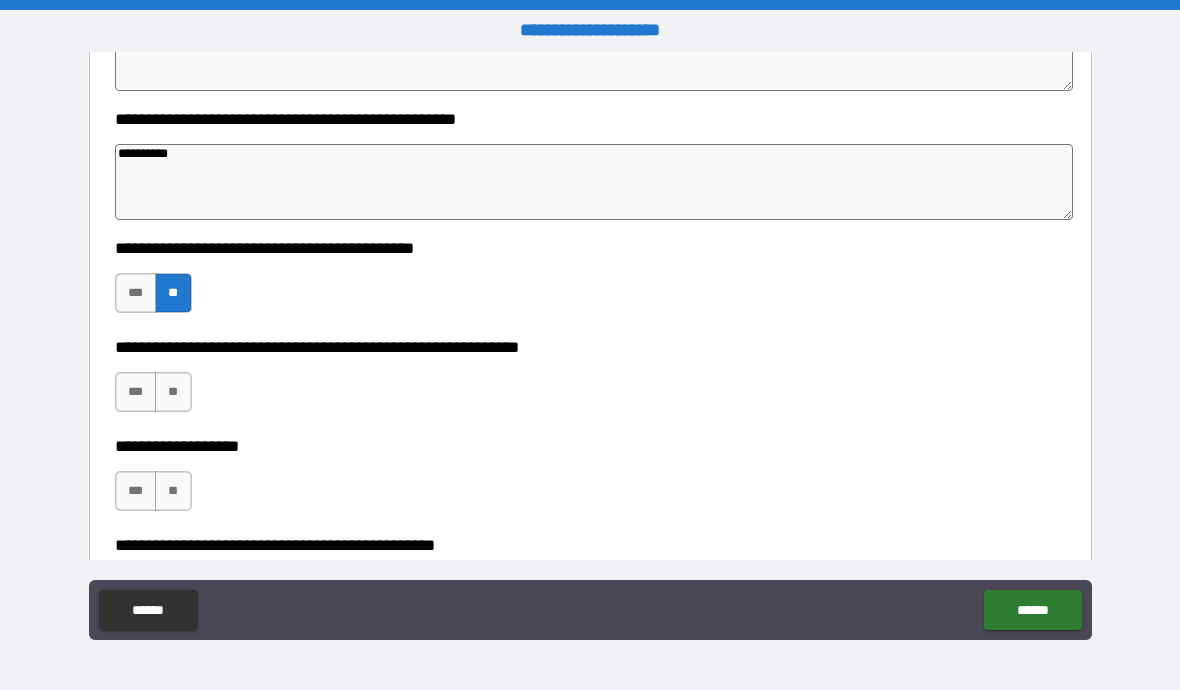 click on "**" at bounding box center [173, 392] 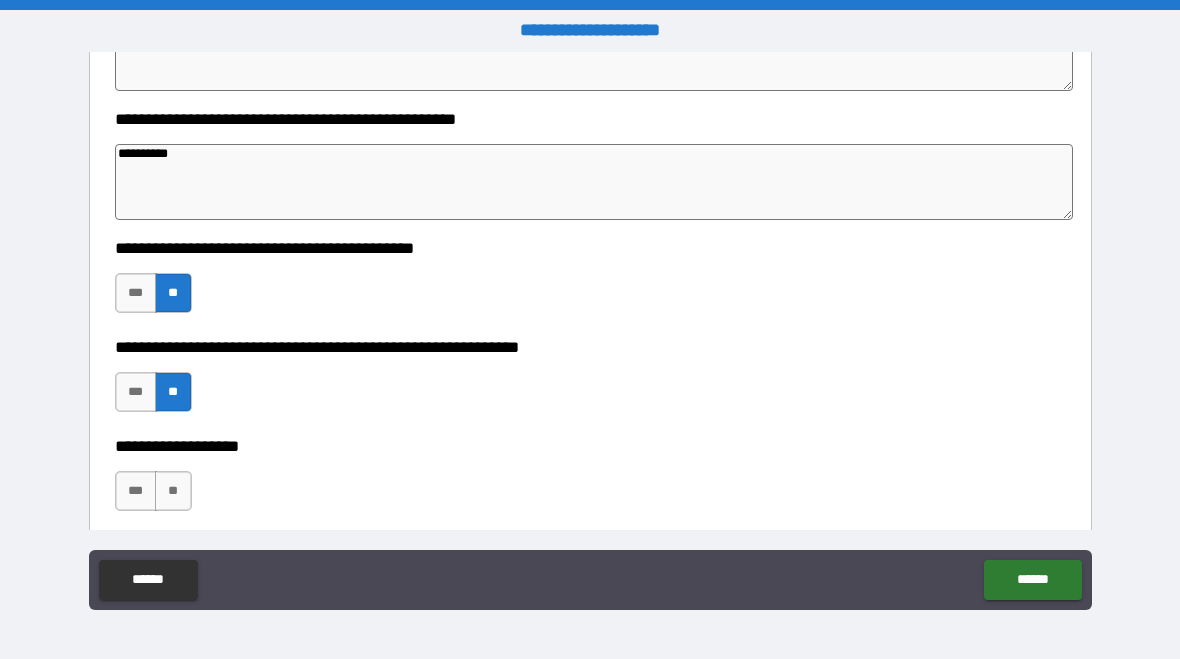 click on "**" at bounding box center [173, 491] 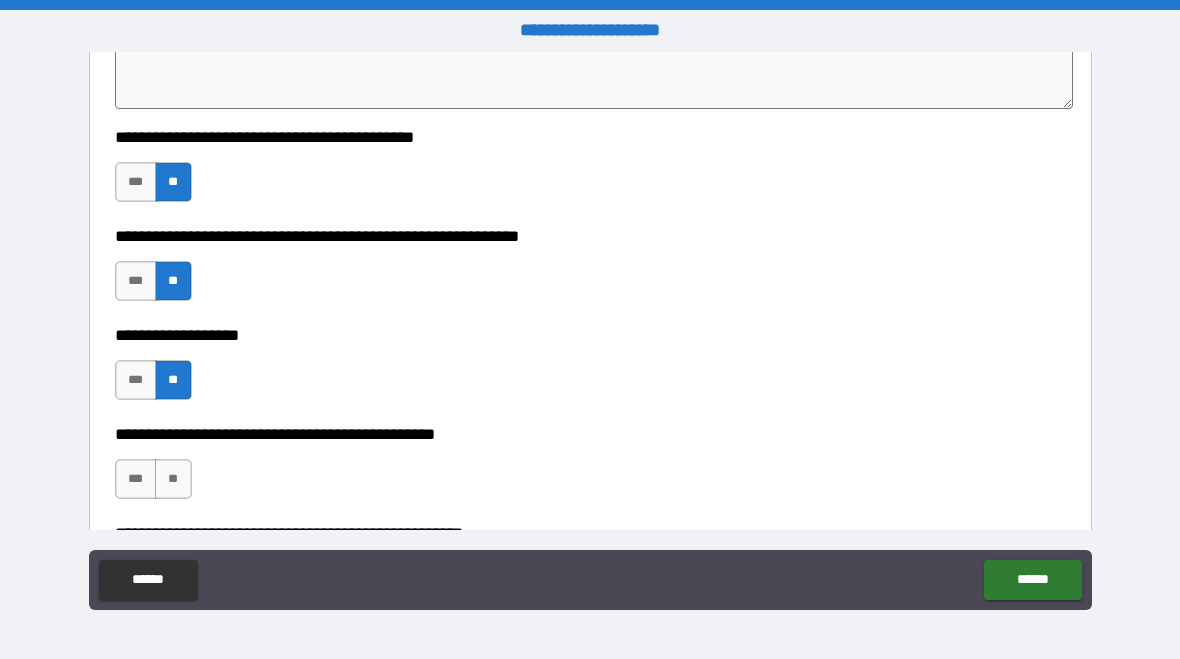 scroll, scrollTop: 1377, scrollLeft: 0, axis: vertical 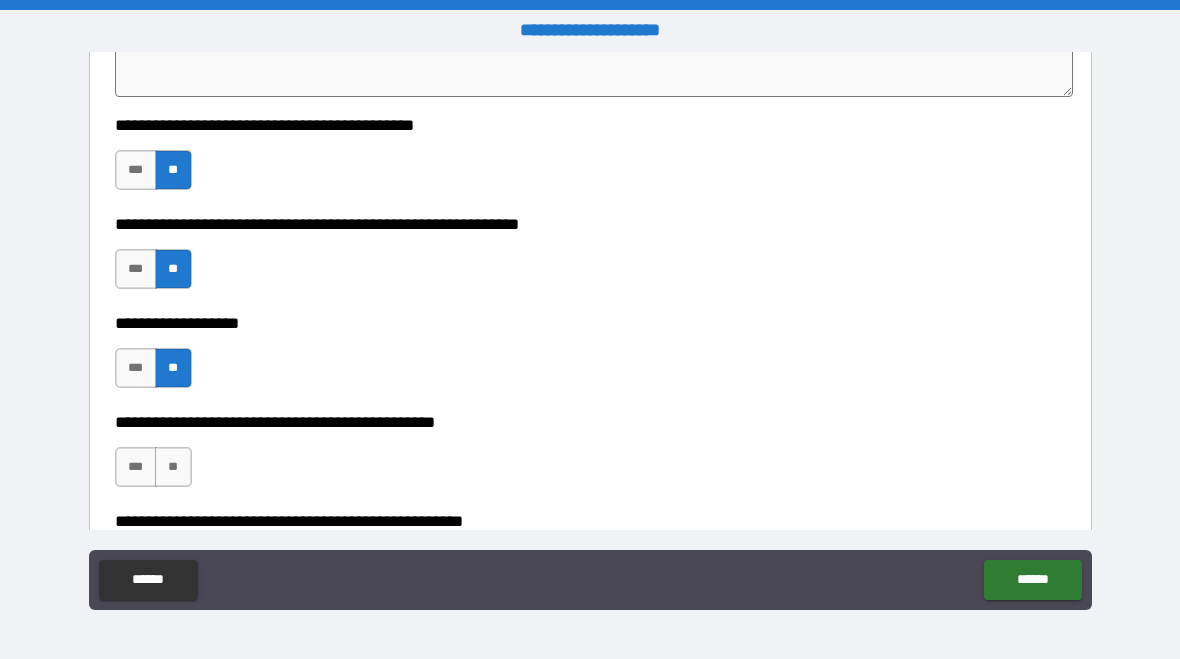 click on "**" at bounding box center [173, 467] 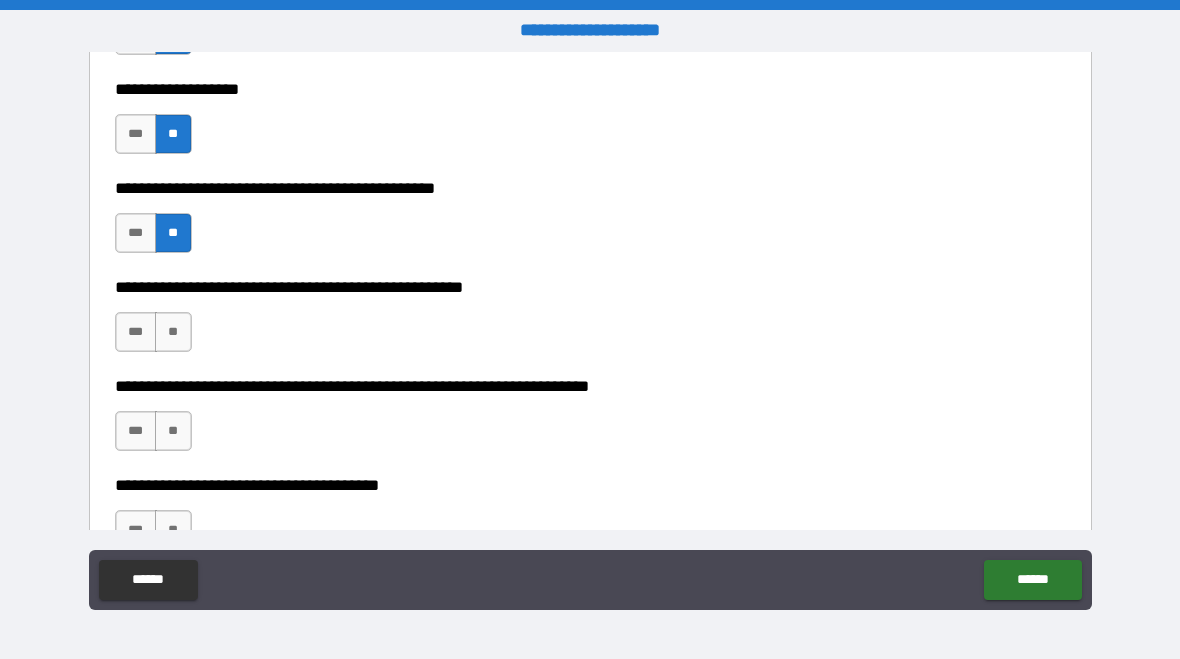 scroll, scrollTop: 1613, scrollLeft: 0, axis: vertical 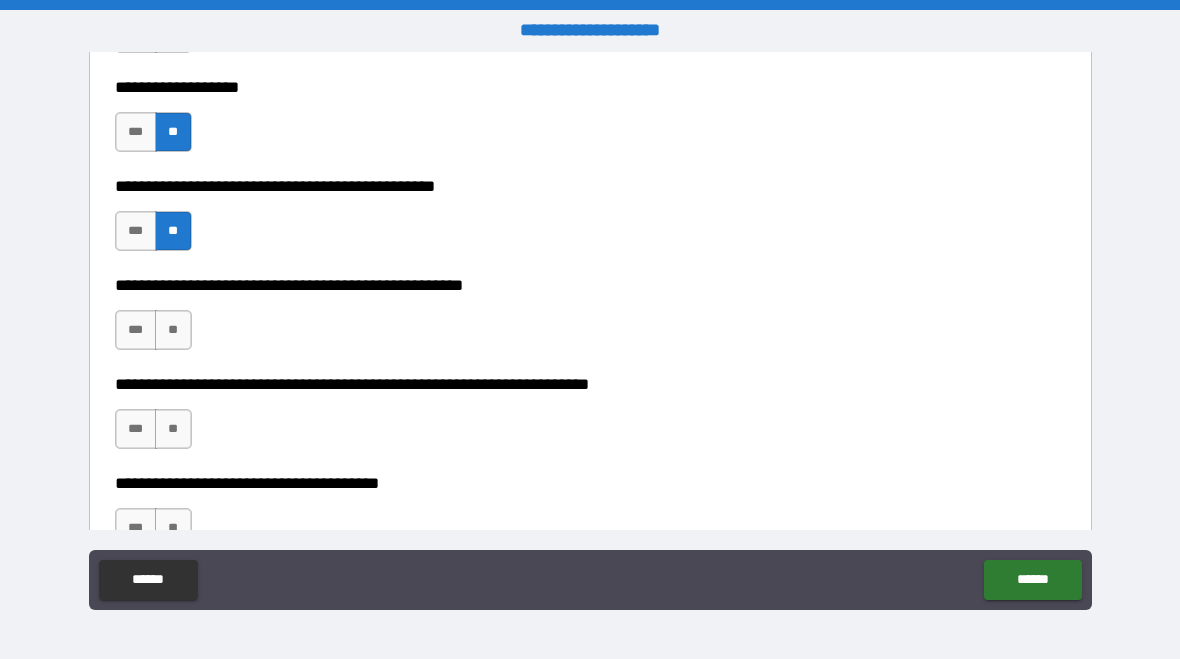 click on "**" at bounding box center [173, 330] 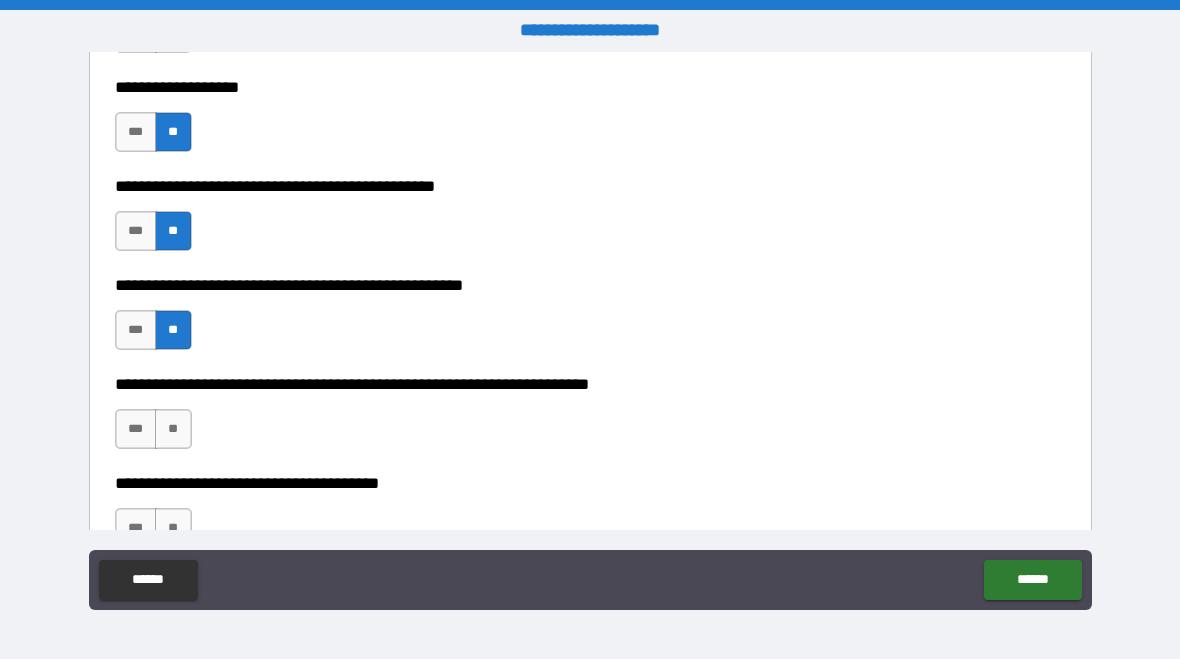 click on "**" at bounding box center (173, 429) 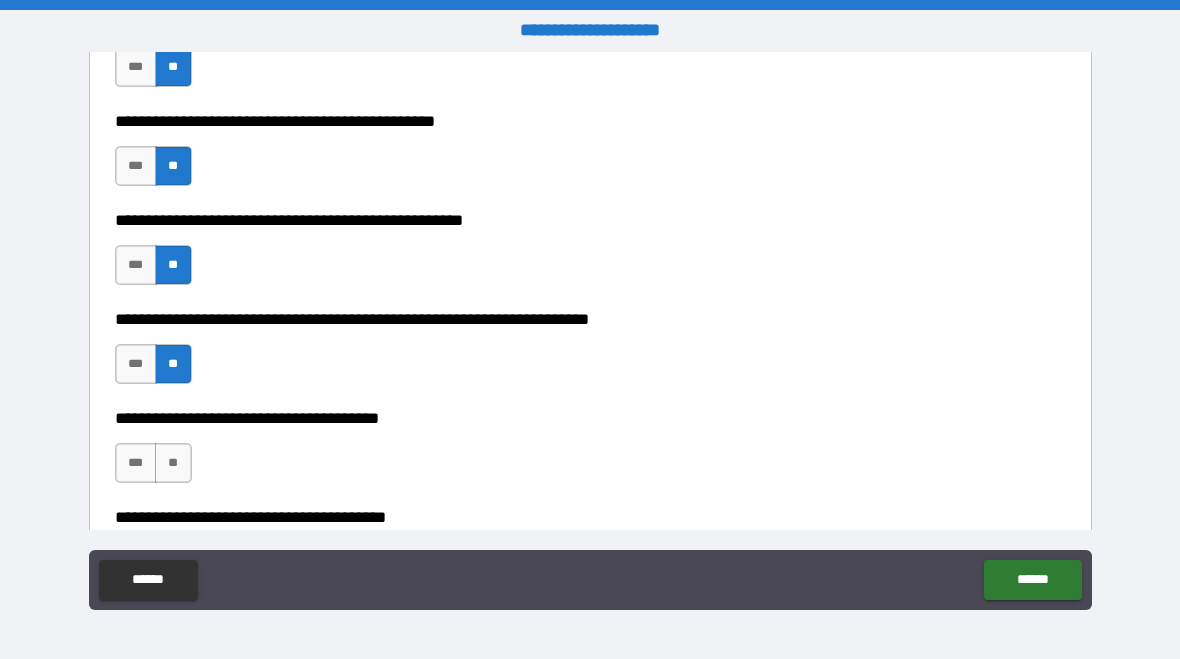 scroll, scrollTop: 1710, scrollLeft: 0, axis: vertical 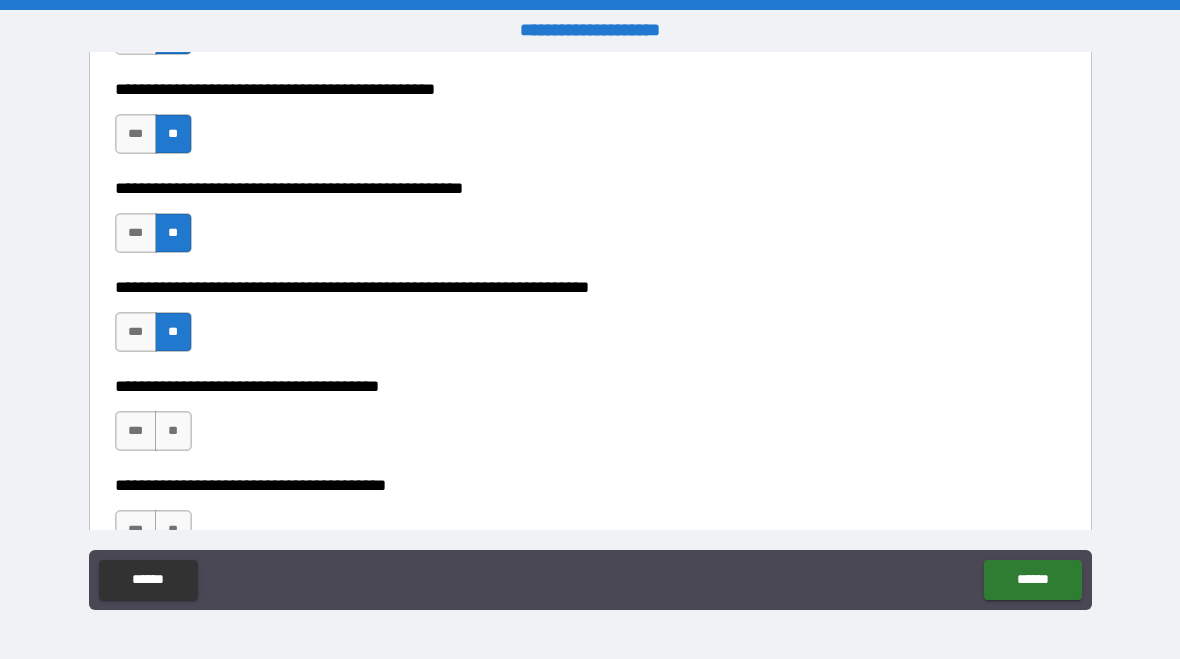 click on "***" at bounding box center [136, 431] 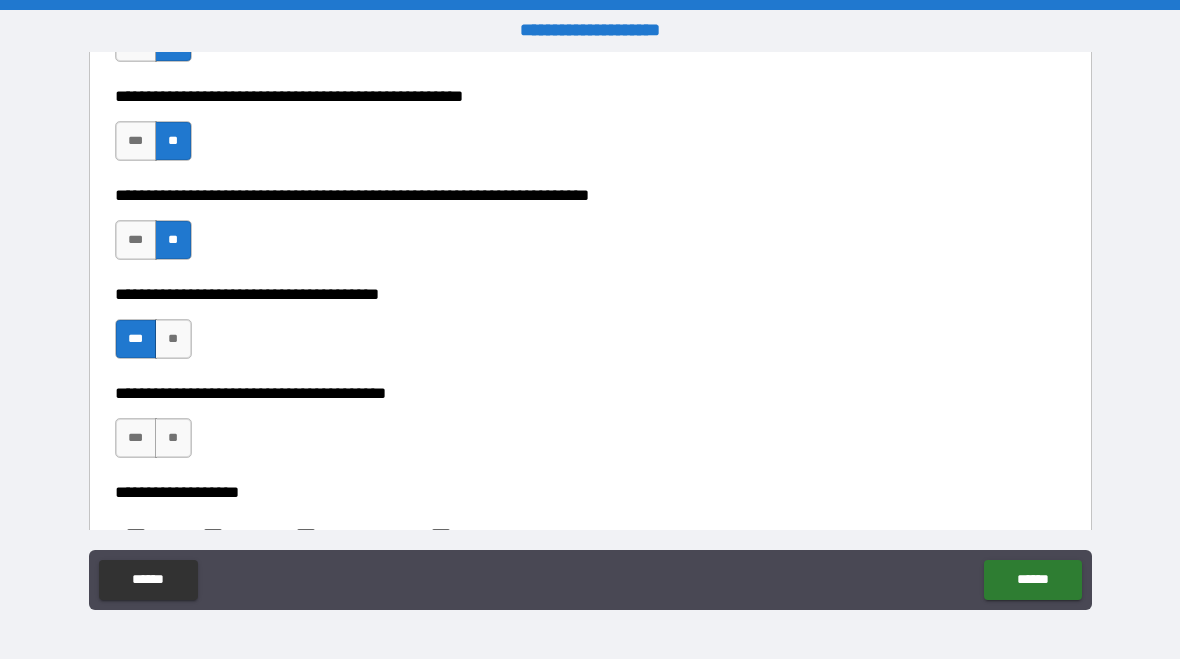 scroll, scrollTop: 1821, scrollLeft: 0, axis: vertical 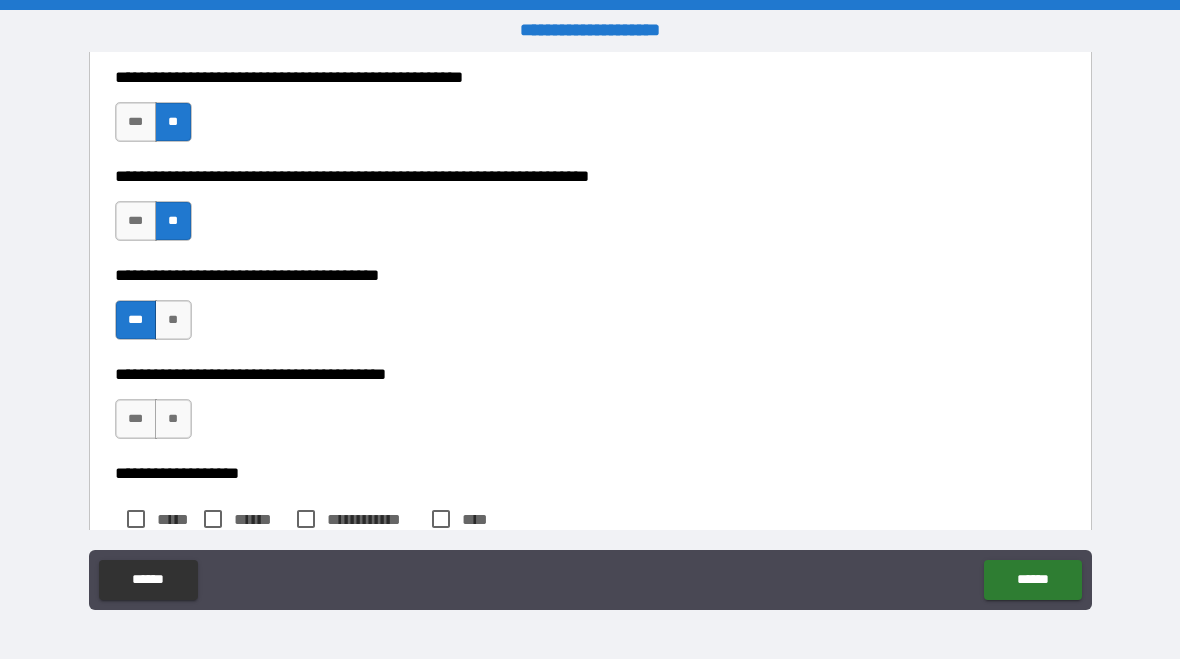 click on "**" at bounding box center [173, 419] 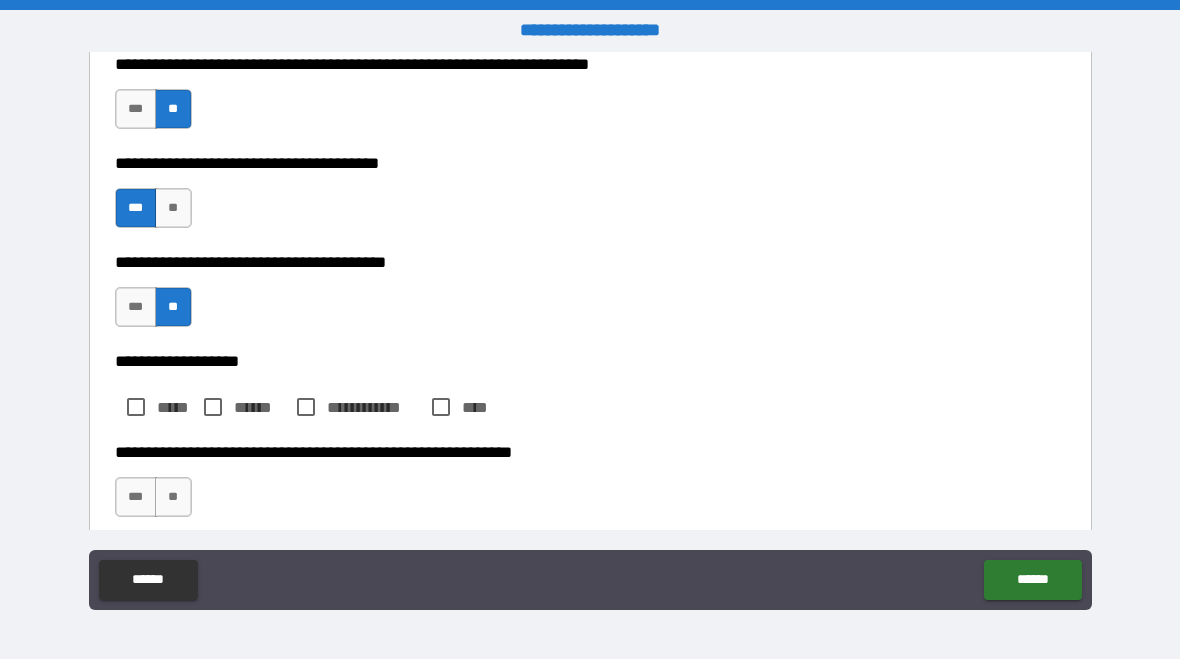 scroll, scrollTop: 1943, scrollLeft: 0, axis: vertical 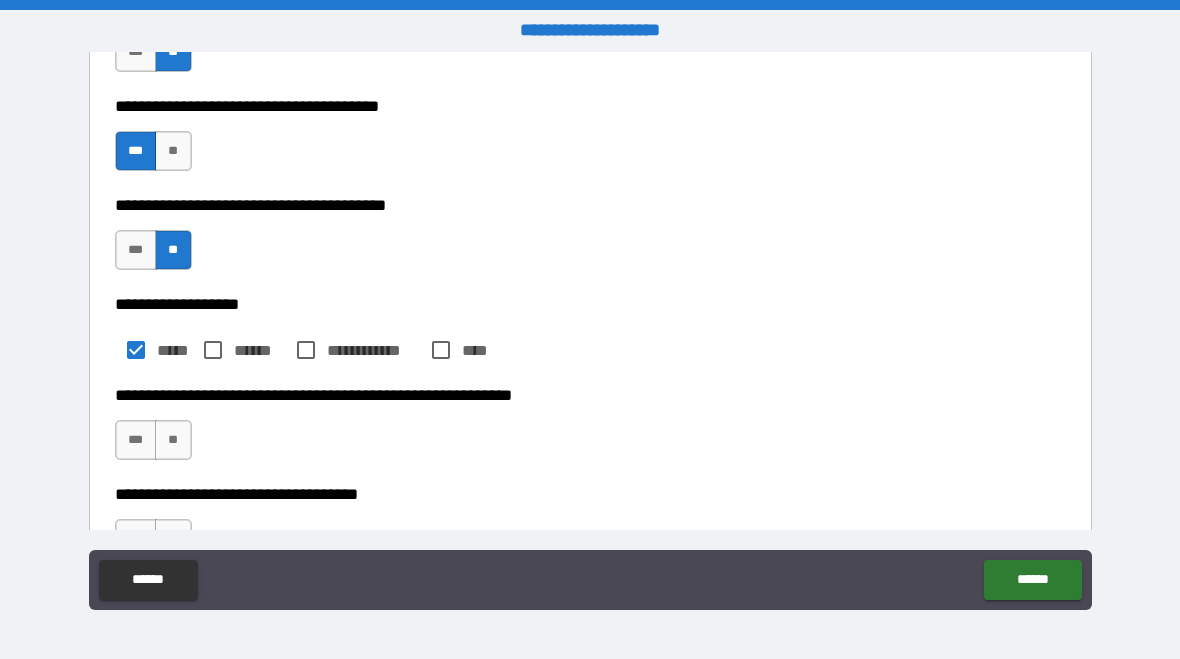 click on "**" at bounding box center [173, 440] 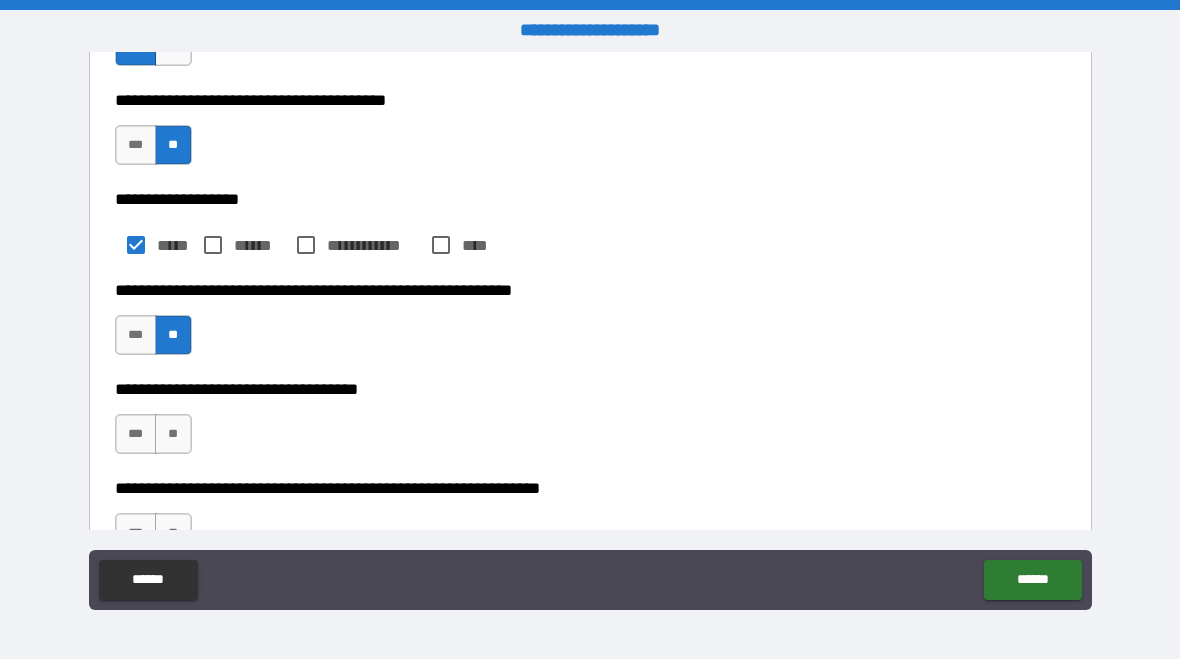 scroll, scrollTop: 2097, scrollLeft: 0, axis: vertical 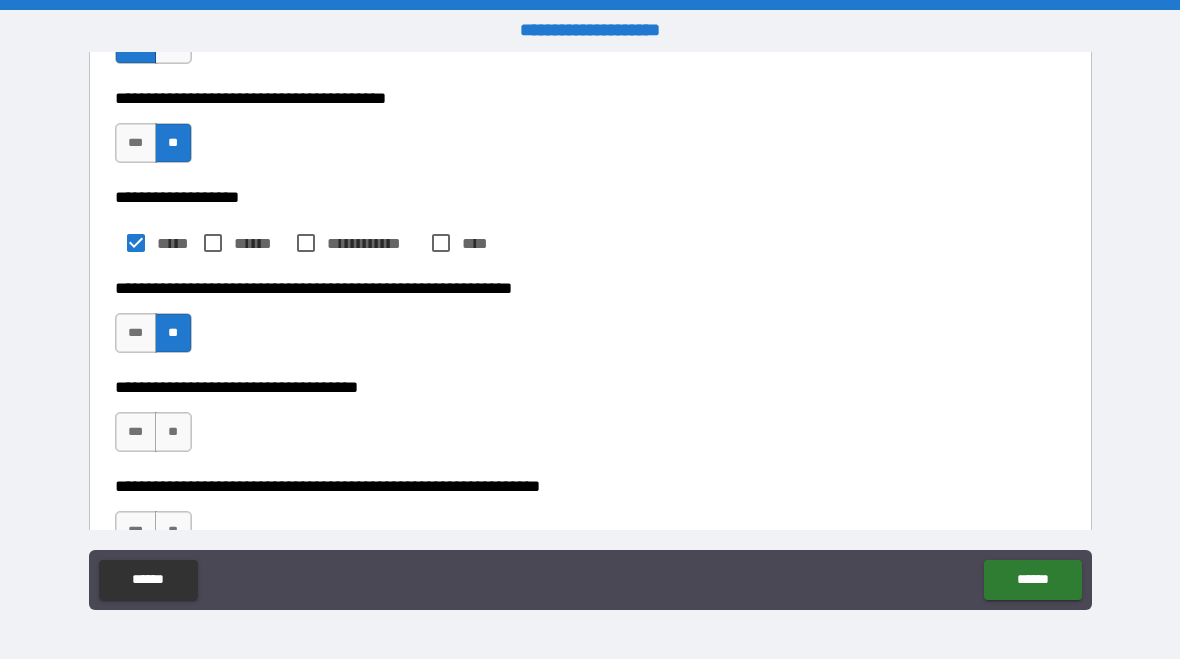 click on "**" at bounding box center [173, 432] 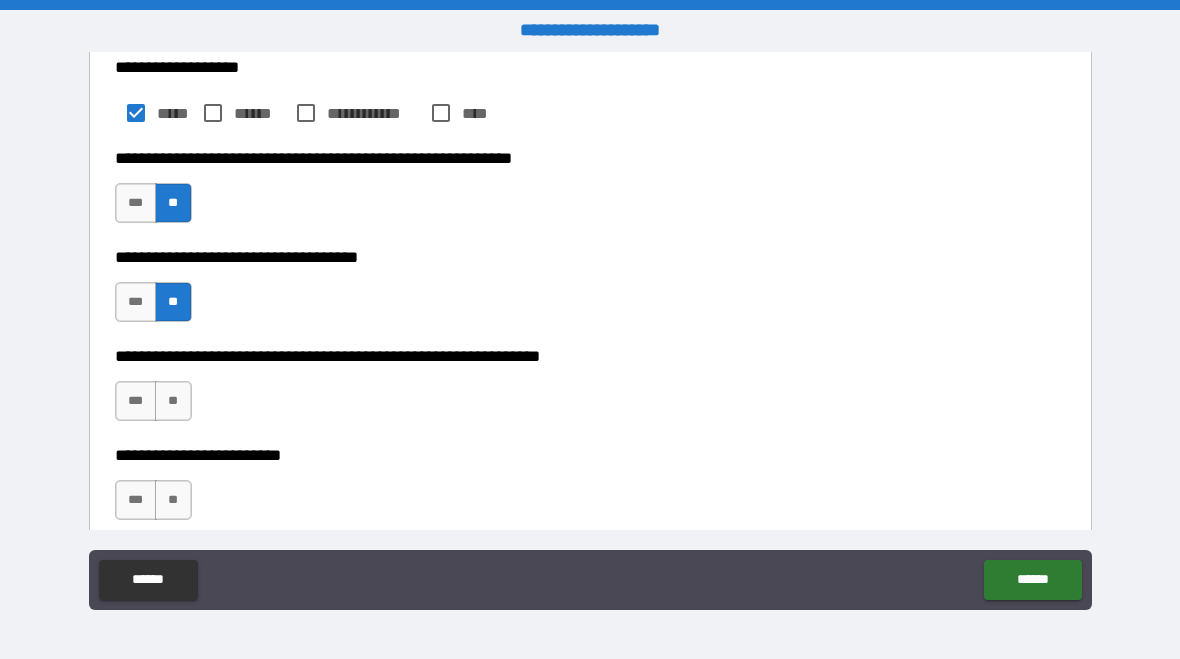 scroll, scrollTop: 2231, scrollLeft: 0, axis: vertical 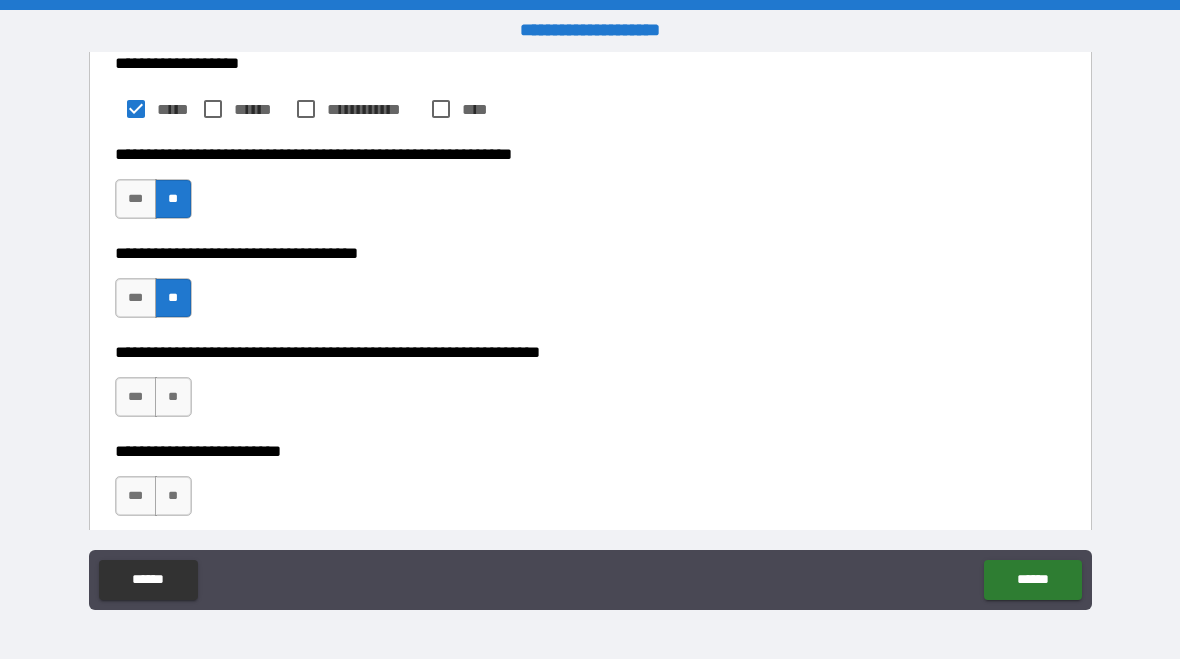 click on "**" at bounding box center [173, 397] 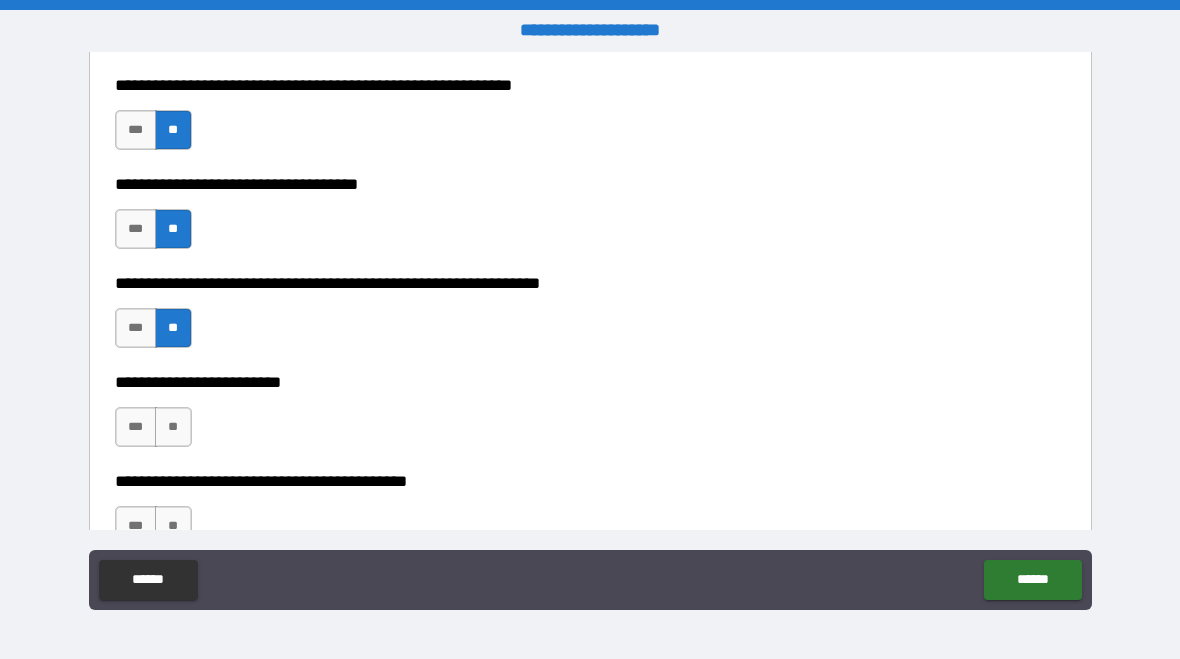 click on "**" at bounding box center (173, 427) 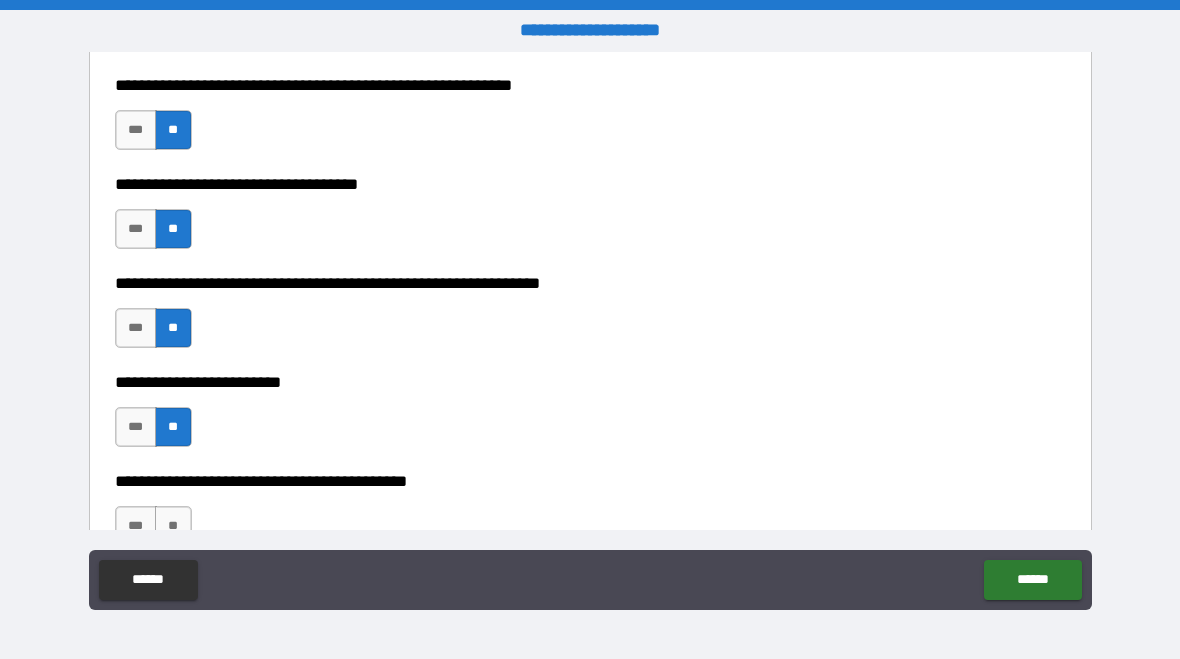 scroll, scrollTop: 2381, scrollLeft: 0, axis: vertical 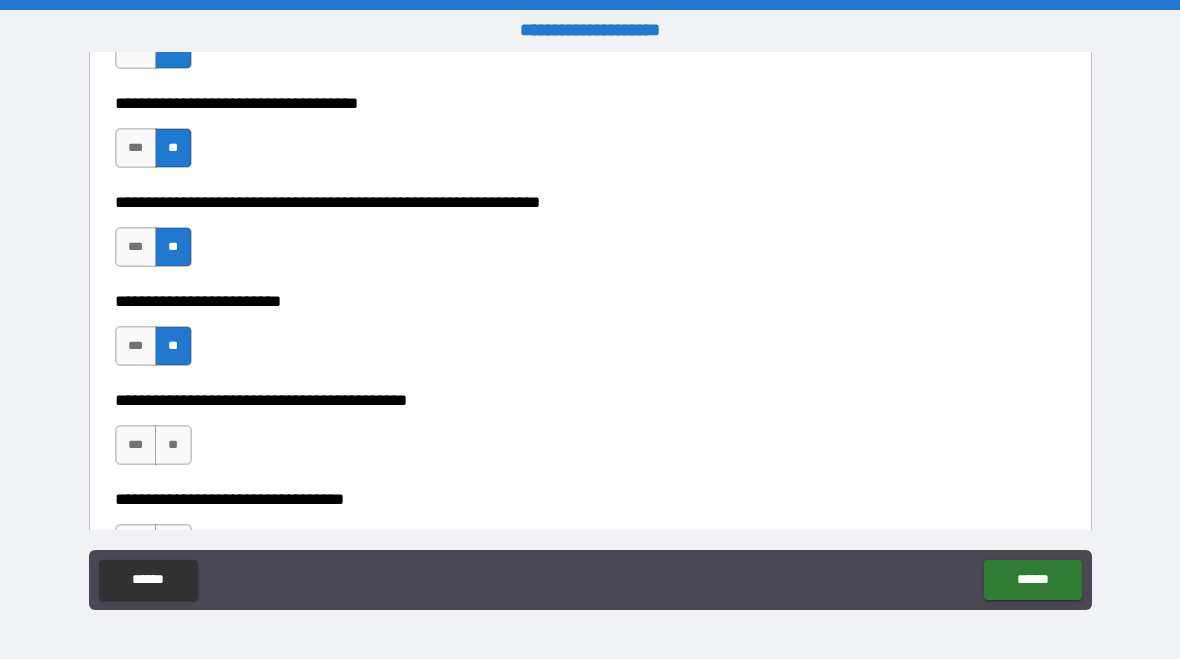 click on "**" at bounding box center [173, 445] 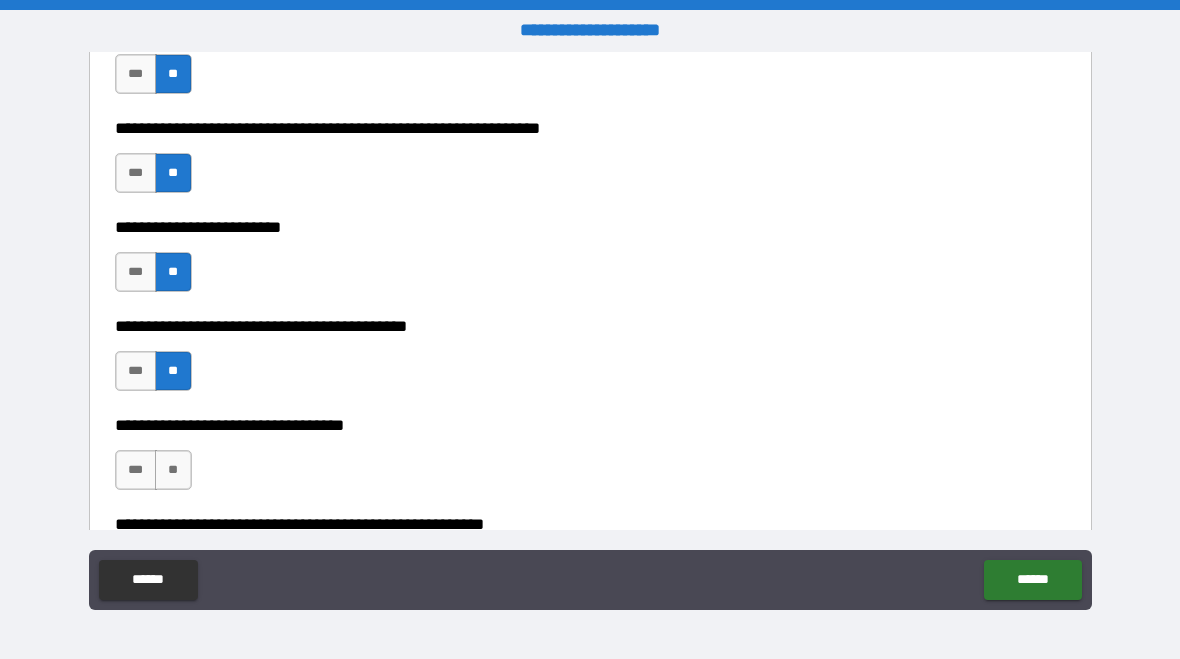 scroll, scrollTop: 2469, scrollLeft: 0, axis: vertical 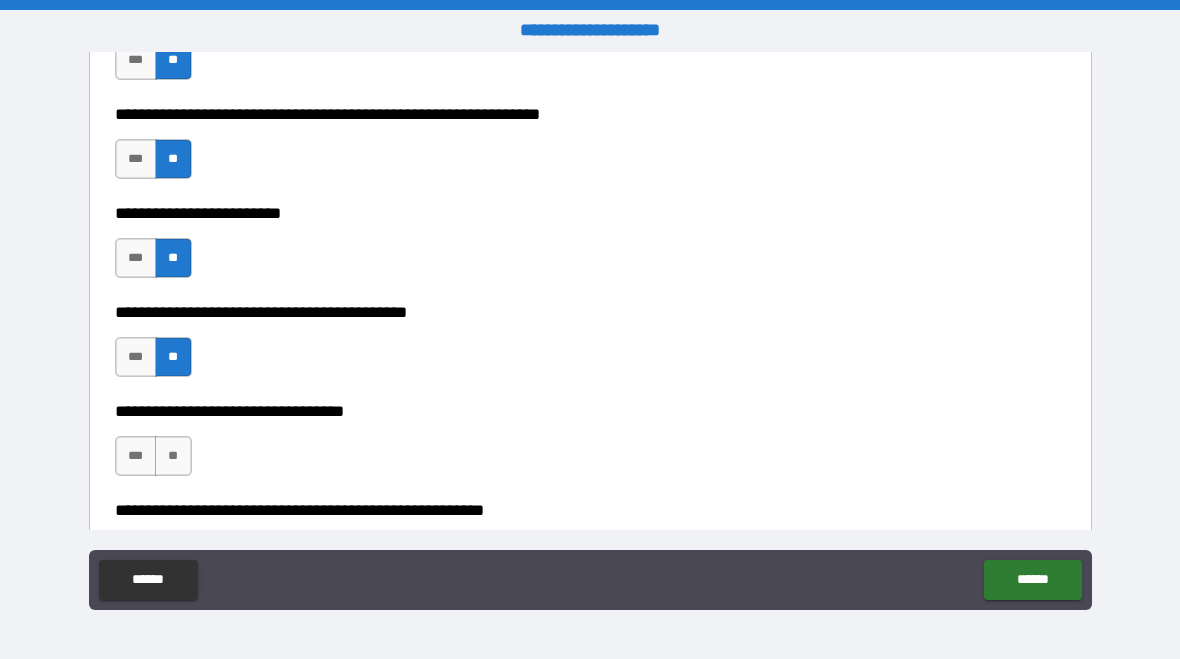 click on "**" at bounding box center [173, 456] 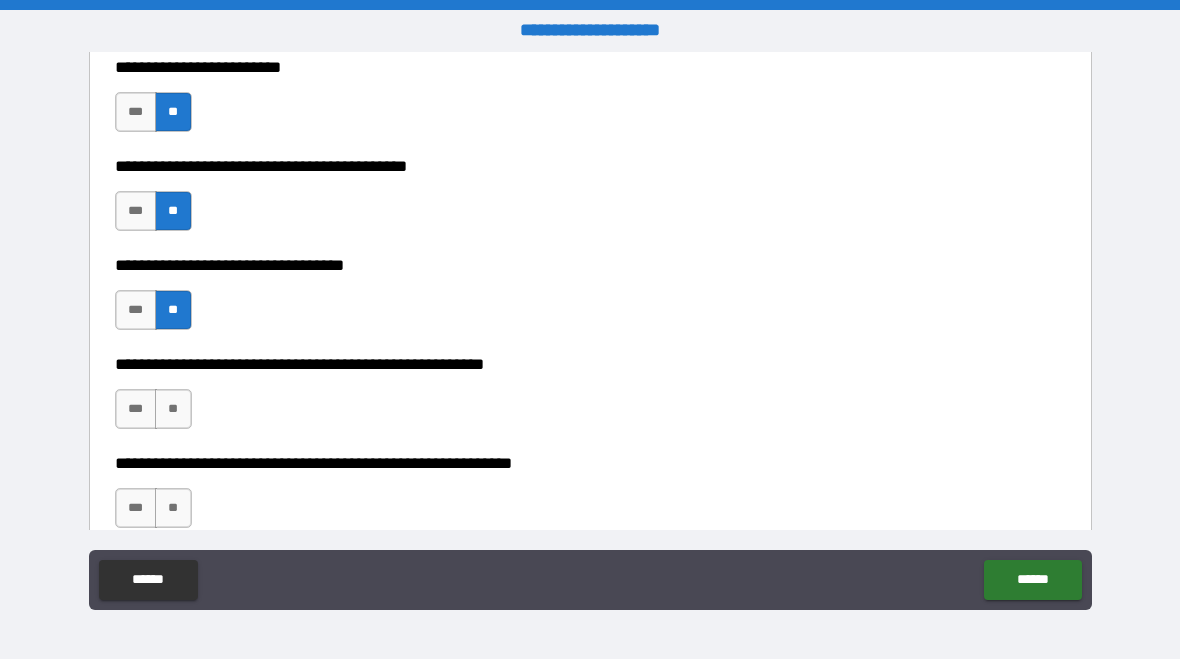 scroll, scrollTop: 2619, scrollLeft: 0, axis: vertical 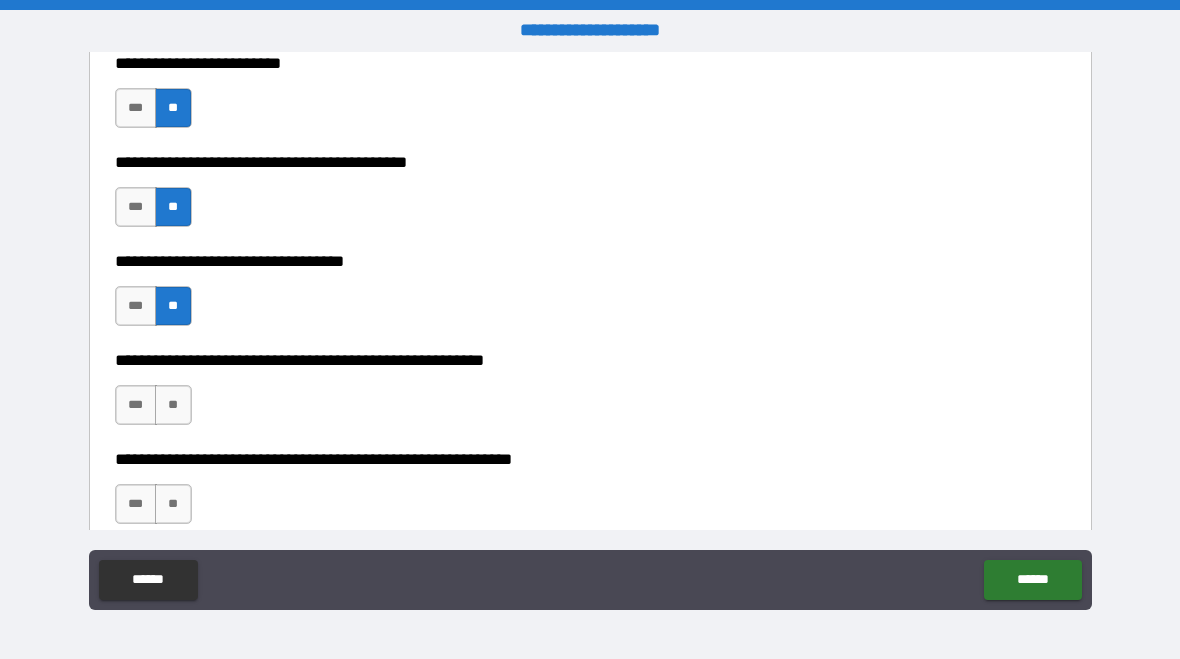 click on "***" at bounding box center [136, 405] 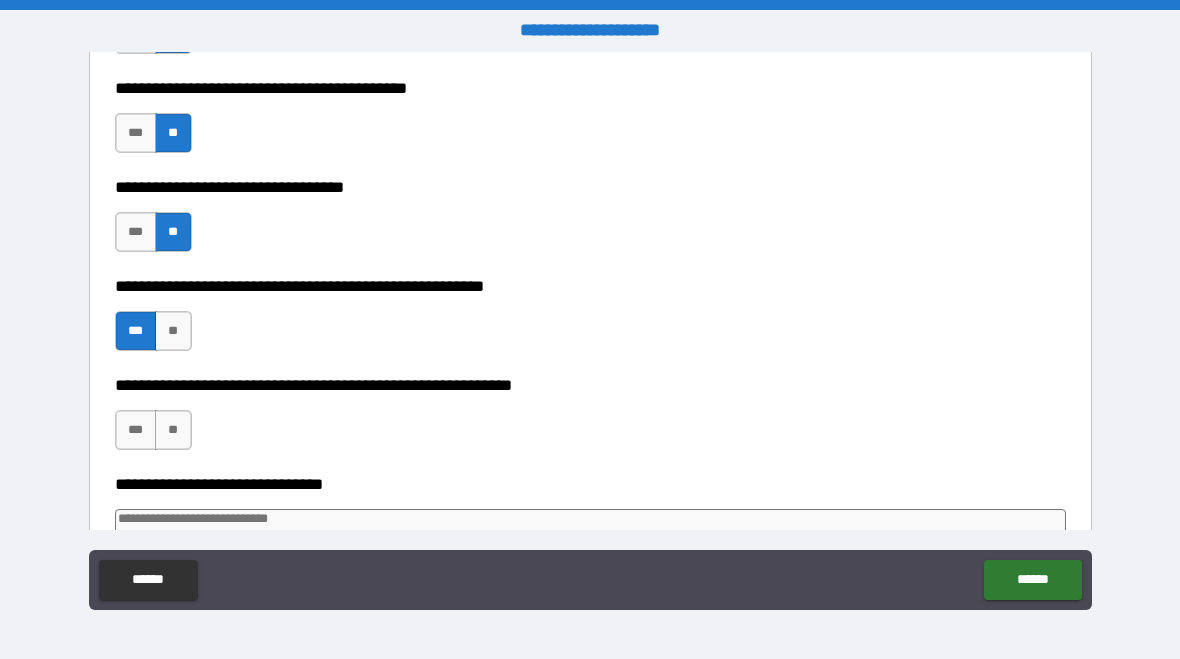 scroll, scrollTop: 2704, scrollLeft: 0, axis: vertical 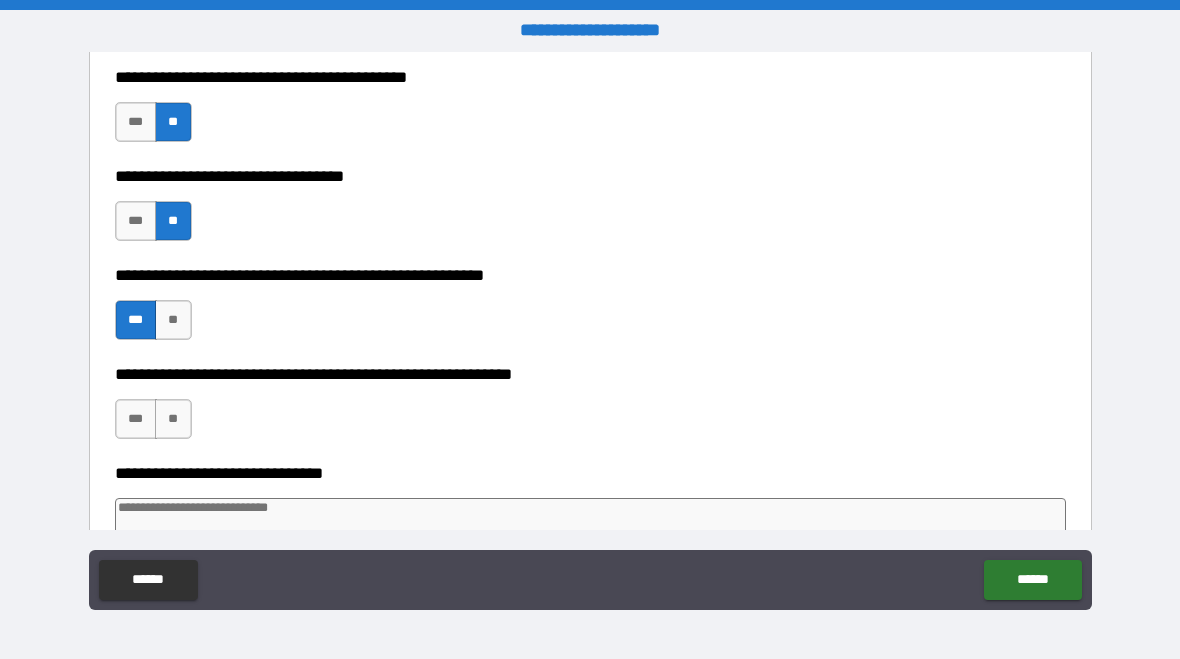 click on "**" at bounding box center (173, 419) 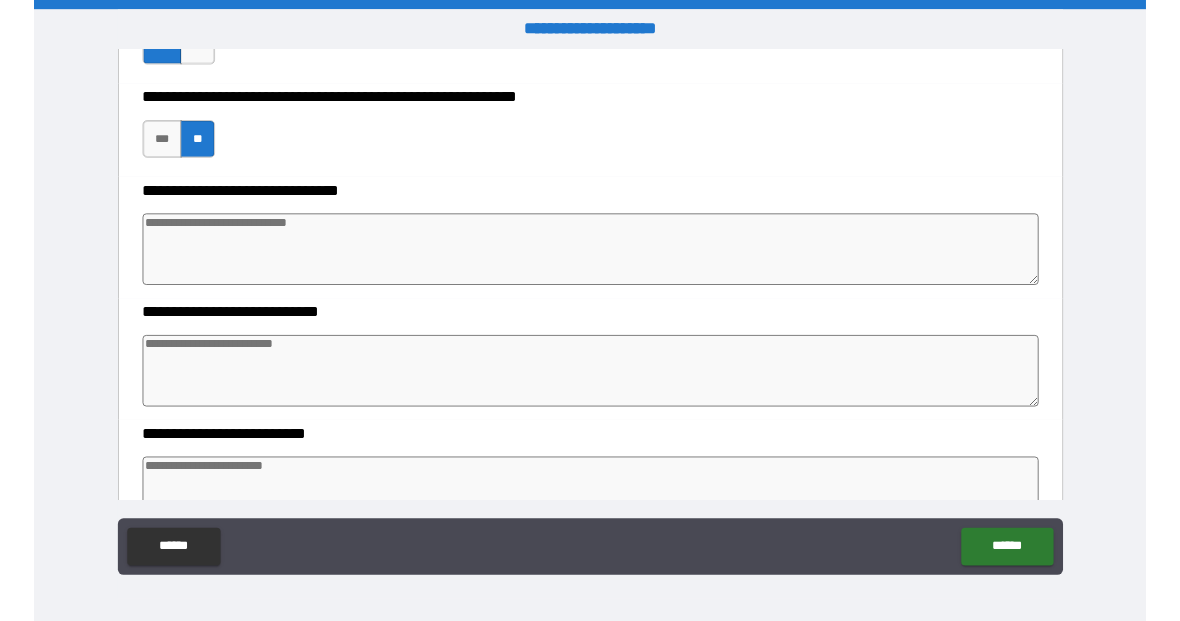scroll, scrollTop: 2950, scrollLeft: 0, axis: vertical 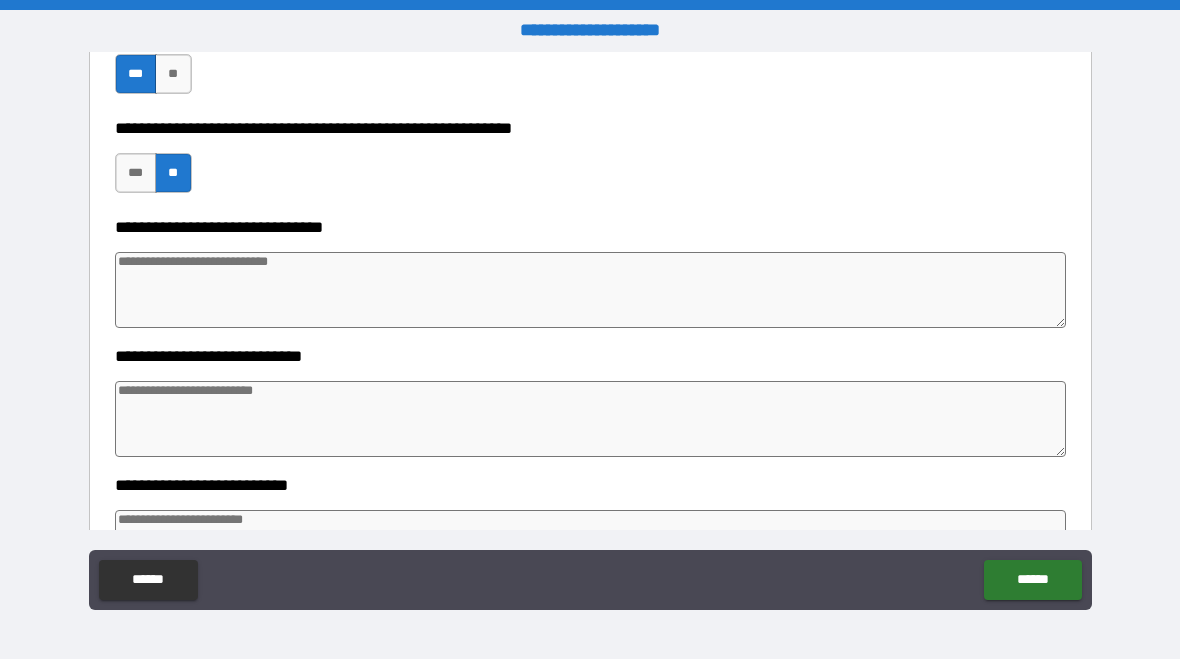click at bounding box center (591, 290) 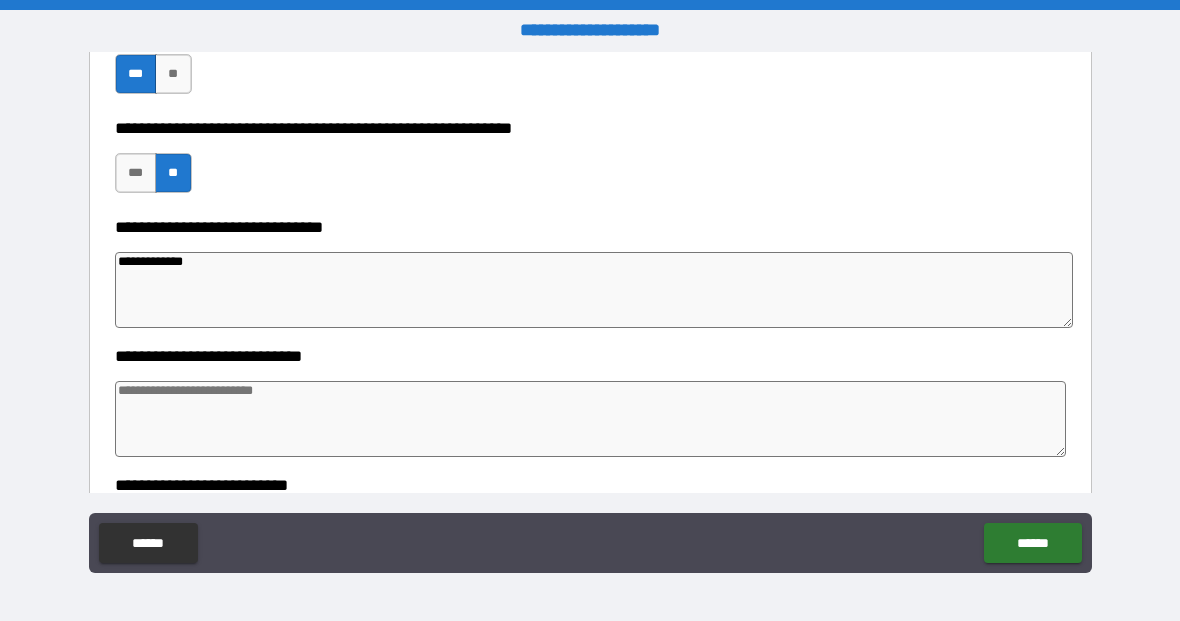 click at bounding box center [591, 419] 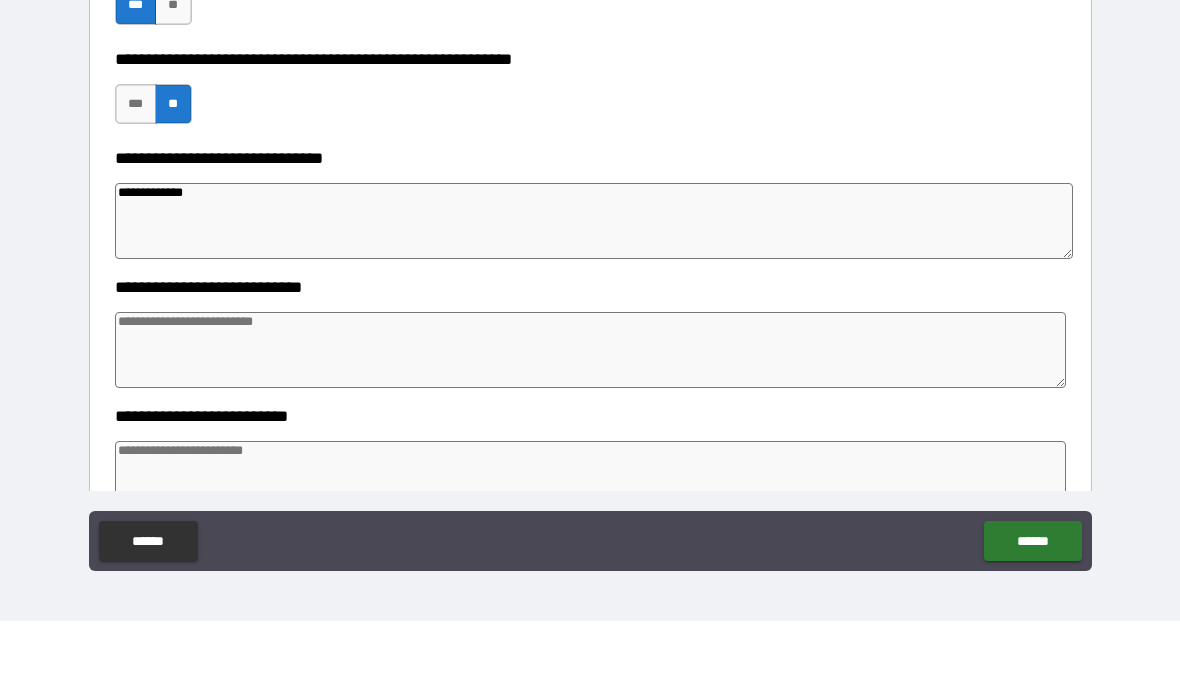 scroll, scrollTop: 0, scrollLeft: 0, axis: both 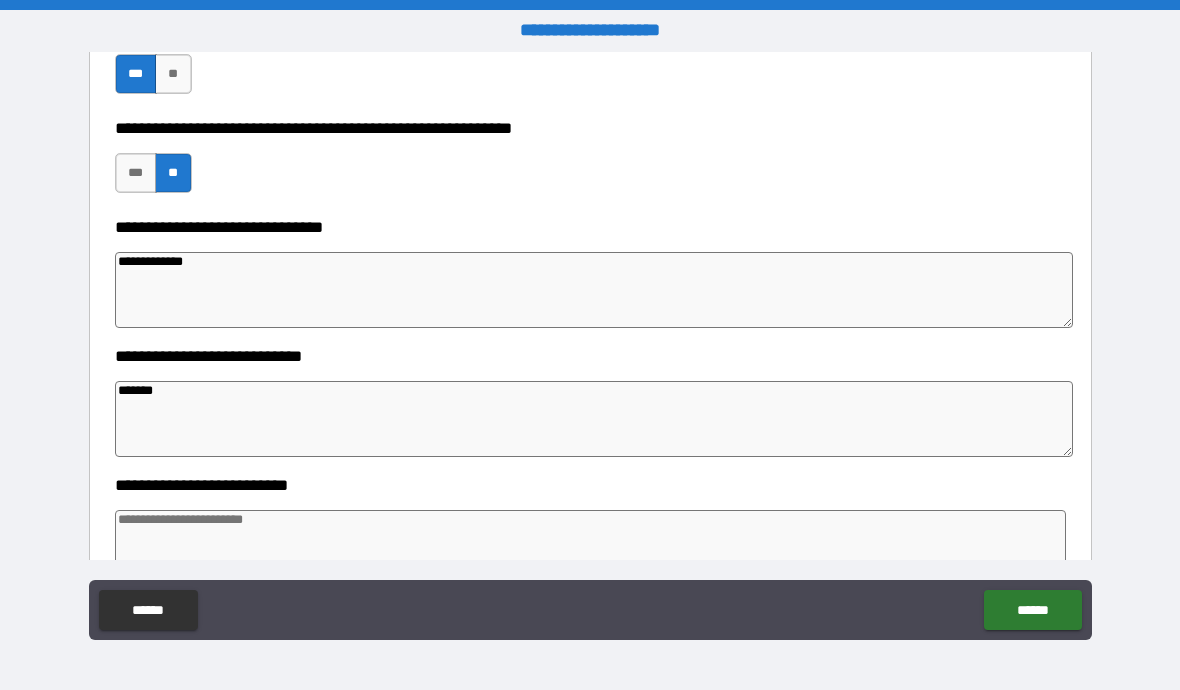 click on "******" at bounding box center [594, 419] 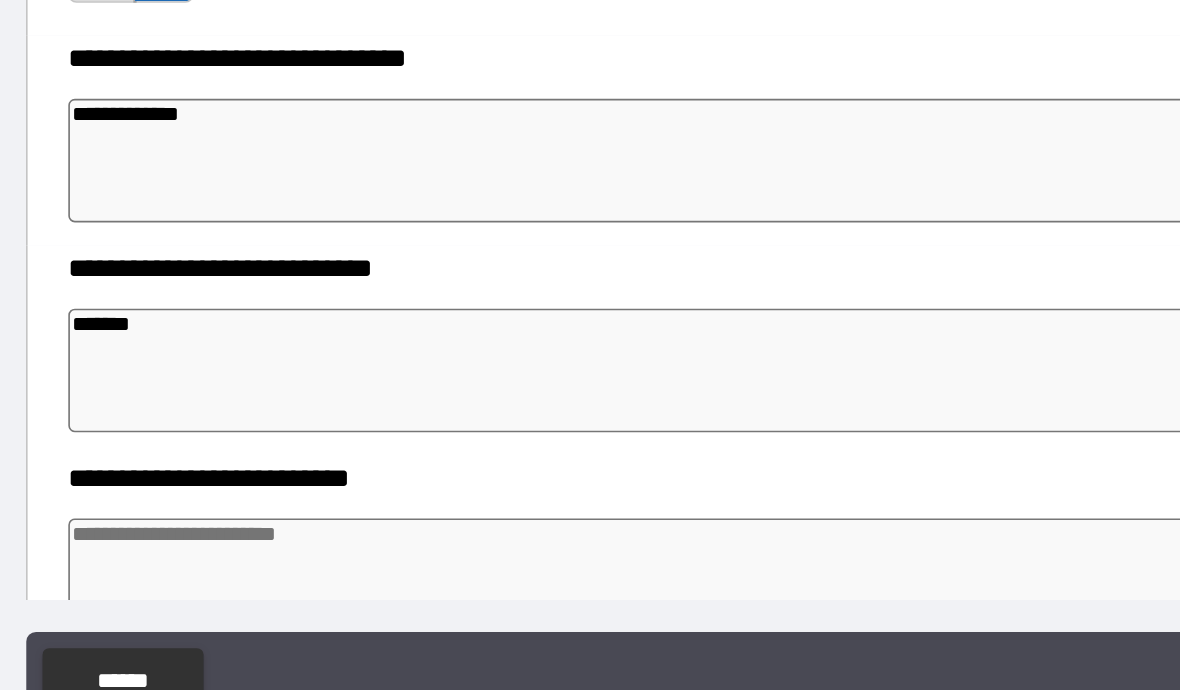 click on "******" at bounding box center [594, 419] 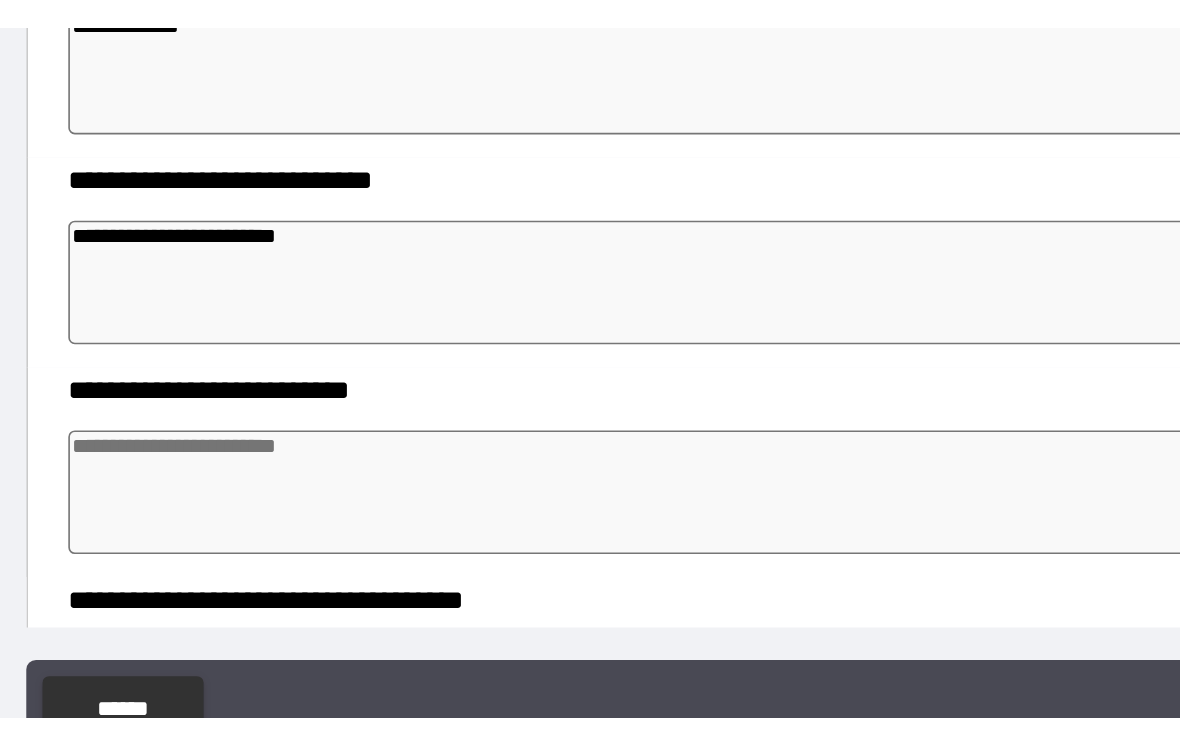 scroll, scrollTop: 3038, scrollLeft: 0, axis: vertical 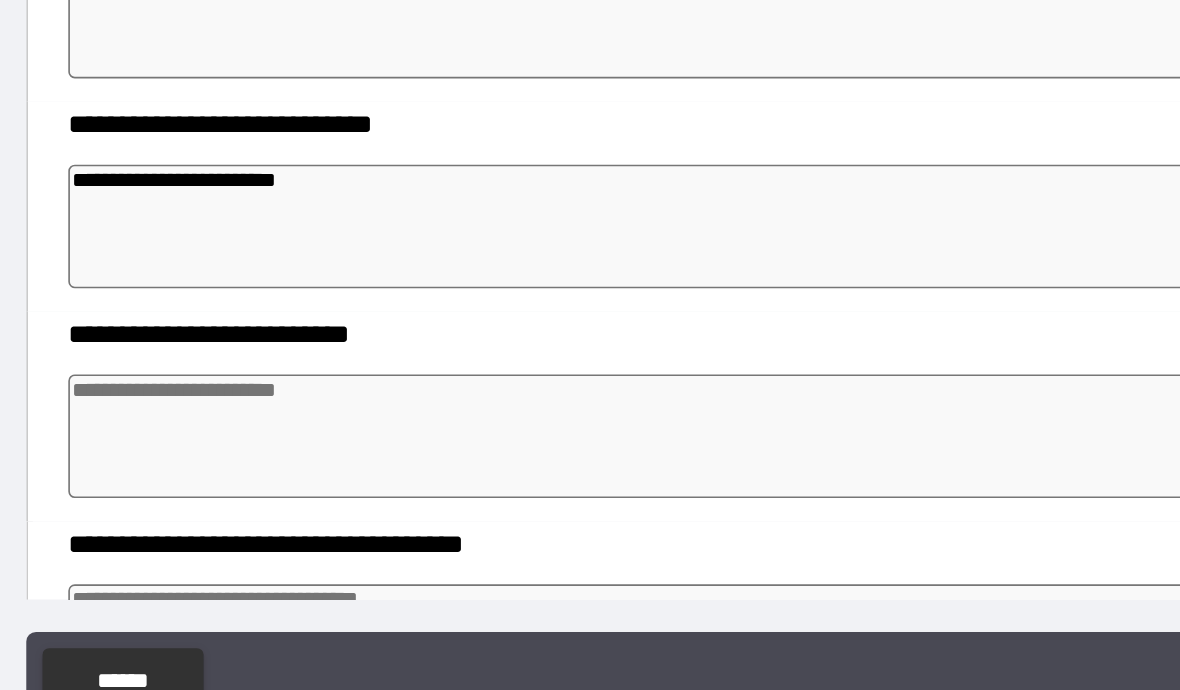 click at bounding box center [591, 460] 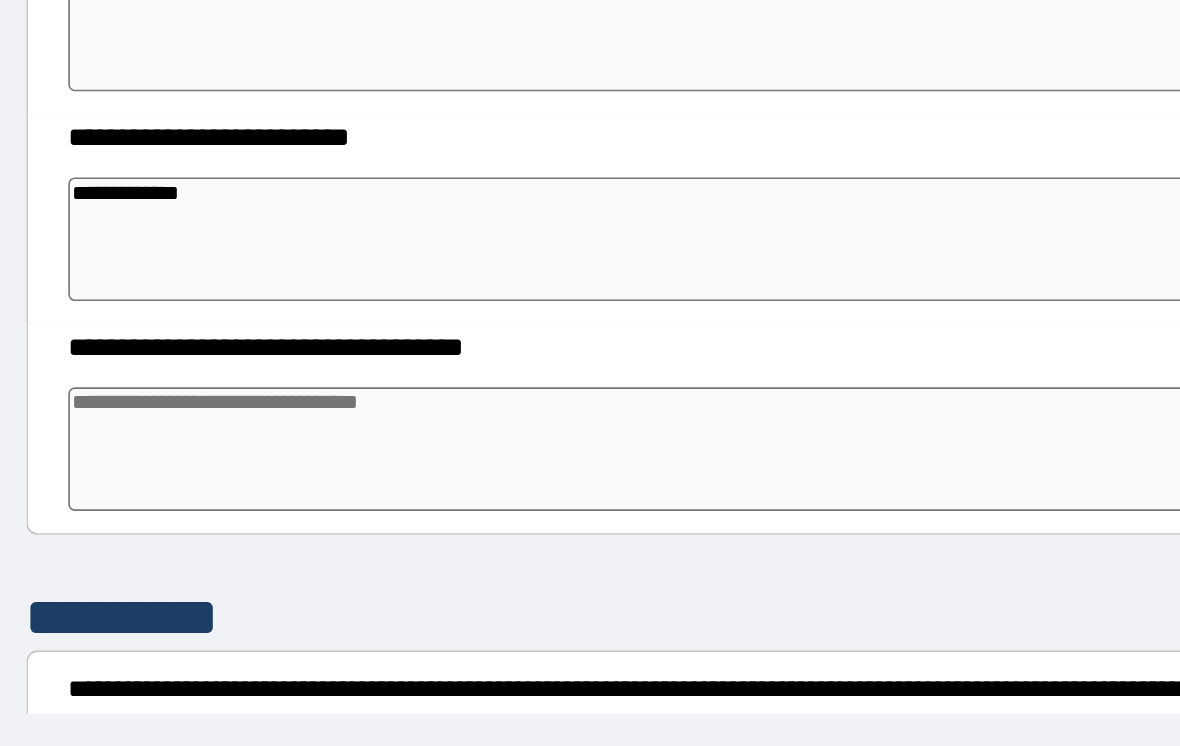 scroll, scrollTop: 3177, scrollLeft: 0, axis: vertical 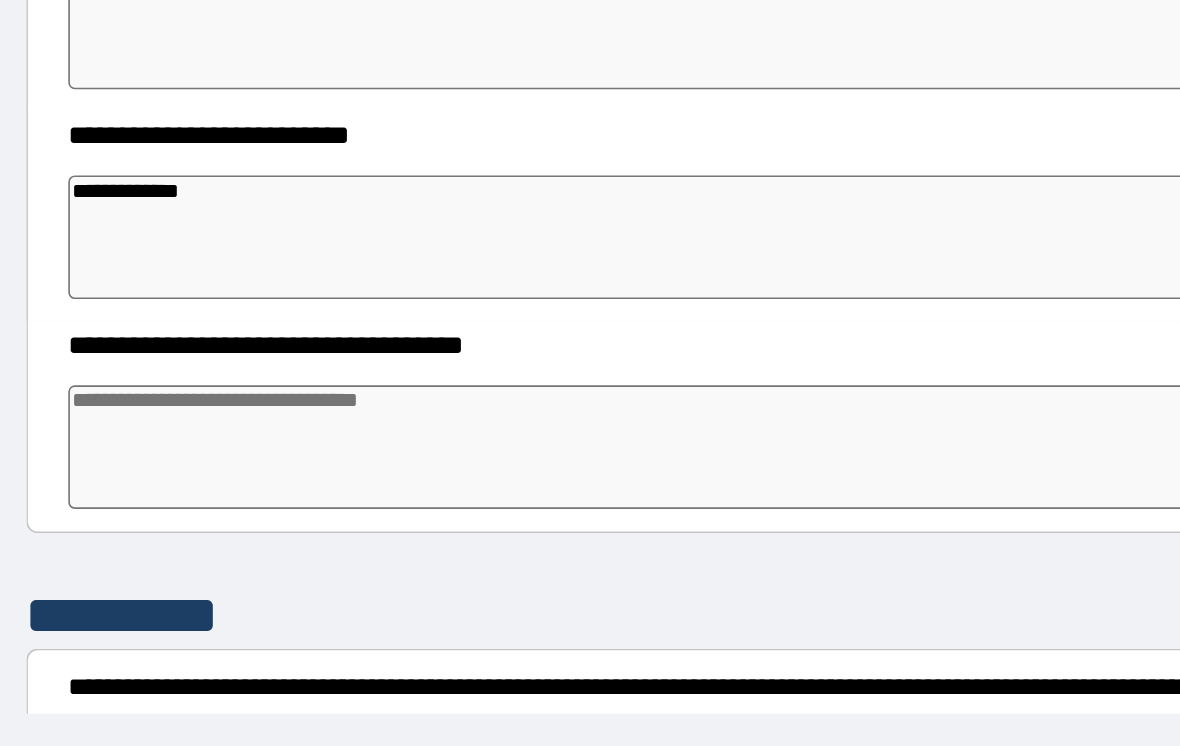 click at bounding box center (591, 450) 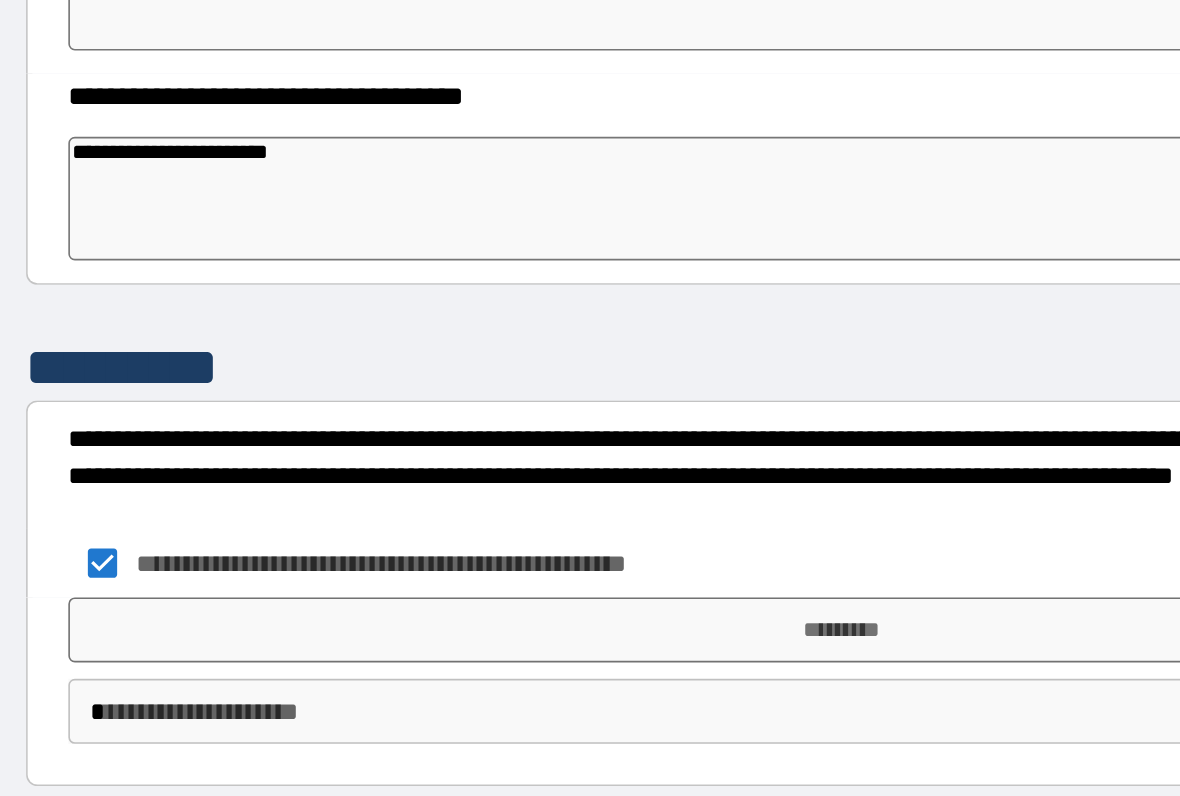 scroll, scrollTop: 3330, scrollLeft: 0, axis: vertical 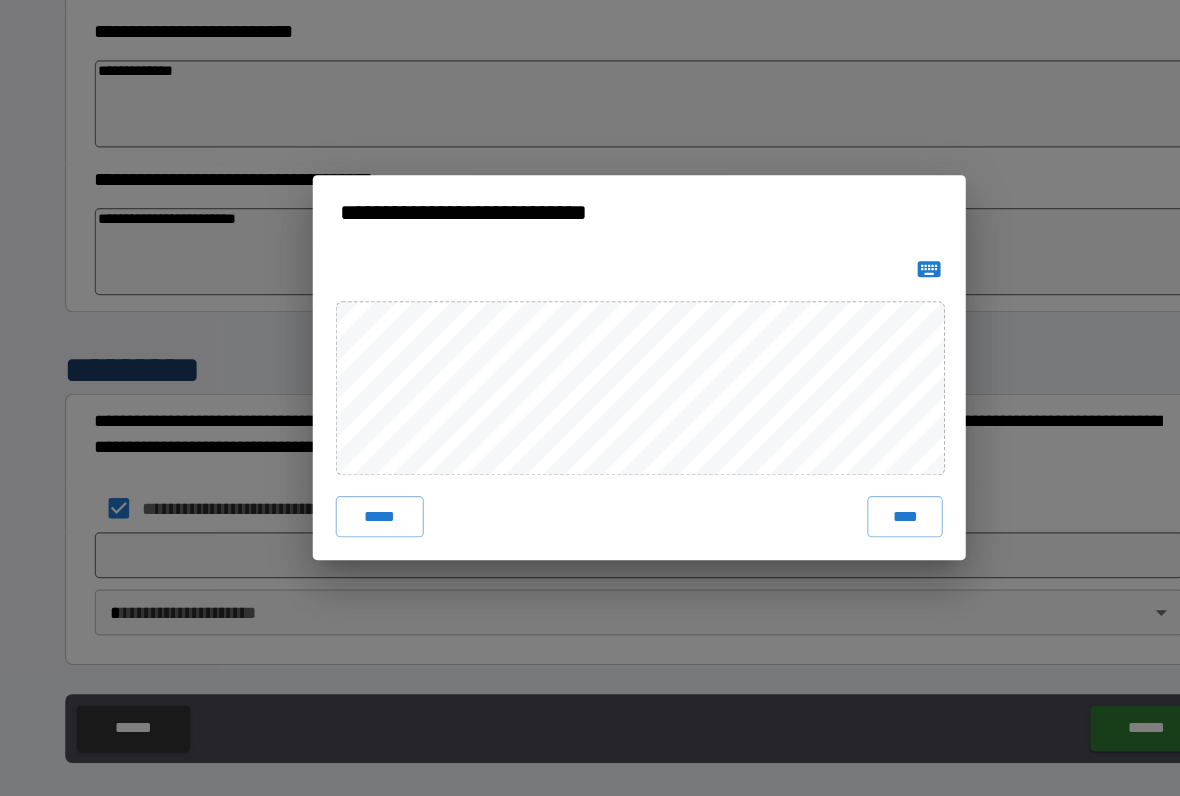 click on "****" at bounding box center (822, 528) 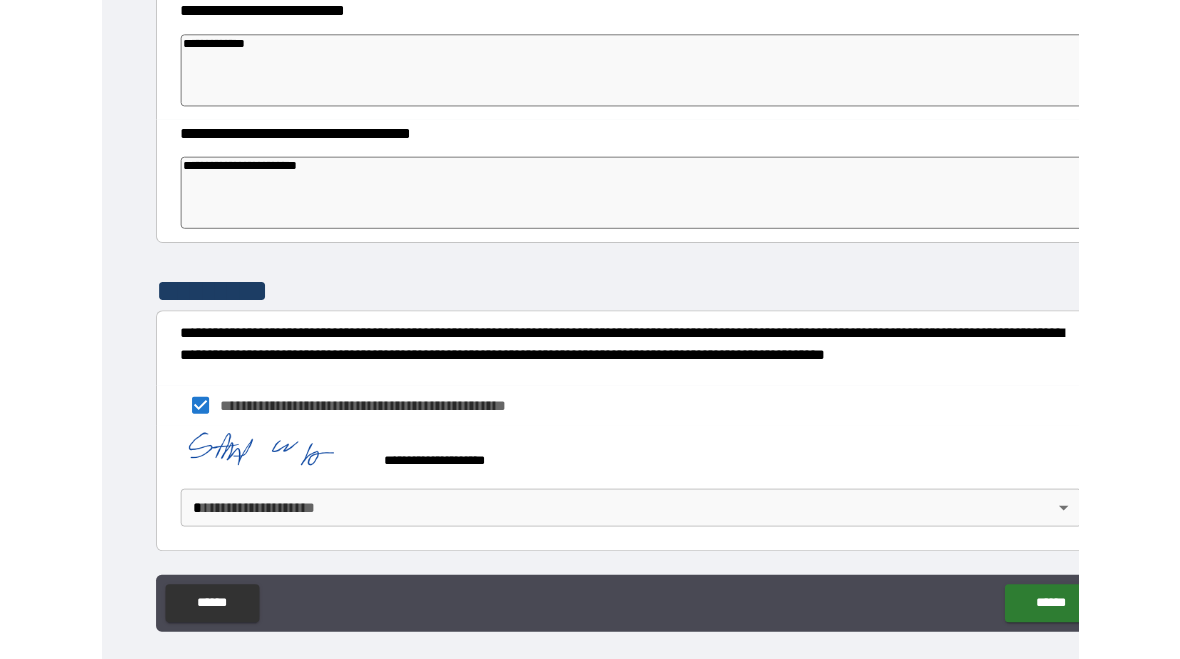 scroll, scrollTop: 3347, scrollLeft: 0, axis: vertical 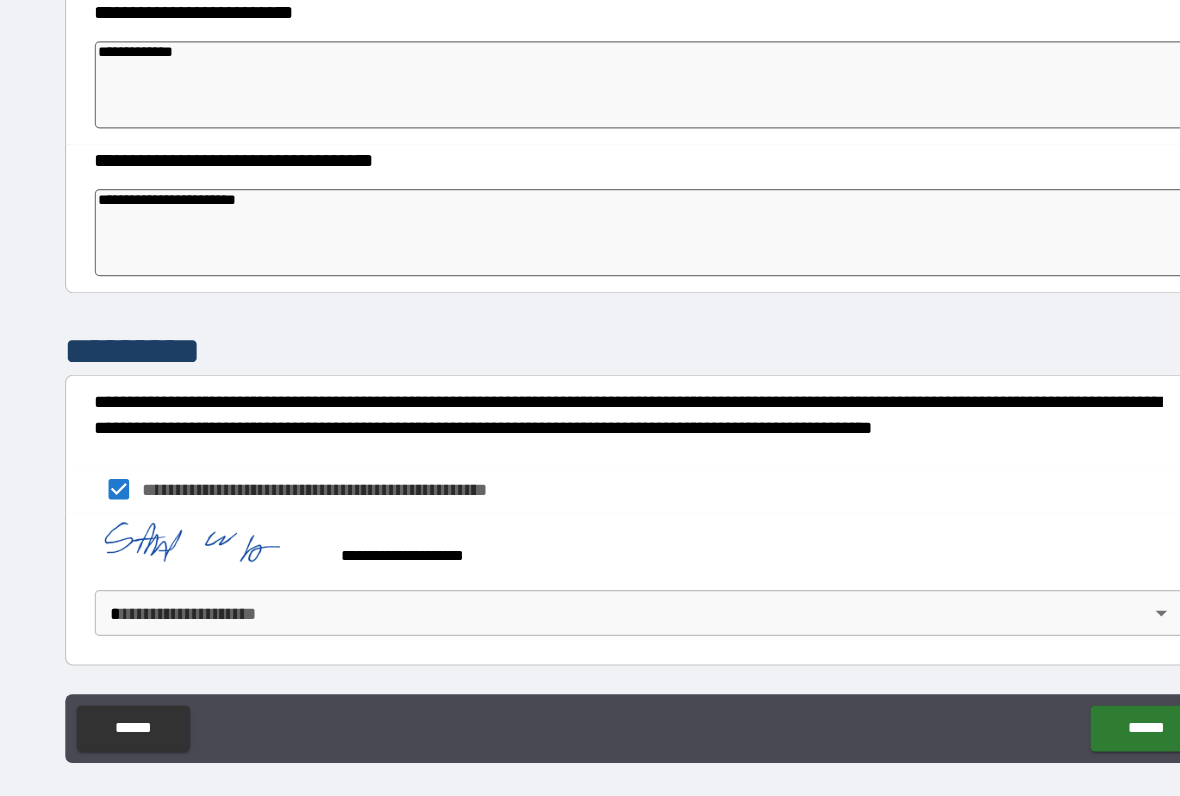 click on "**********" at bounding box center (590, 398) 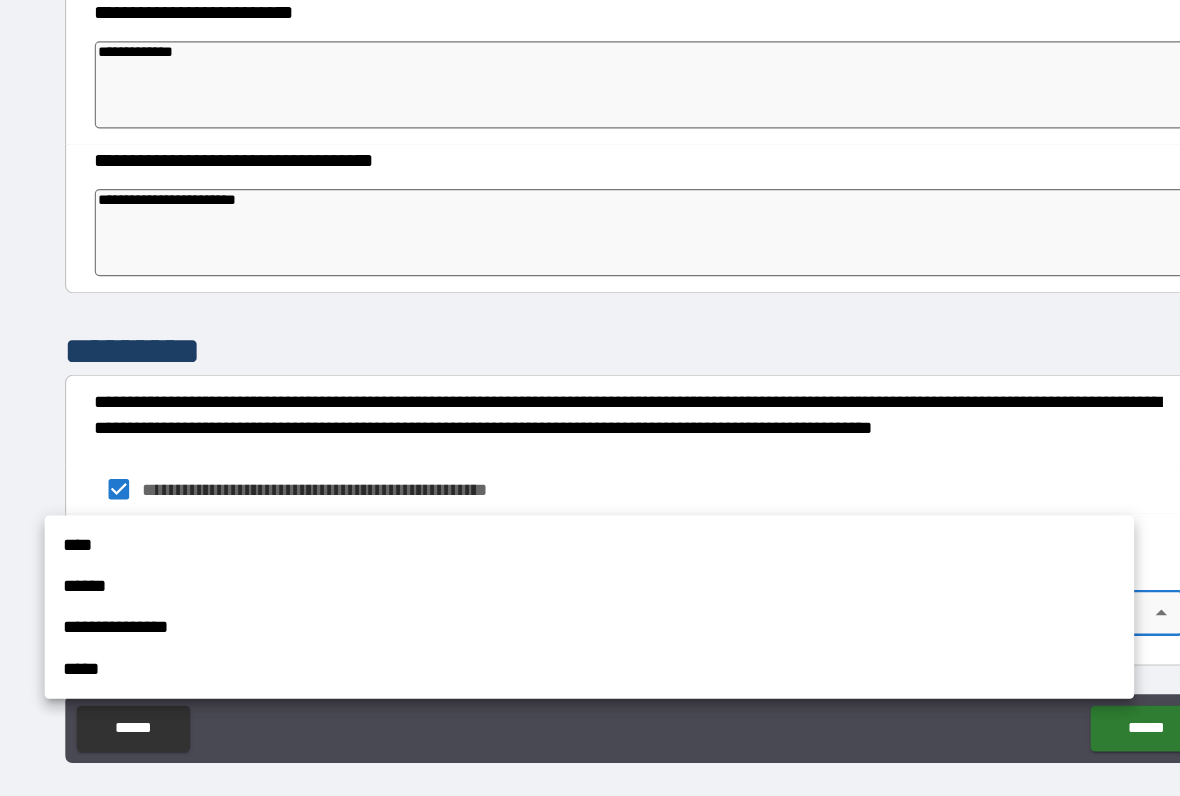 click on "****" at bounding box center (546, 553) 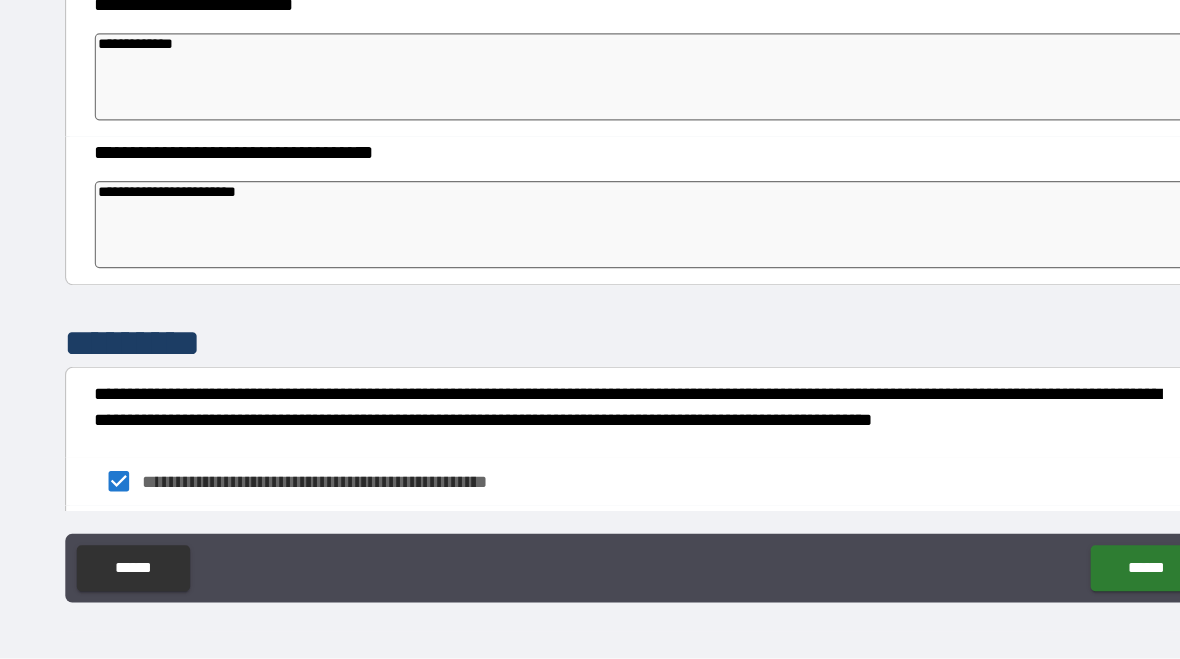 click on "******" at bounding box center (1032, 580) 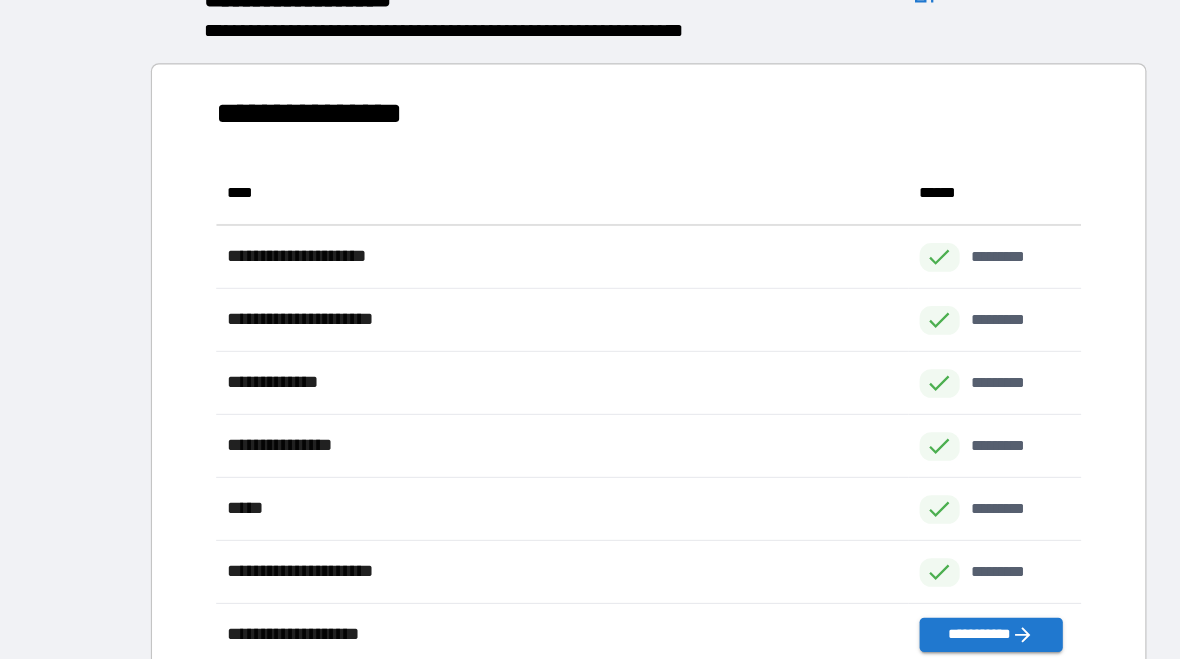 scroll, scrollTop: 1, scrollLeft: 1, axis: both 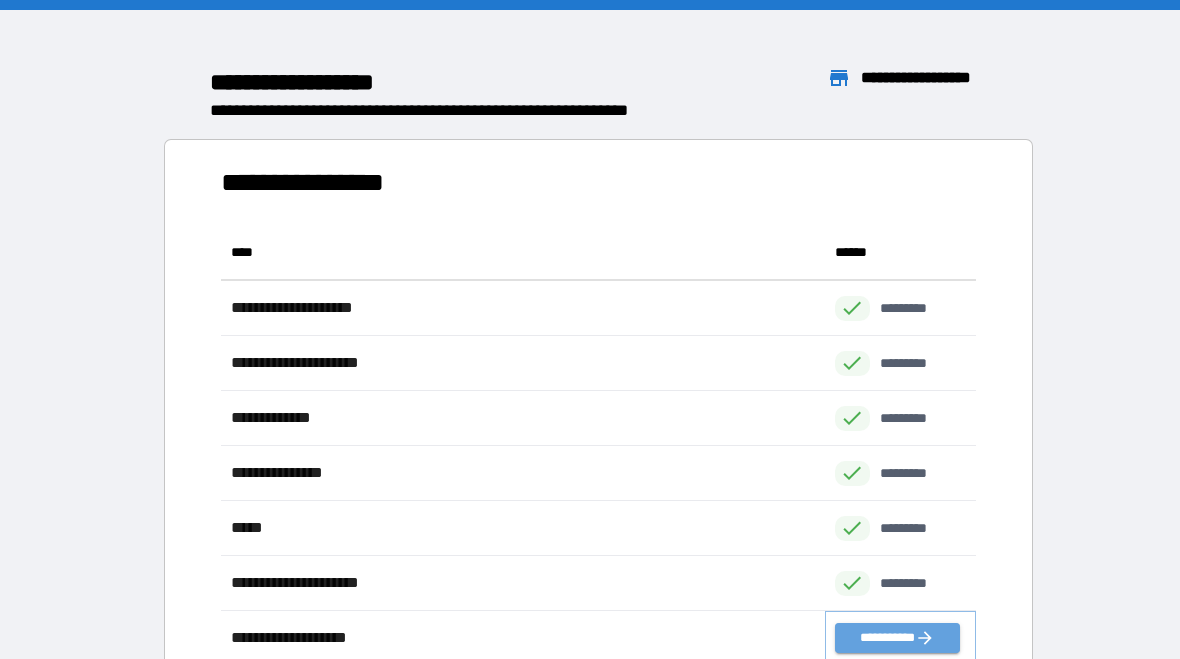 click on "**********" at bounding box center [897, 638] 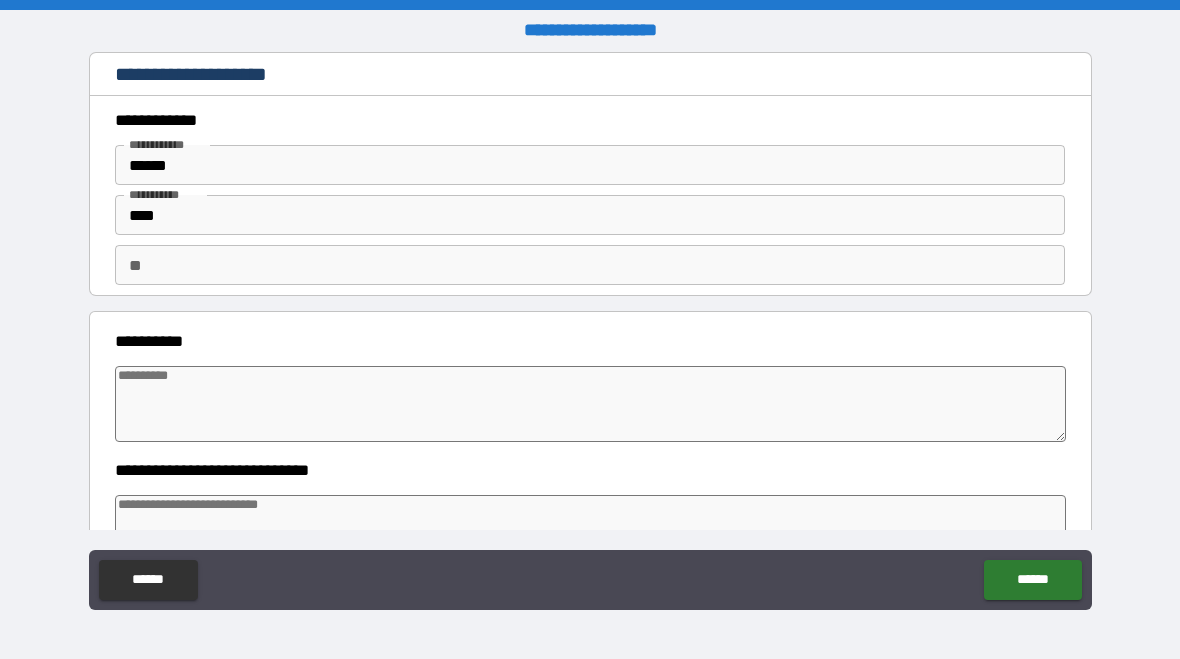click at bounding box center (591, 404) 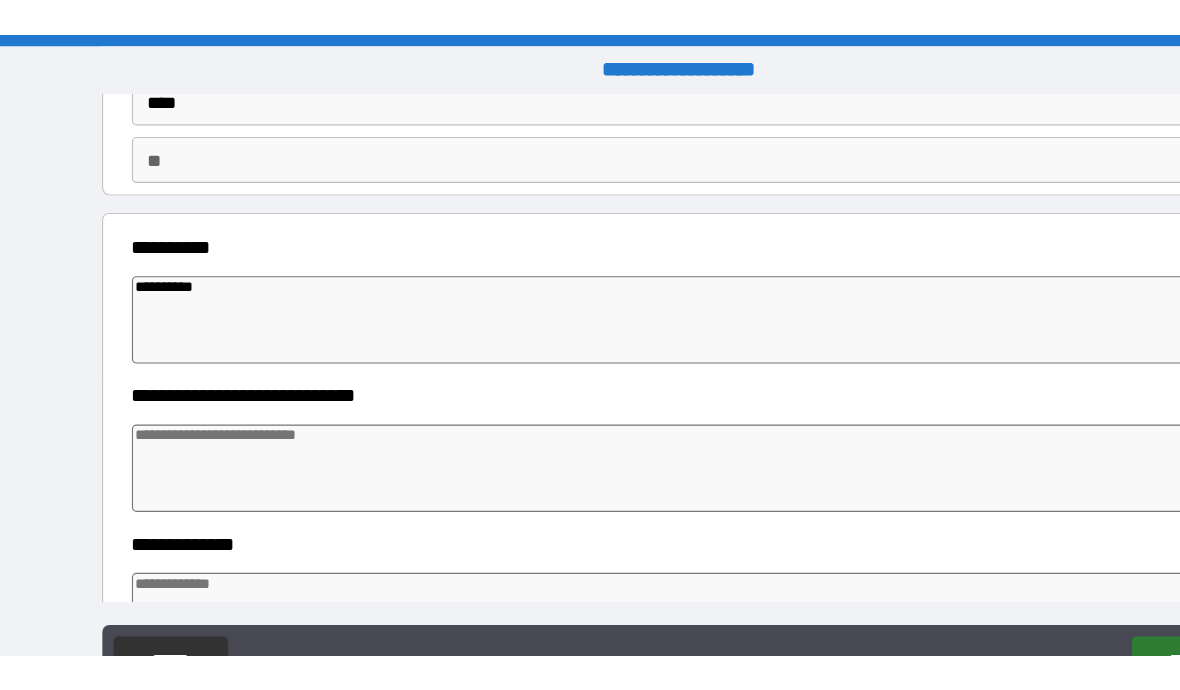 scroll, scrollTop: 159, scrollLeft: 0, axis: vertical 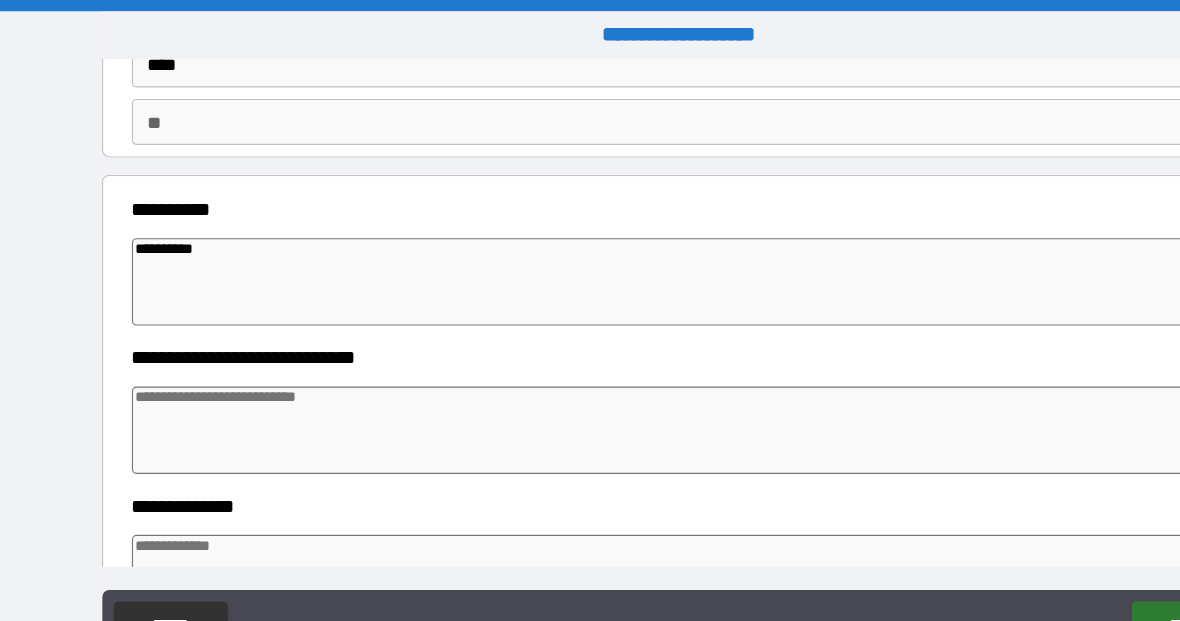click at bounding box center (591, 374) 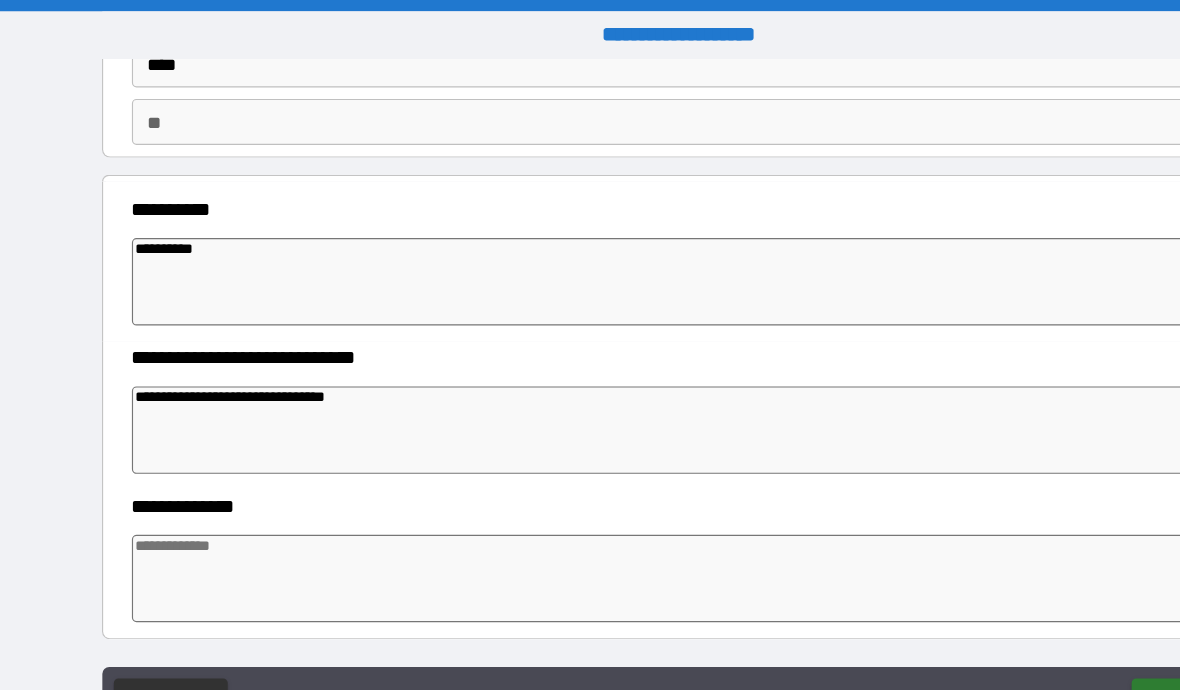 click at bounding box center (591, 503) 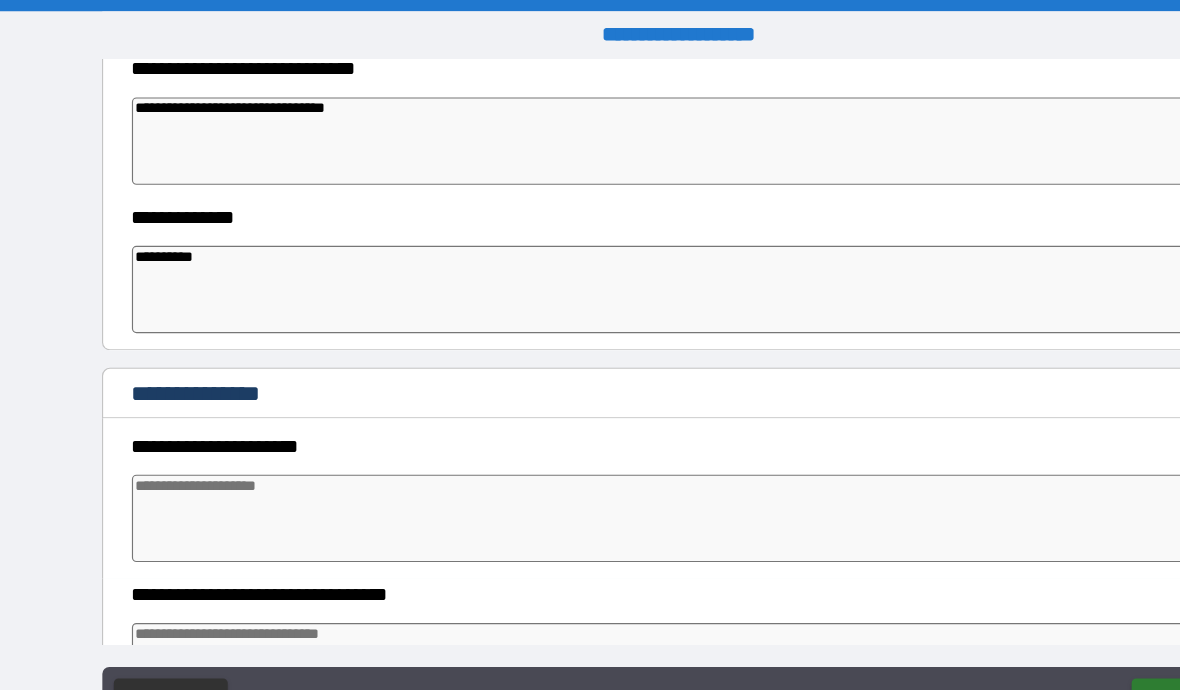 scroll, scrollTop: 411, scrollLeft: 0, axis: vertical 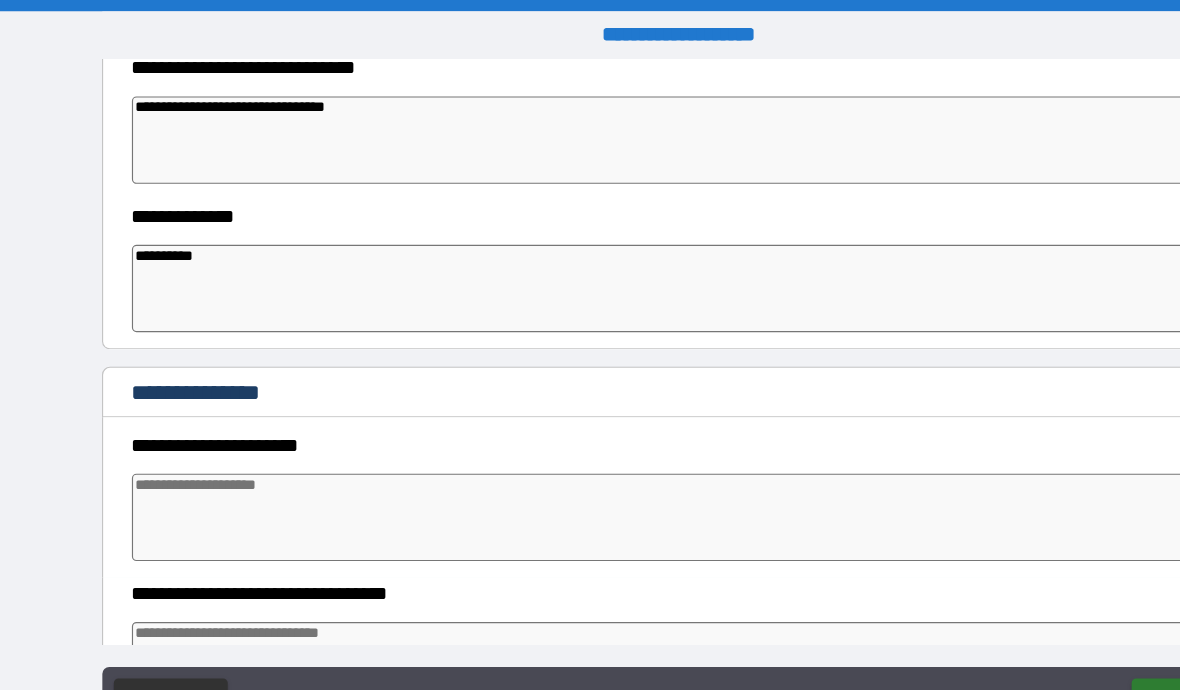 click at bounding box center [591, 450] 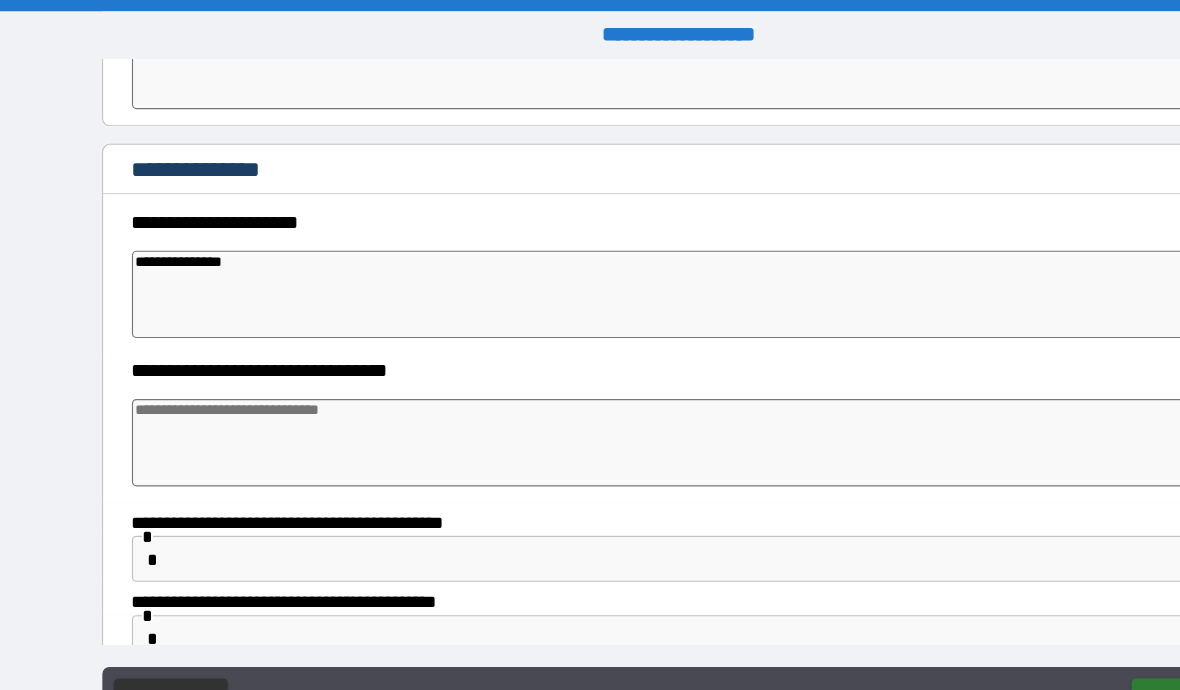 scroll, scrollTop: 616, scrollLeft: 0, axis: vertical 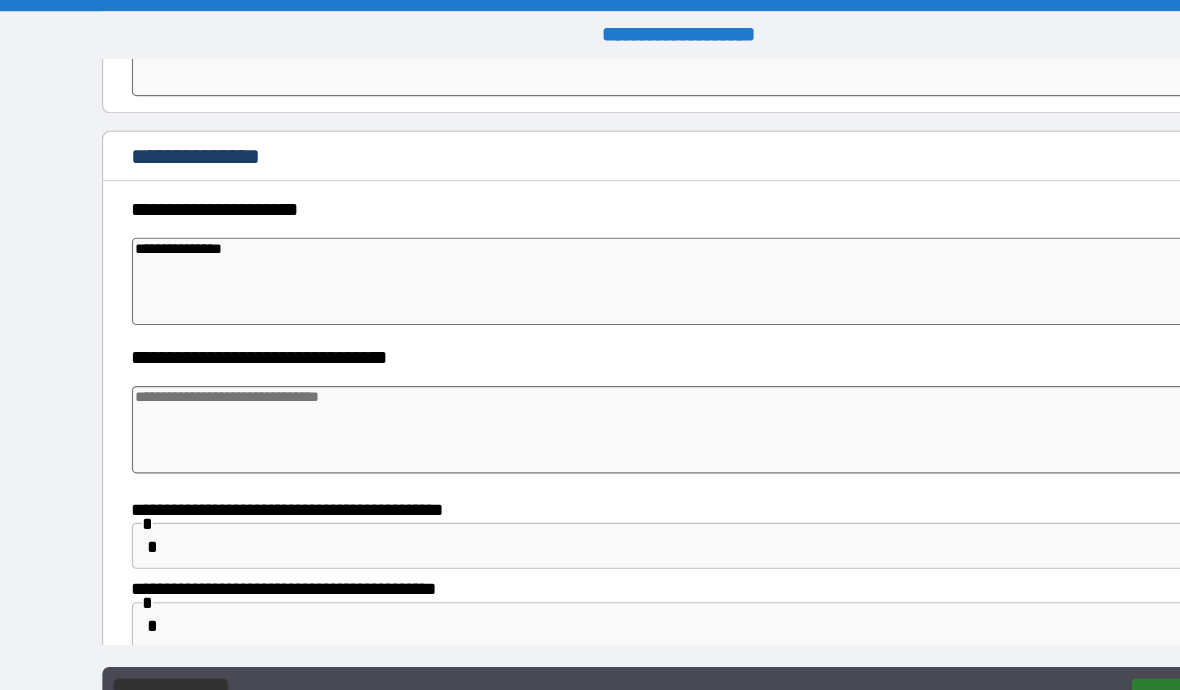 click at bounding box center [591, 374] 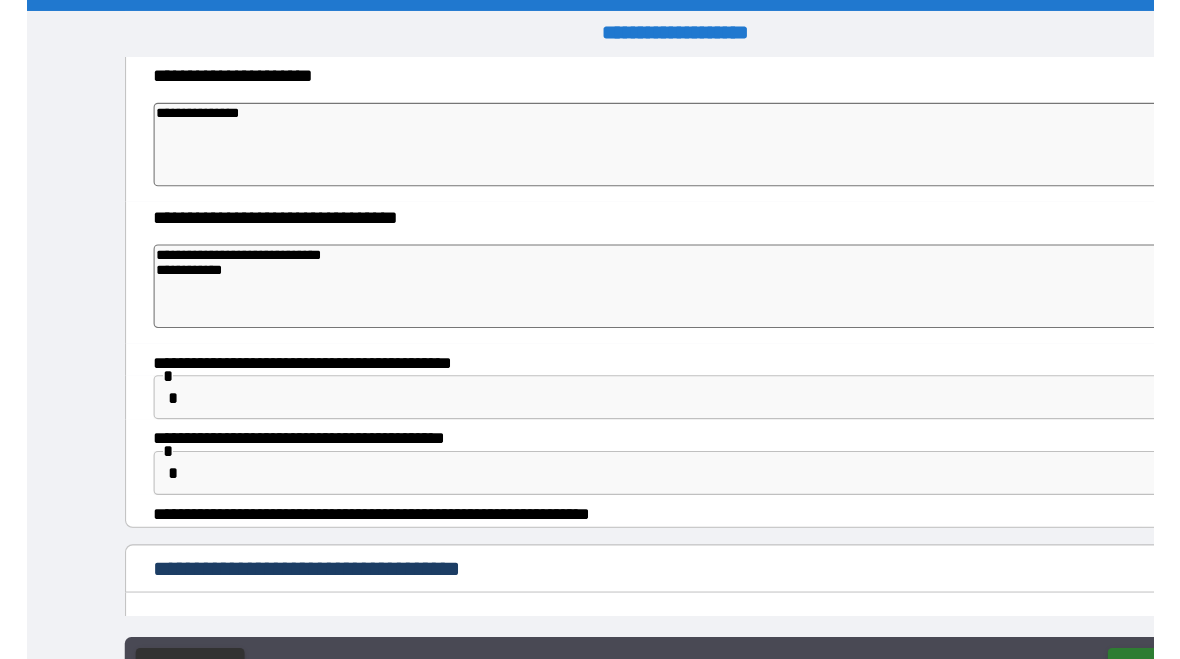 scroll, scrollTop: 737, scrollLeft: 0, axis: vertical 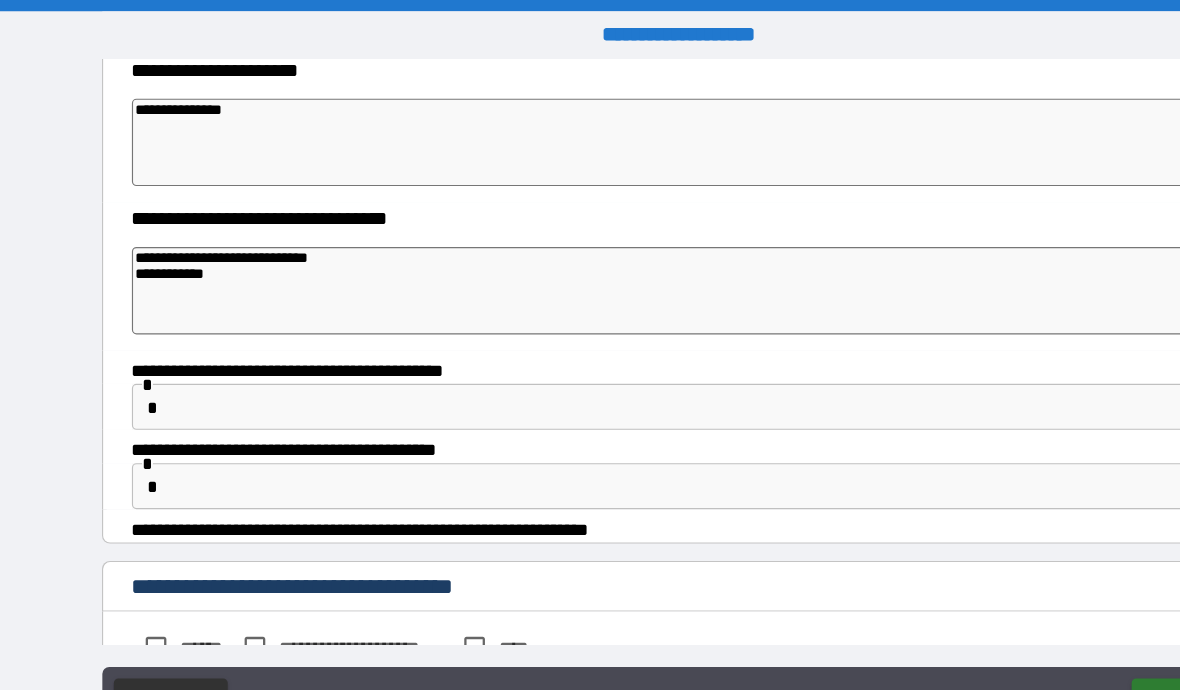 click on "**********" at bounding box center [590, 345] 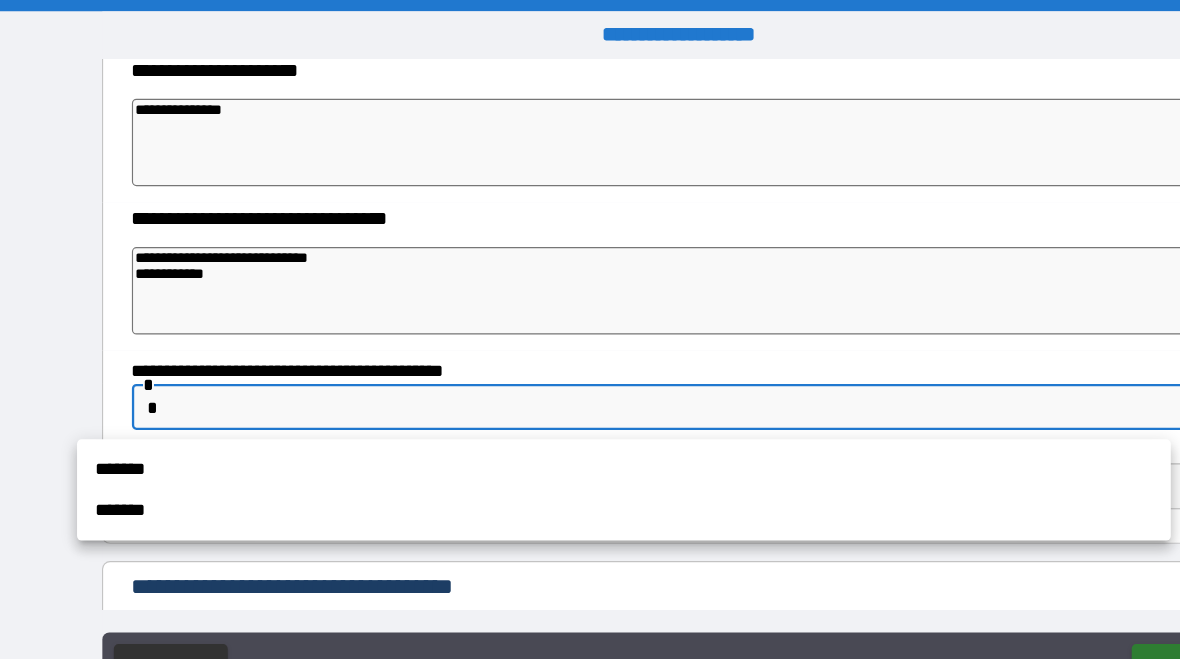 click on "*******" at bounding box center [542, 444] 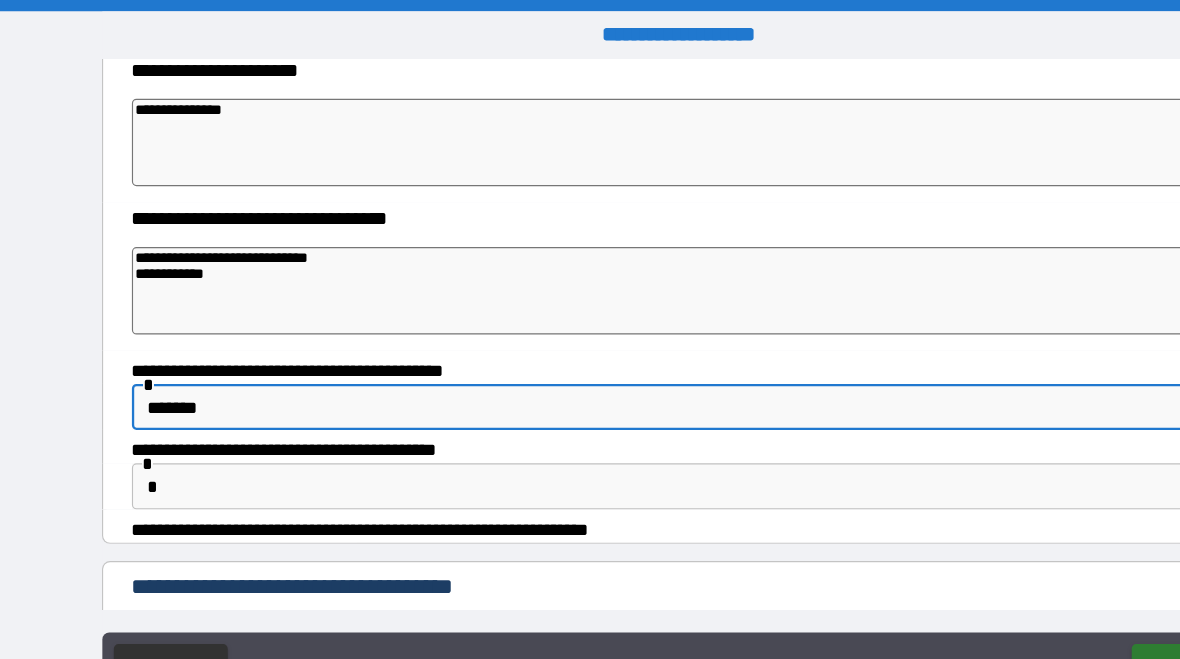 click on "**********" at bounding box center [590, 329] 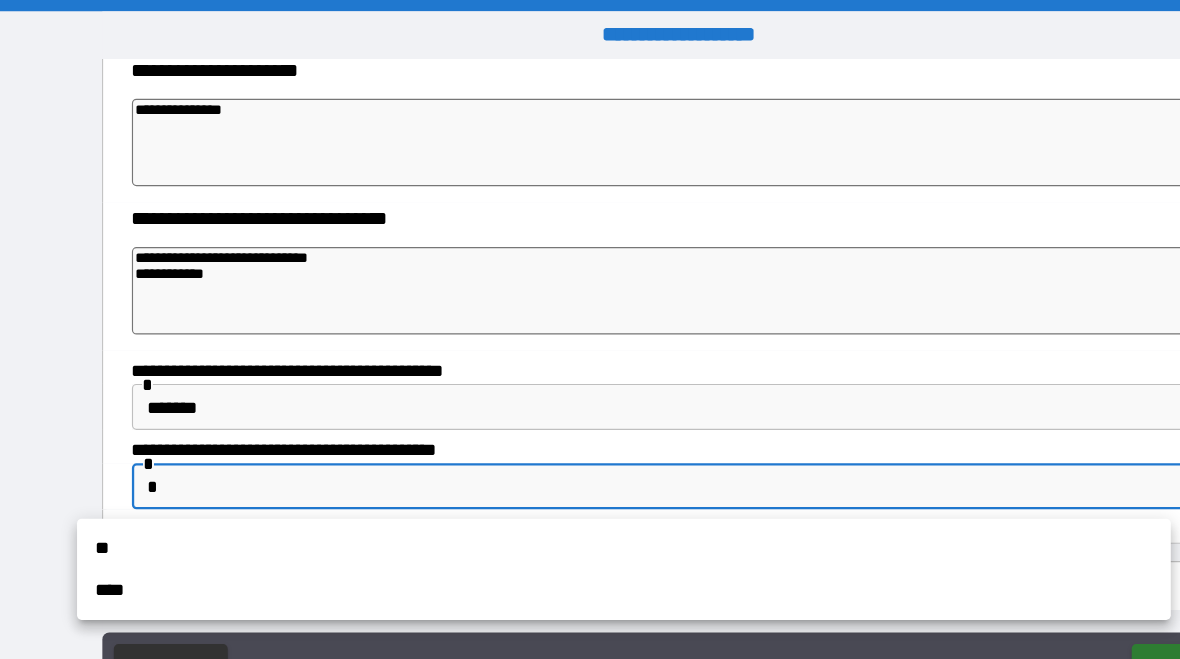 click on "**" at bounding box center (542, 477) 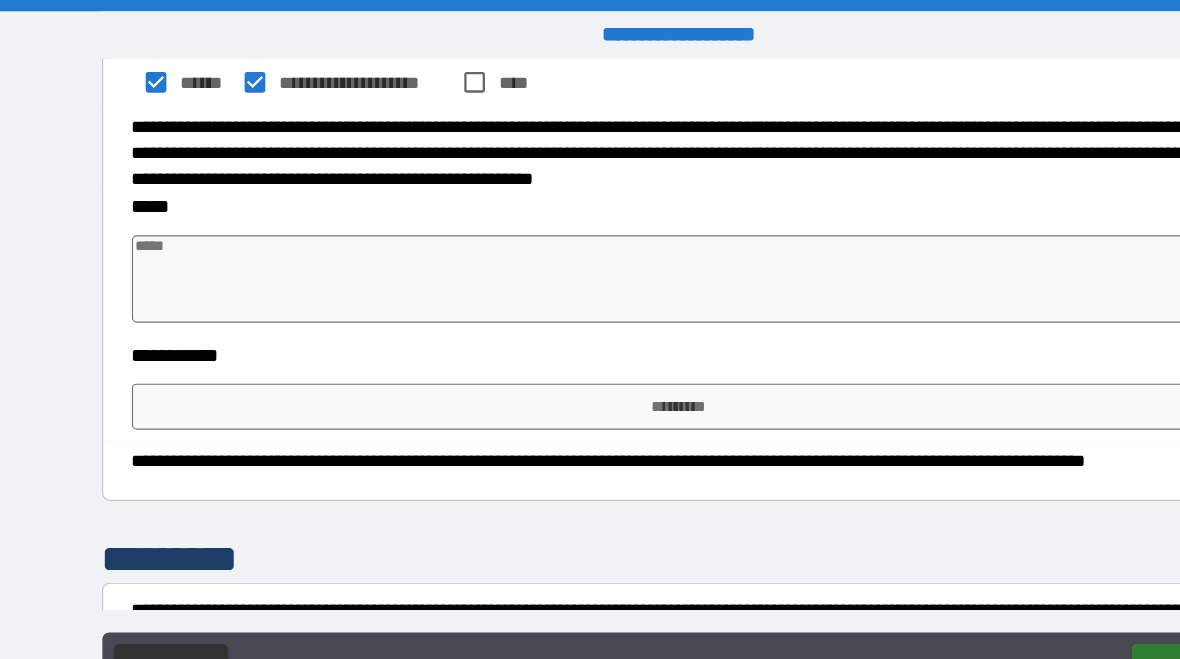 scroll, scrollTop: 1229, scrollLeft: 0, axis: vertical 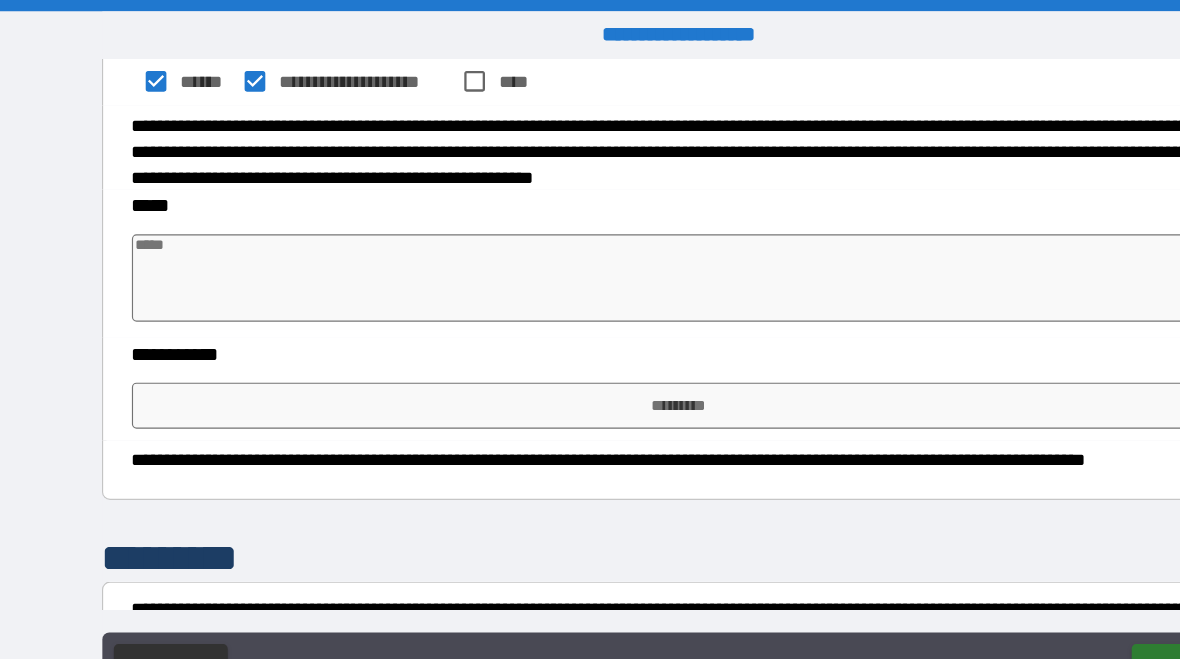 click at bounding box center (591, 242) 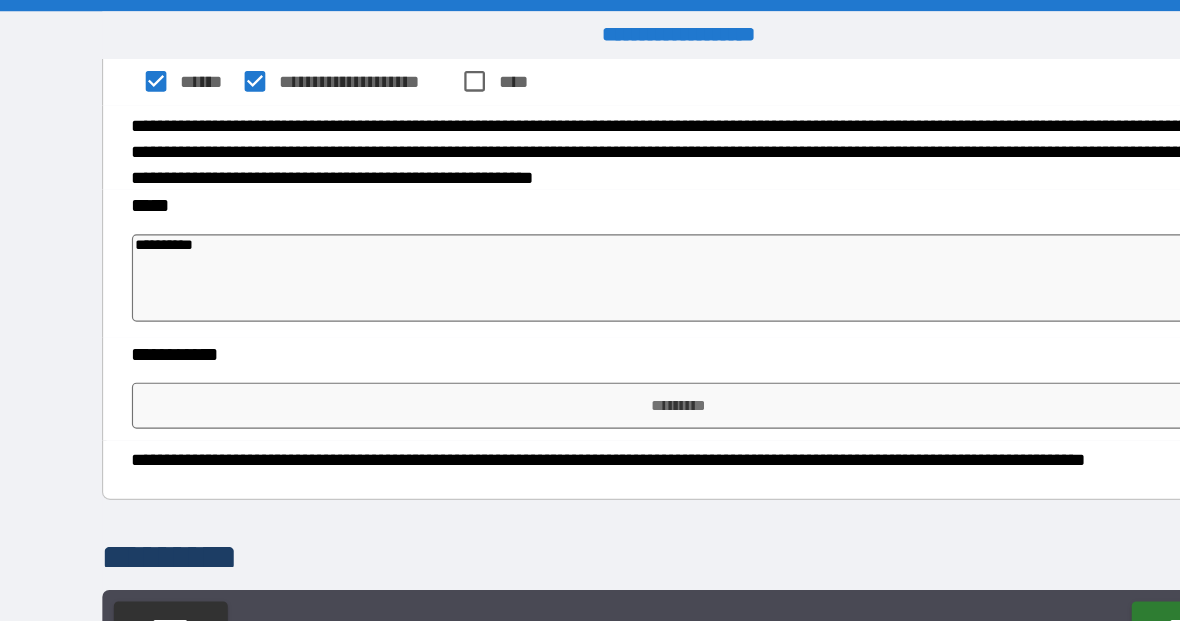 click on "*********" at bounding box center [590, 353] 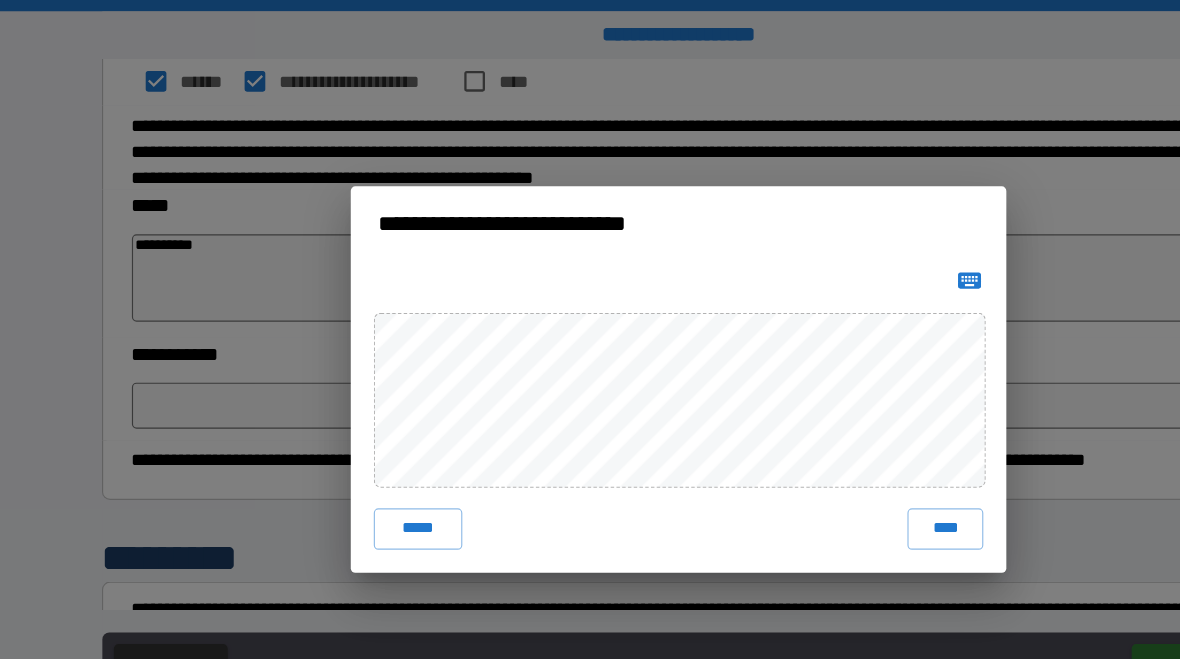 click on "****" at bounding box center (822, 460) 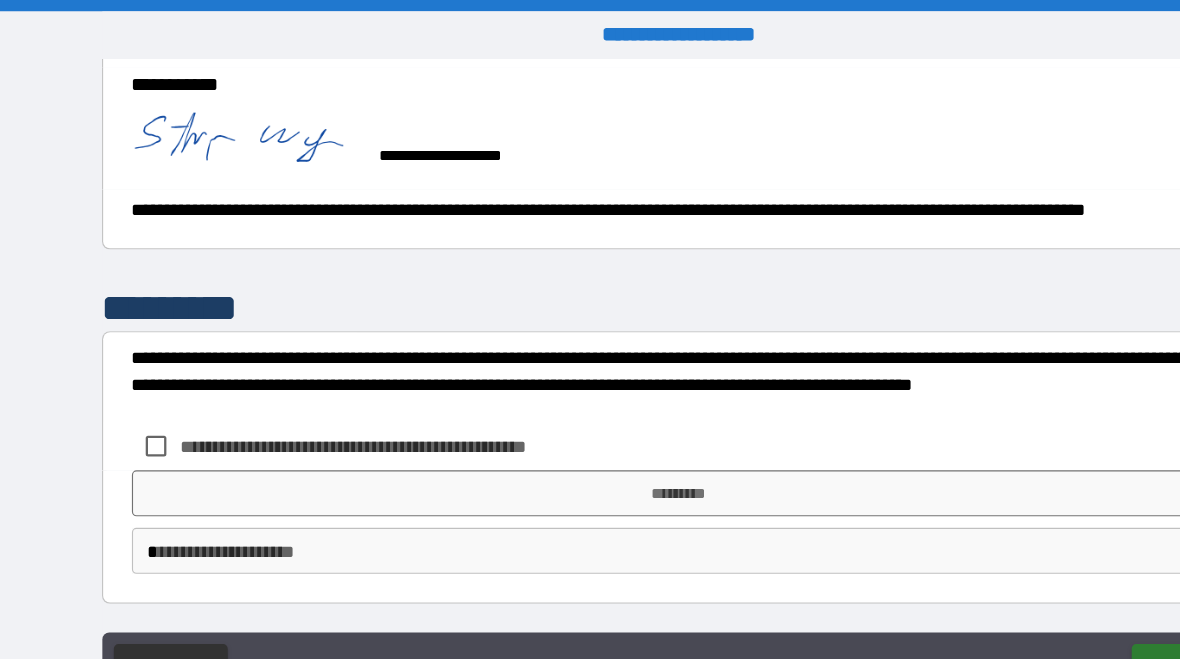 scroll, scrollTop: 1464, scrollLeft: 0, axis: vertical 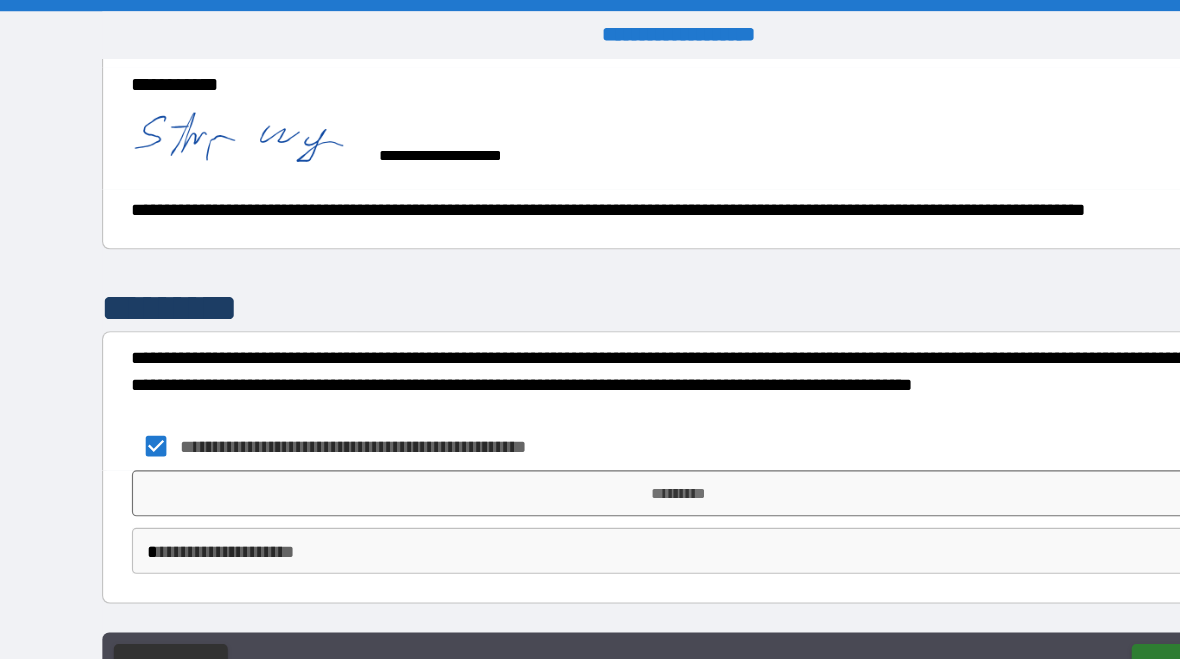 click on "*********" at bounding box center (590, 429) 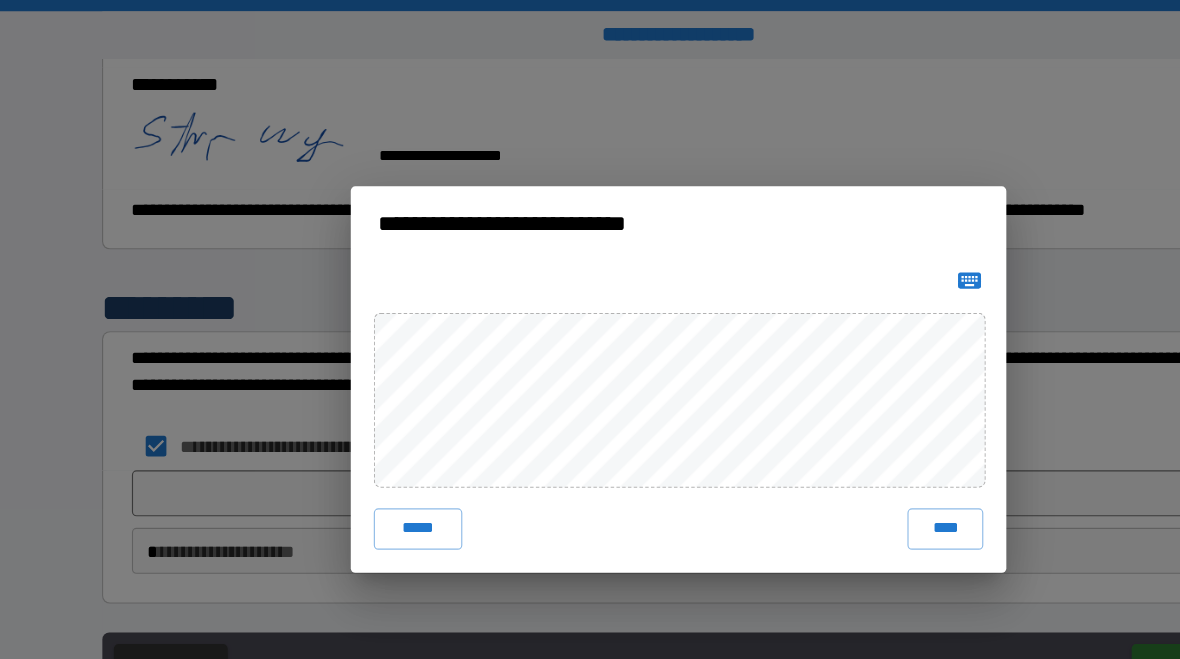 click on "****" at bounding box center (822, 460) 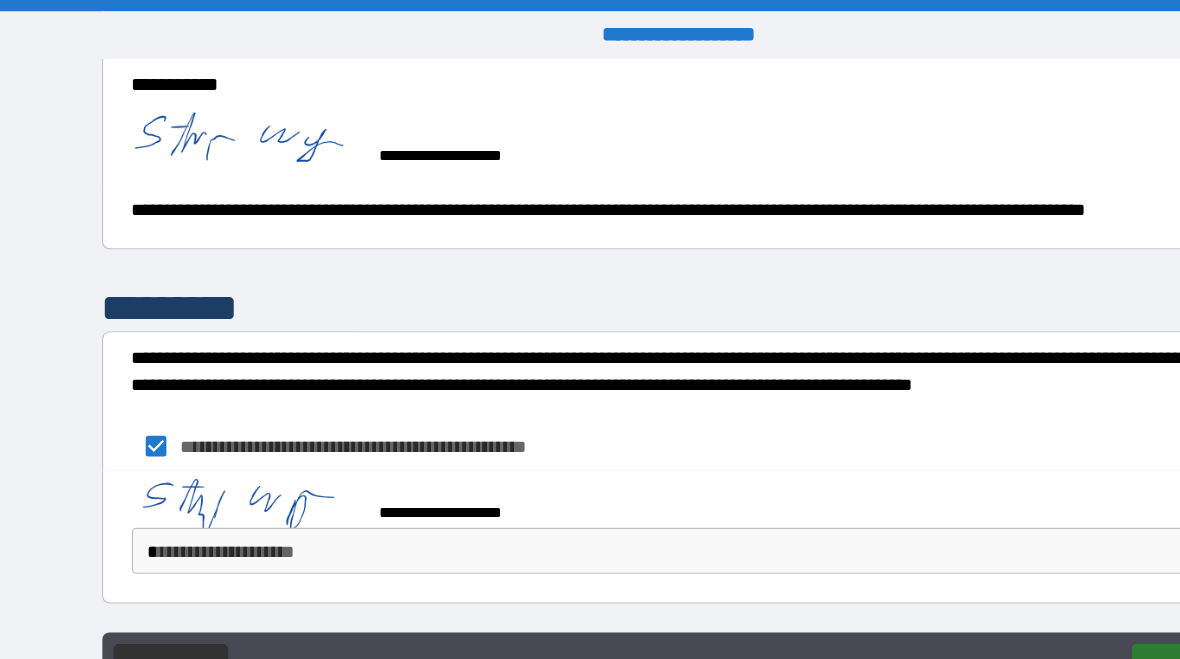 scroll, scrollTop: 1454, scrollLeft: 0, axis: vertical 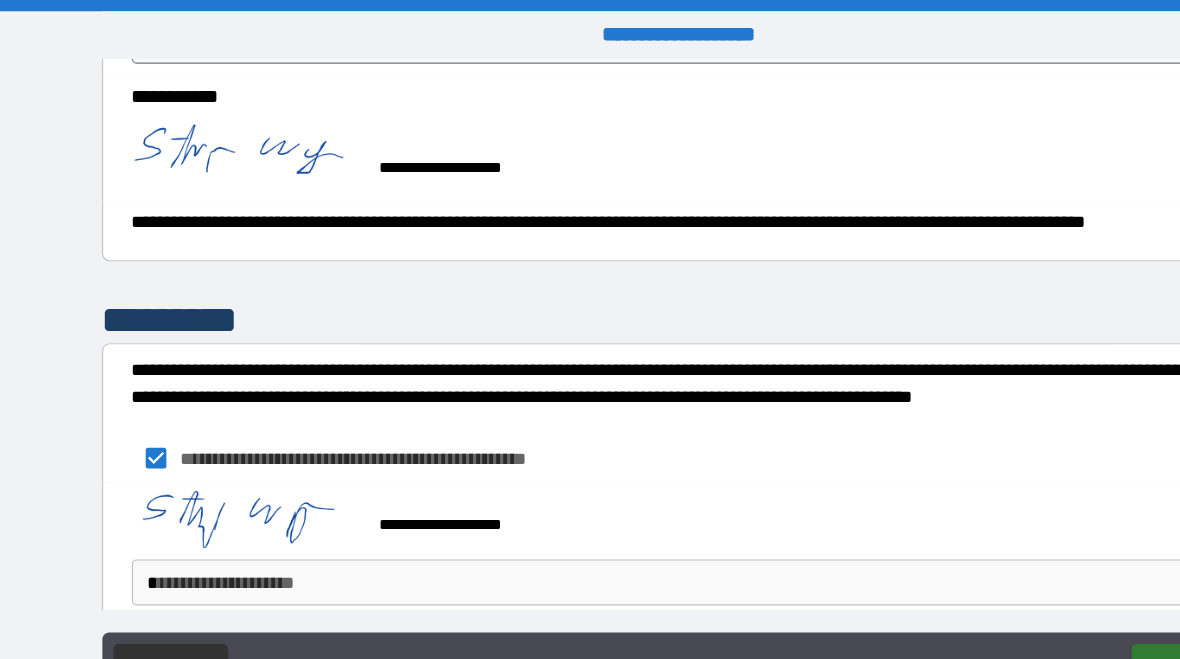 click on "**********" at bounding box center [590, 329] 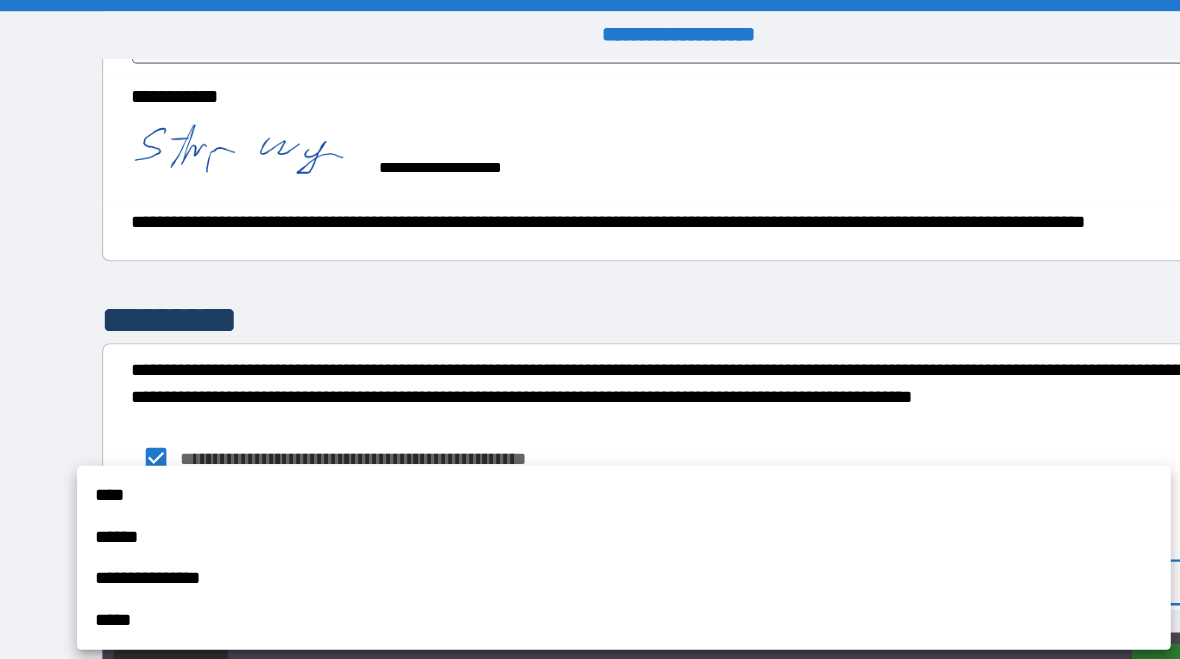 click on "****" at bounding box center [542, 431] 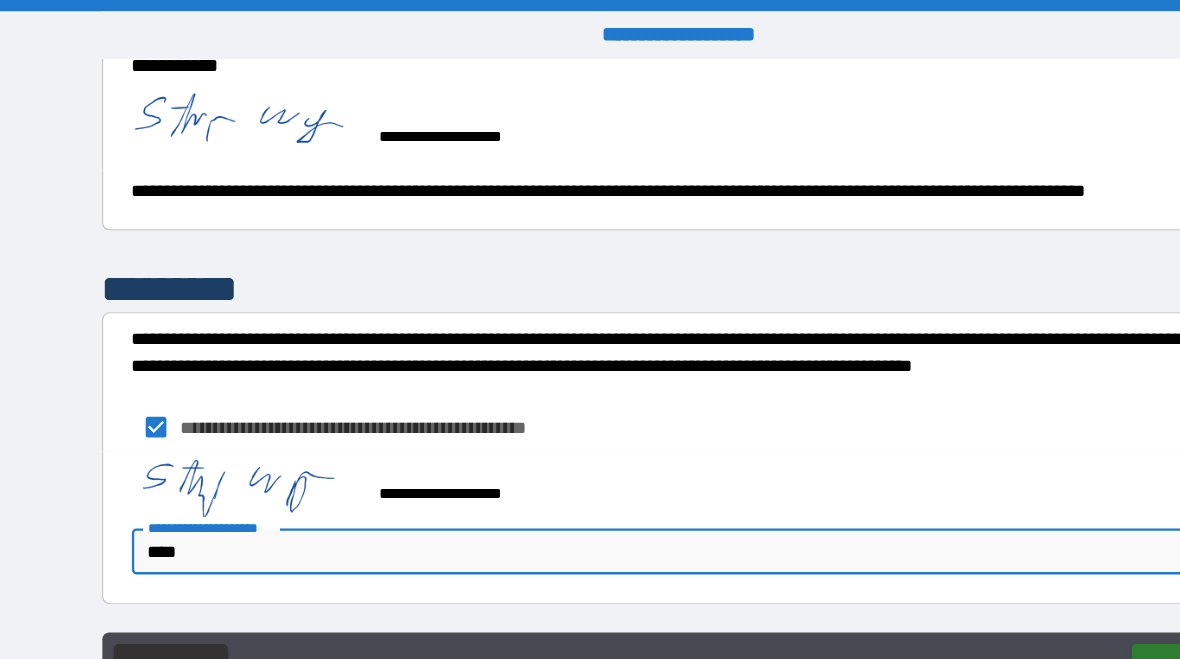 scroll, scrollTop: 1481, scrollLeft: 0, axis: vertical 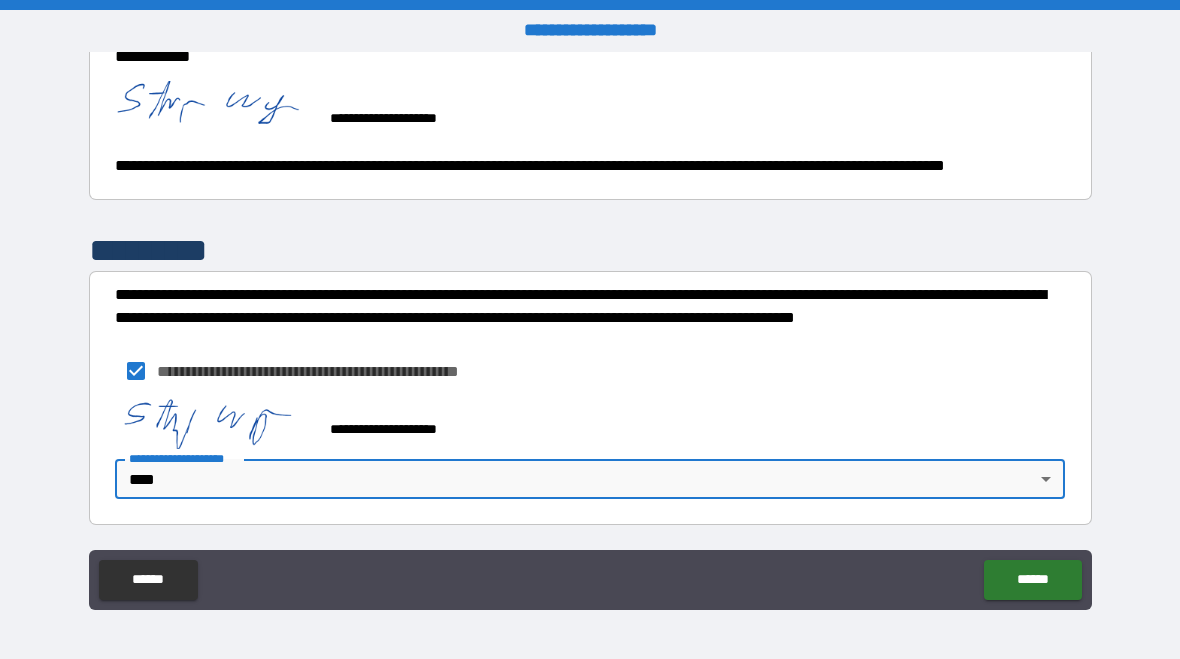 click on "******" at bounding box center [1032, 580] 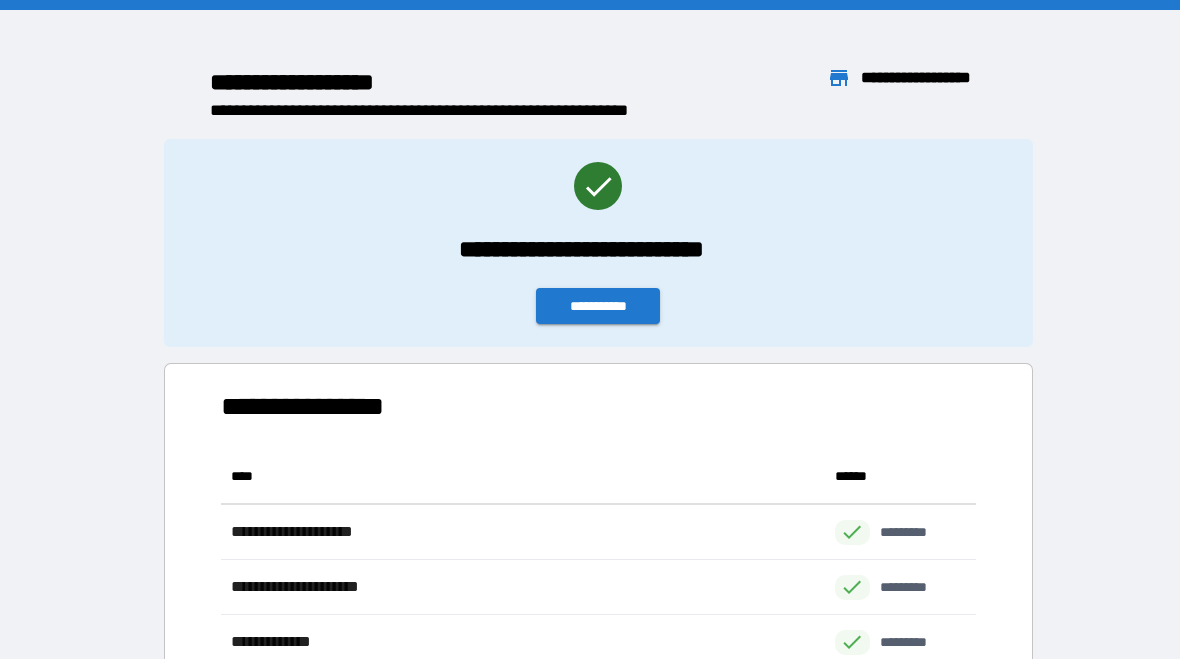 scroll, scrollTop: 441, scrollLeft: 755, axis: both 